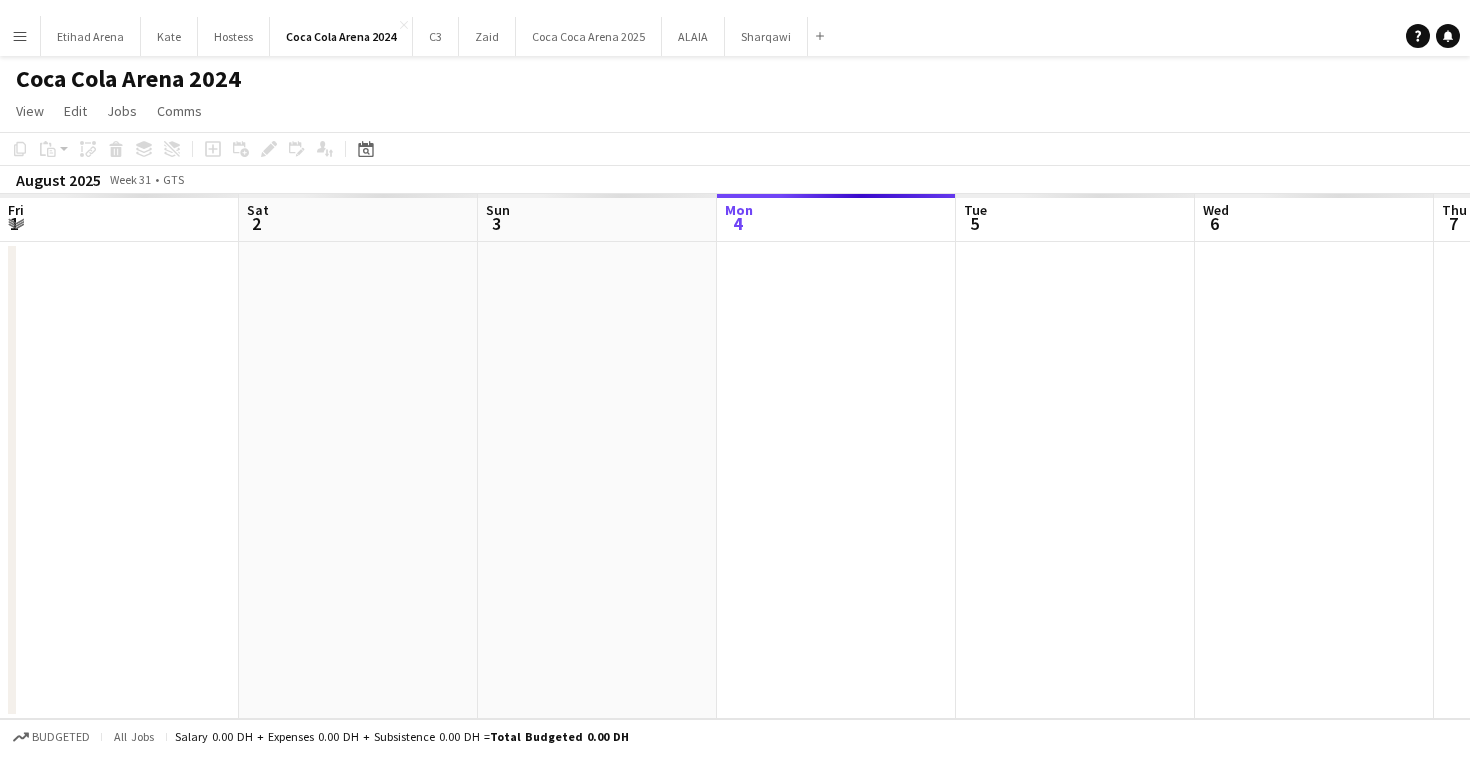 scroll, scrollTop: 0, scrollLeft: 0, axis: both 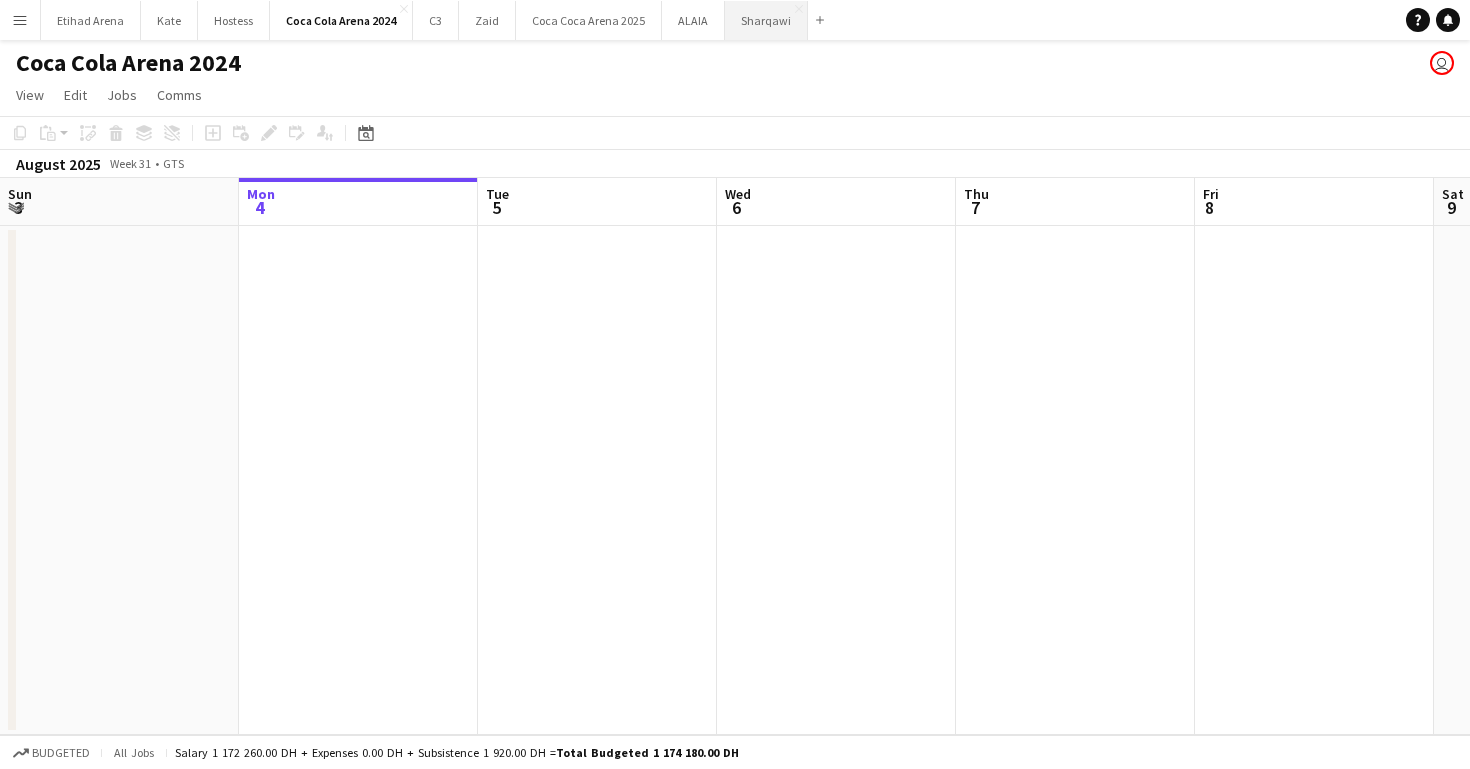 click on "Sharqawi
Close" at bounding box center [766, 20] 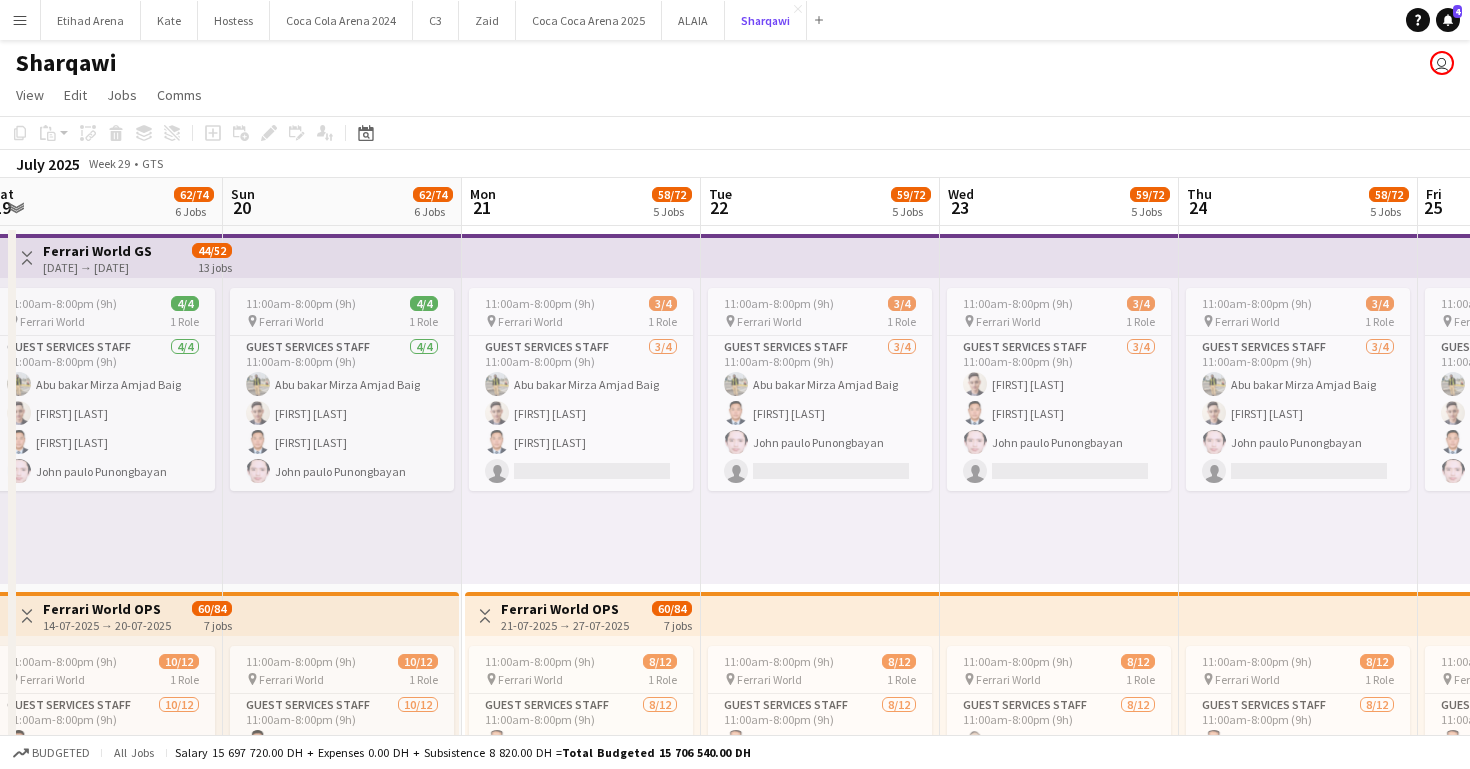 scroll, scrollTop: 0, scrollLeft: 411, axis: horizontal 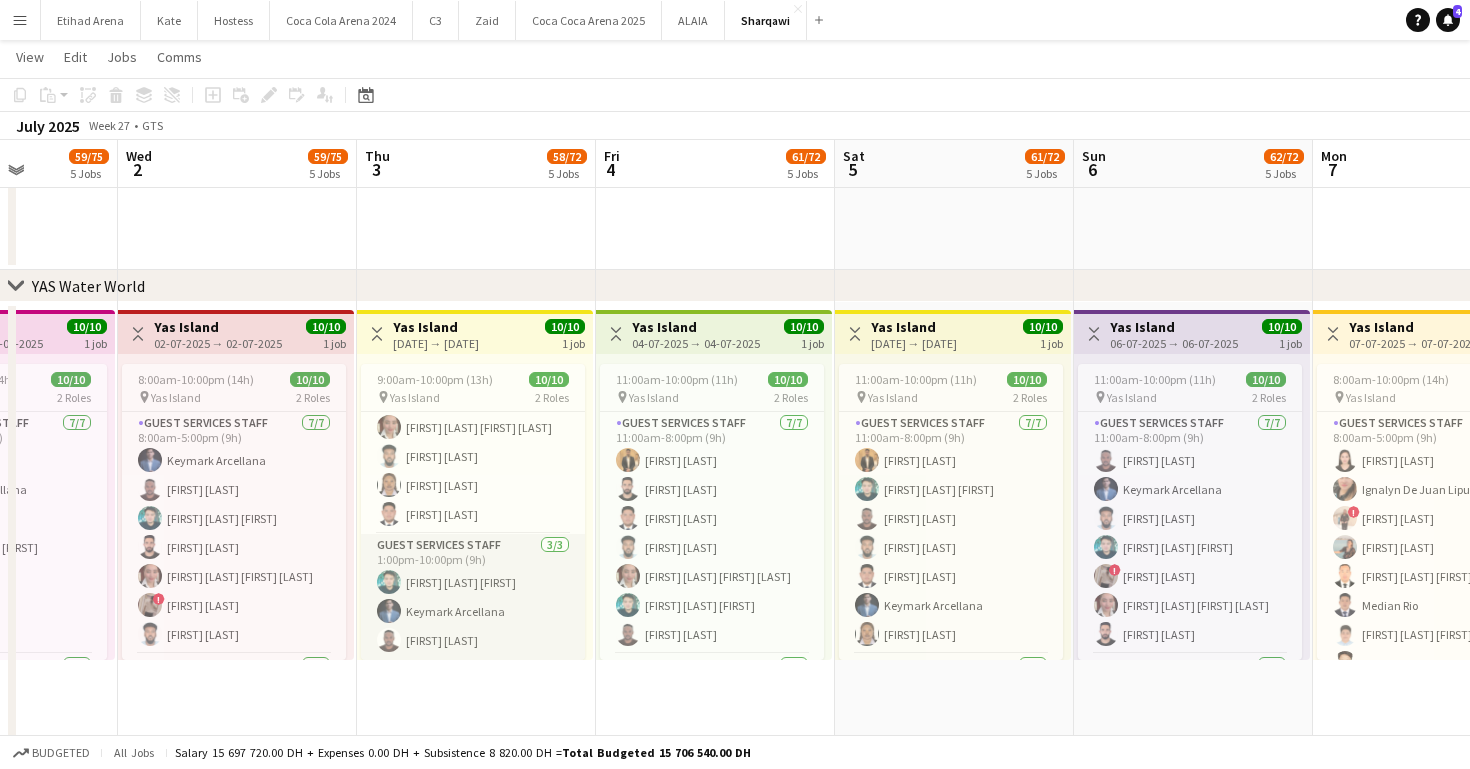 click on "Guest Services Staff   3/3   1:00pm-10:00pm (9h)
[FIRST] [LAST] [FIRST] [LAST] [FIRST] [LAST]" at bounding box center (473, 597) 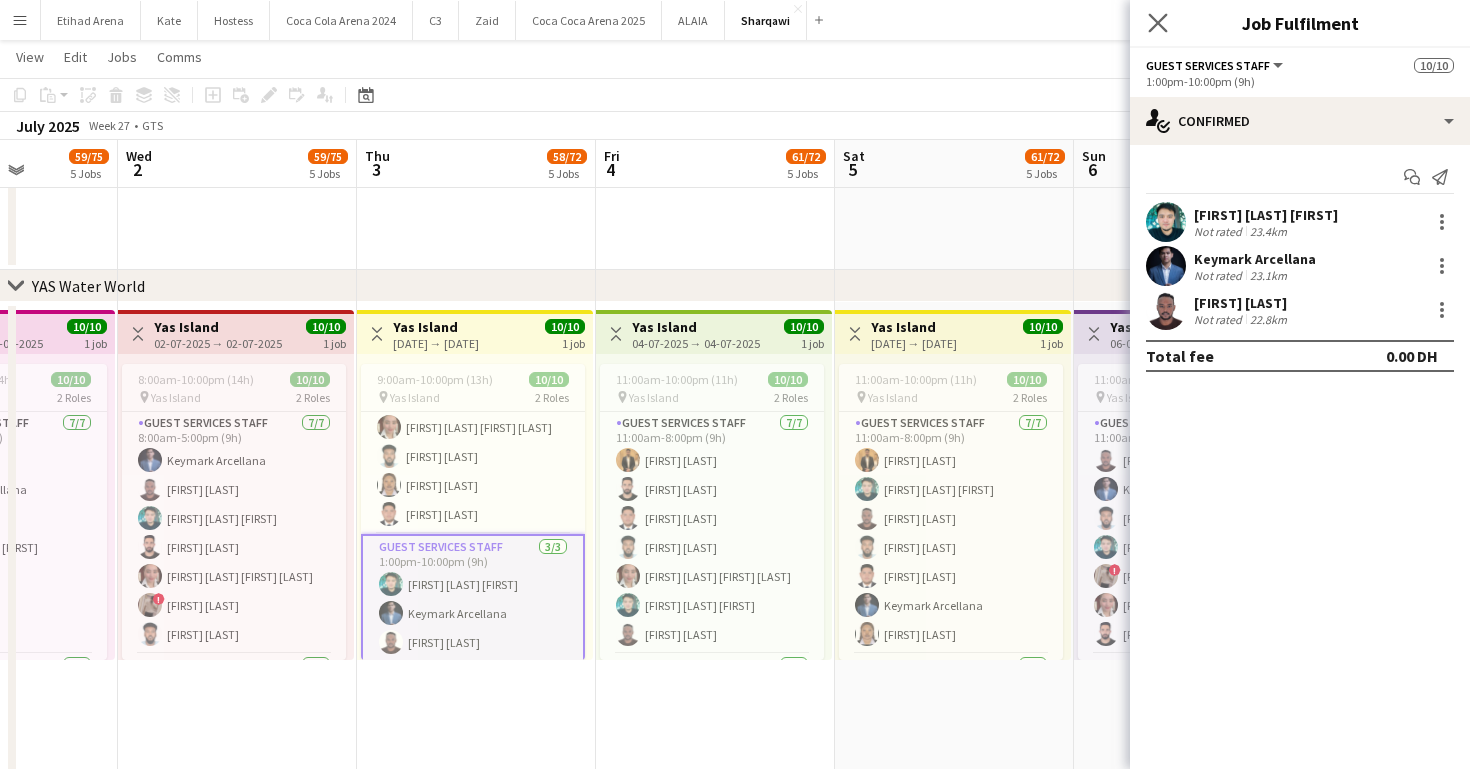 click on "Close pop-in" 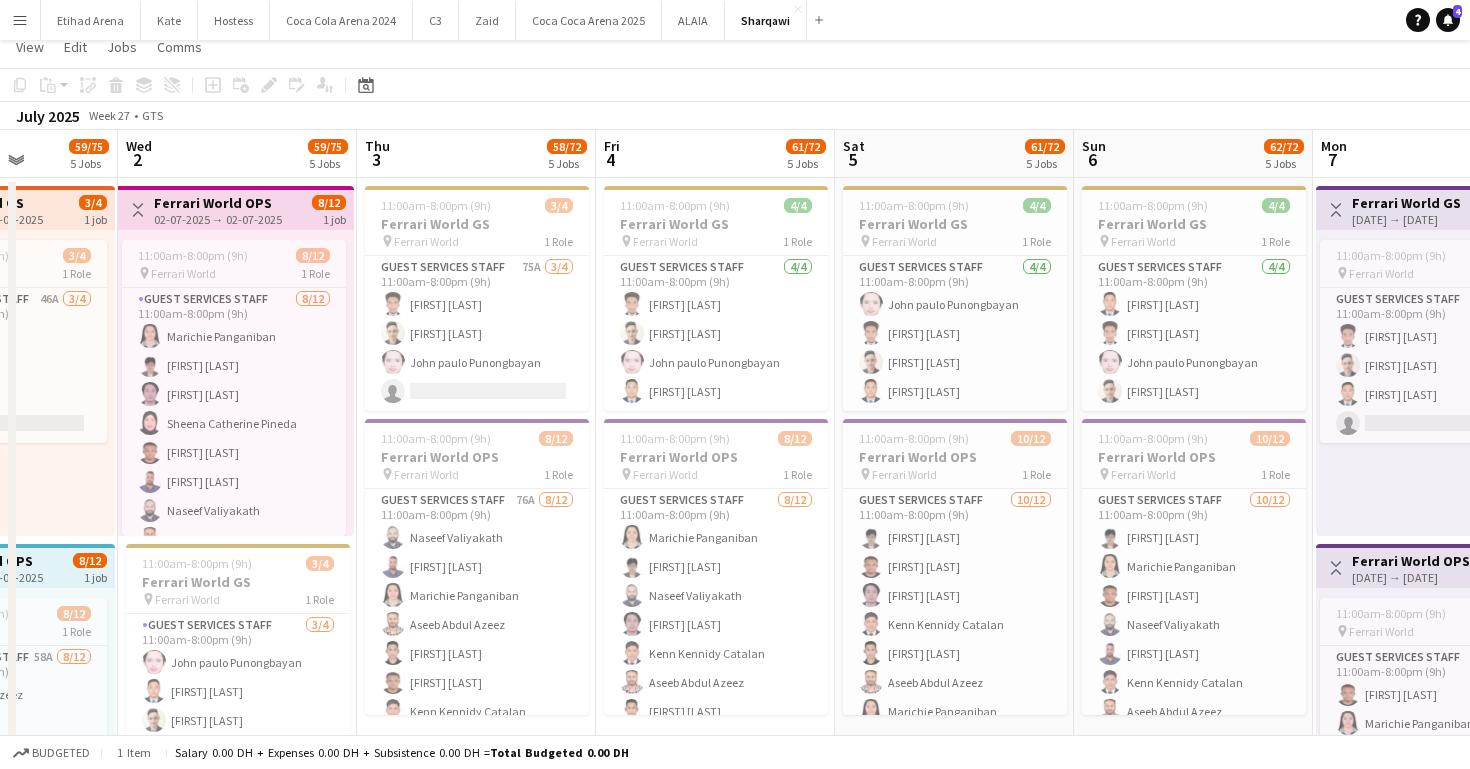 scroll, scrollTop: 0, scrollLeft: 0, axis: both 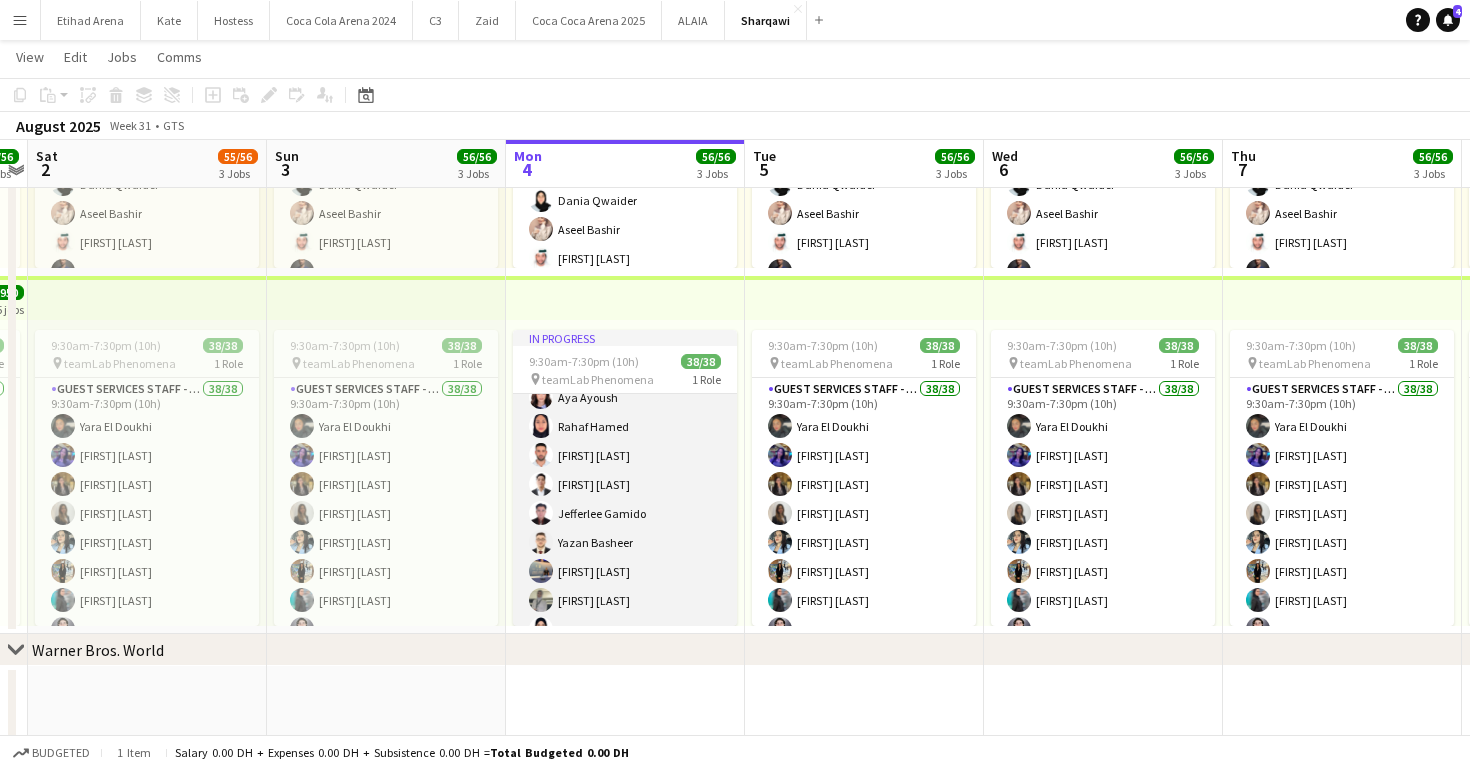 click at bounding box center (541, 426) 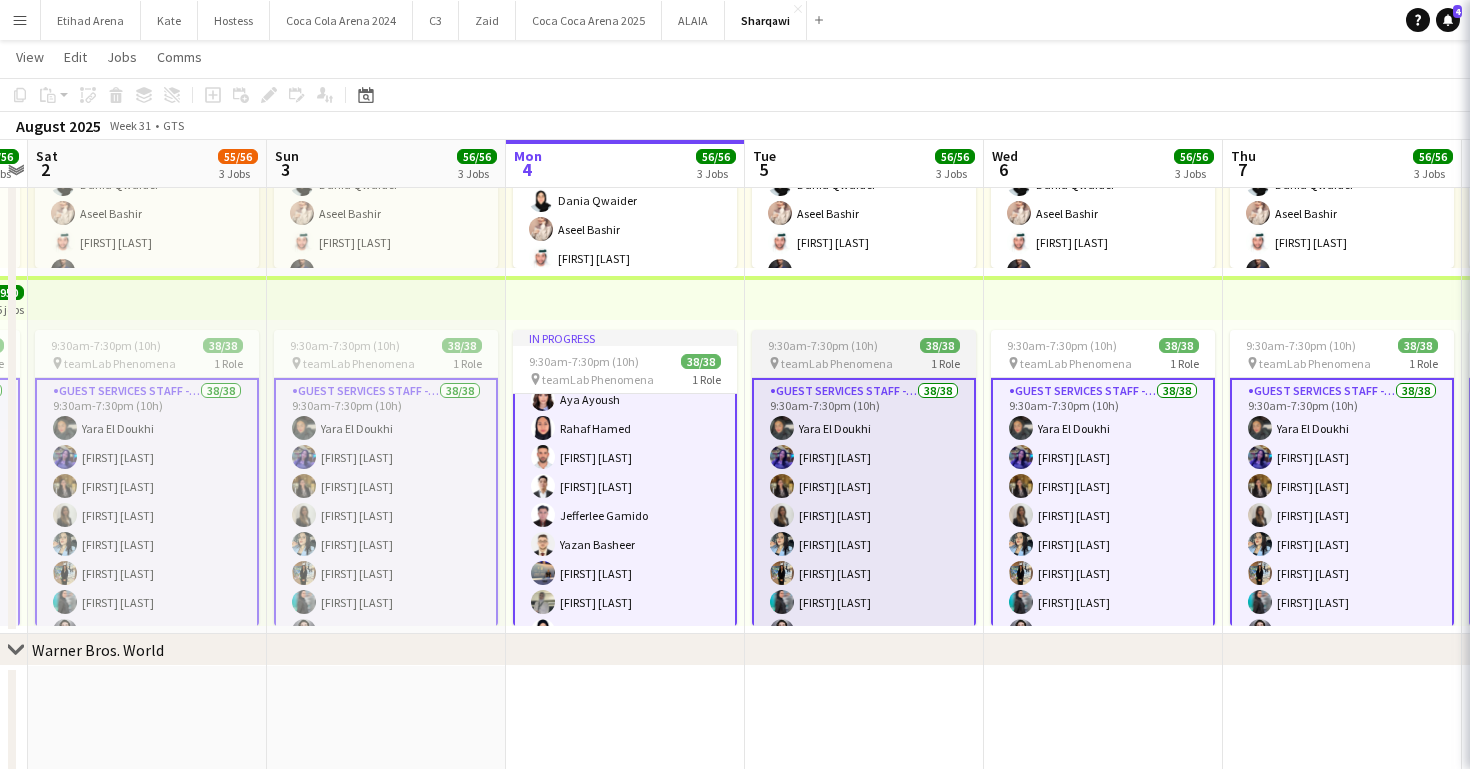 scroll, scrollTop: 888, scrollLeft: 0, axis: vertical 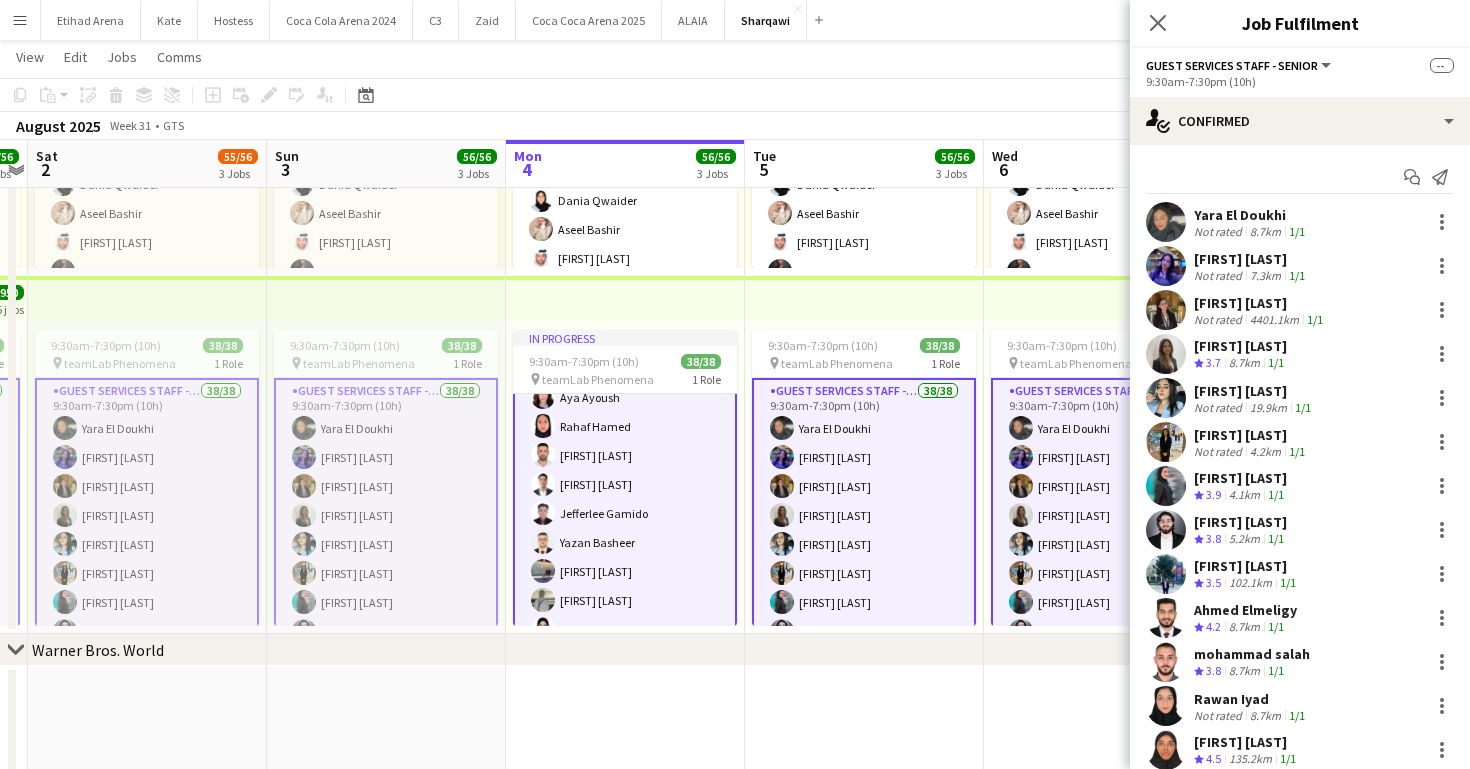 click on "Guest Services Staff - Senior   38/38   9:30am-7:30pm (10h)
[FIRST] [LAST] [FIRST] [LAST] [FIRST] [LAST] [FIRST] [LAST] [FIRST] [LAST] [FIRST] [LAST] [FIRST] [LAST] [FIRST] [LAST] [FIRST] [LAST] [FIRST] [LAST] [FIRST] [LAST] [FIRST] [LAST] [FIRST] [LAST] [FIRST] [LAST] [FIRST] [LAST] [FIRST] [LAST] [FIRST] [LAST] [FIRST] [LAST] [FIRST] [LAST] [FIRST] [LAST] [FIRST] [LAST] [FIRST] [LAST] [FIRST] [LAST] [FIRST] [LAST] [FIRST] [LAST] [FIRST] [LAST] [FIRST] [LAST] [FIRST] [LAST] [FIRST] [LAST]" at bounding box center (625, 78) 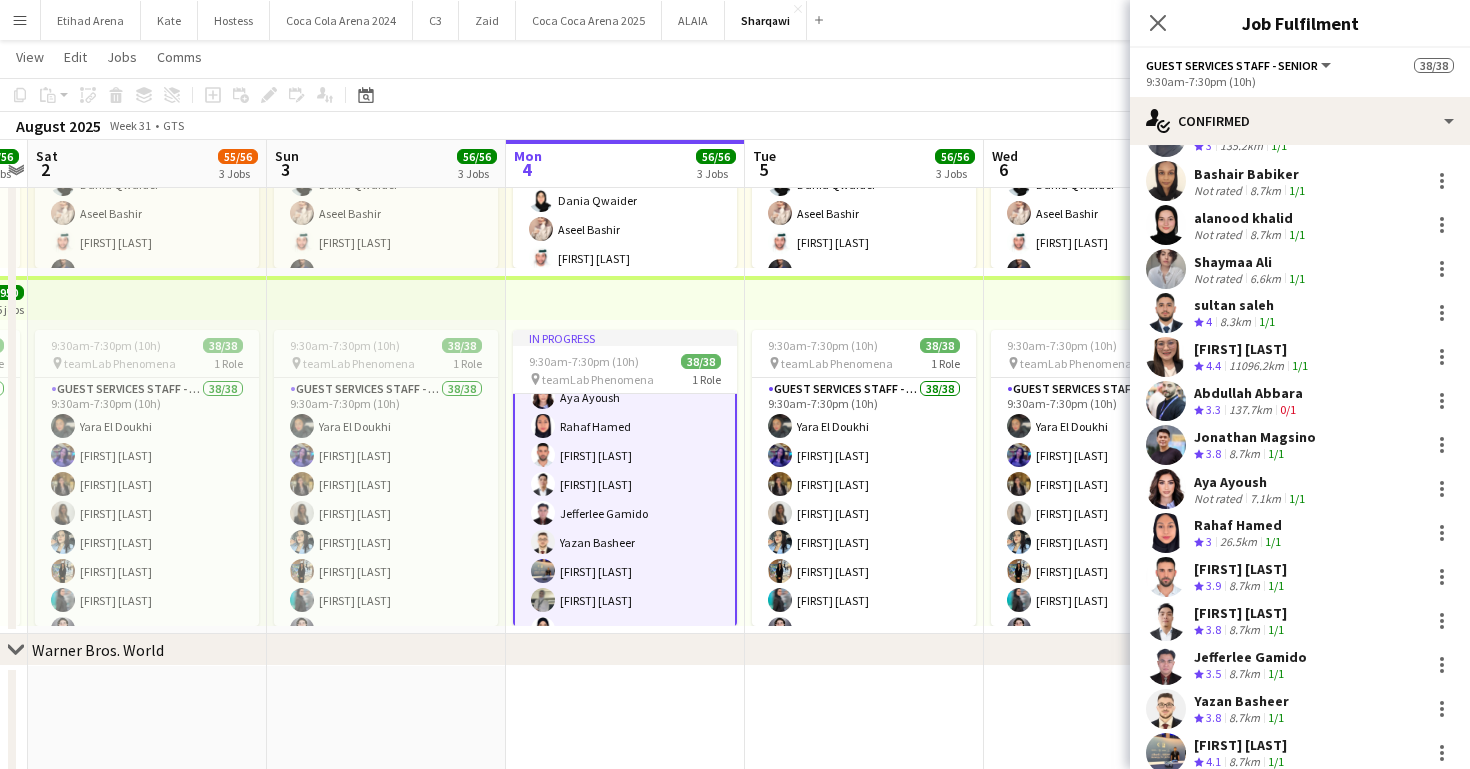 scroll, scrollTop: 1018, scrollLeft: 0, axis: vertical 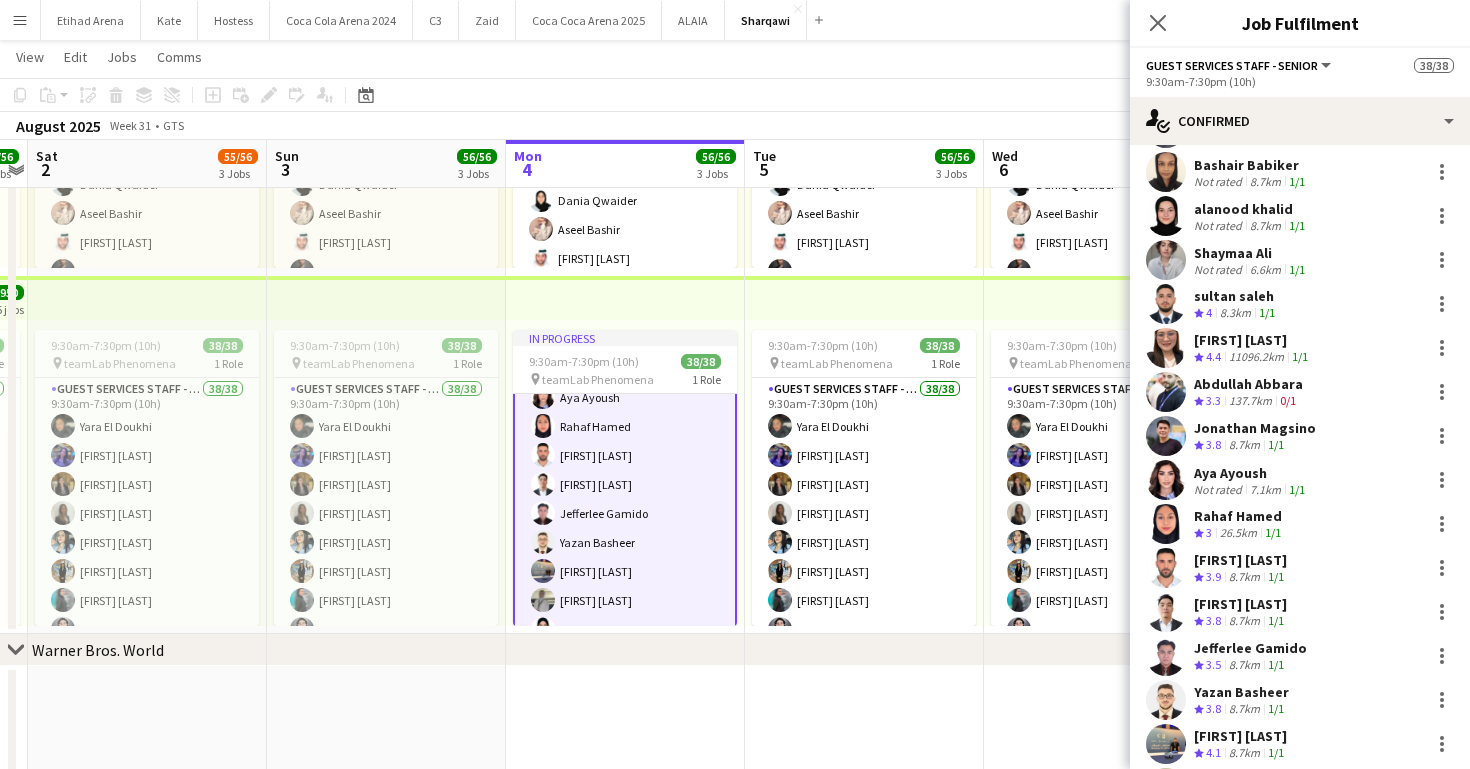 click at bounding box center [1166, 524] 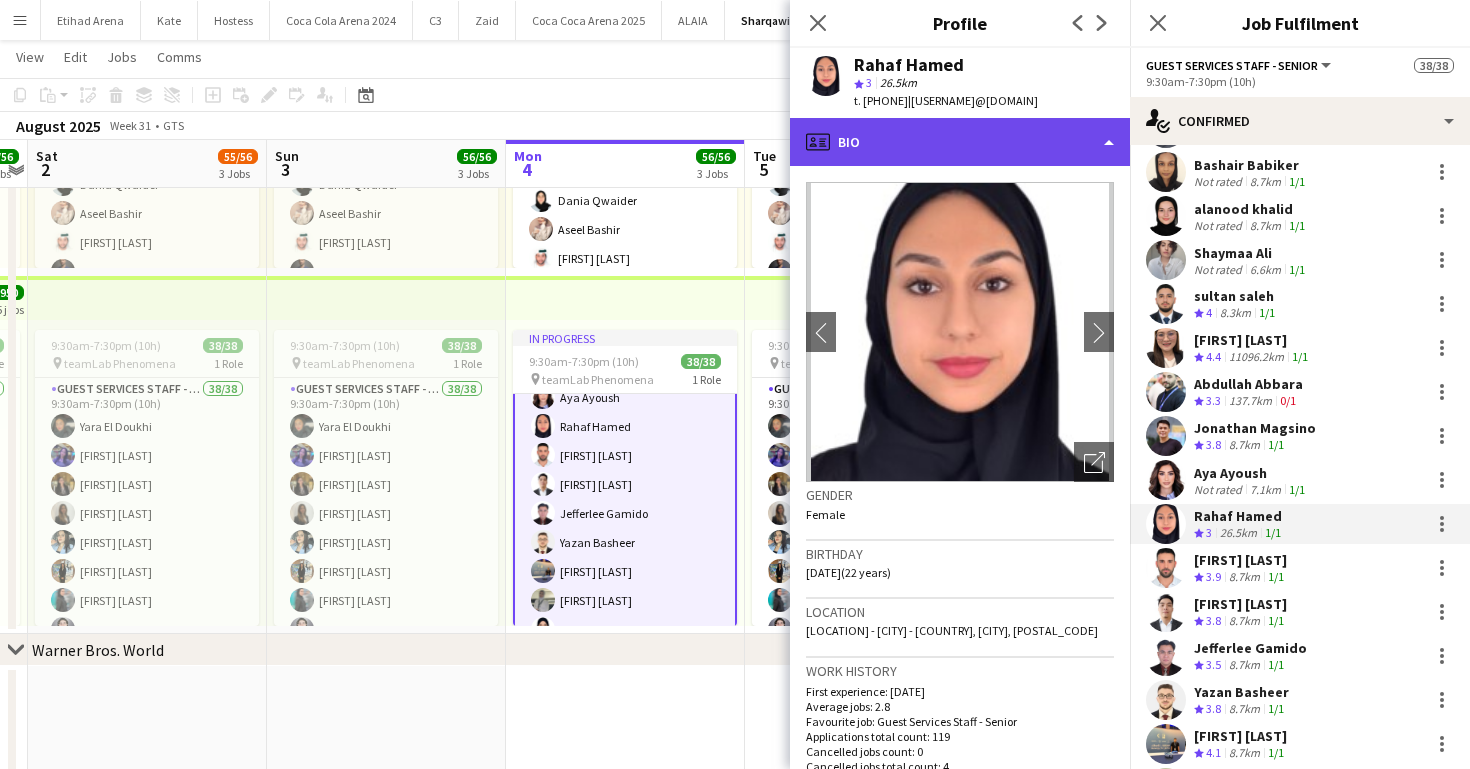 click on "profile
Bio" 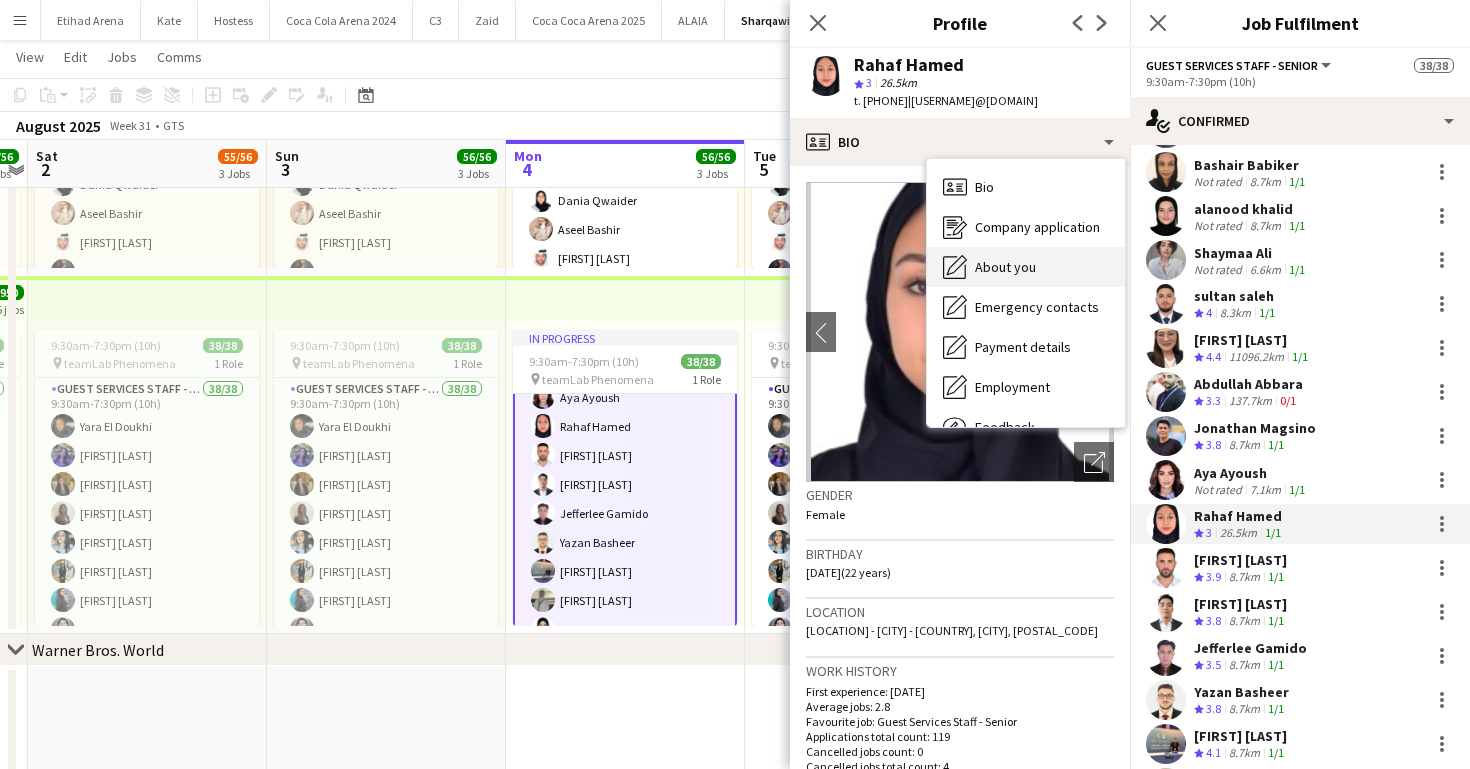 click on "About you" at bounding box center [1005, 267] 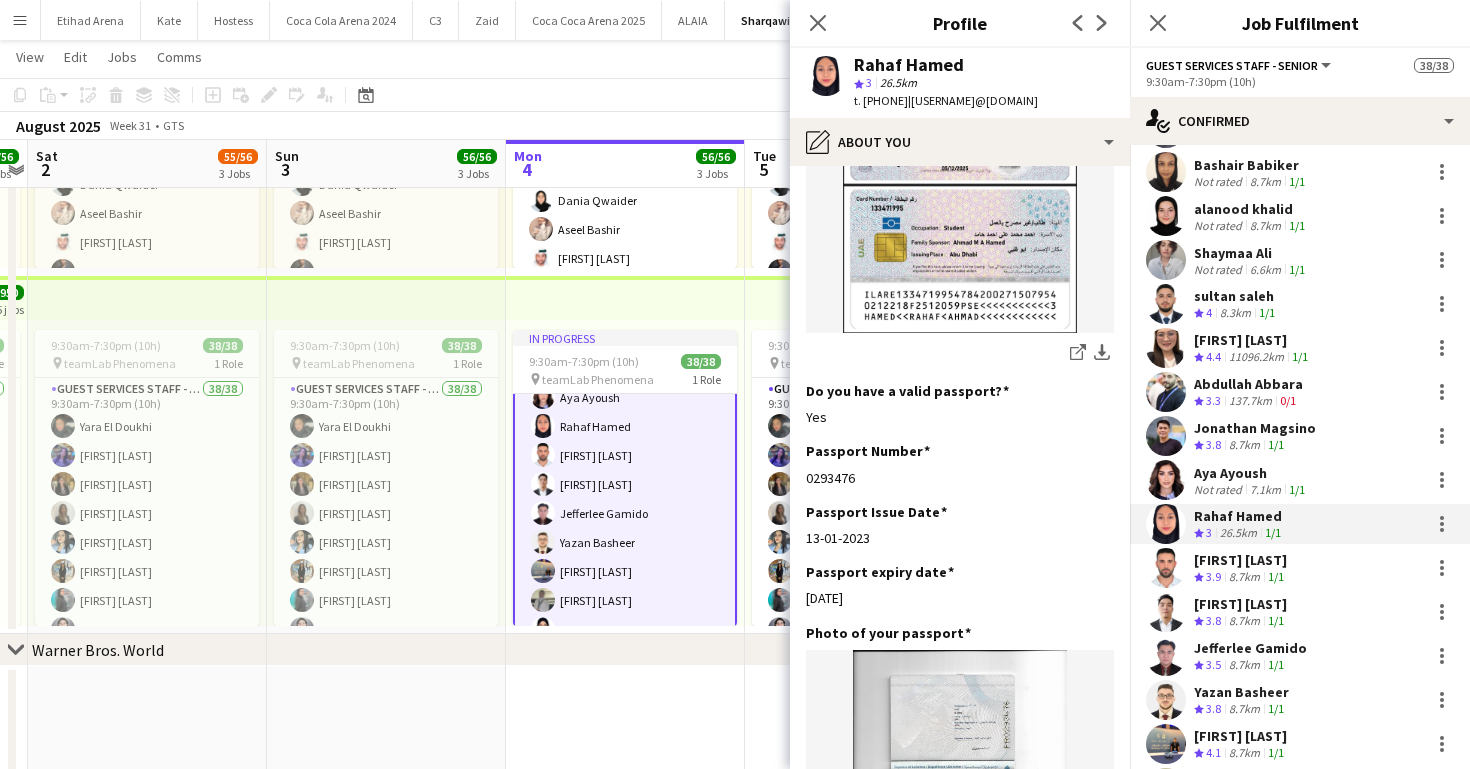 scroll, scrollTop: 1056, scrollLeft: 0, axis: vertical 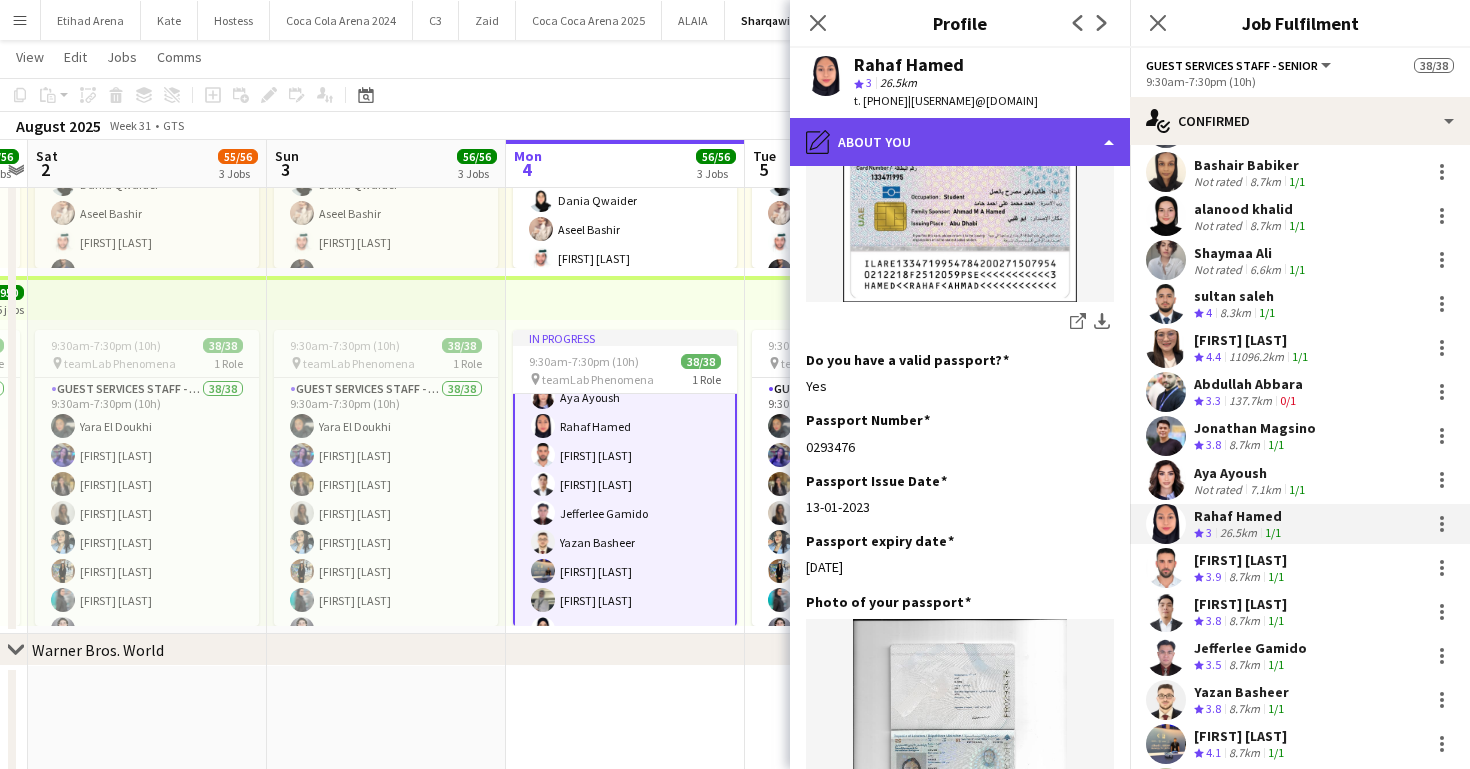 click on "pencil4
About you" 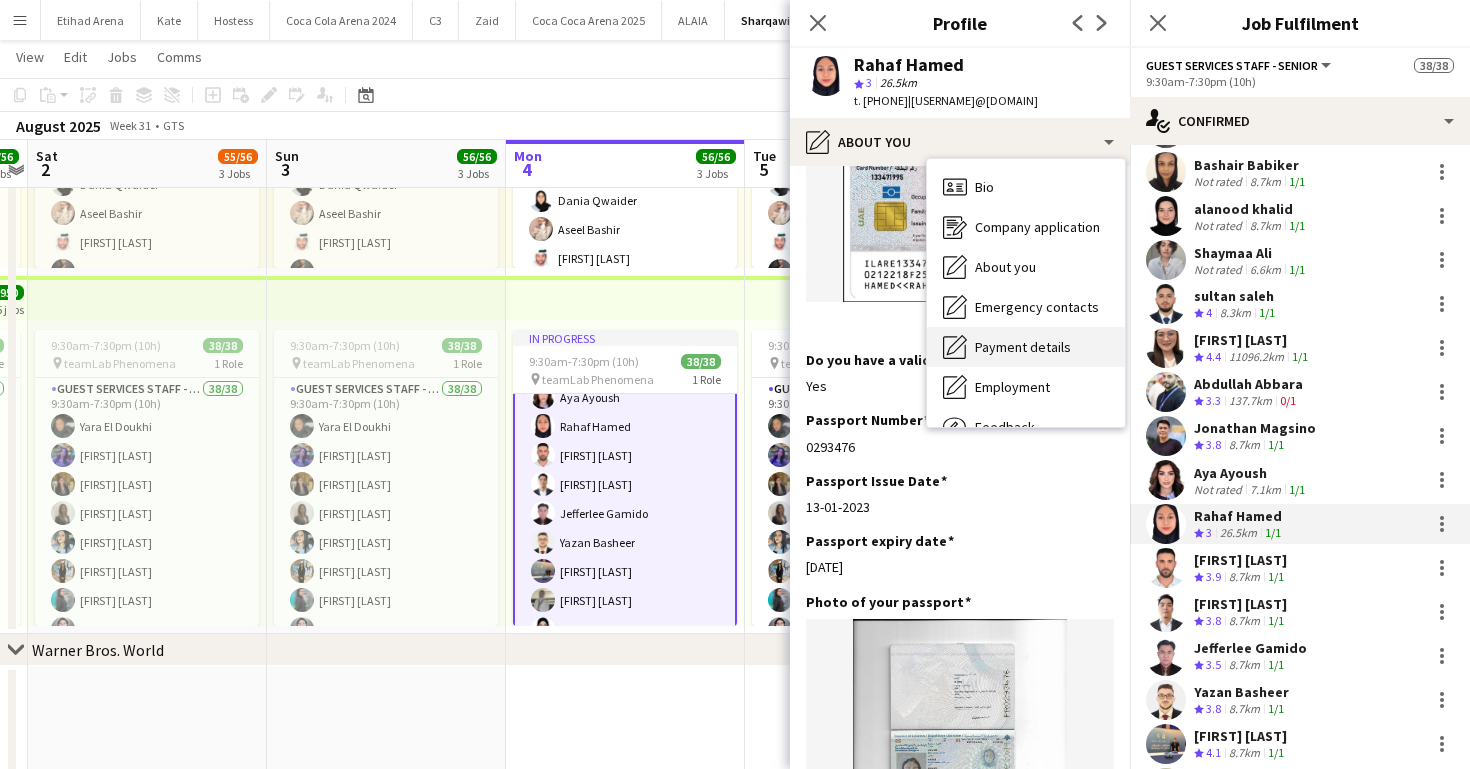 click on "Payment details
Payment details" at bounding box center (1026, 347) 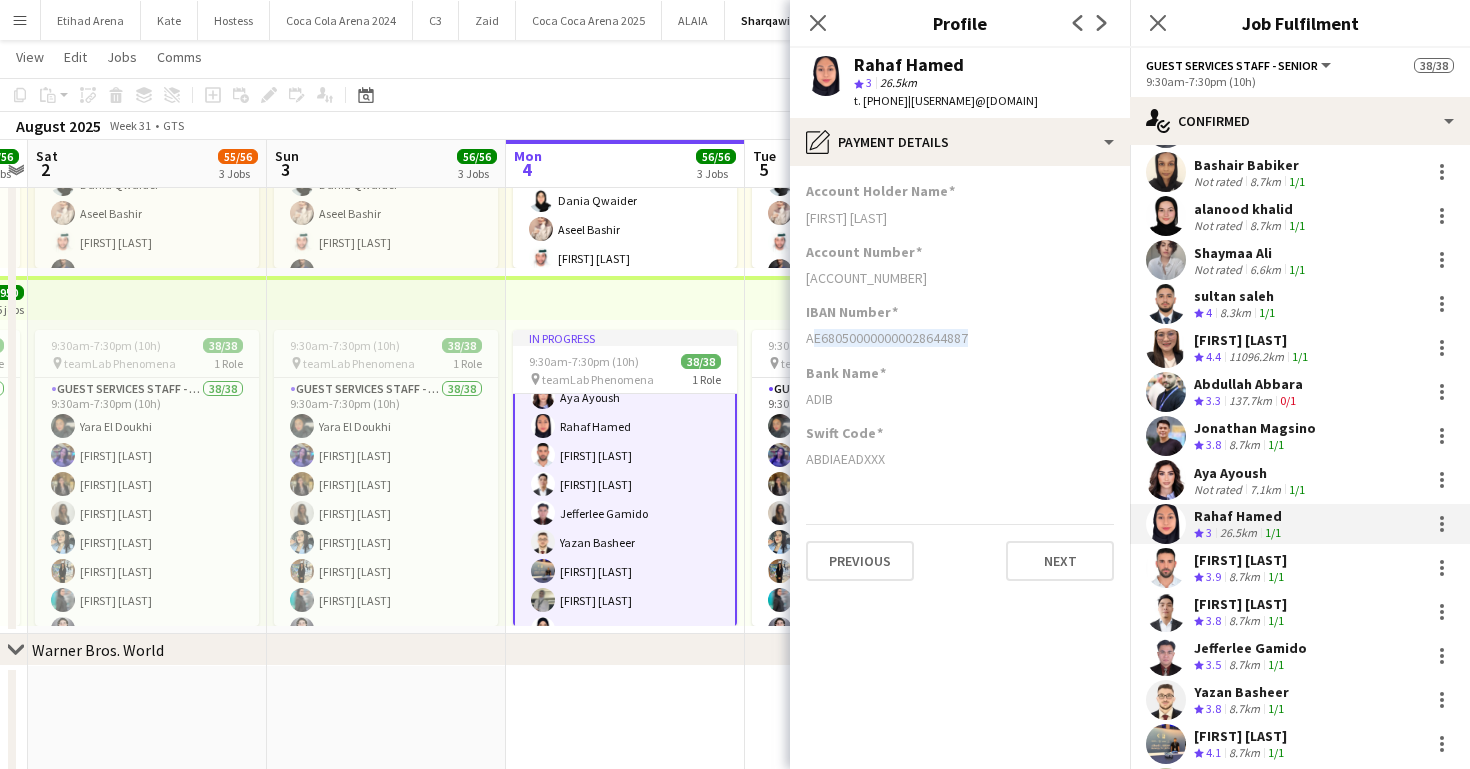 drag, startPoint x: 805, startPoint y: 339, endPoint x: 962, endPoint y: 339, distance: 157 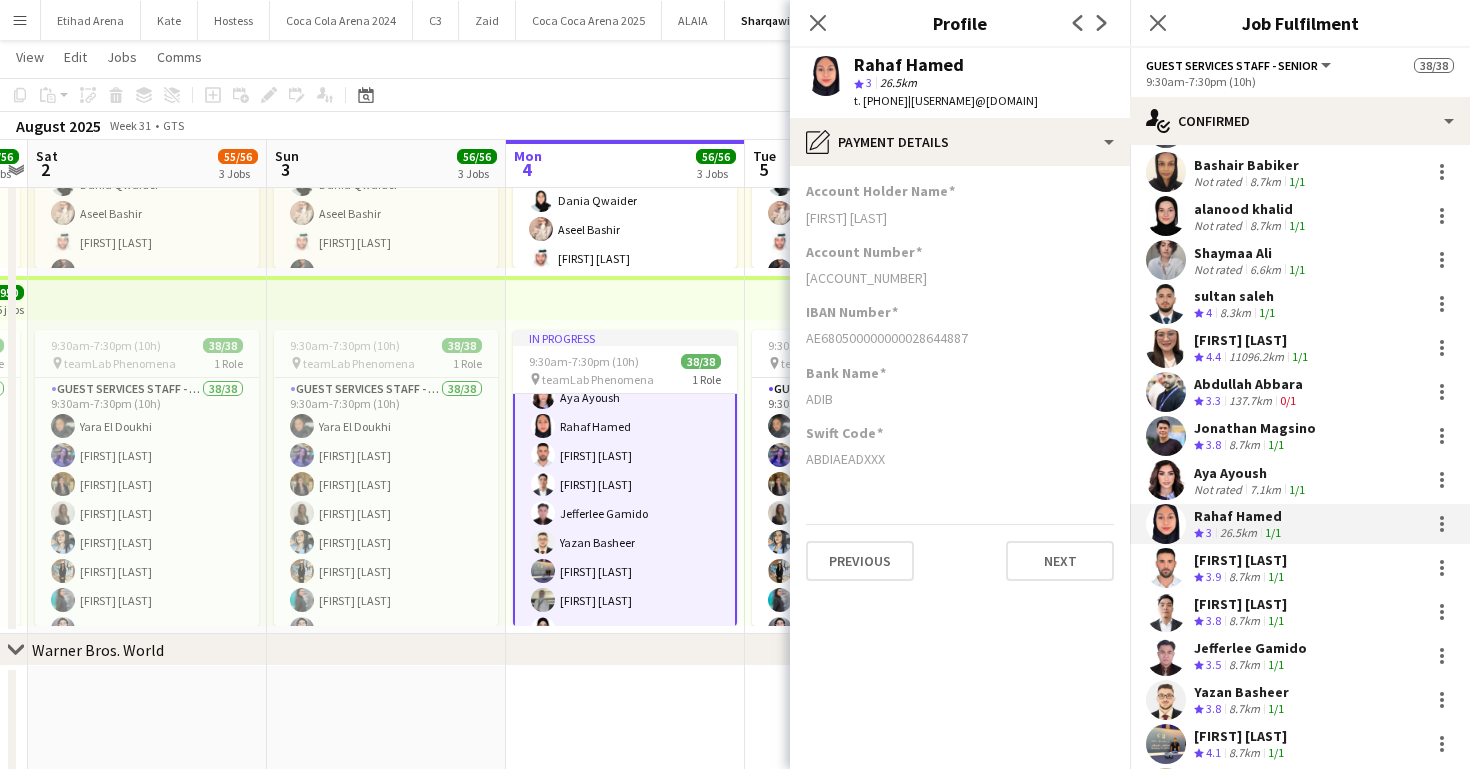 click on "Bank Name  ADIB" 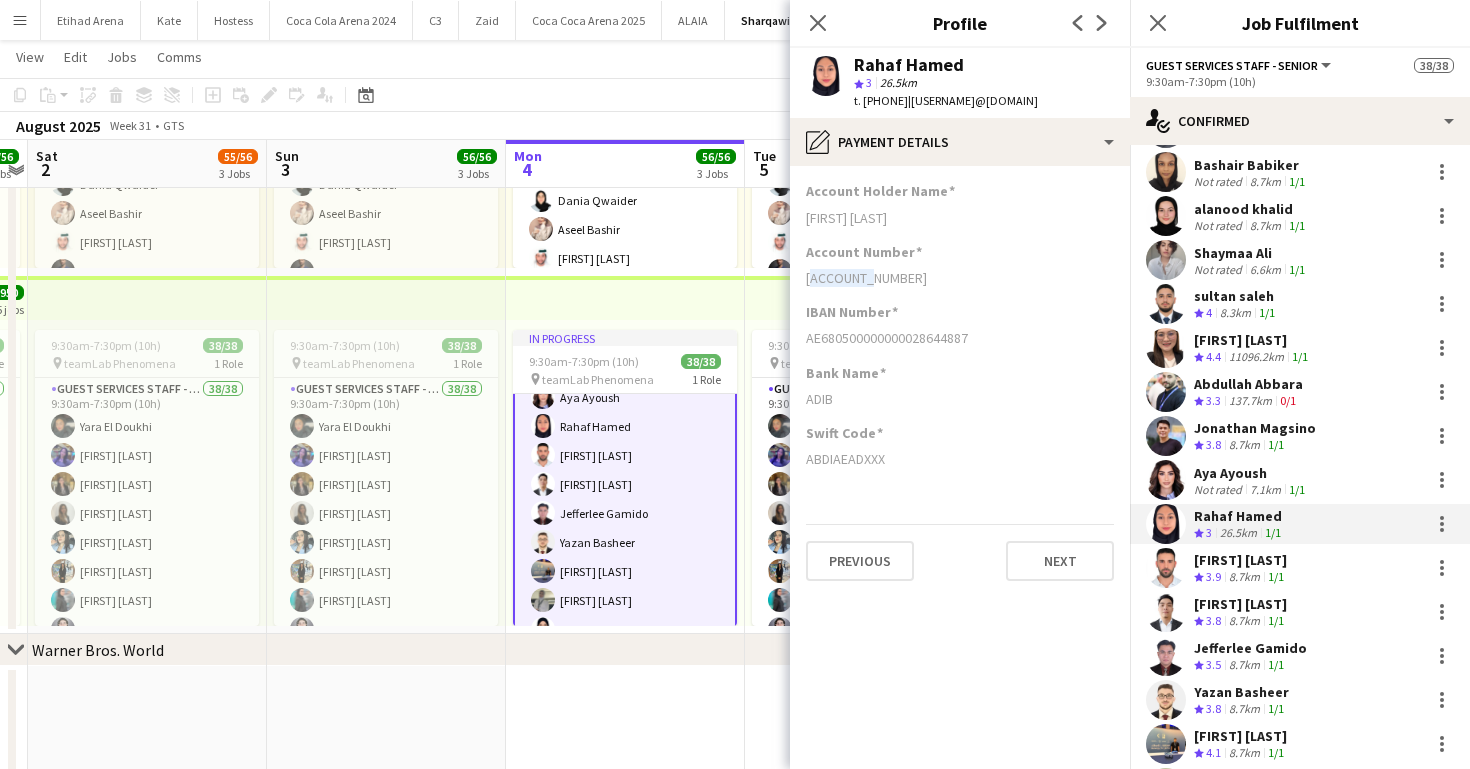 drag, startPoint x: 798, startPoint y: 282, endPoint x: 911, endPoint y: 282, distance: 113 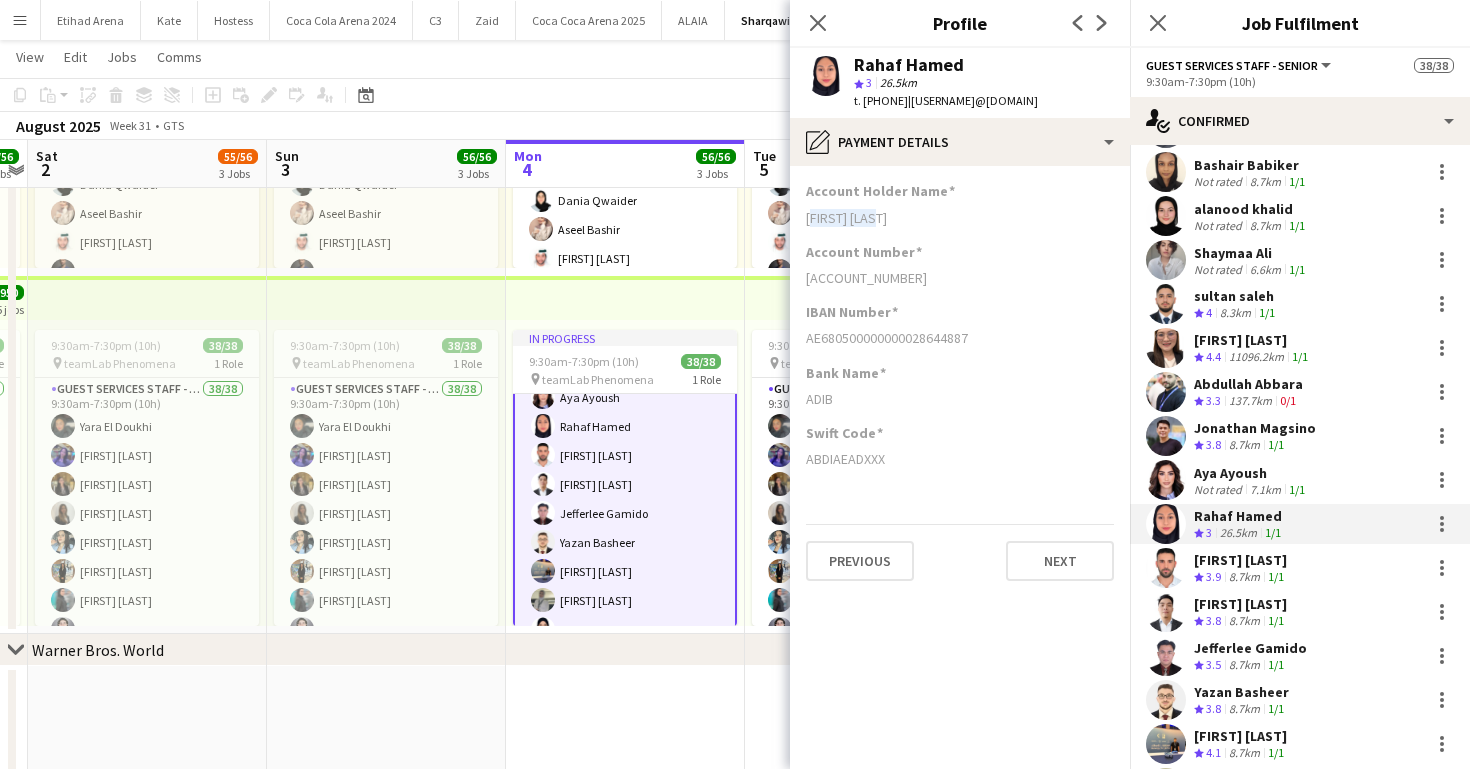 drag, startPoint x: 800, startPoint y: 215, endPoint x: 919, endPoint y: 216, distance: 119.0042 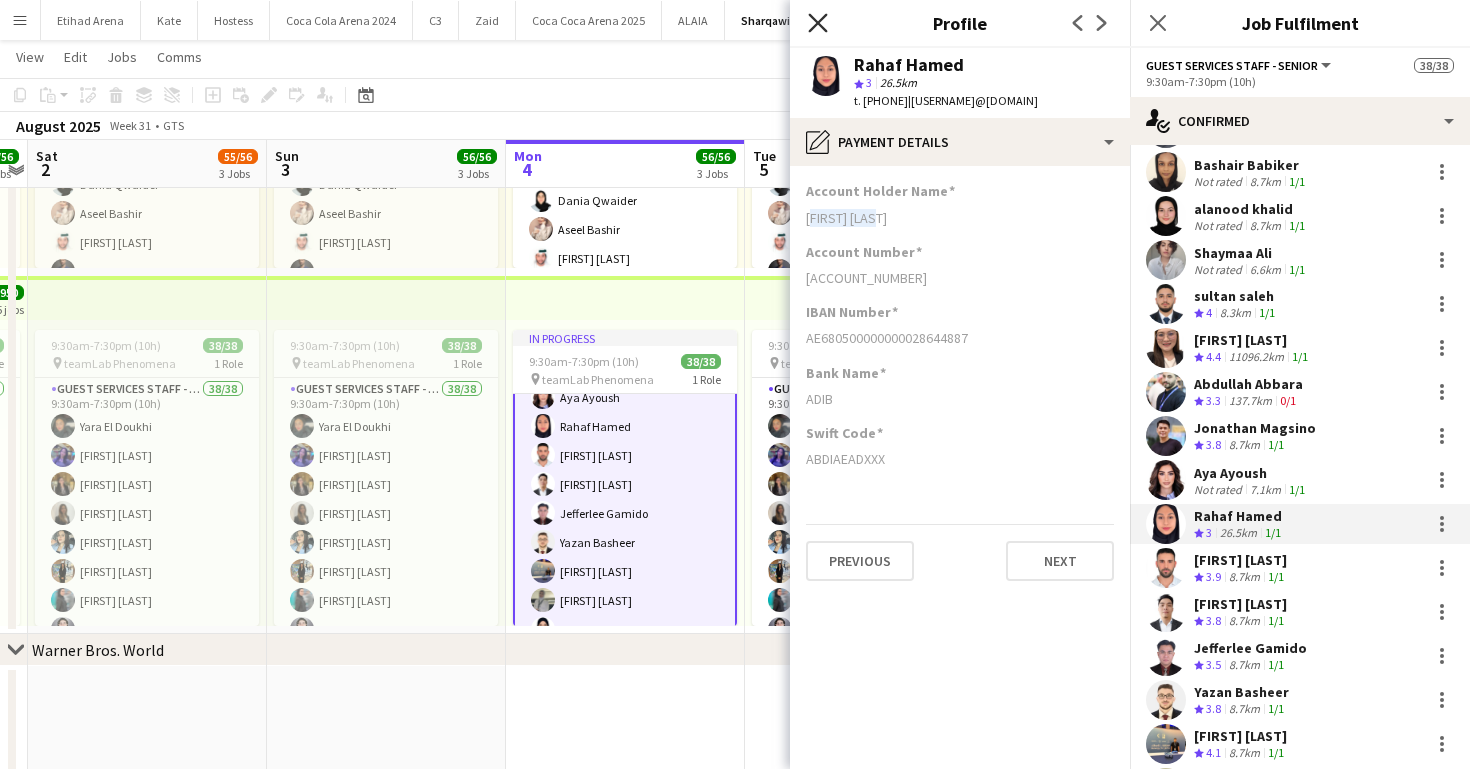 click 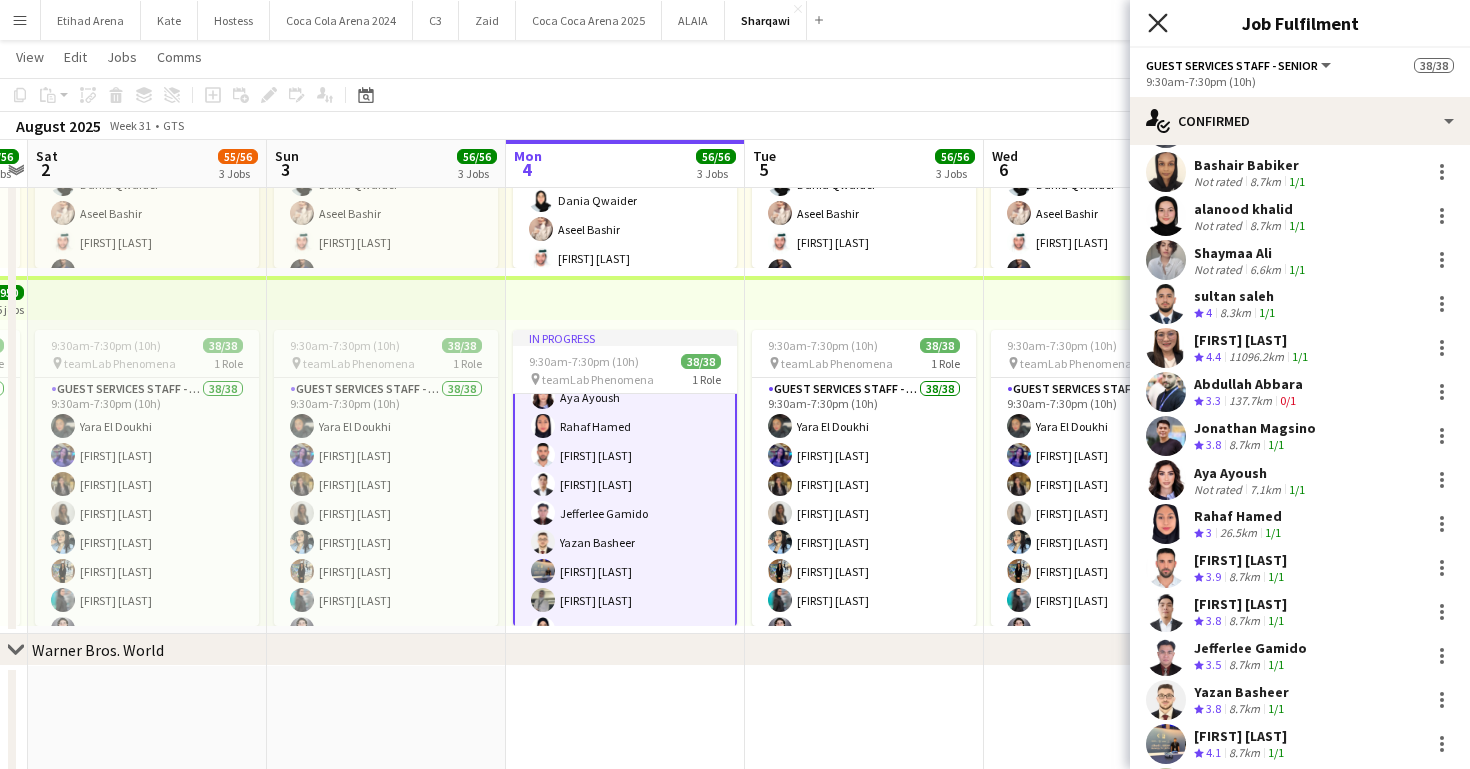 click 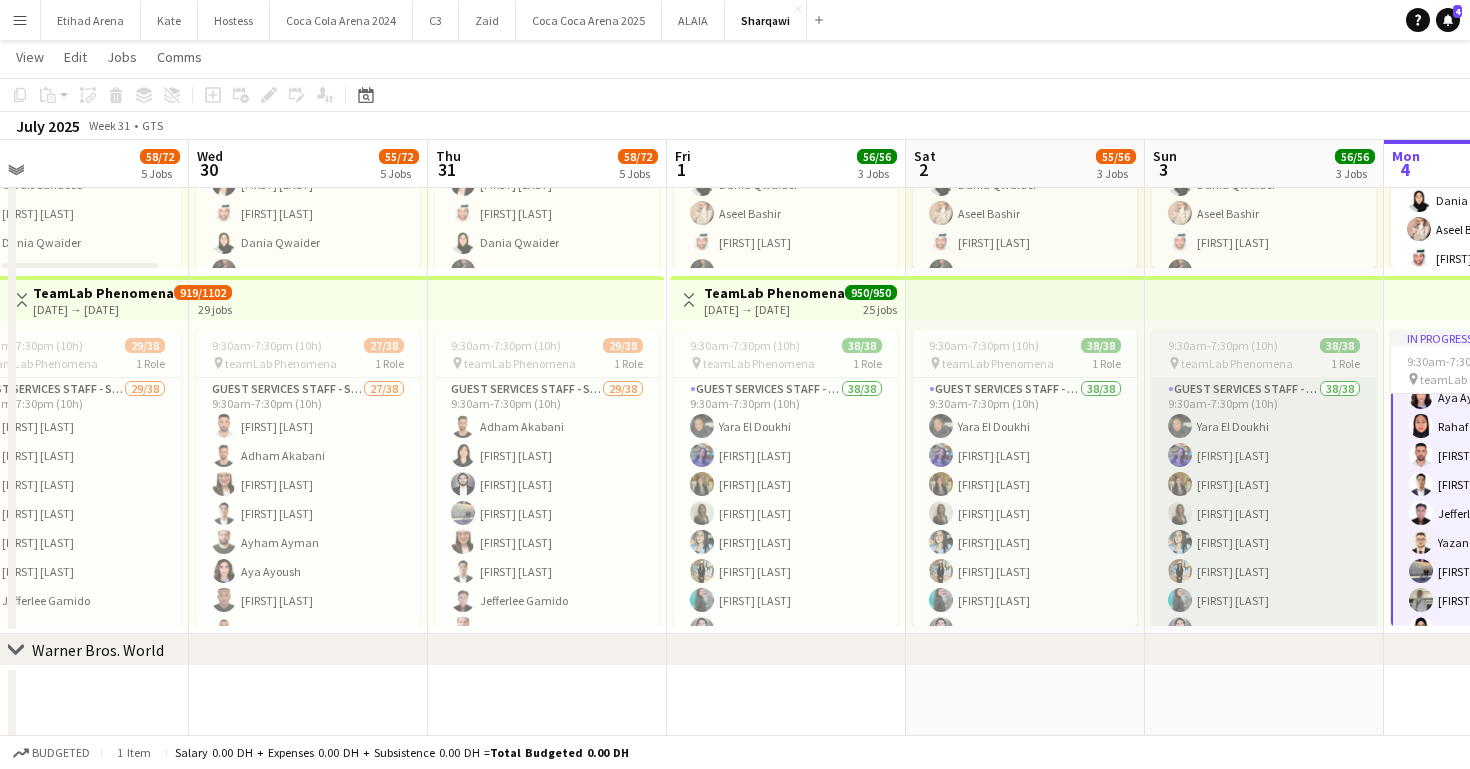 scroll, scrollTop: 0, scrollLeft: 527, axis: horizontal 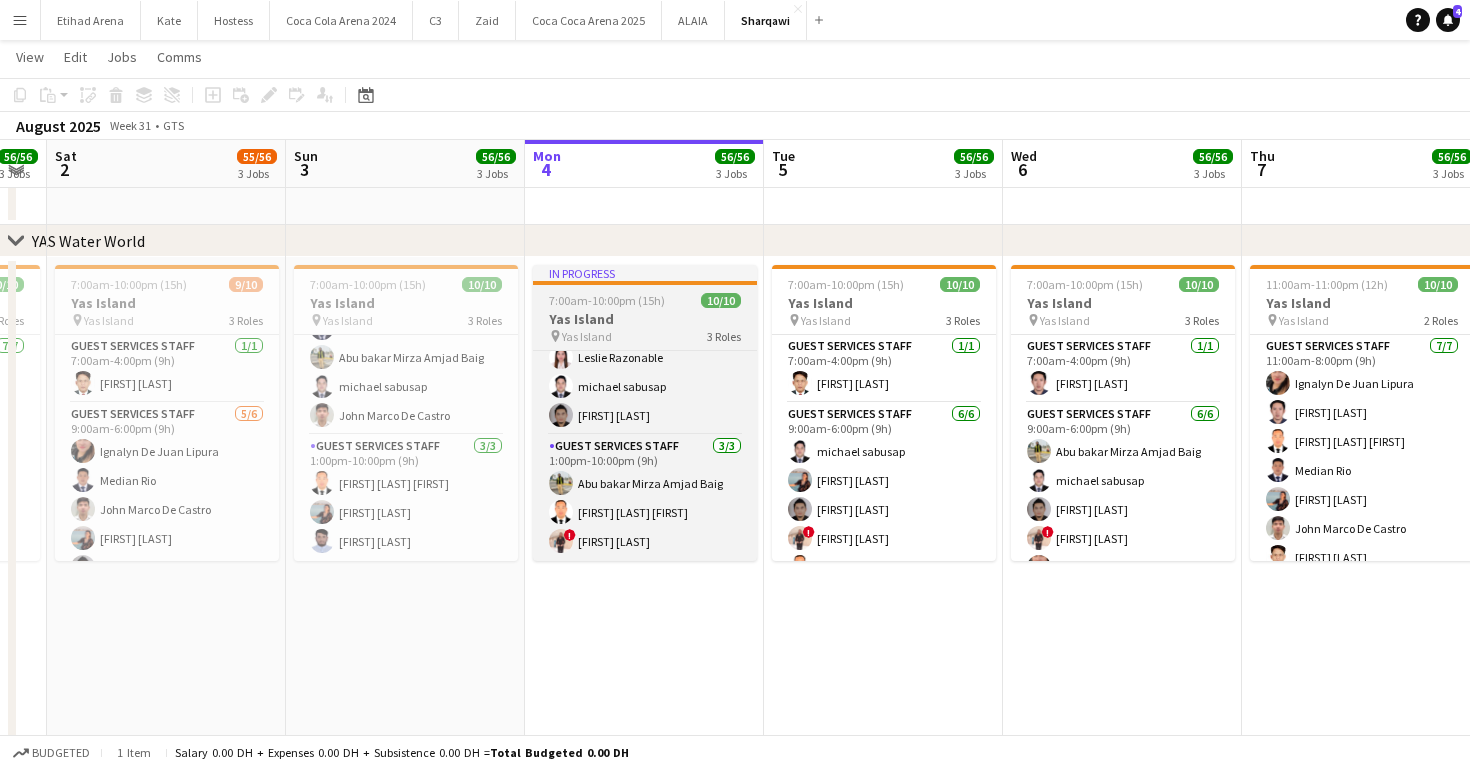 click on "Yas Island" at bounding box center (645, 319) 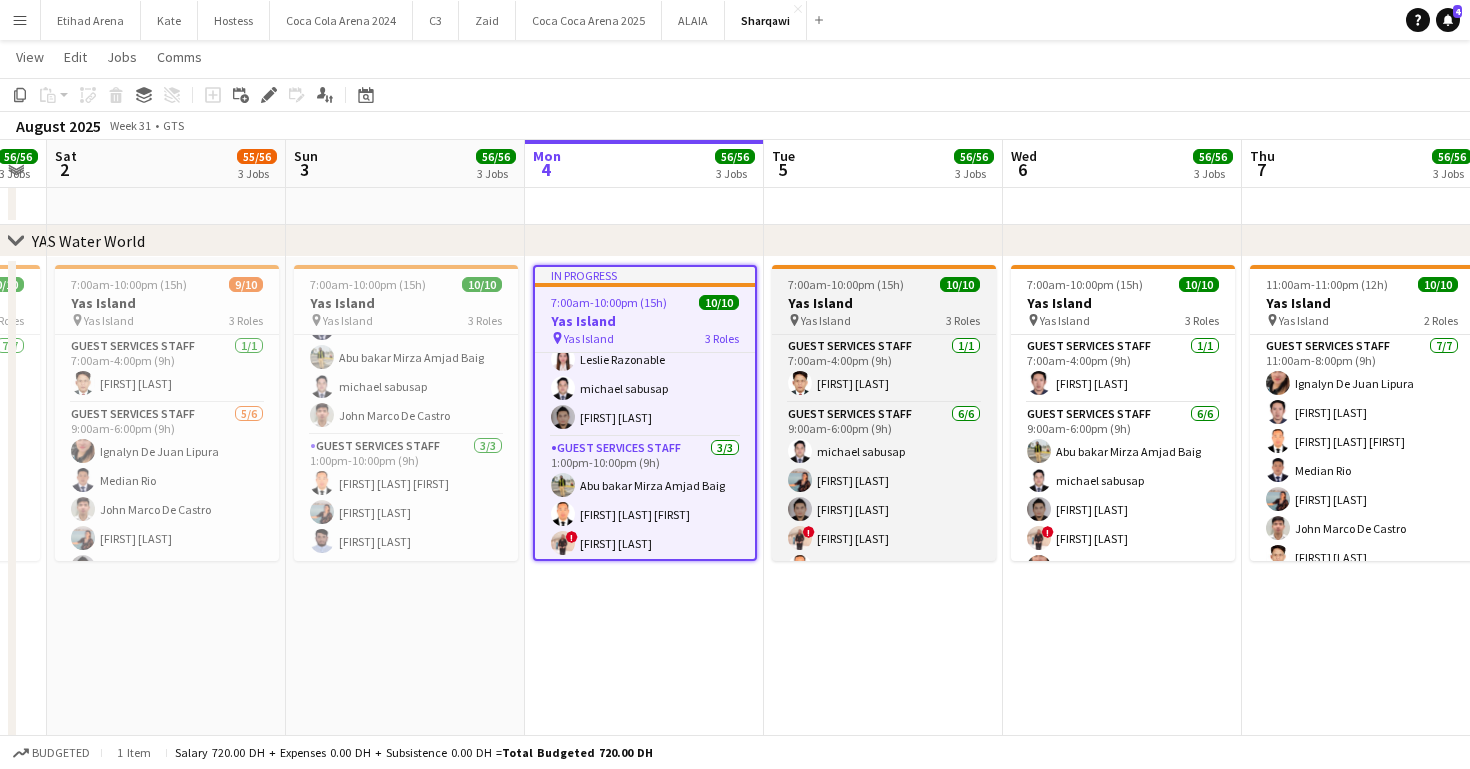 click on "Guest Services Staff   5/6   9:00am-6:00pm (9h)
[FIRST] [LAST] [FIRST] [LAST] [FIRST] [LAST]
single-neutral-actions" at bounding box center [884, 413] 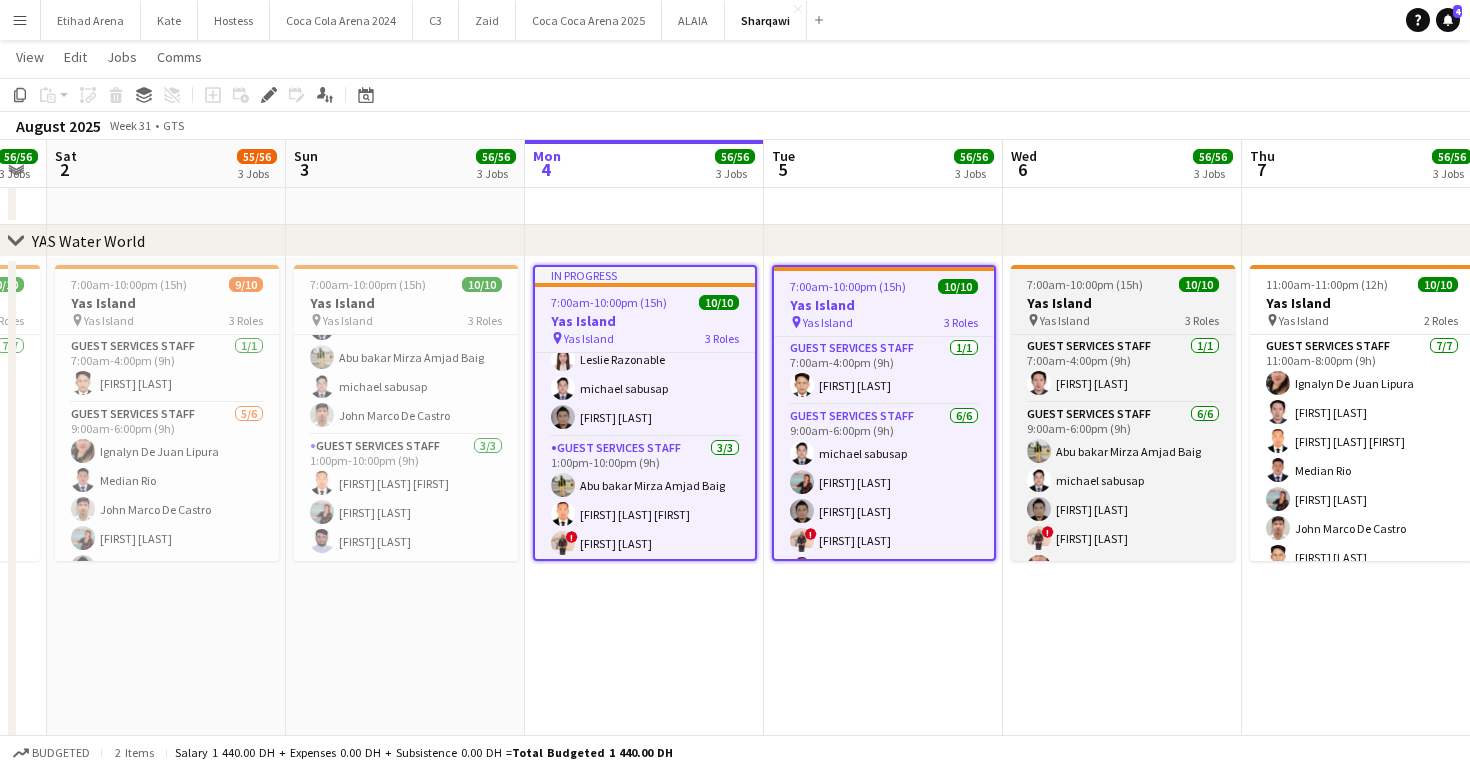 click on "pin
Yas Island    3 Roles" at bounding box center (1123, 320) 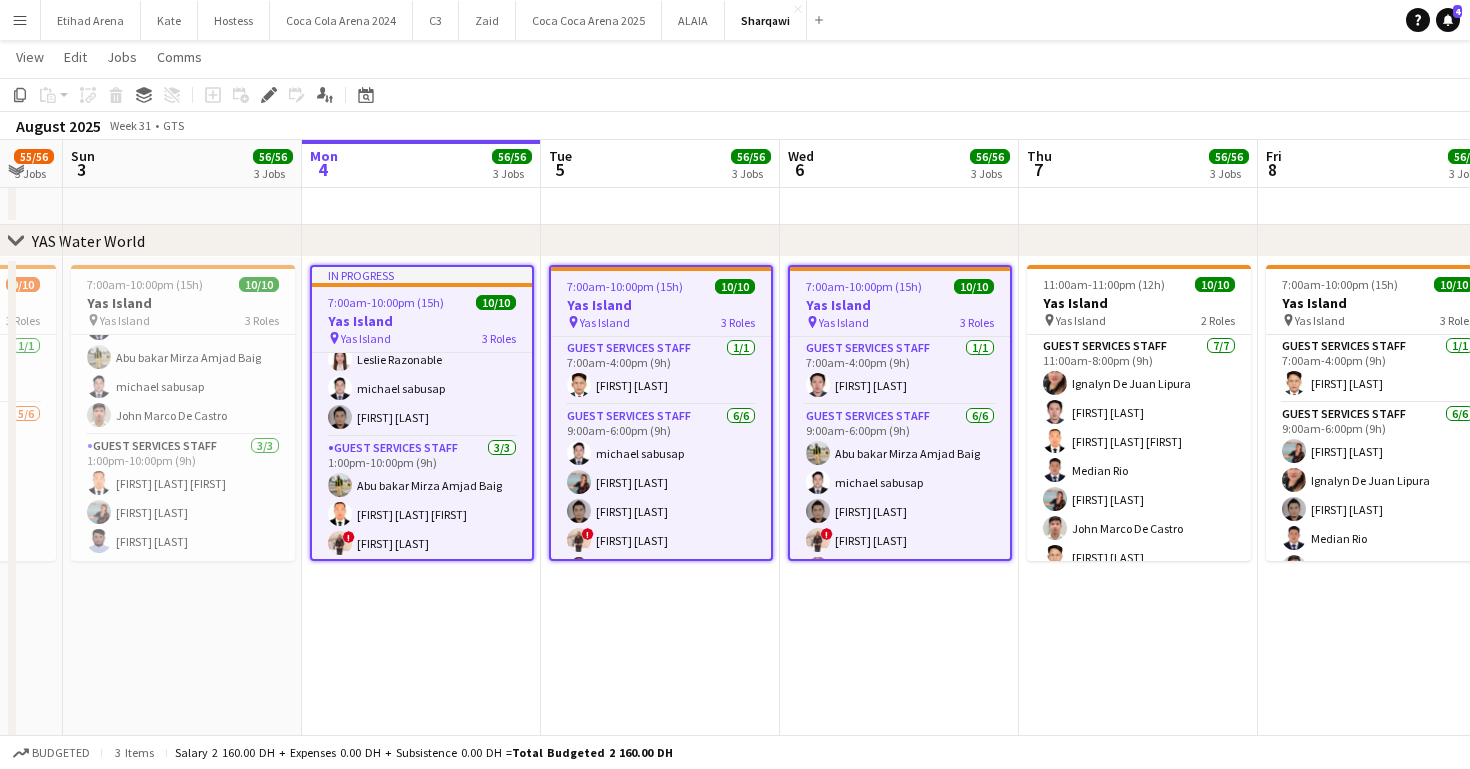 scroll, scrollTop: 0, scrollLeft: 721, axis: horizontal 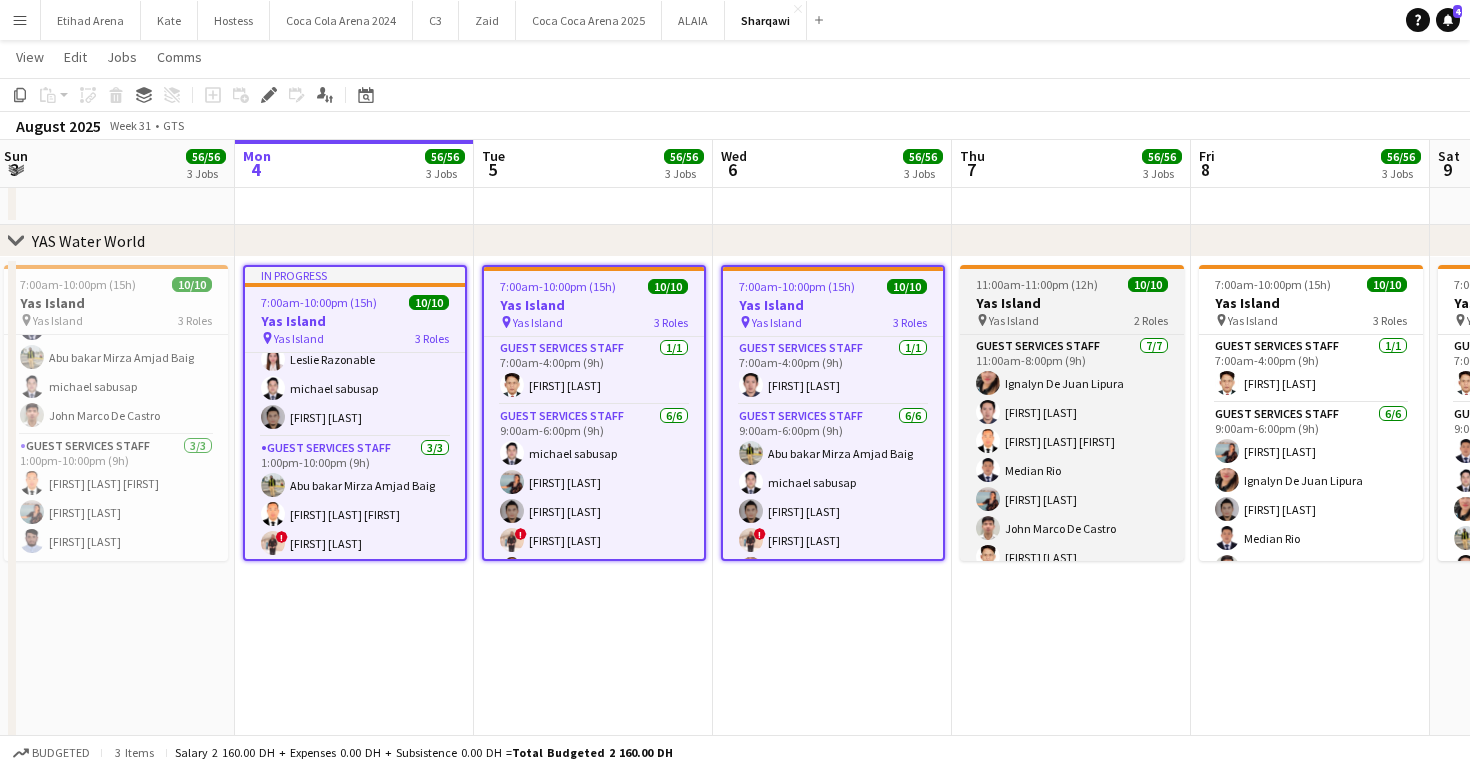 click on "Yas Island" at bounding box center (1072, 303) 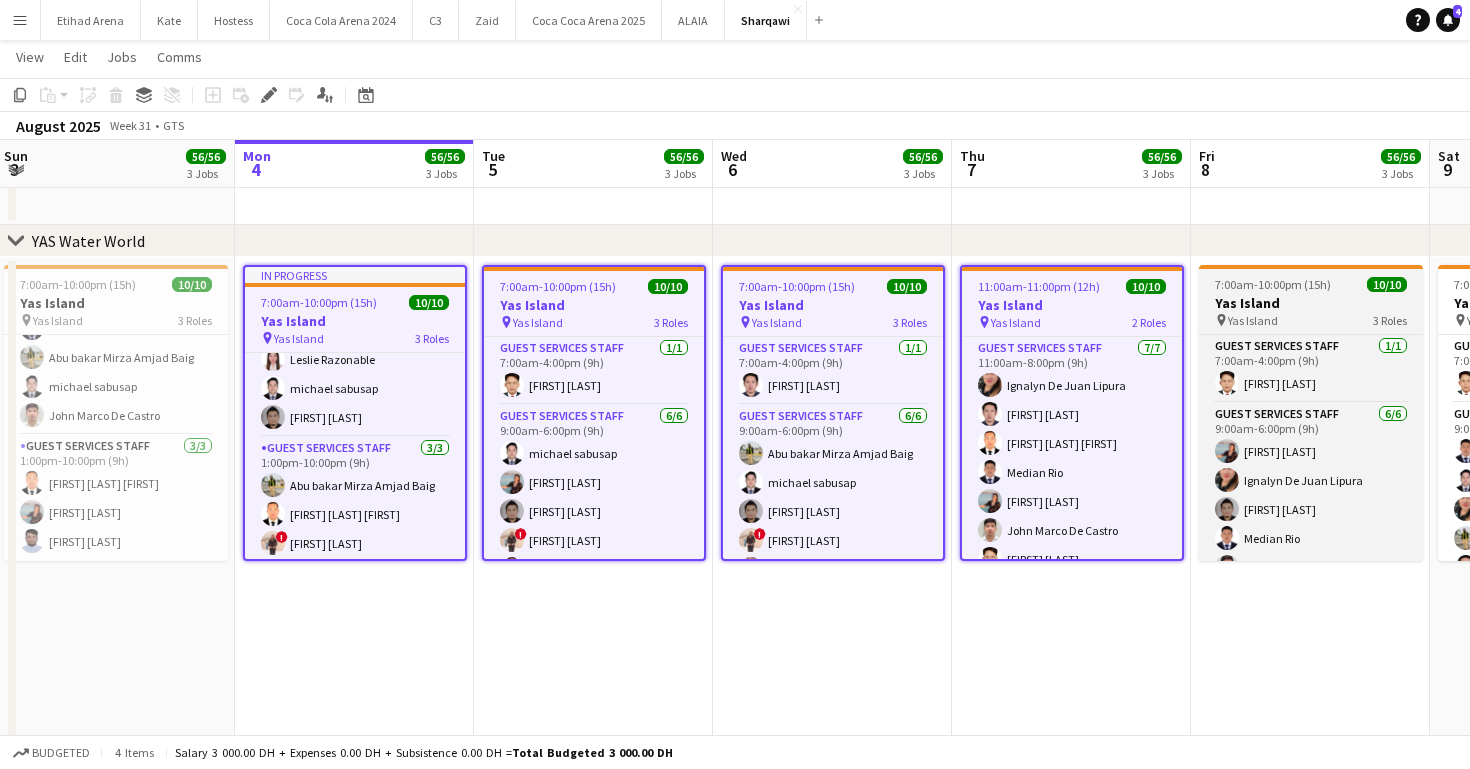 click on "Yas Island" at bounding box center (1253, 320) 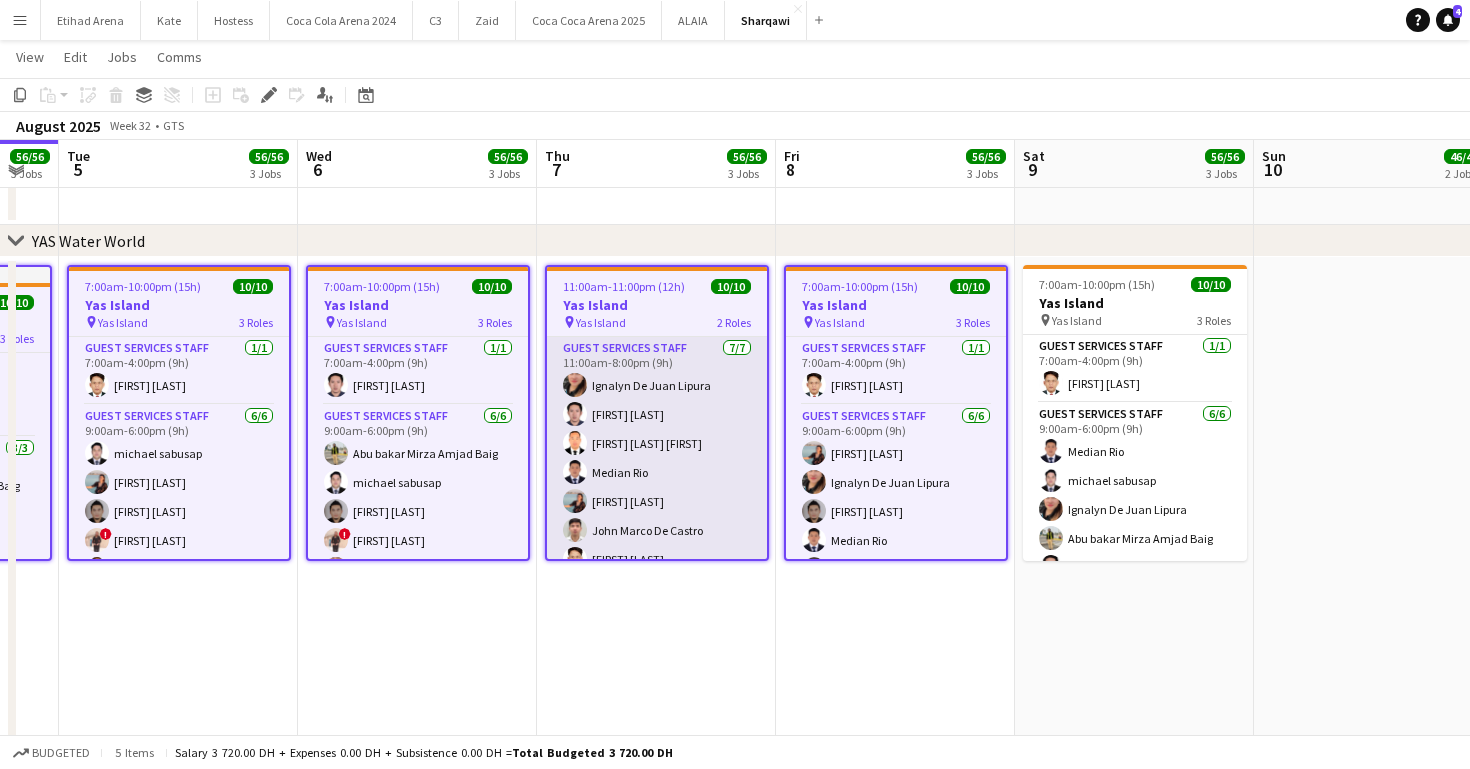 scroll, scrollTop: 0, scrollLeft: 684, axis: horizontal 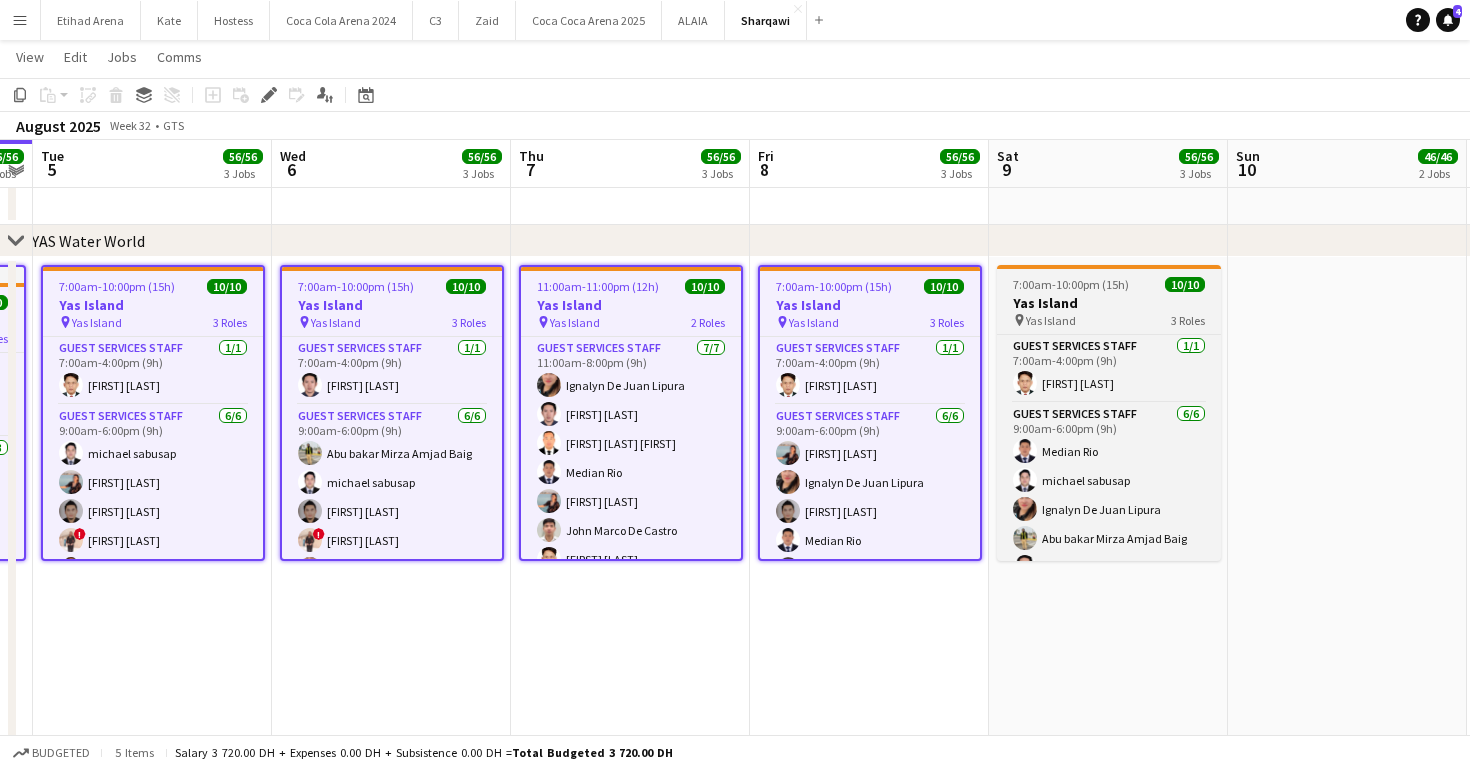 click on "Yas Island" at bounding box center [1109, 303] 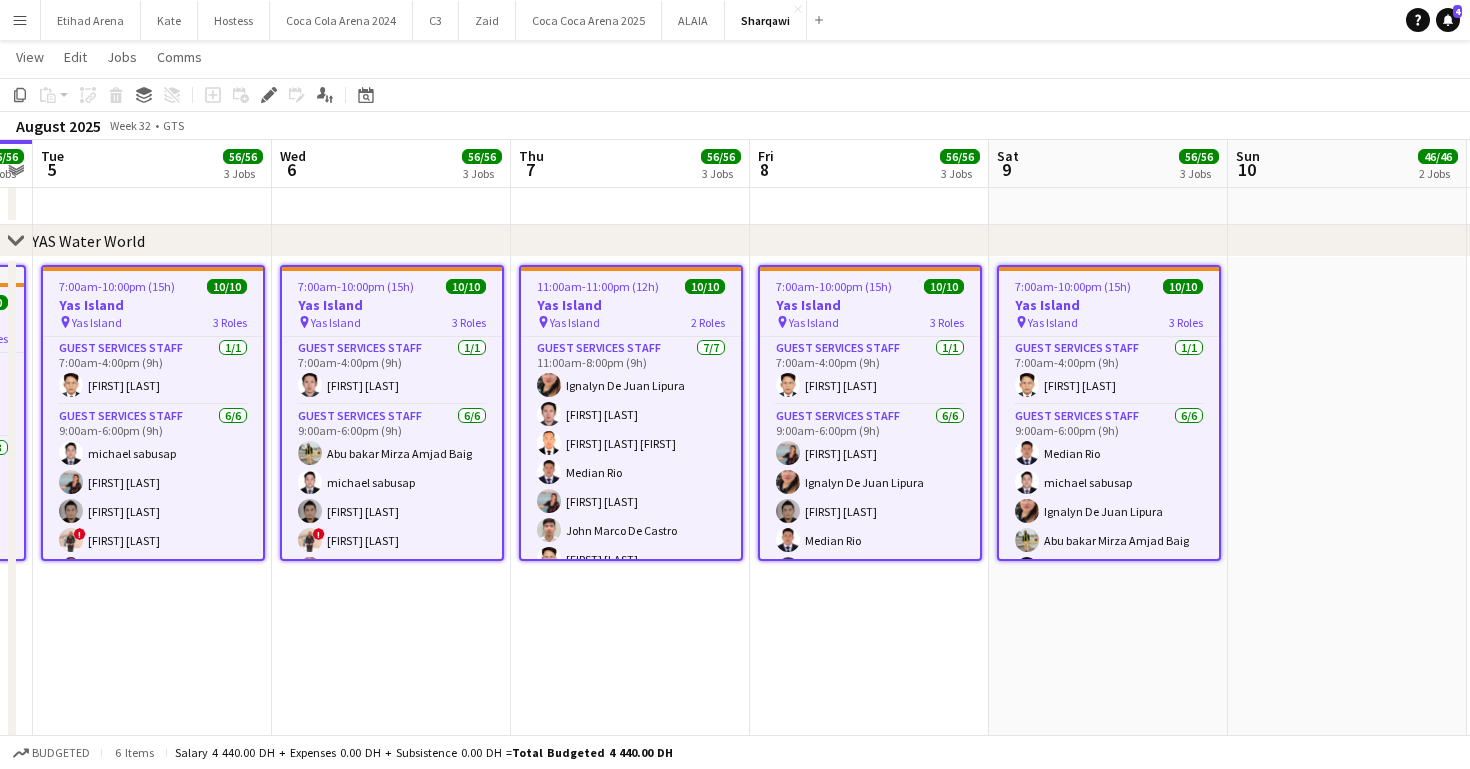 click on "7:00am-10:00pm (15h)    10/10   Yas Island
pin
Yas Island    3 Roles   Guest Services Staff   1/1   7:00am-4:00pm (9h)
[FIRST] [LAST]  Guest Services Staff   6/6   9:00am-6:00pm (9h)
[FIRST] [LAST] [FIRST] [LAST] [FIRST] [LAST] [FIRST] [LAST] [FIRST] [LAST] [FIRST] [LAST] [FIRST] [LAST]  Guest Services Staff   3/3   1:00pm-10:00pm (9h)
[FIRST] [LAST] [FIRST] [LAST] [FIRST] [LAST] [FIRST] [LAST] [FIRST] [LAST]" at bounding box center [1108, 619] 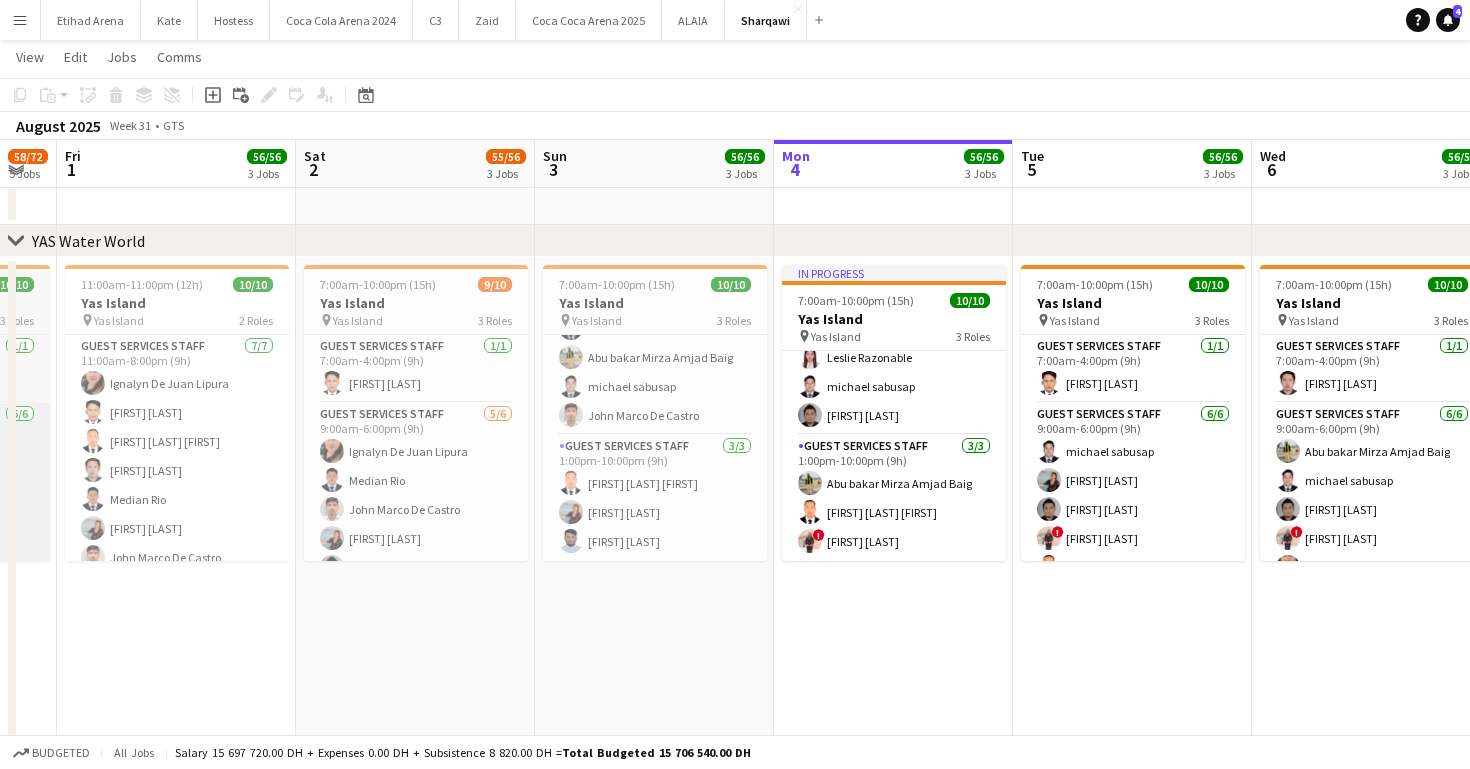 scroll, scrollTop: 0, scrollLeft: 919, axis: horizontal 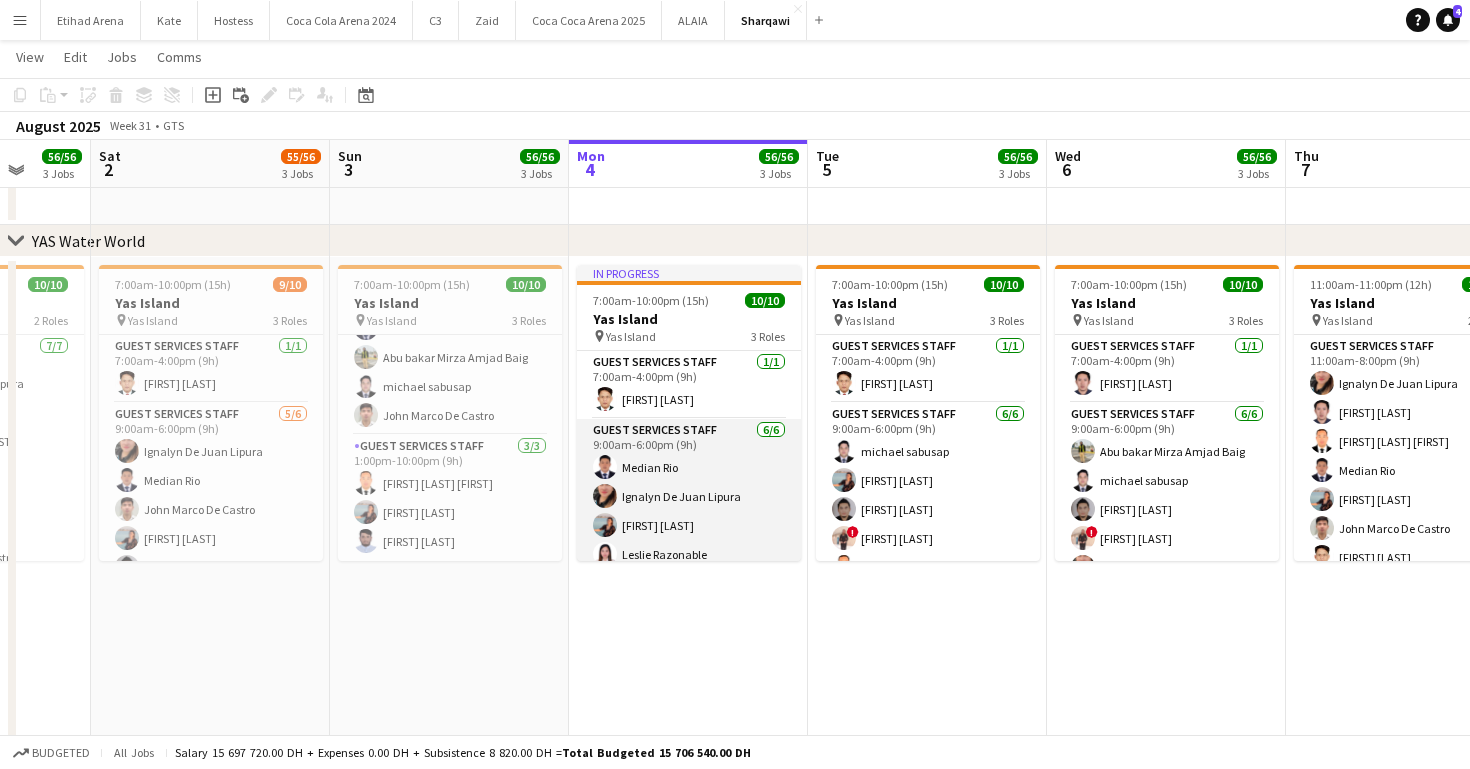 click on "Guest Services Staff   6/6   9:00am-6:00pm (9h)
[FIRST] [LAST] [FIRST] [LAST] [FIRST] [LAST] [FIRST] [LAST] [FIRST] [LAST] [FIRST] [LAST]" at bounding box center [689, 525] 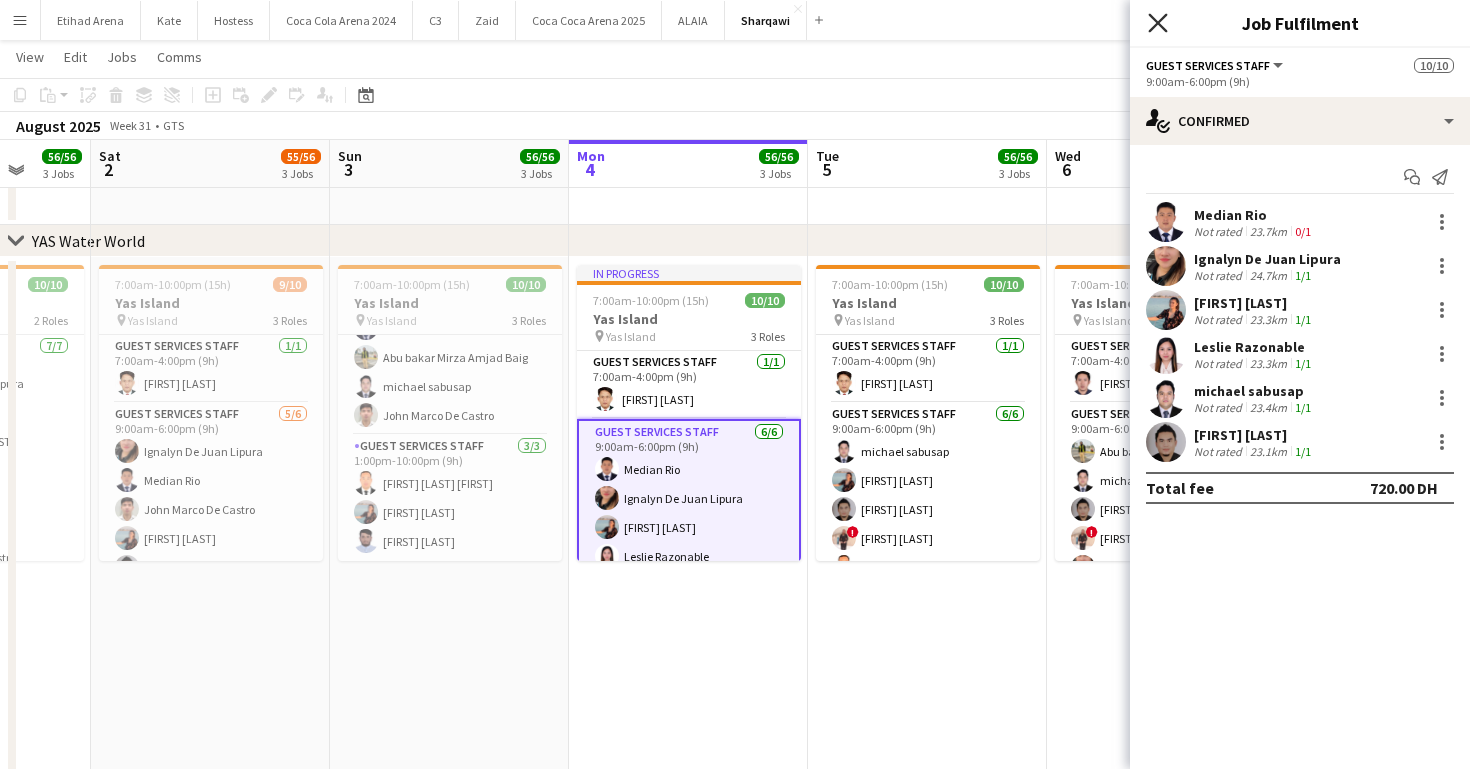 click on "Close pop-in" 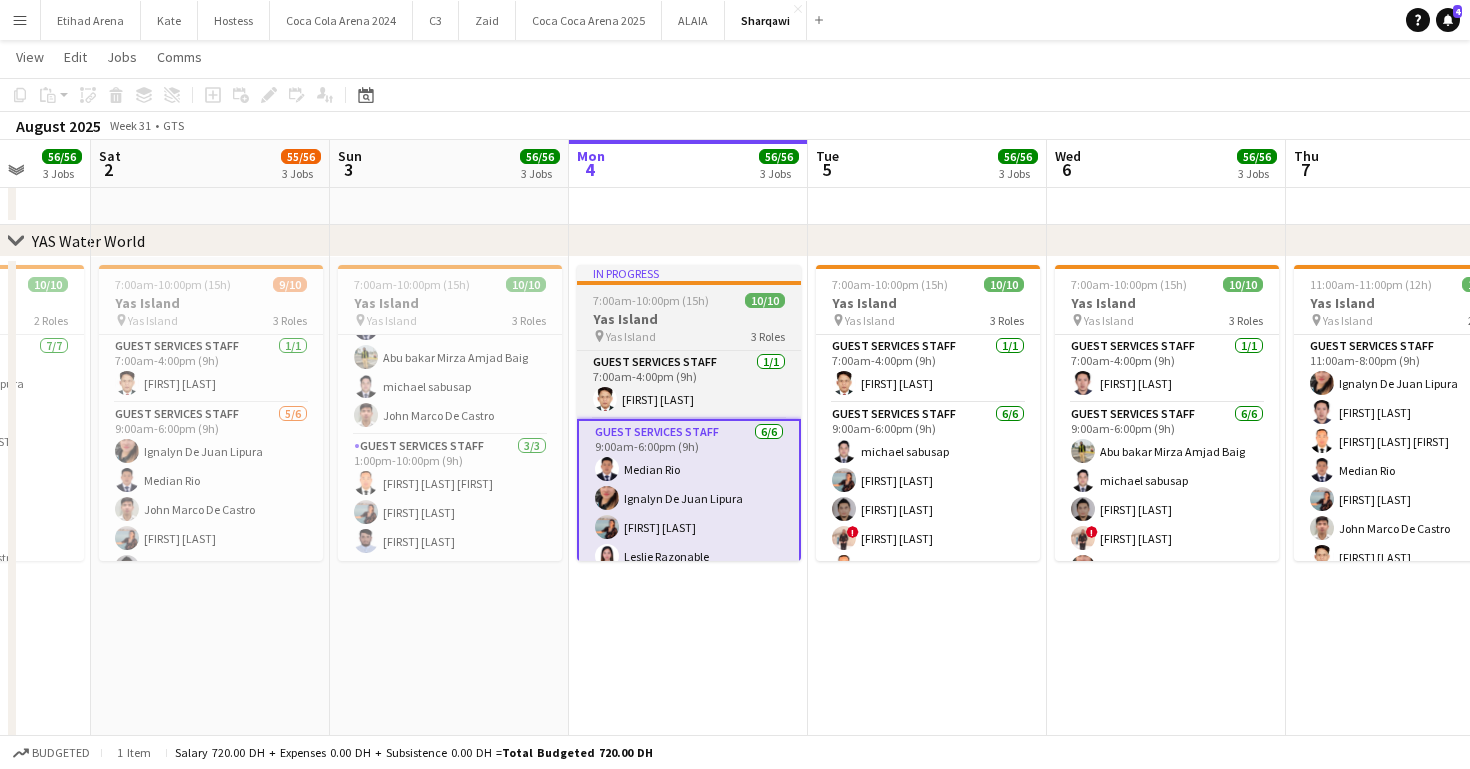 click on "Yas Island" at bounding box center (689, 319) 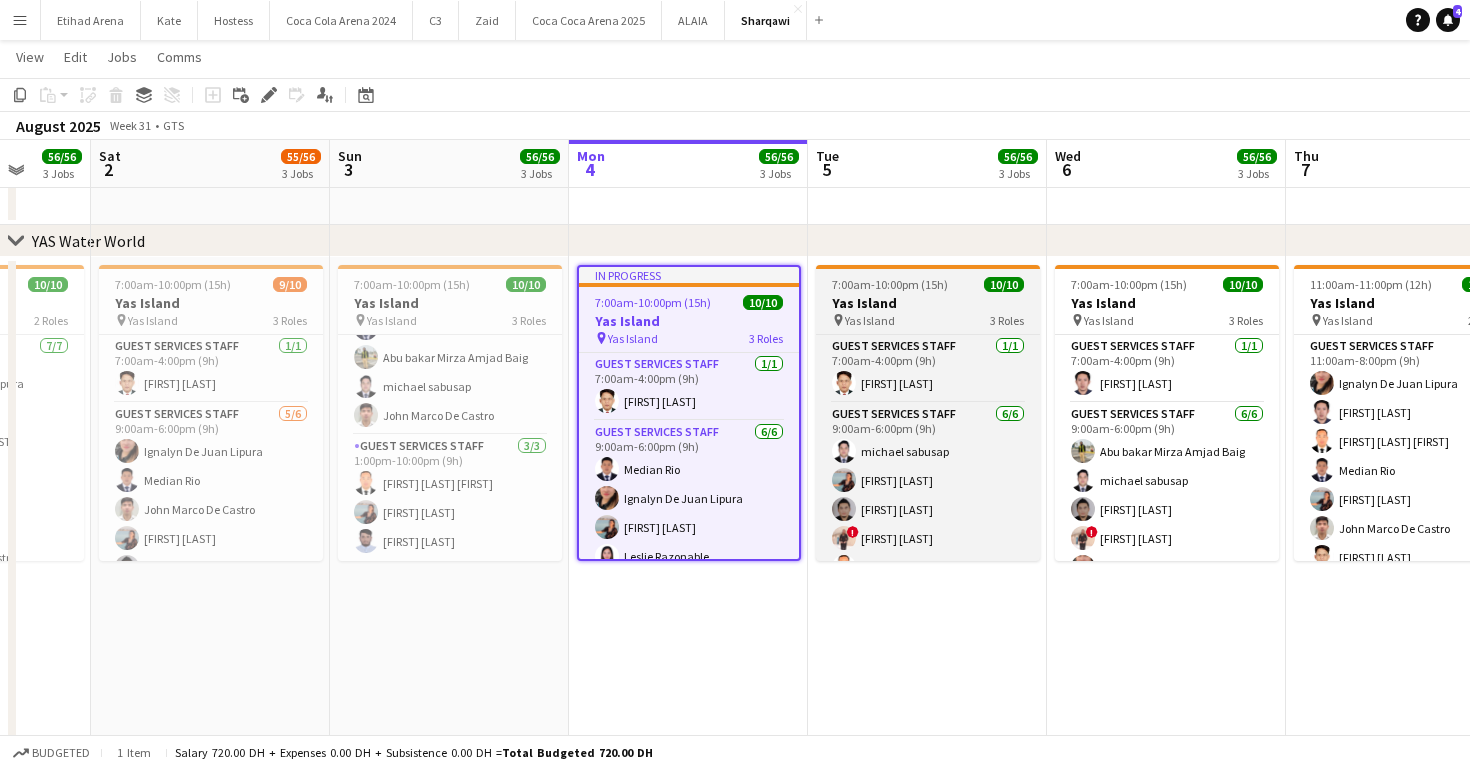 click on "Yas Island" at bounding box center (870, 320) 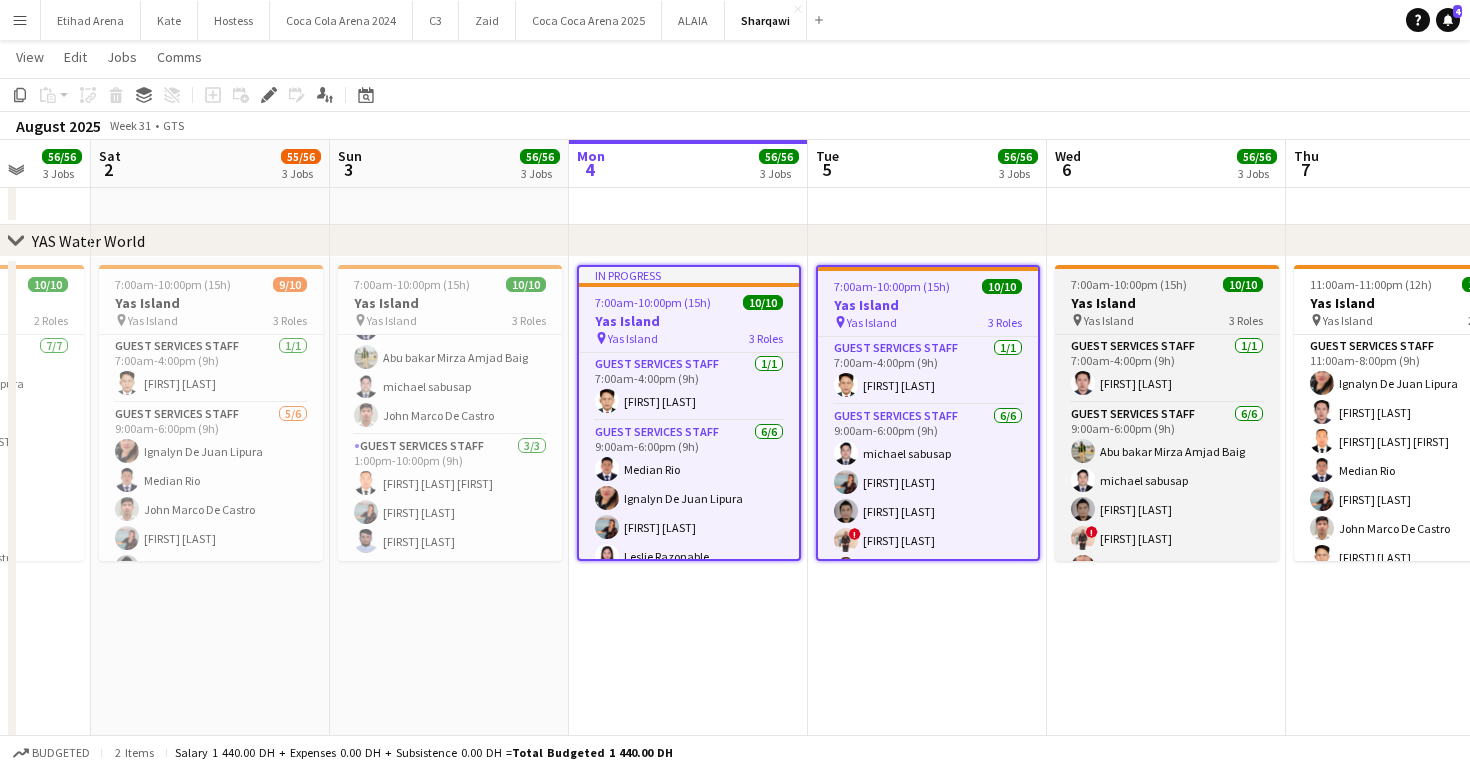 click on "Yas Island" at bounding box center (1109, 320) 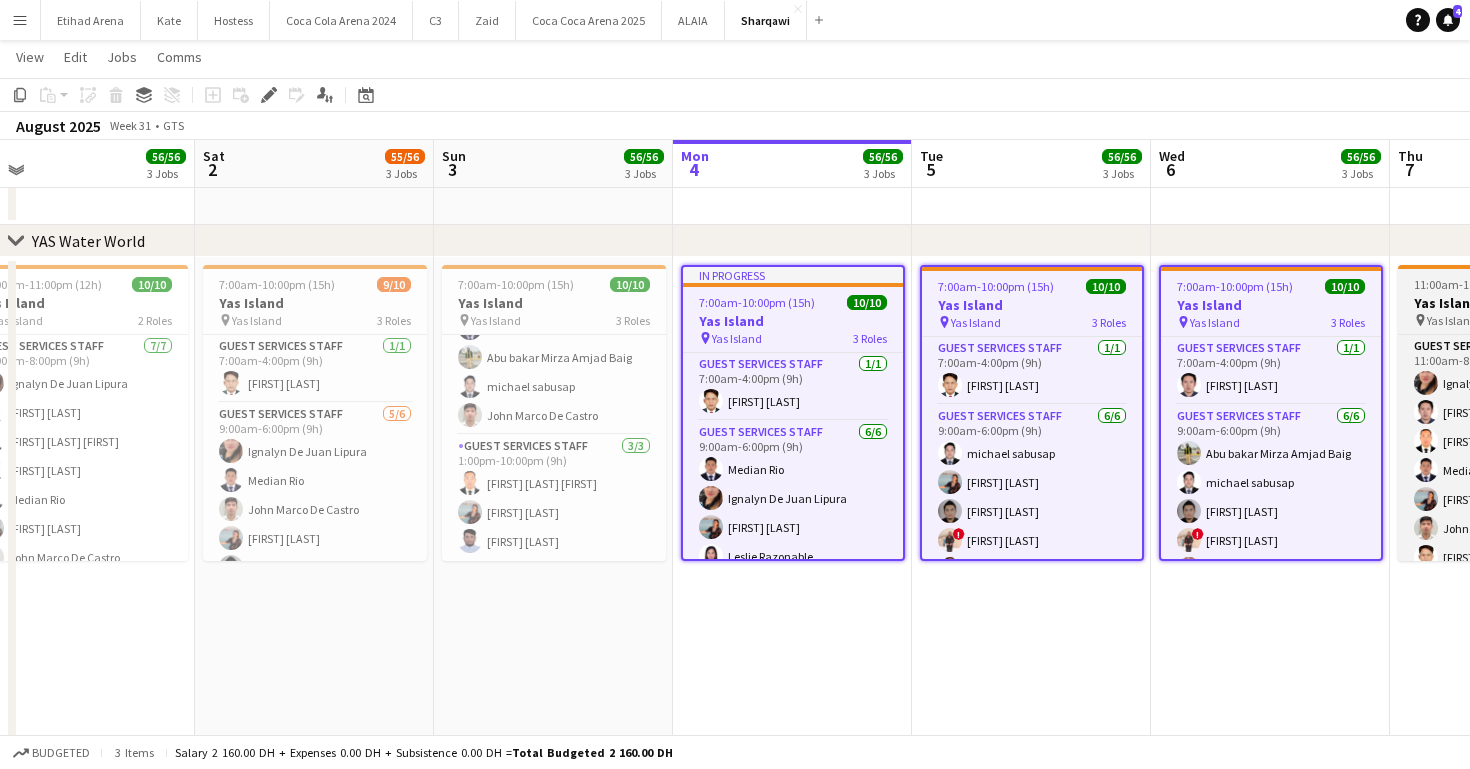 scroll, scrollTop: 0, scrollLeft: 544, axis: horizontal 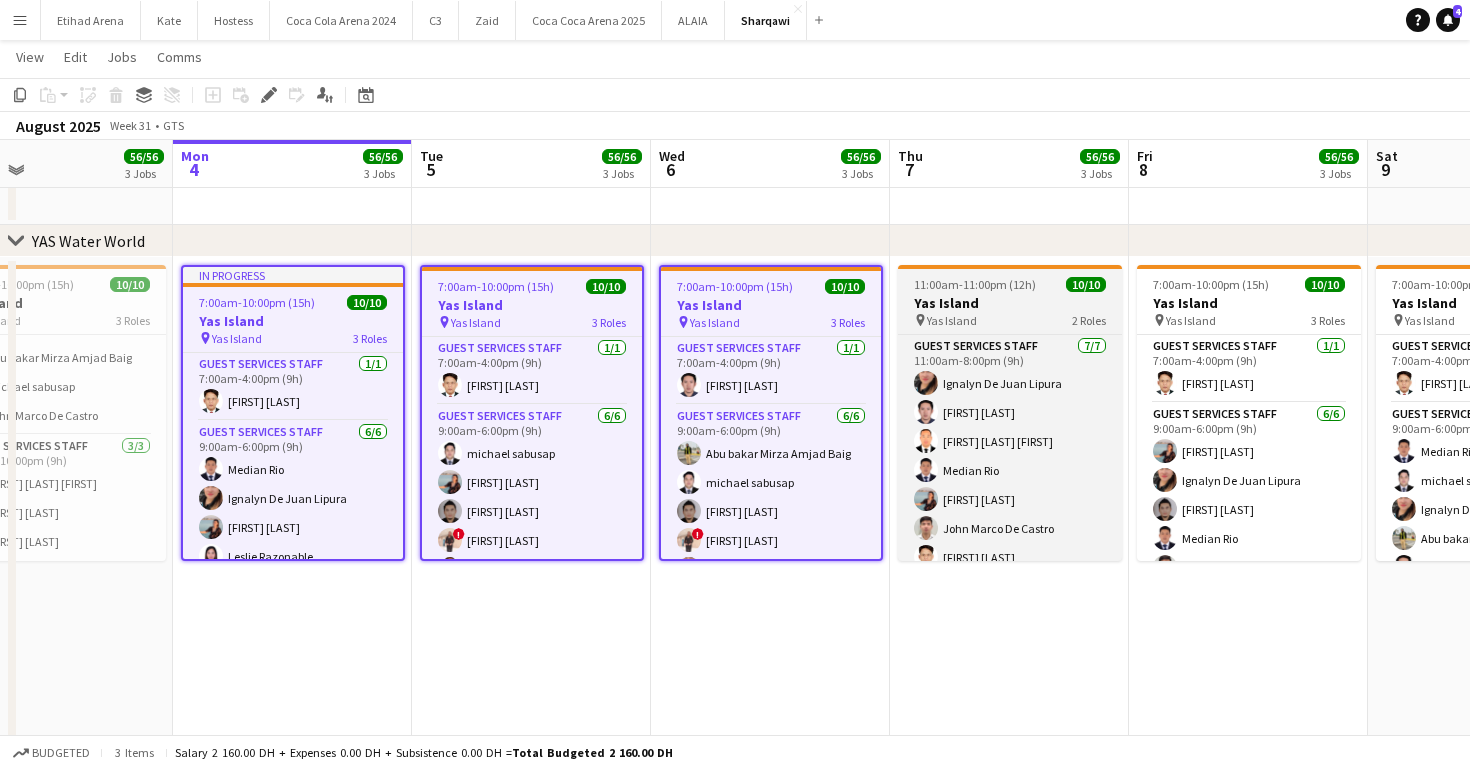 click on "Yas Island" at bounding box center (952, 320) 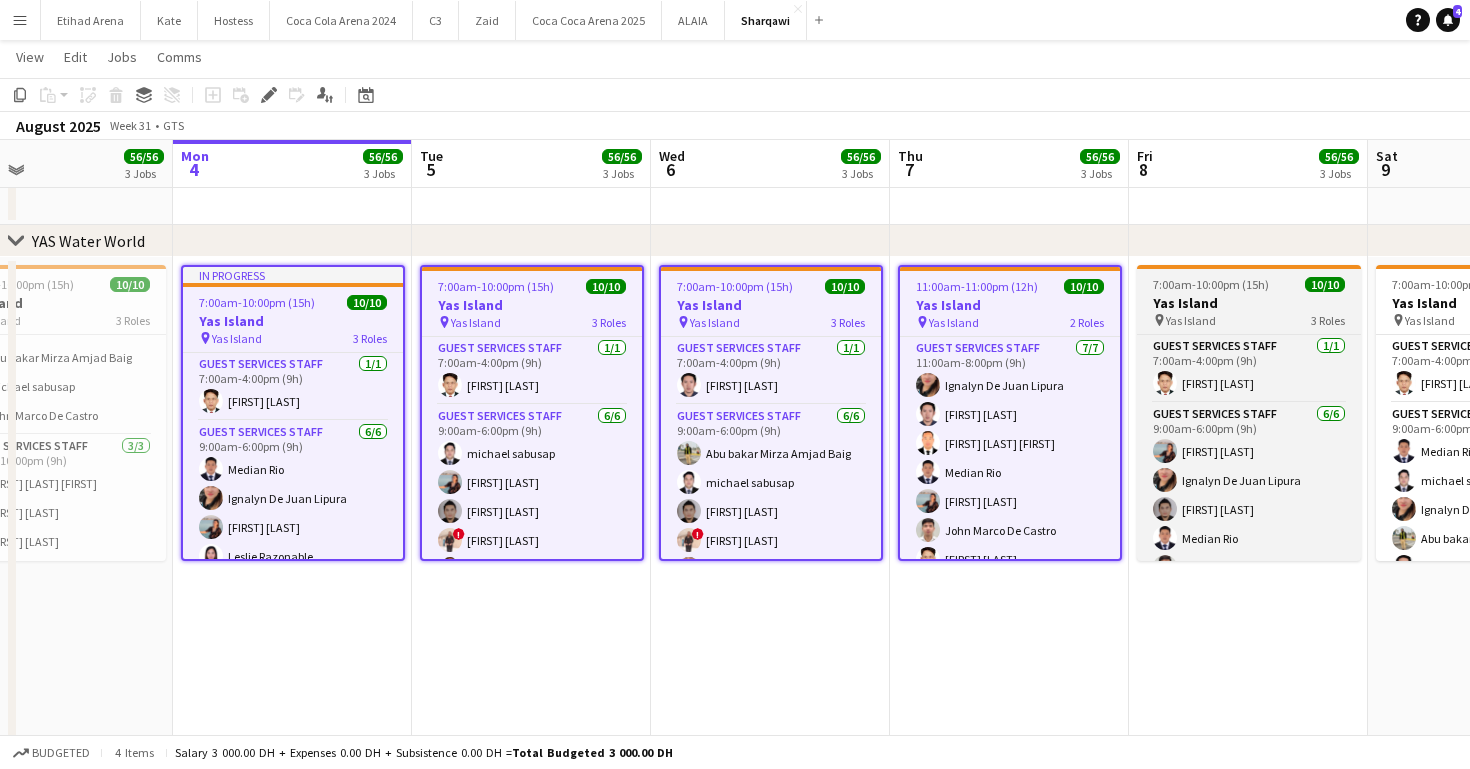 click on "Yas Island" at bounding box center (1249, 303) 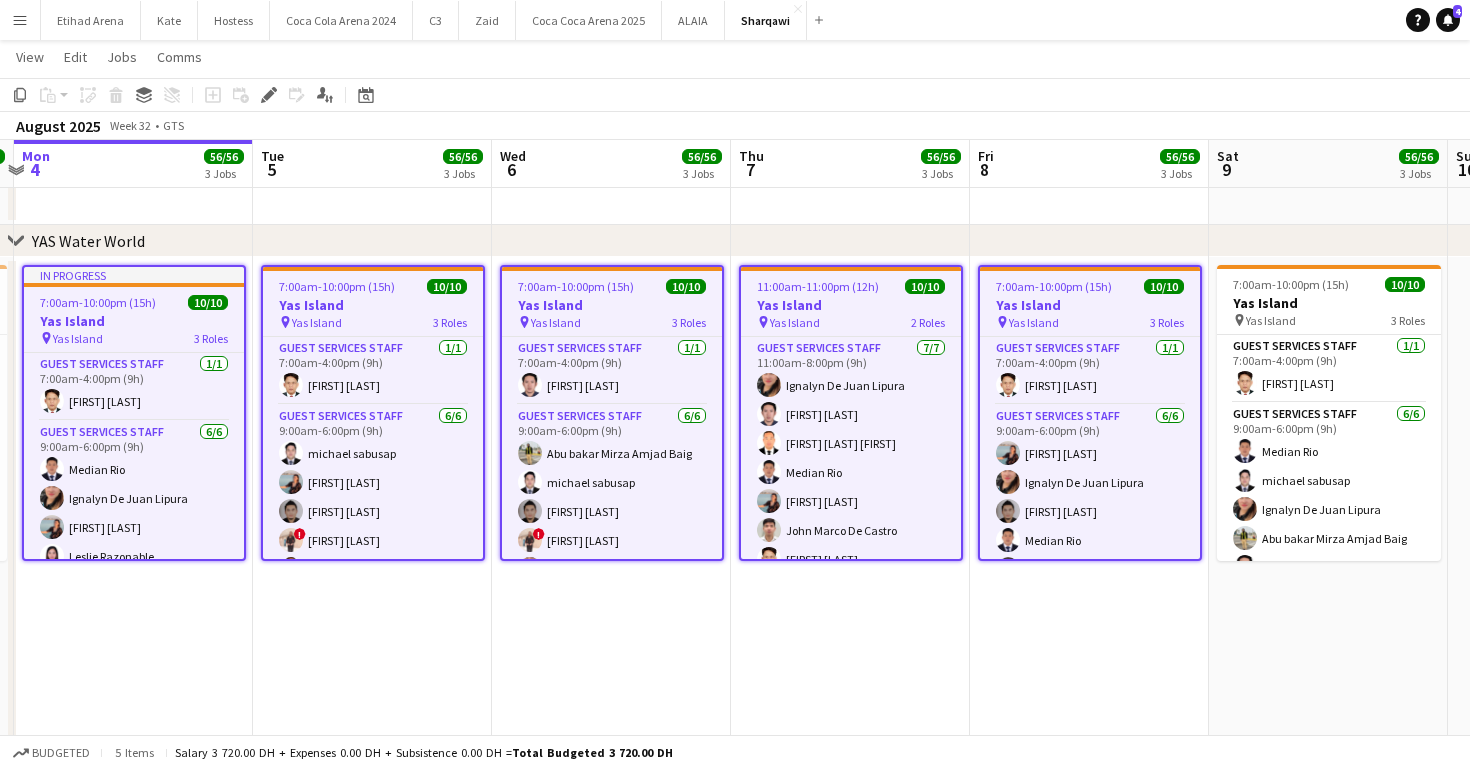scroll, scrollTop: 0, scrollLeft: 763, axis: horizontal 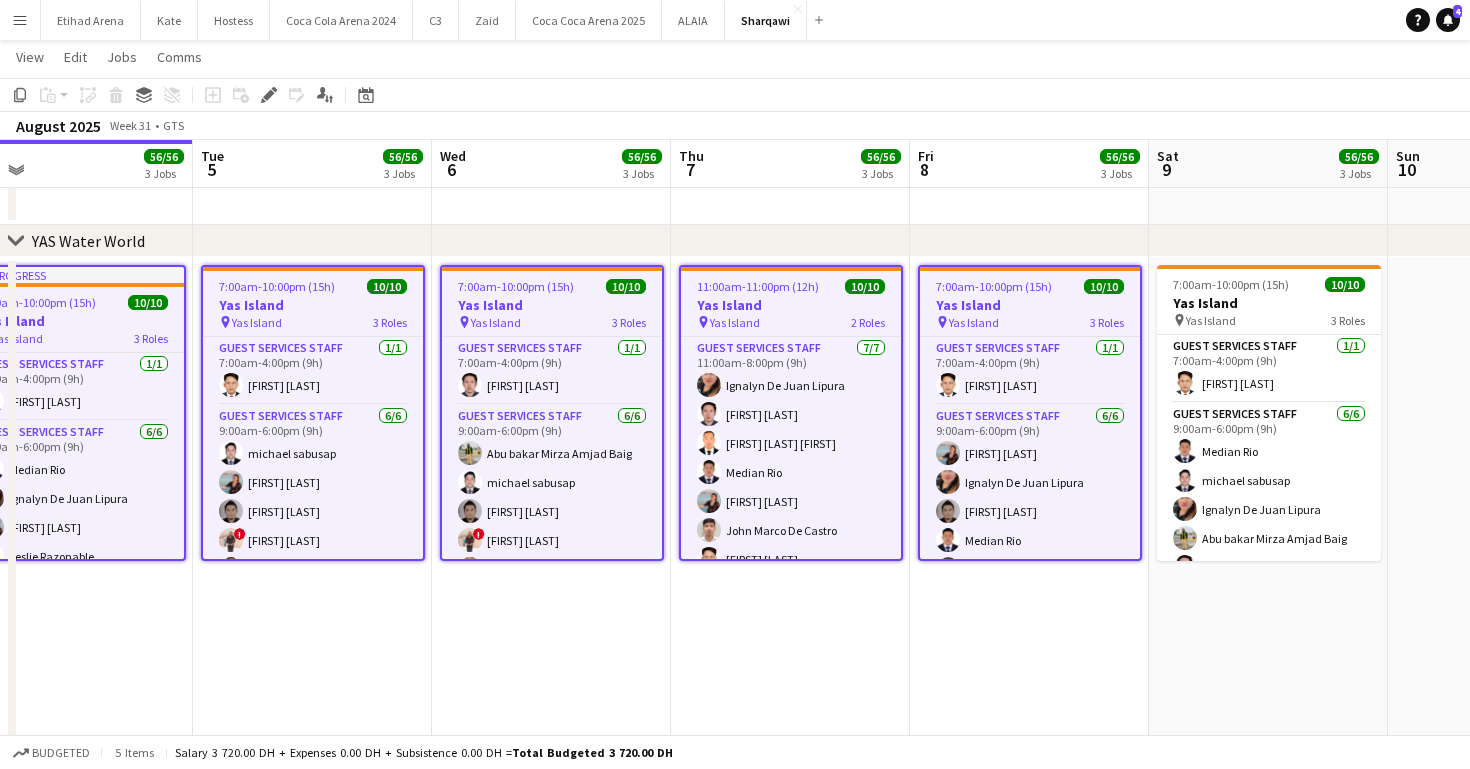 click on "Yas Island" at bounding box center (1269, 303) 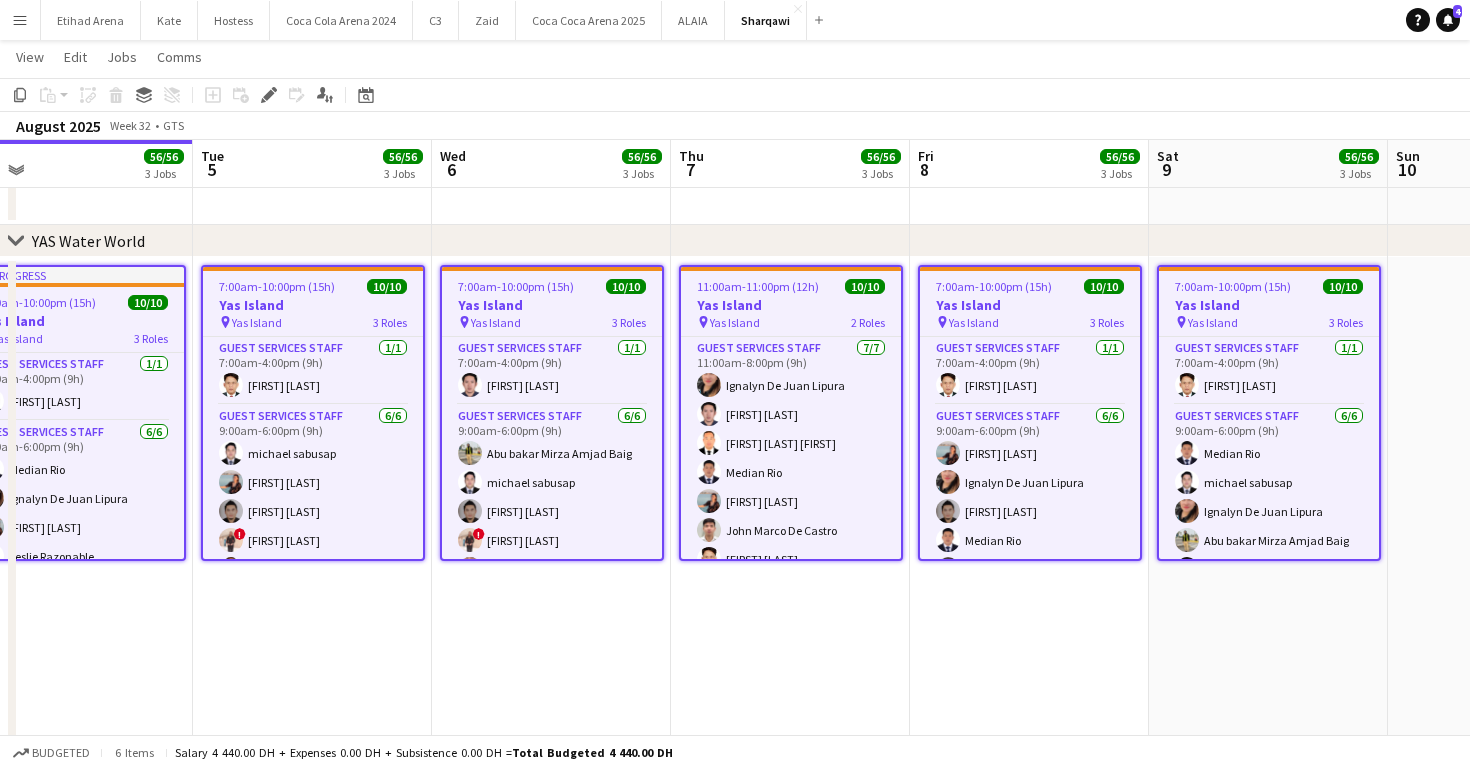 click on "Yas Island" at bounding box center (1269, 305) 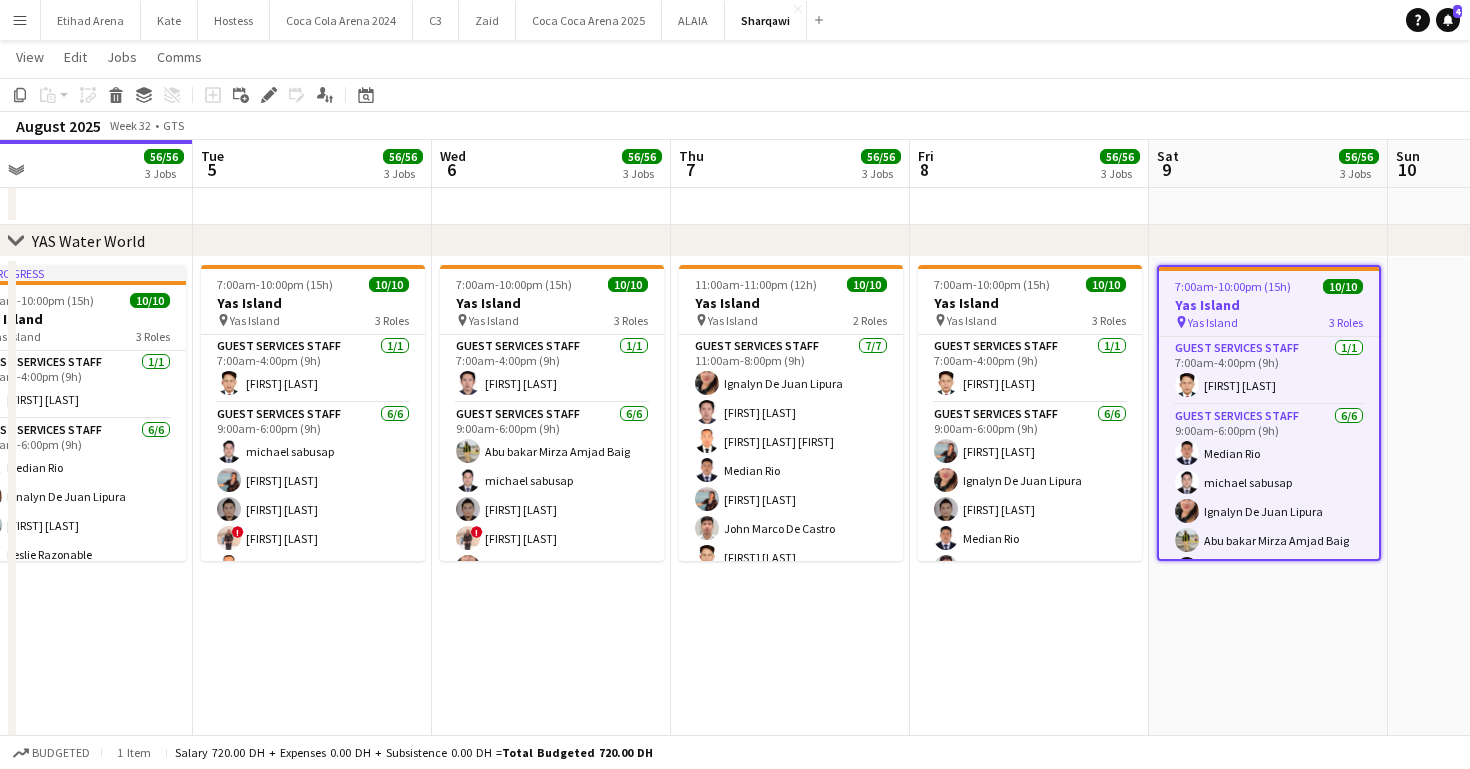 scroll, scrollTop: 0, scrollLeft: 0, axis: both 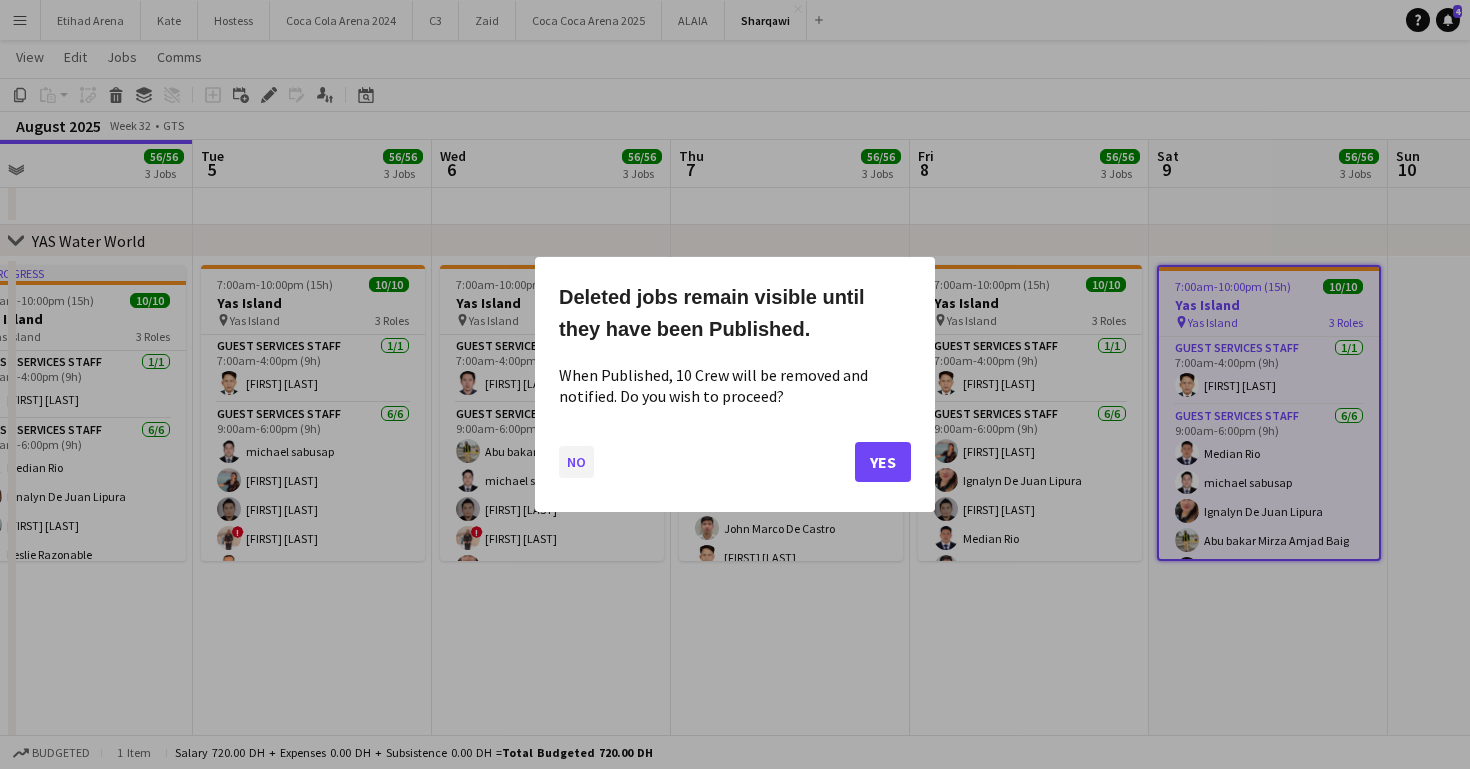 click on "No" 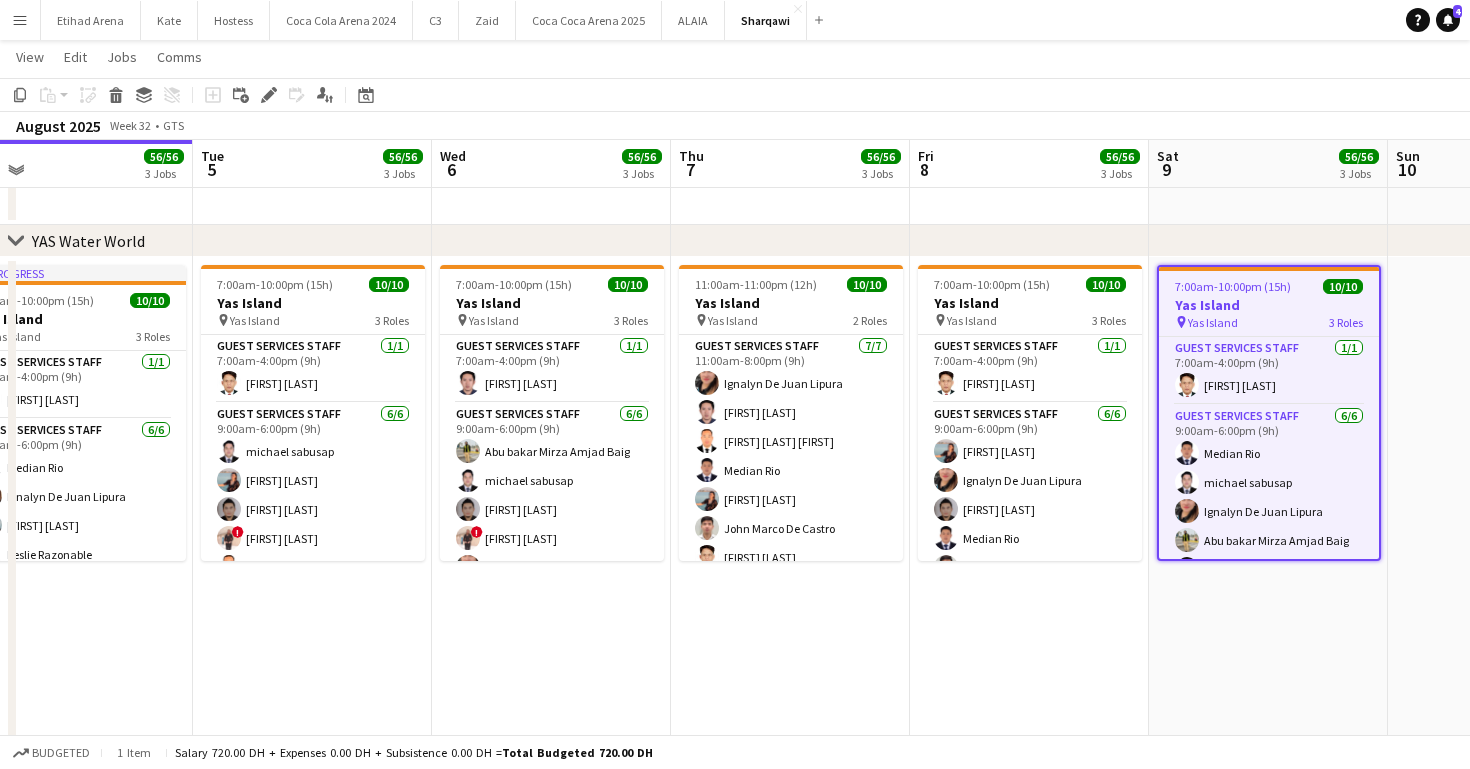 scroll, scrollTop: 3645, scrollLeft: 0, axis: vertical 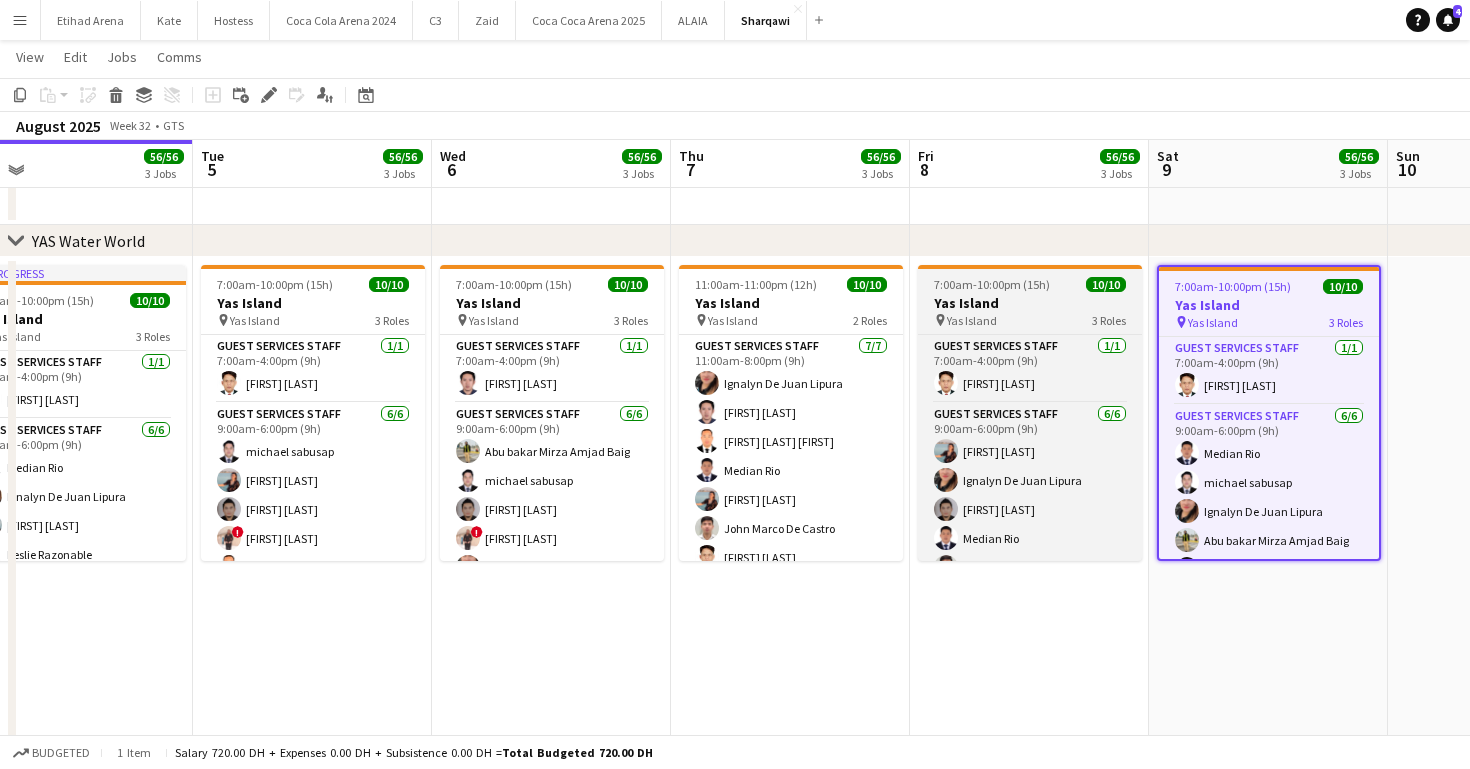 click on "Yas Island" at bounding box center (1030, 303) 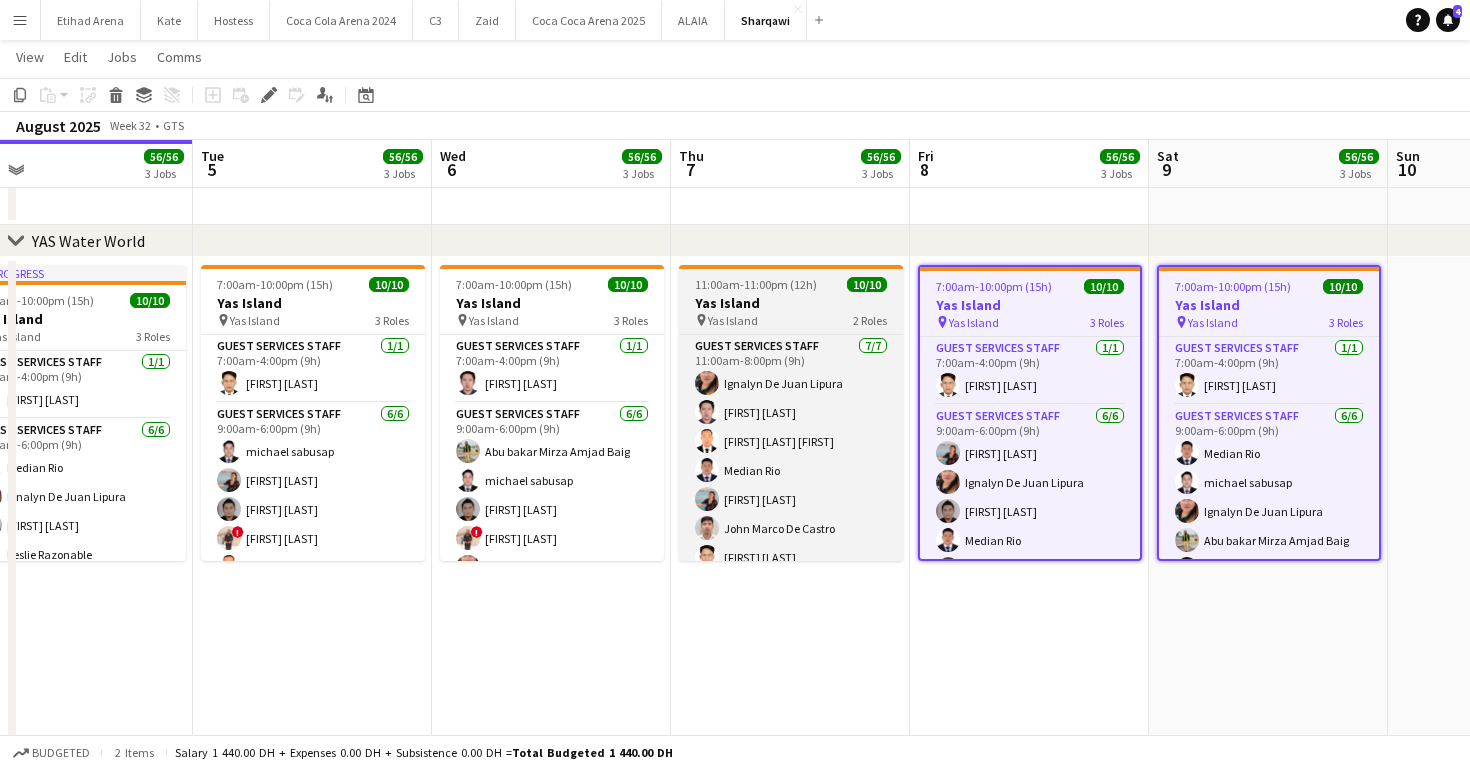 click on "Yas Island" at bounding box center [791, 303] 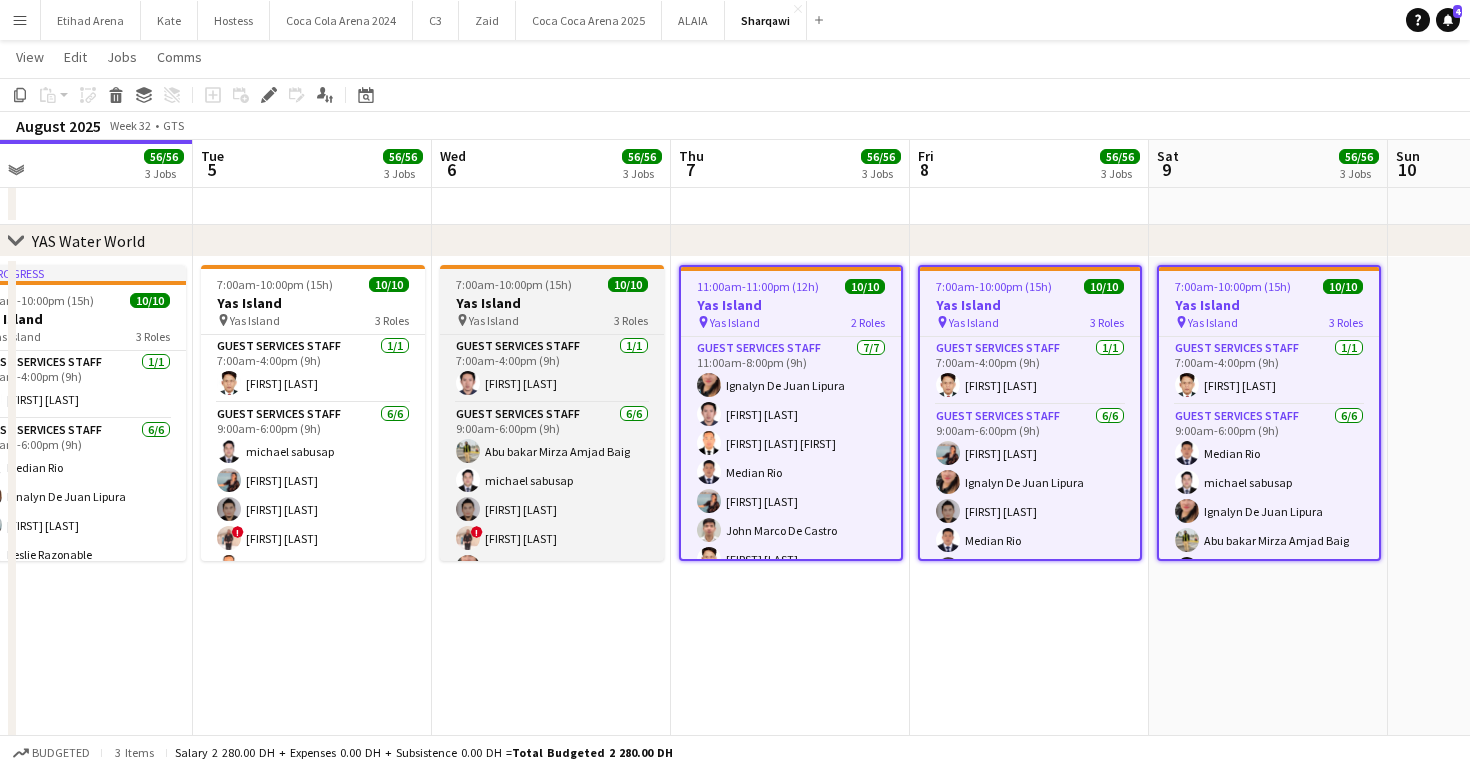 click on "7:00am-10:00pm (15h)" at bounding box center (514, 284) 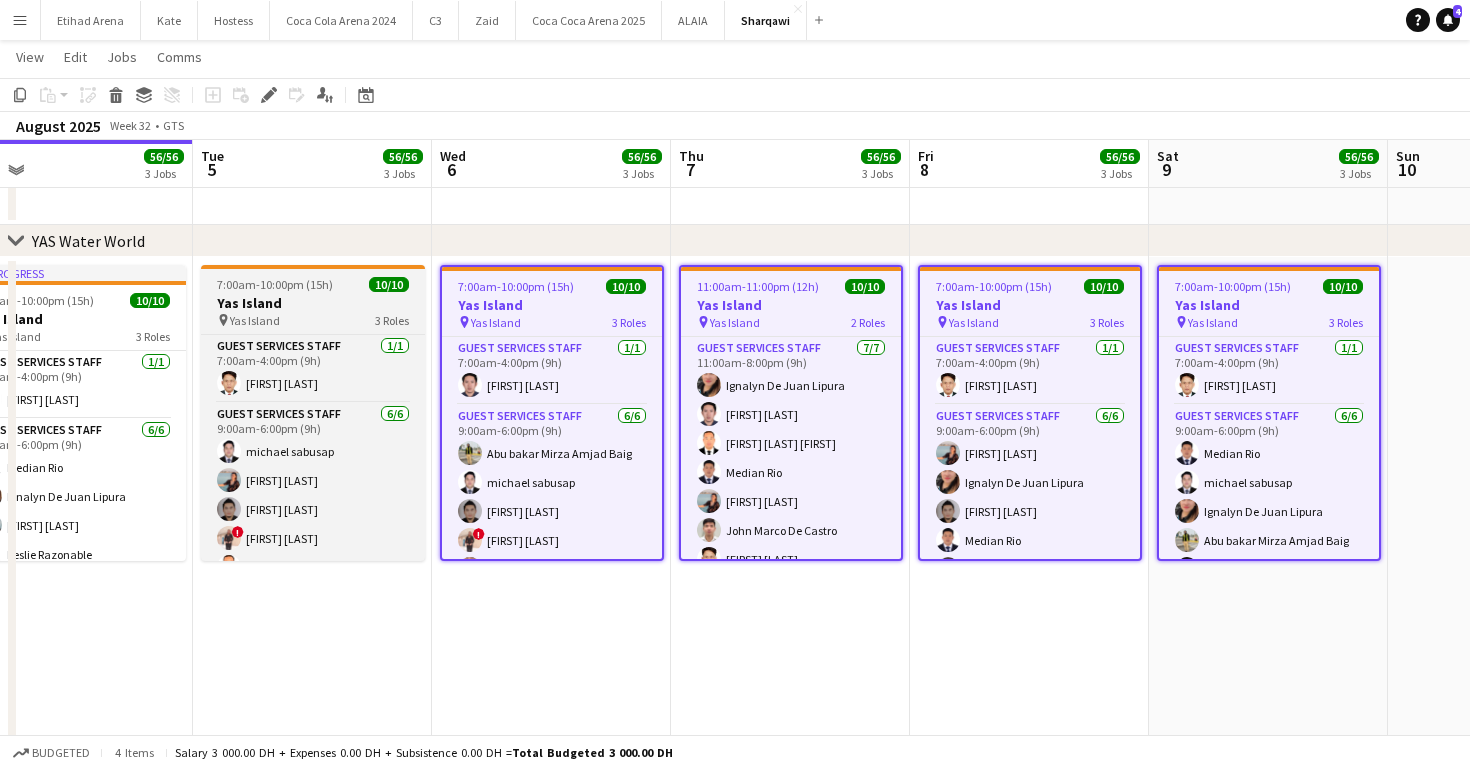 click on "7:00am-10:00pm (15h)    10/10" at bounding box center [313, 284] 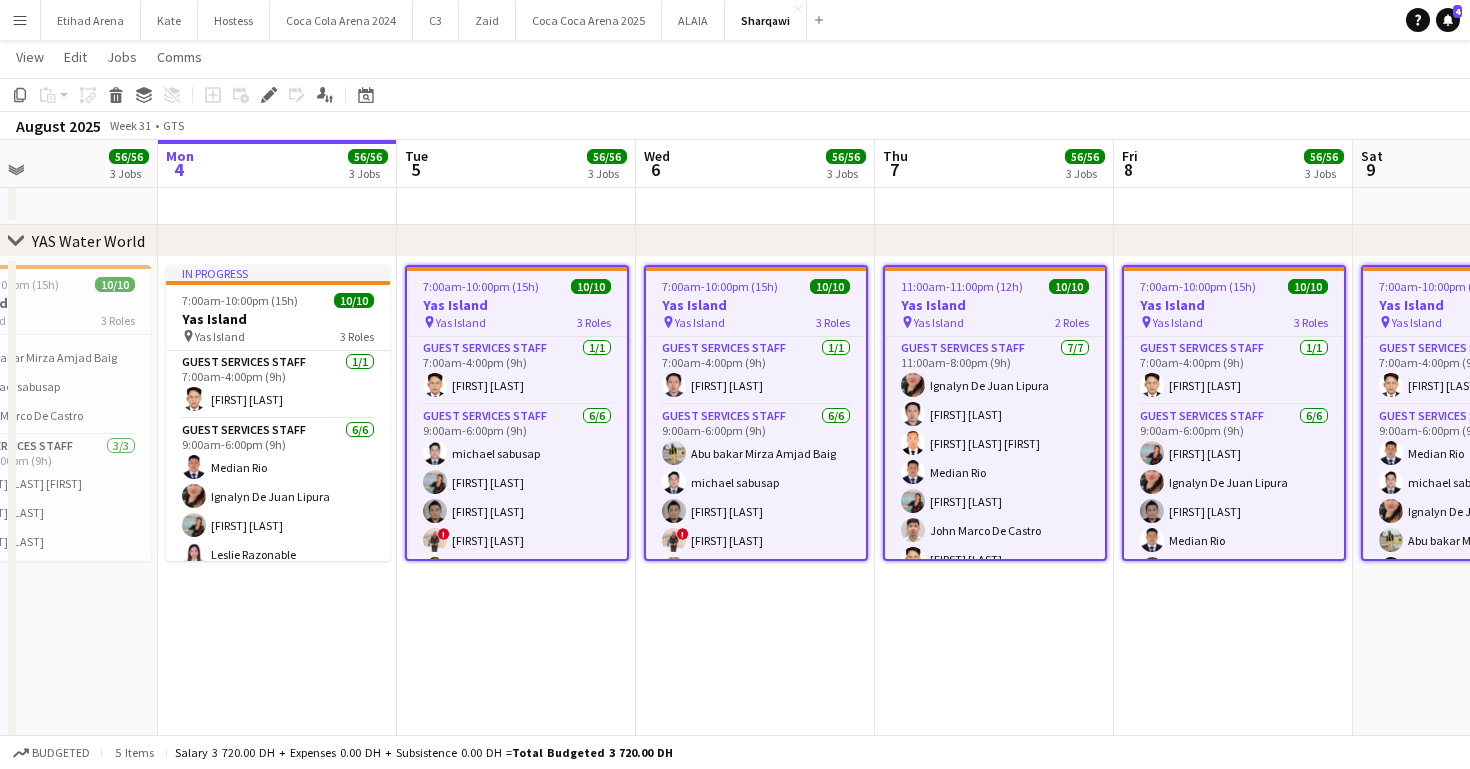 scroll, scrollTop: 0, scrollLeft: 527, axis: horizontal 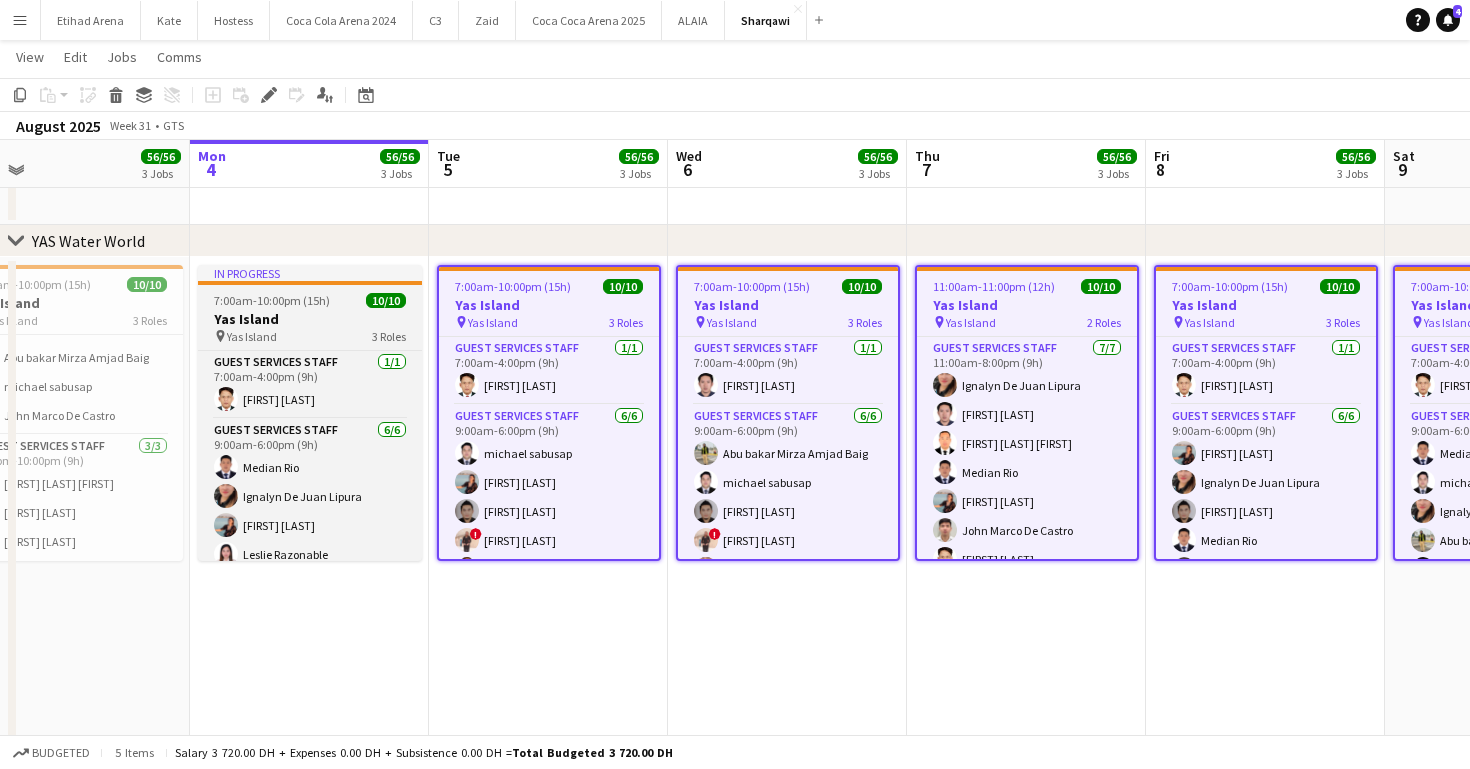 click on "Yas Island" at bounding box center (310, 319) 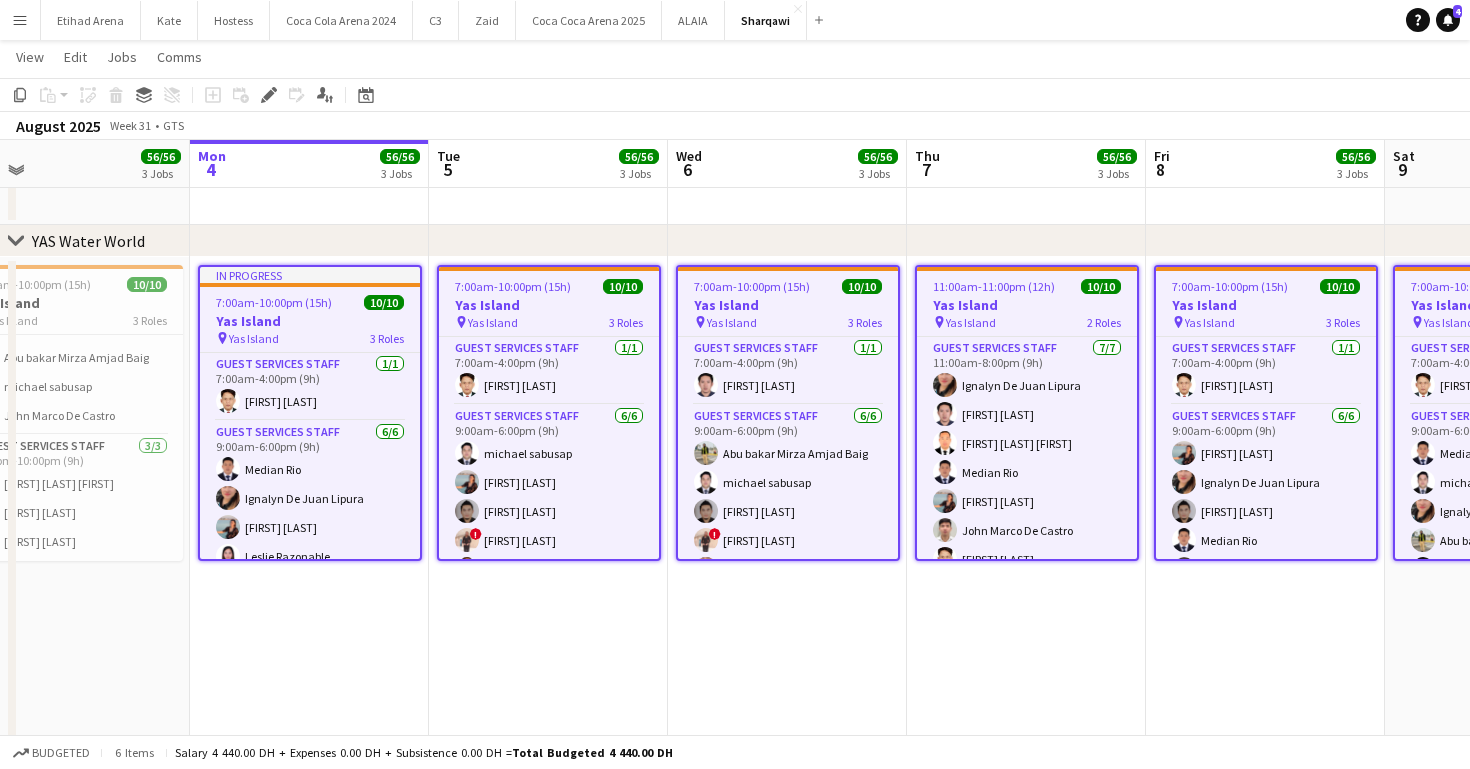 click on "In progress" at bounding box center (310, 275) 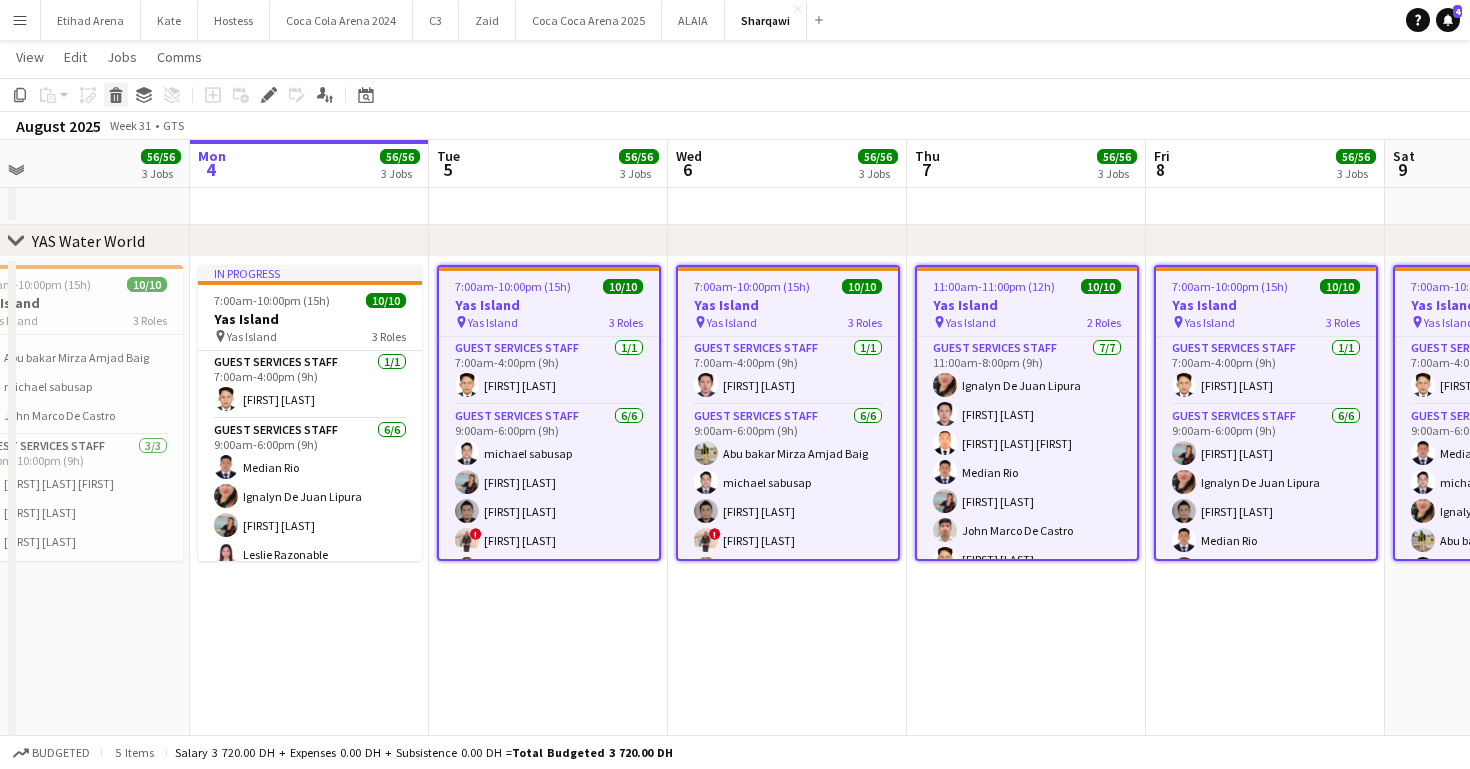 click on "Delete" at bounding box center [116, 95] 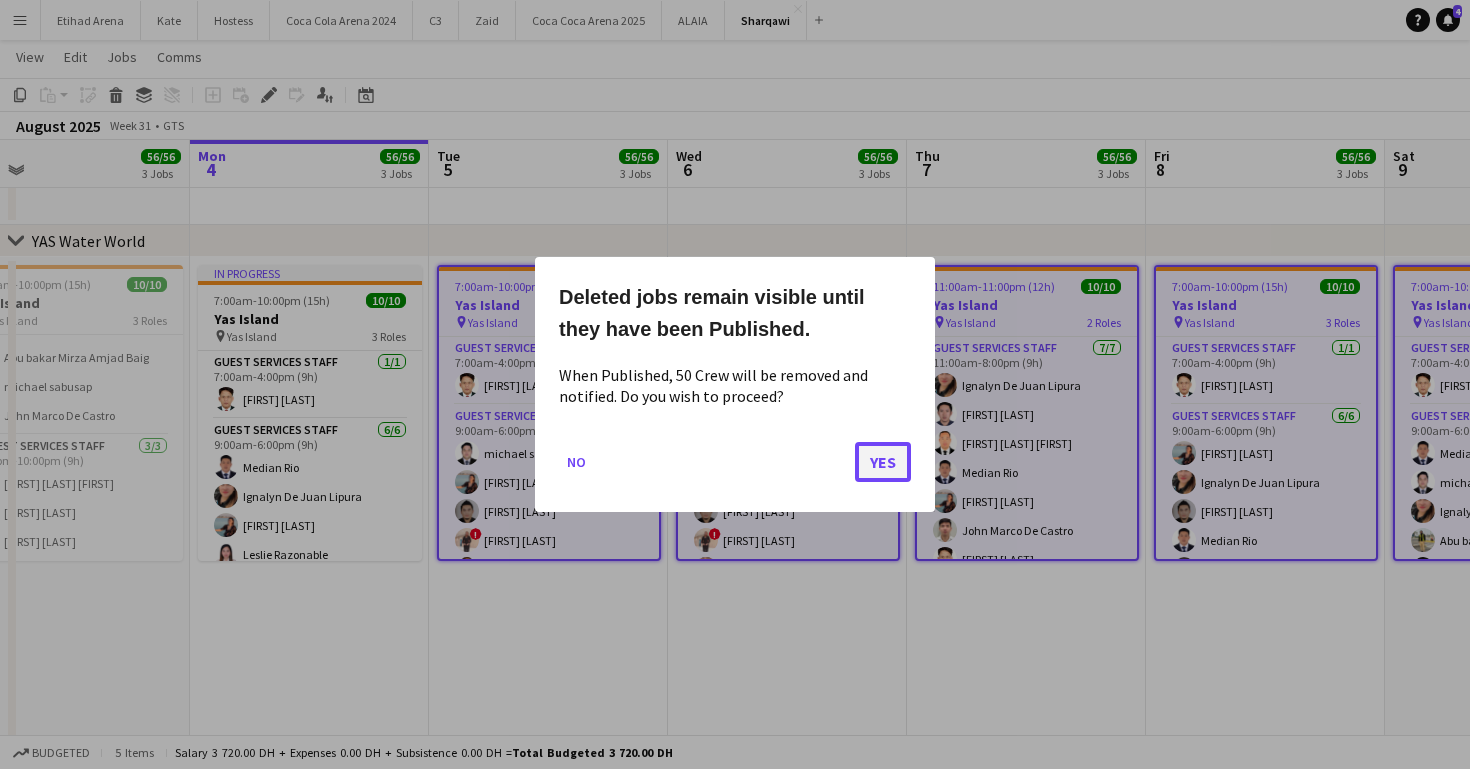 click on "Yes" 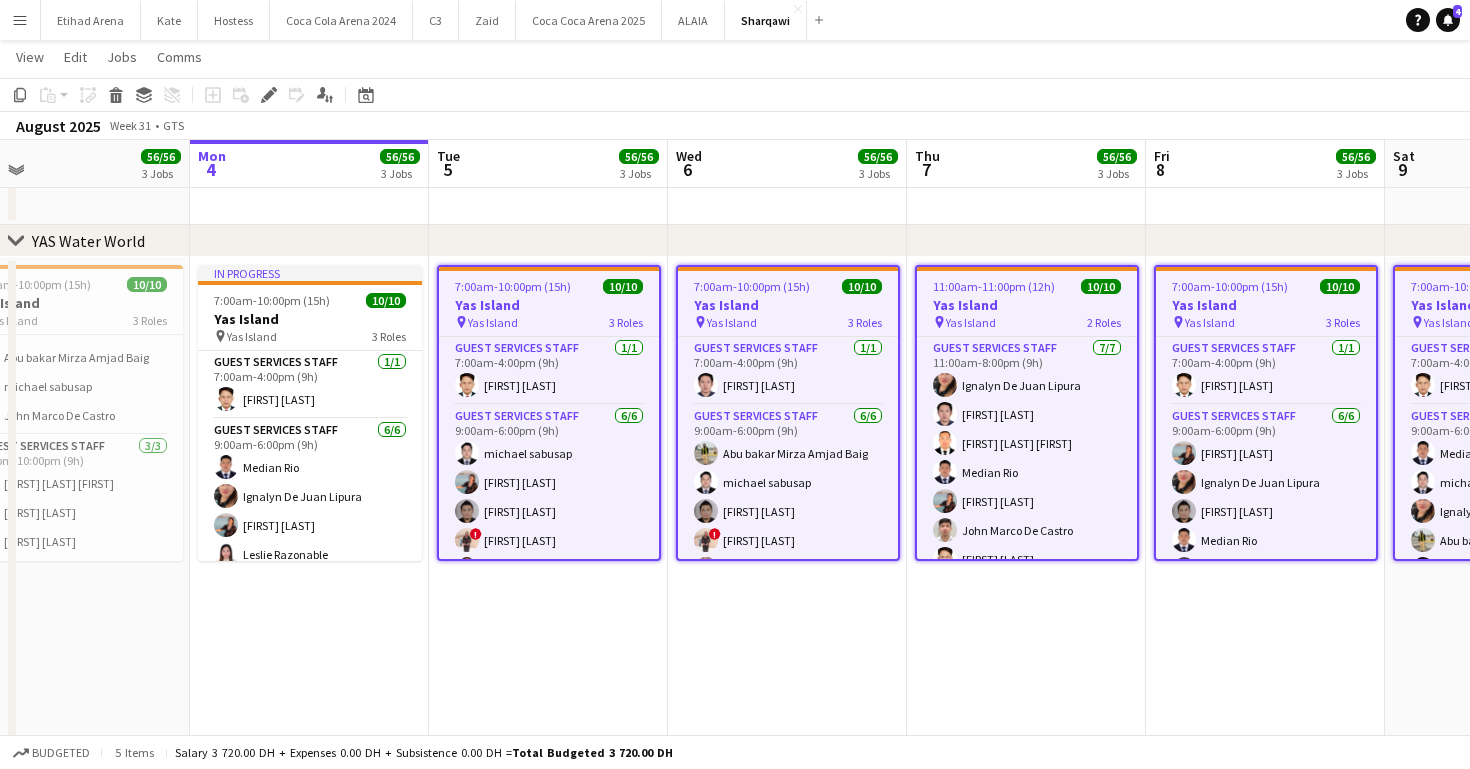 scroll, scrollTop: 3645, scrollLeft: 0, axis: vertical 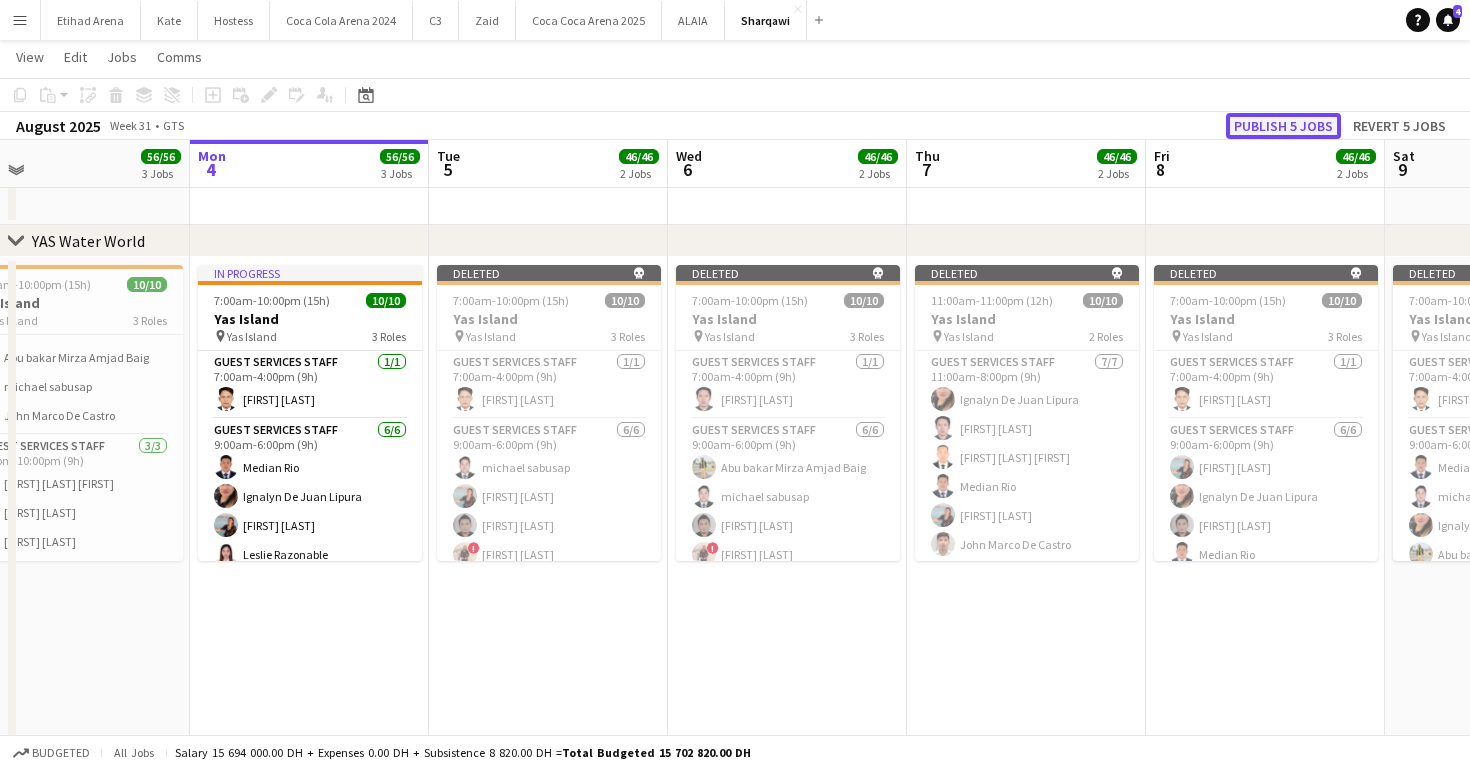 click on "Publish 5 jobs" 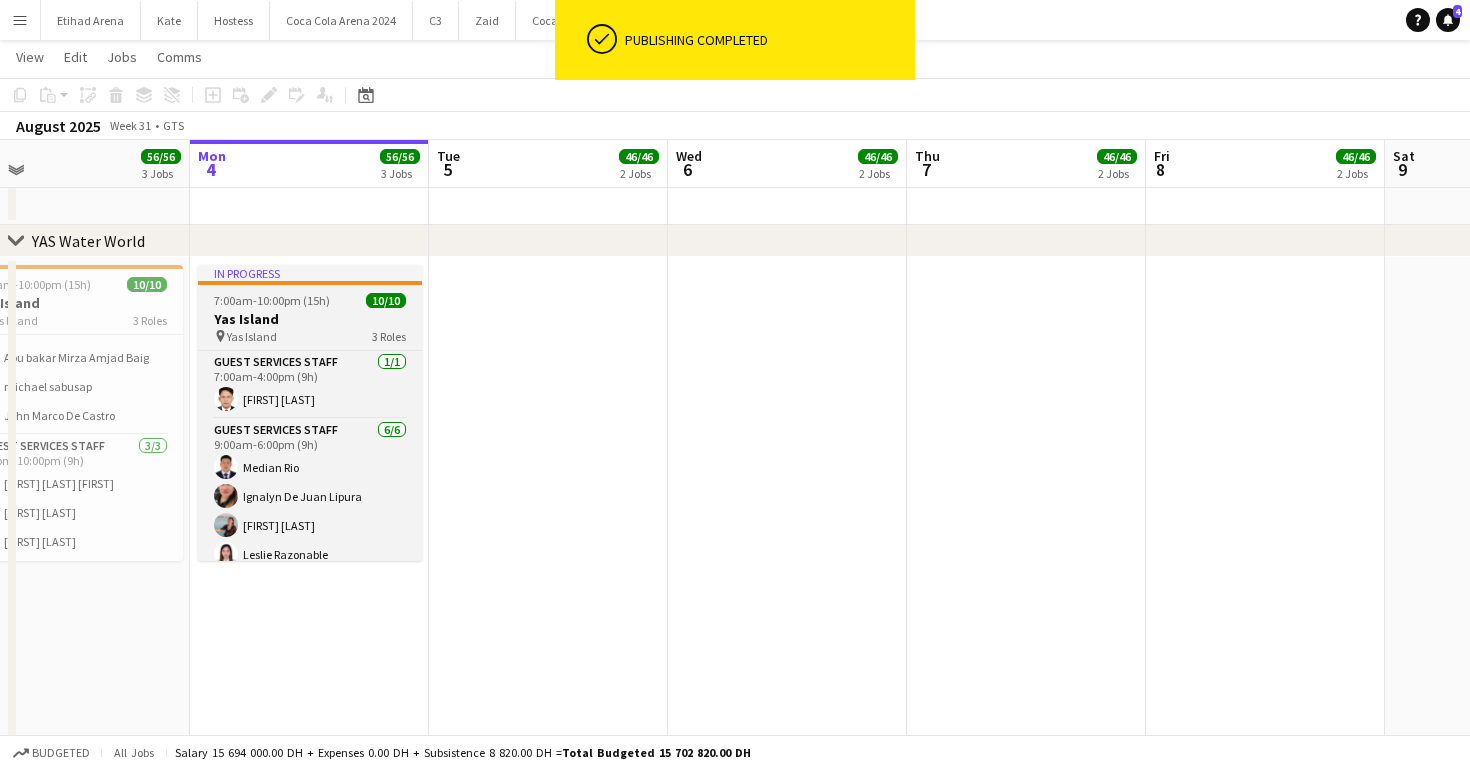 click on "7:00am-10:00pm (15h)" at bounding box center (272, 300) 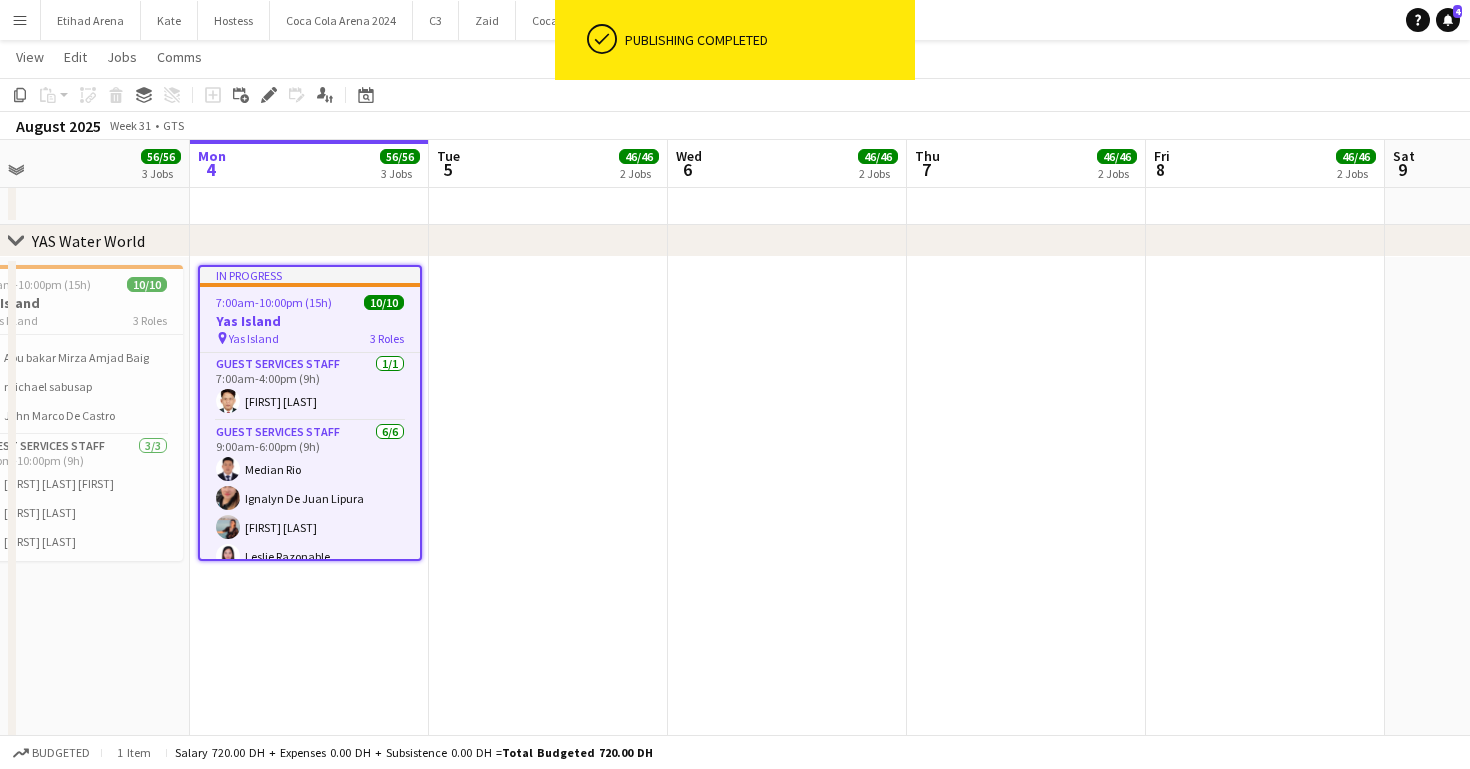 click on "7:00am-10:00pm (15h)" at bounding box center [274, 302] 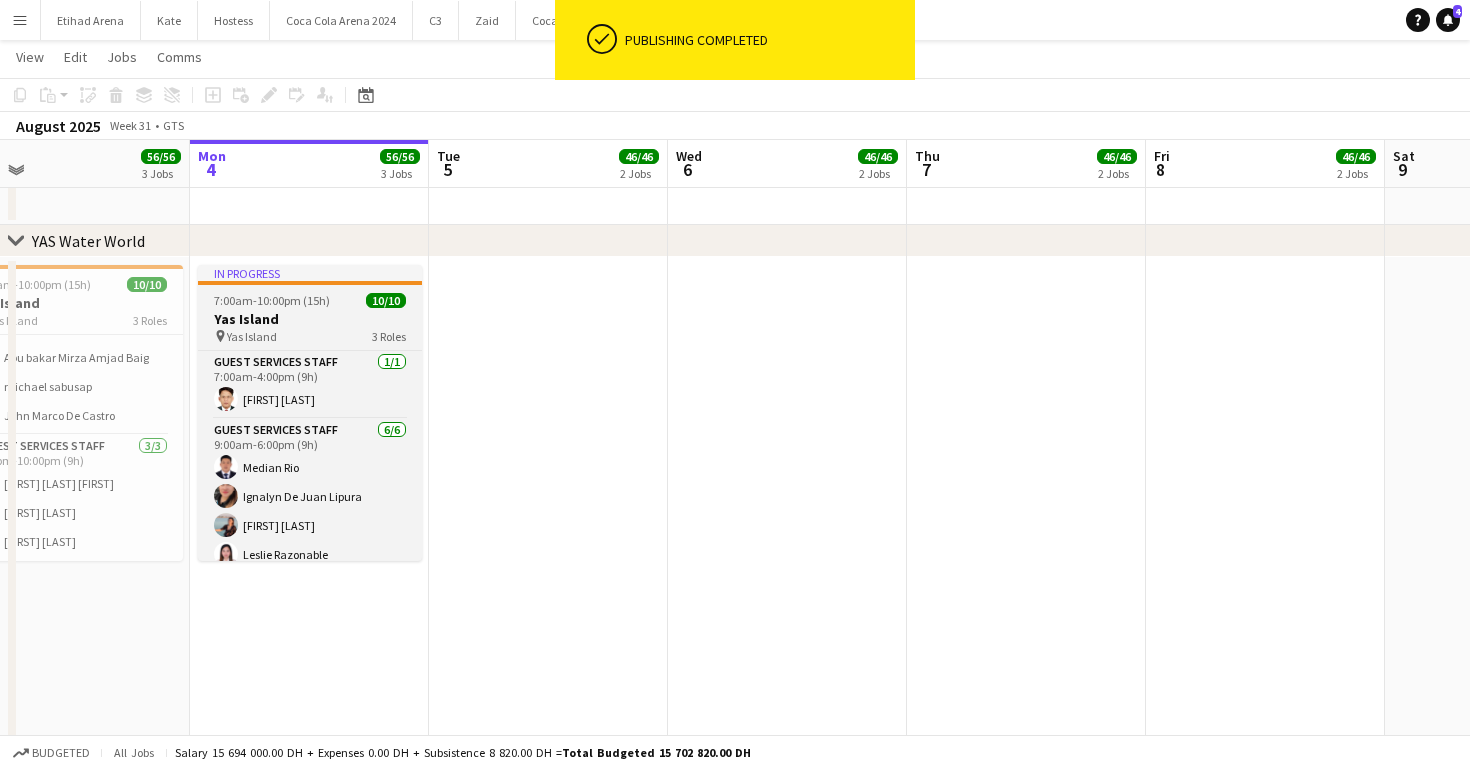 click on "In progress   7:00am-10:00pm (15h)    10/10   Yas Island
pin
Yas Island    3 Roles   Guest Services Staff   1/1   7:00am-4:00pm (9h)
[FIRST] [LAST]  Guest Services Staff   6/6   9:00am-6:00pm (9h)
[FIRST] [LAST] [FIRST] [LAST] [FIRST] [LAST] [FIRST] [LAST] [FIRST] [LAST] [FIRST] [LAST]  Guest Services Staff   3/3   1:00pm-10:00pm (9h)
[FIRST] [LAST] [FIRST] [LAST] [FIRST] [LAST] [FIRST] [LAST] [FIRST] [LAST] ! [FIRST] [LAST]" at bounding box center [310, 413] 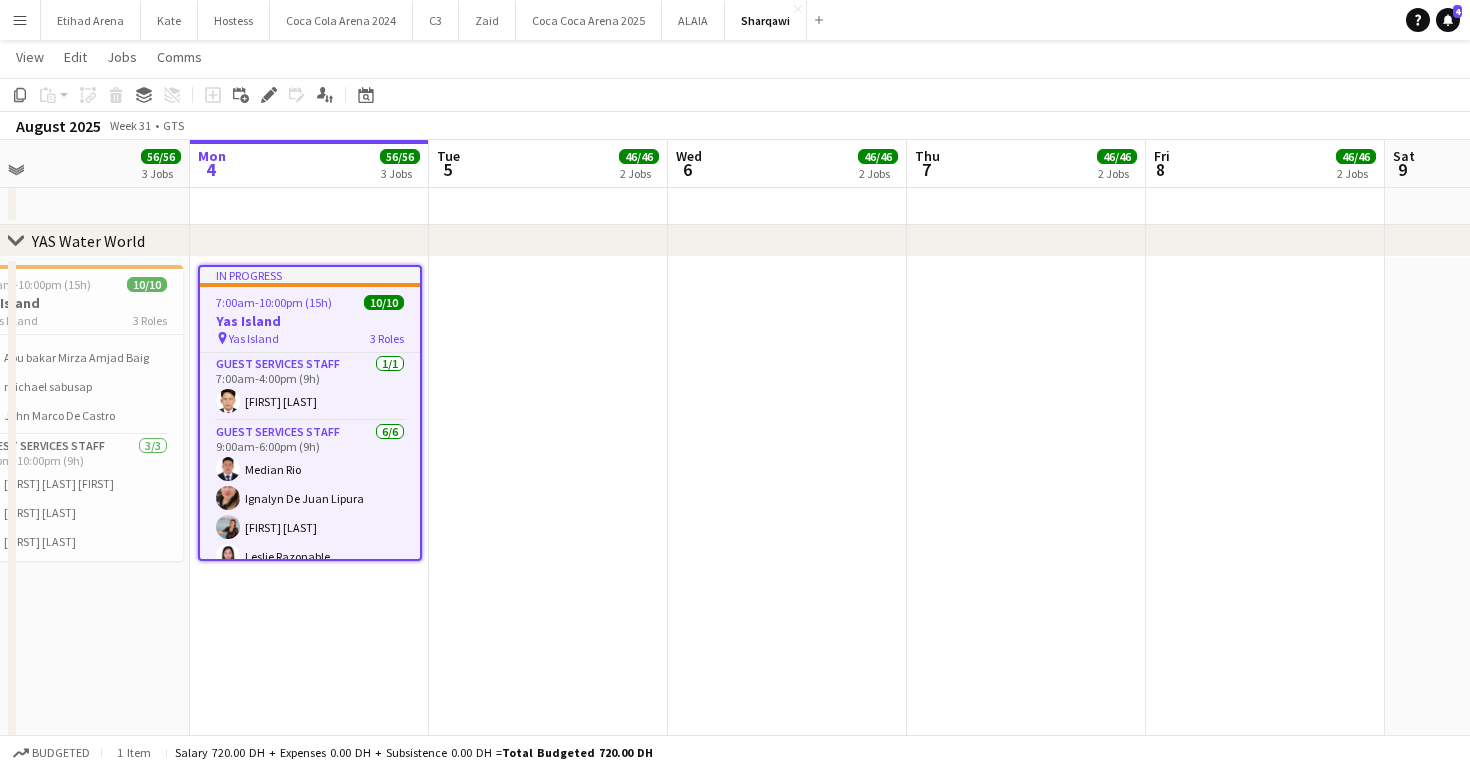 click on "In progress   7:00am-10:00pm (15h)    10/10   Yas Island
pin
Yas Island    3 Roles   Guest Services Staff   1/1   7:00am-4:00pm (9h)
[FIRST] [LAST]  Guest Services Staff   6/6   9:00am-6:00pm (9h)
[FIRST] [LAST] [FIRST] [LAST] [FIRST] [LAST] [FIRST] [LAST] [FIRST] [LAST] [FIRST] [LAST]  Guest Services Staff   3/3   1:00pm-10:00pm (9h)
[FIRST] [LAST] [FIRST] [LAST] [FIRST] [LAST] [FIRST] [LAST] [FIRST] [LAST] ! [FIRST] [LAST]" at bounding box center [310, 413] 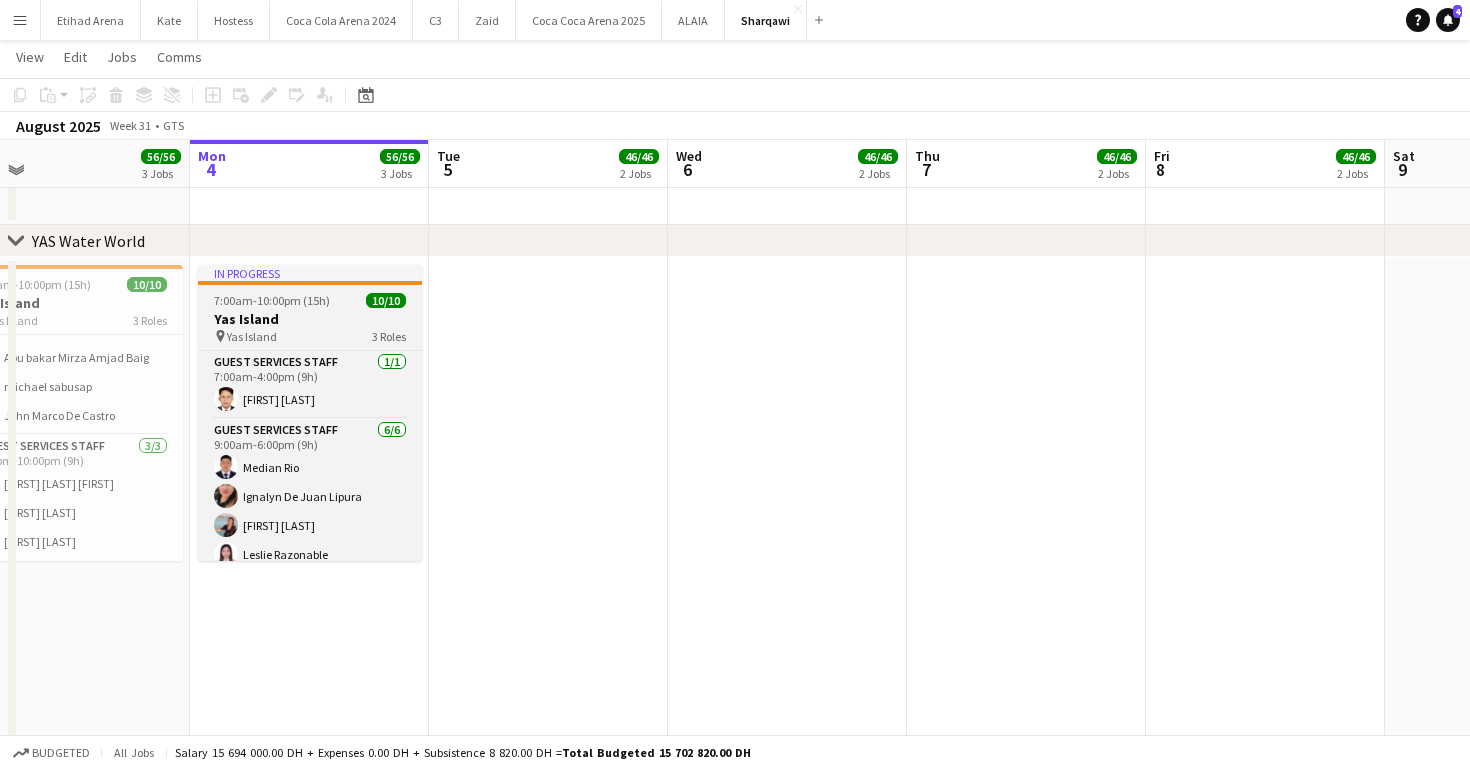 click on "In progress   7:00am-10:00pm (15h)    10/10   Yas Island
pin
Yas Island    3 Roles   Guest Services Staff   1/1   7:00am-4:00pm (9h)
[FIRST] [LAST]  Guest Services Staff   6/6   9:00am-6:00pm (9h)
[FIRST] [LAST] [FIRST] [LAST] [FIRST] [LAST] [FIRST] [LAST] [FIRST] [LAST] [FIRST] [LAST]  Guest Services Staff   3/3   1:00pm-10:00pm (9h)
[FIRST] [LAST] [FIRST] [LAST] [FIRST] [LAST] [FIRST] [LAST] [FIRST] [LAST] ! [FIRST] [LAST]" at bounding box center (310, 413) 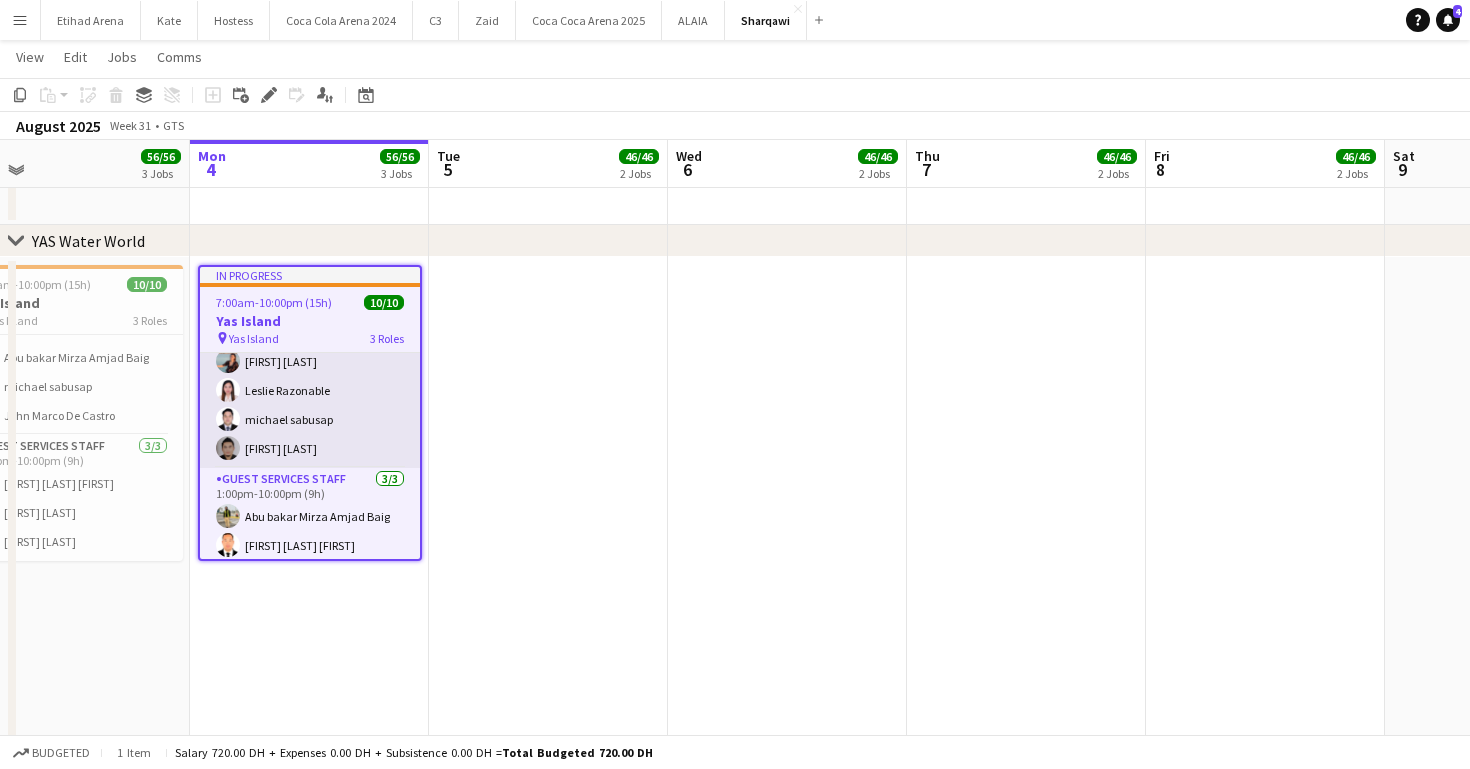 scroll, scrollTop: 162, scrollLeft: 0, axis: vertical 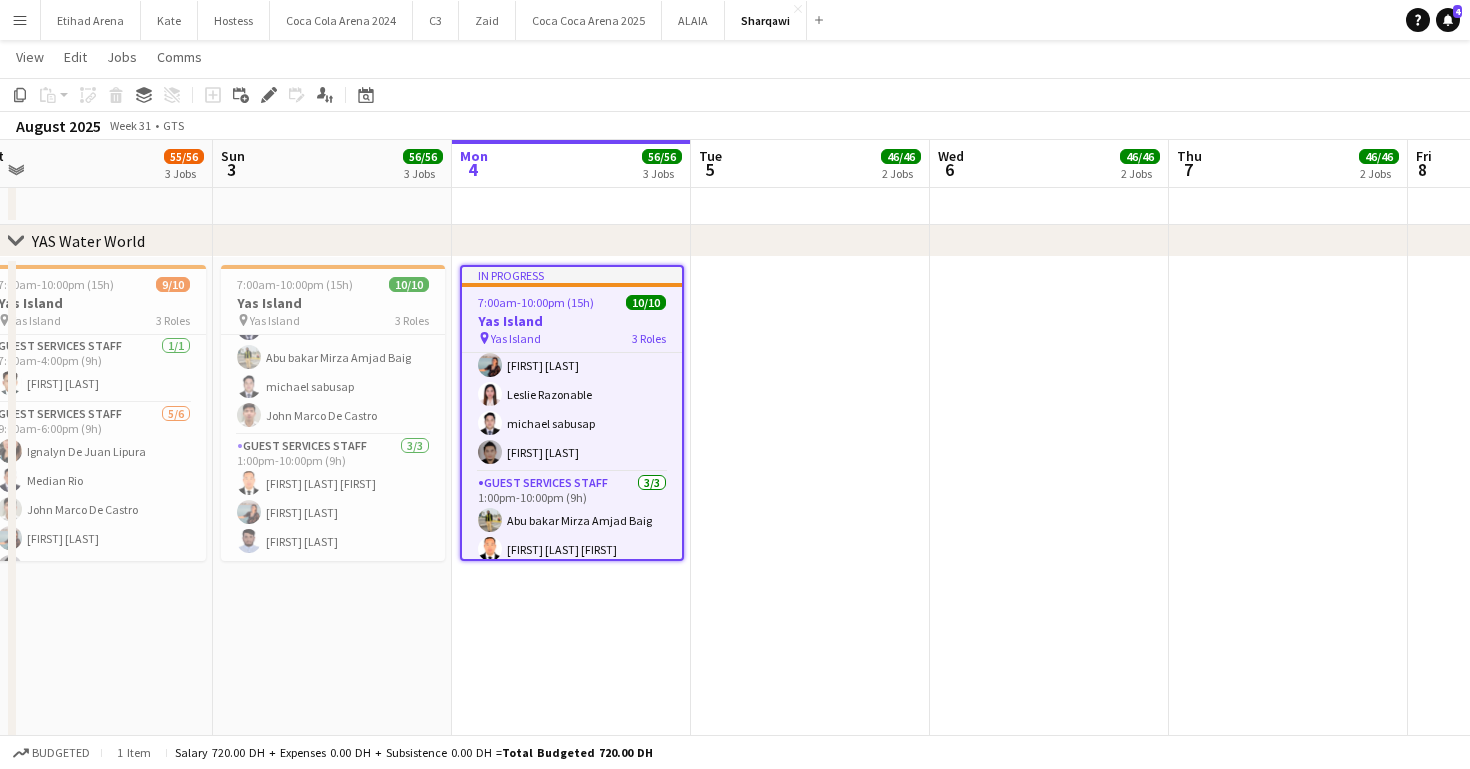 click at bounding box center (572, 285) 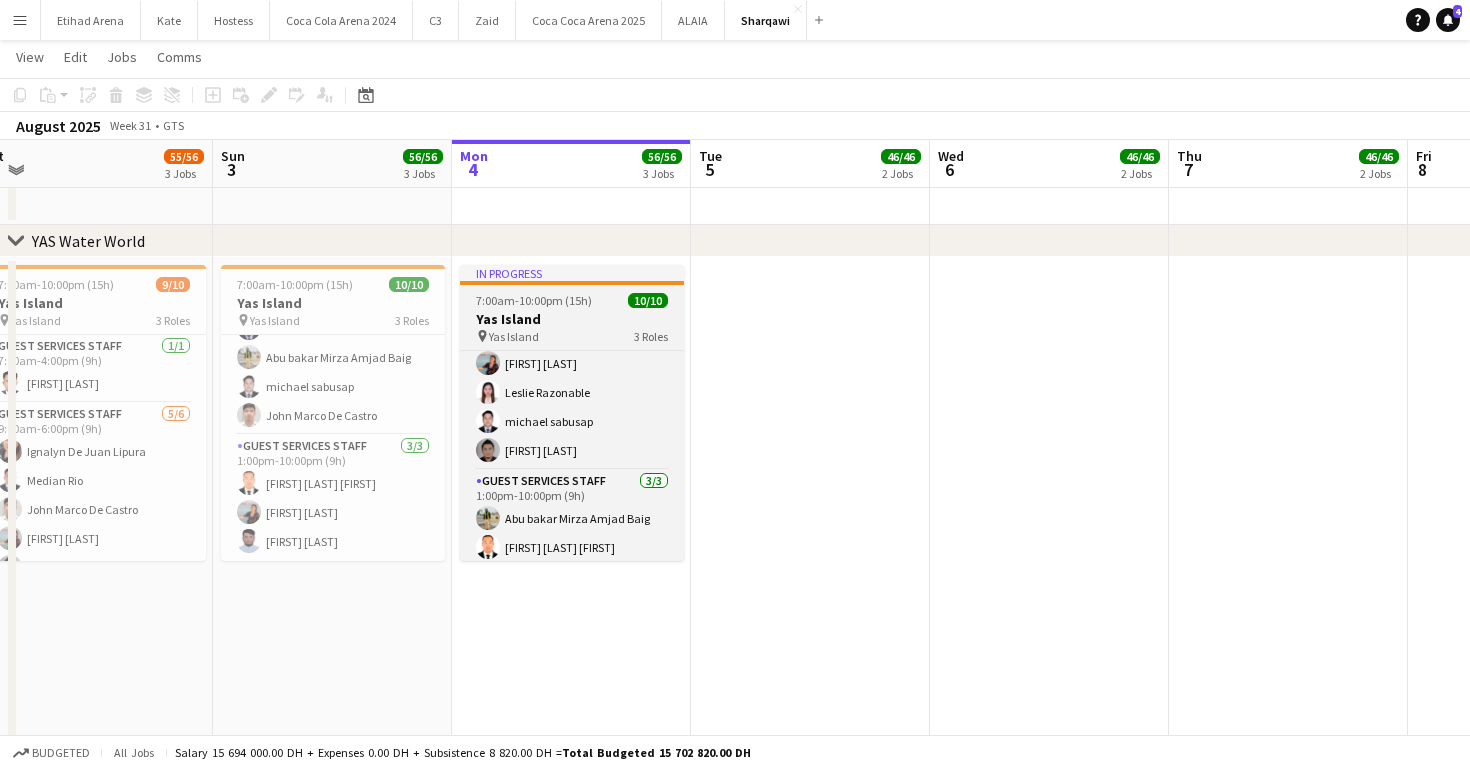 click on "In progress   7:00am-10:00pm (15h)    10/10   Yas Island
pin
Yas Island    3 Roles   Guest Services Staff   1/1   7:00am-4:00pm (9h)
[FIRST] [LAST]  Guest Services Staff   6/6   9:00am-6:00pm (9h)
[FIRST] [LAST] [FIRST] [LAST] [FIRST] [LAST] [FIRST] [LAST] [FIRST] [LAST] [FIRST] [LAST]  Guest Services Staff   3/3   1:00pm-10:00pm (9h)
[FIRST] [LAST] [FIRST] [LAST] [FIRST] [LAST] [FIRST] [LAST] [FIRST] [LAST] ! [FIRST] [LAST]" at bounding box center (572, 413) 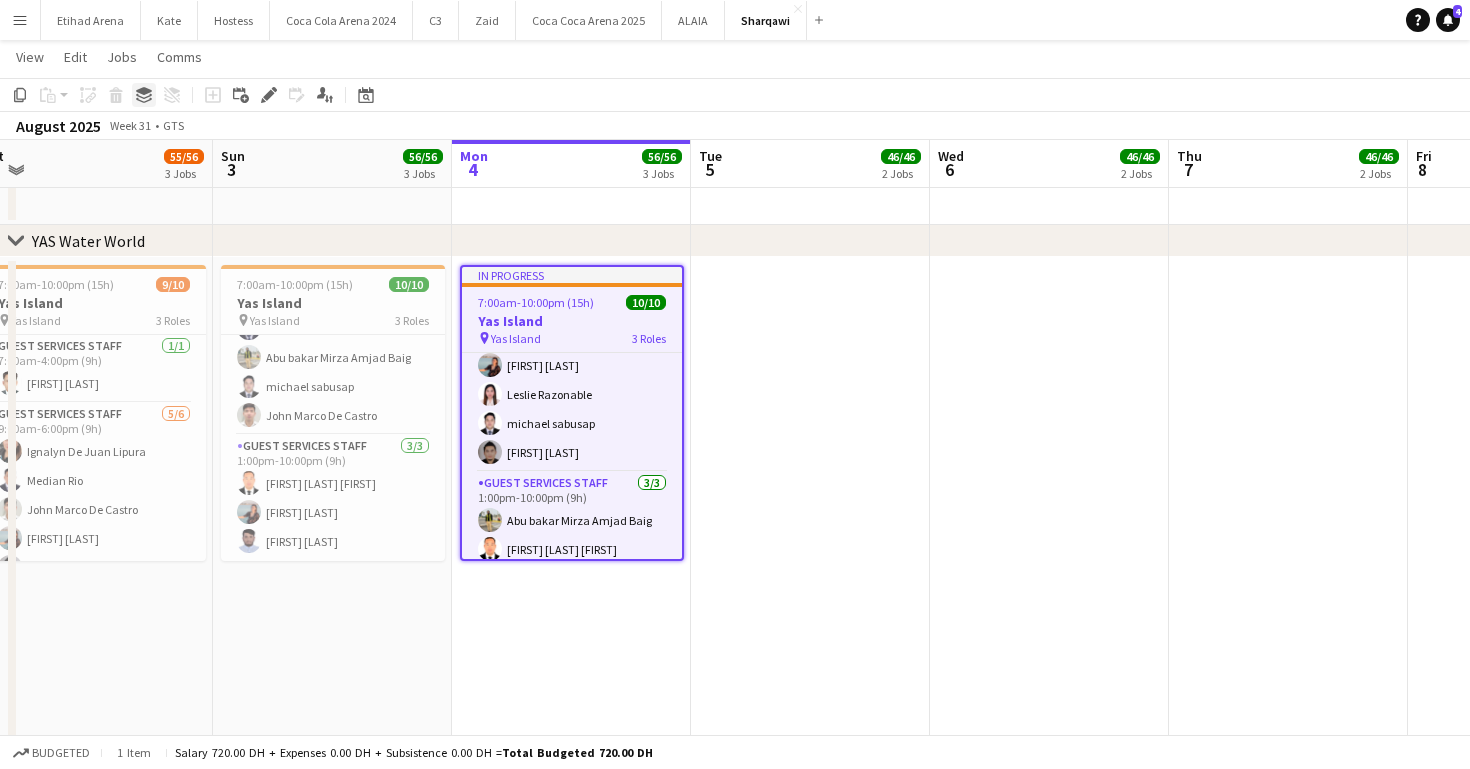click 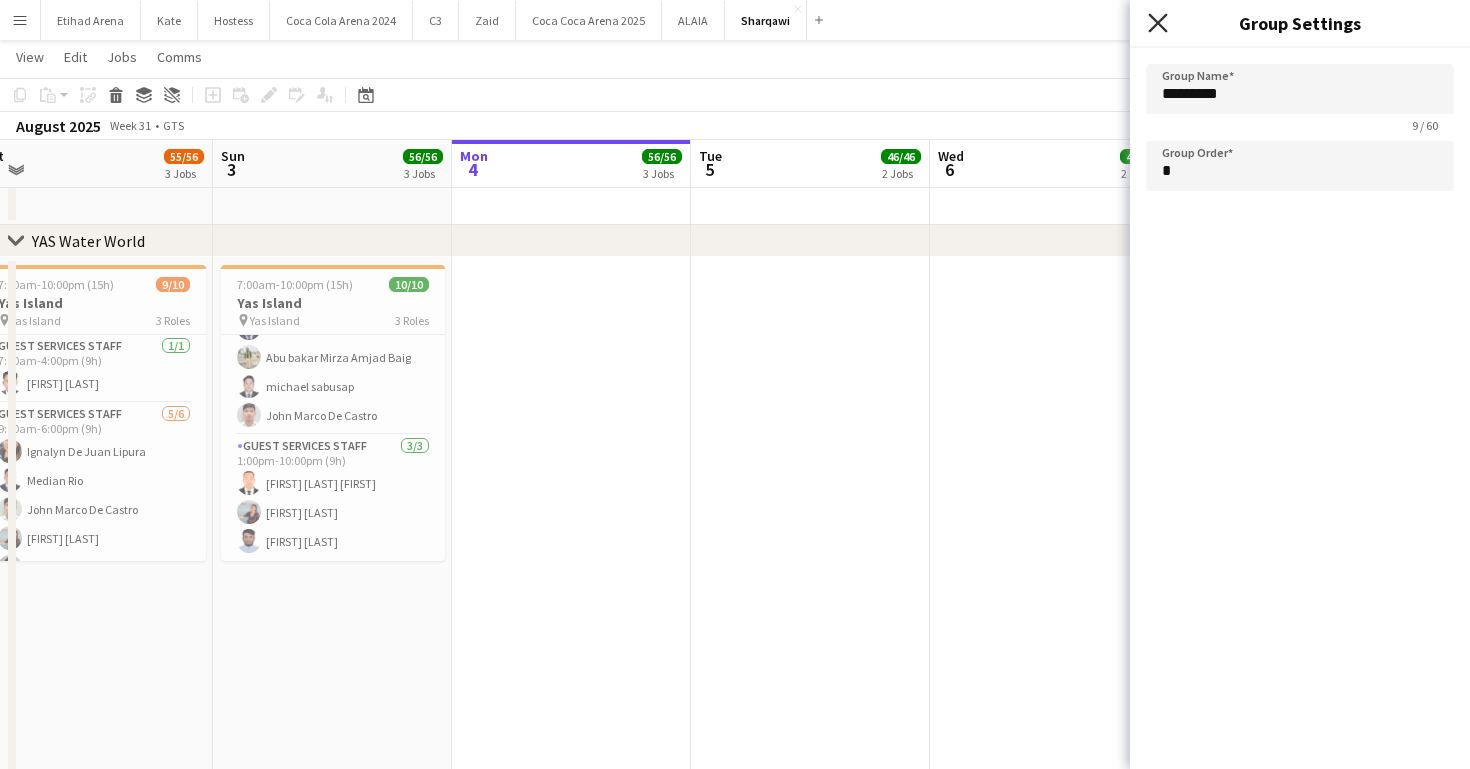 click on "Close pop-in" 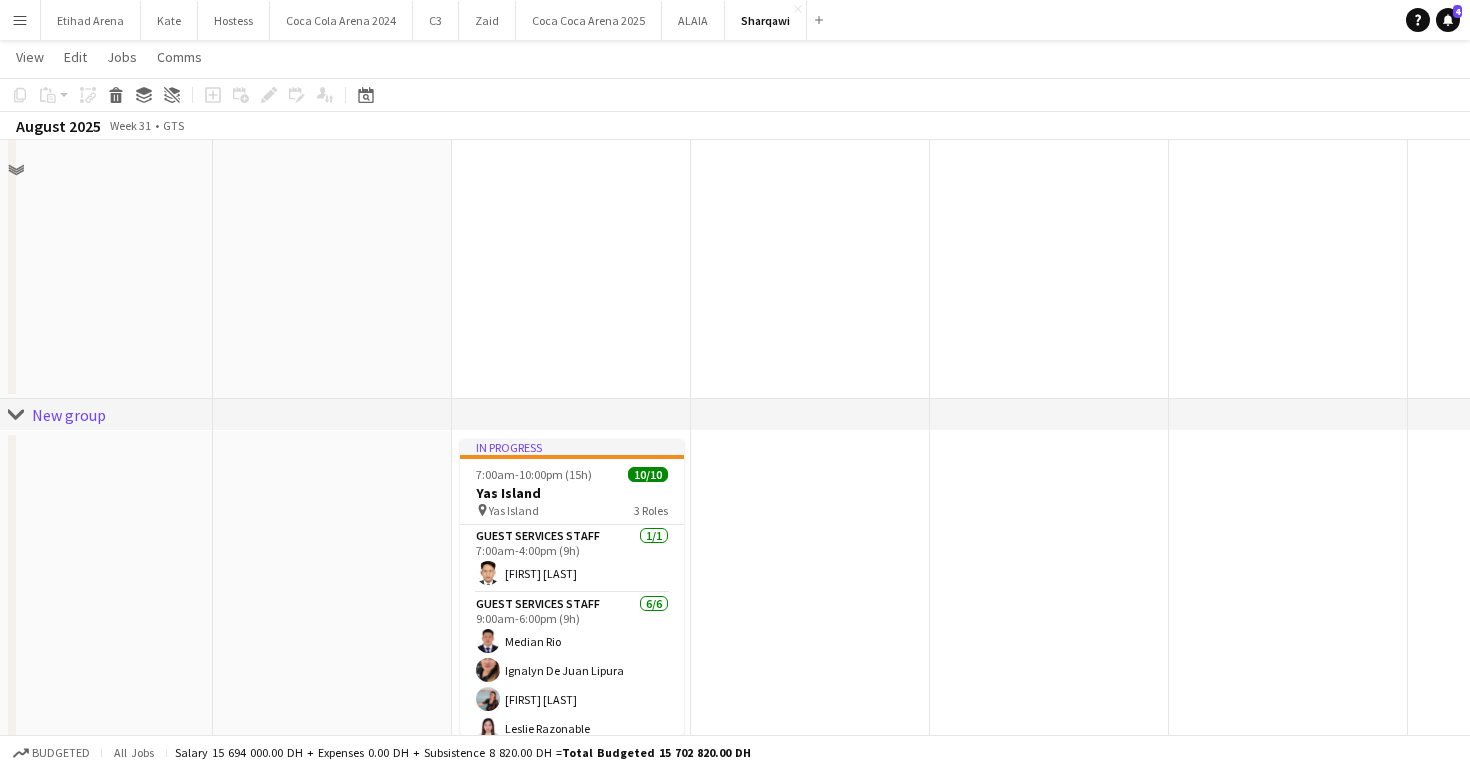 scroll, scrollTop: 4256, scrollLeft: 0, axis: vertical 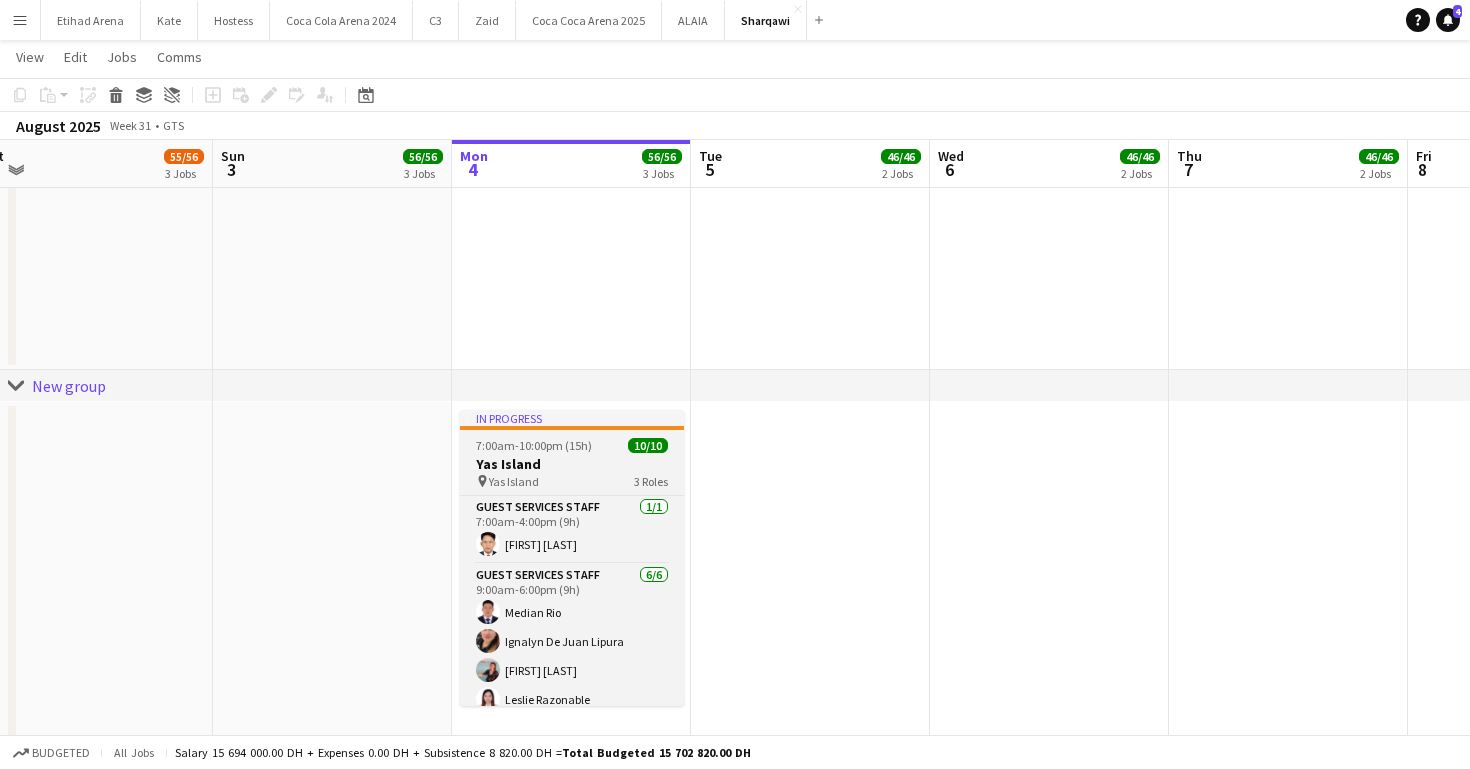 click on "Yas Island" at bounding box center [572, 464] 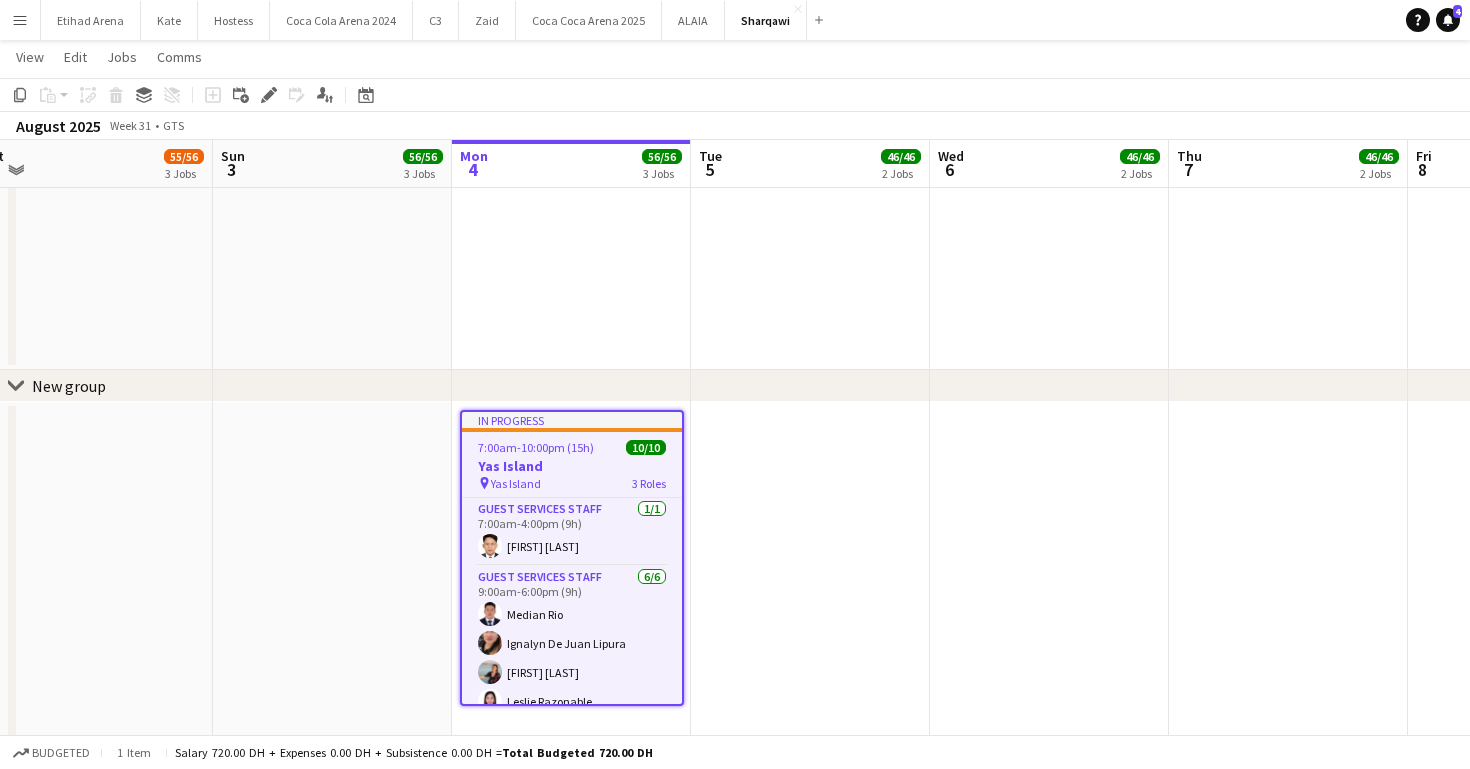 scroll, scrollTop: 0, scrollLeft: 503, axis: horizontal 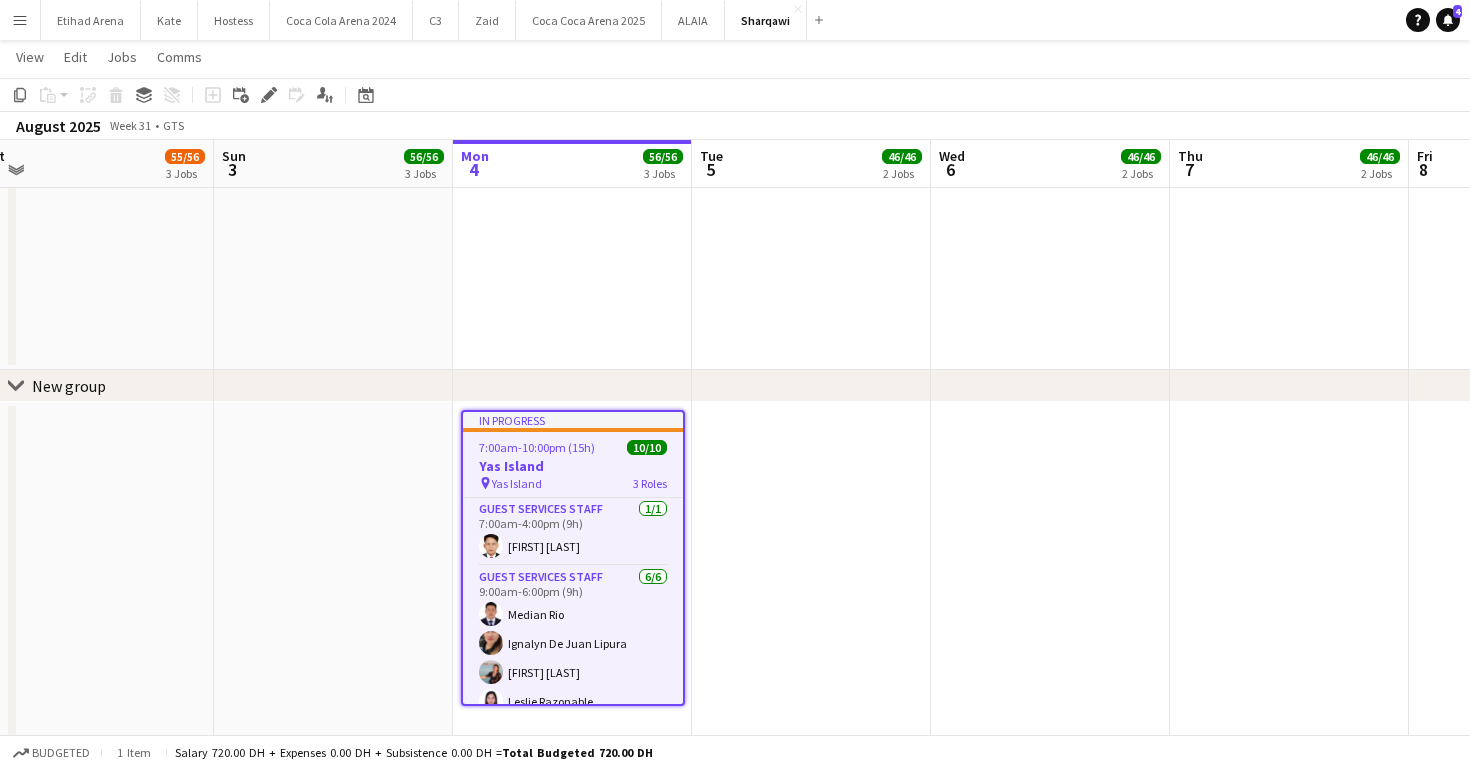 click on "7:00am-10:00pm (15h)" at bounding box center [537, 447] 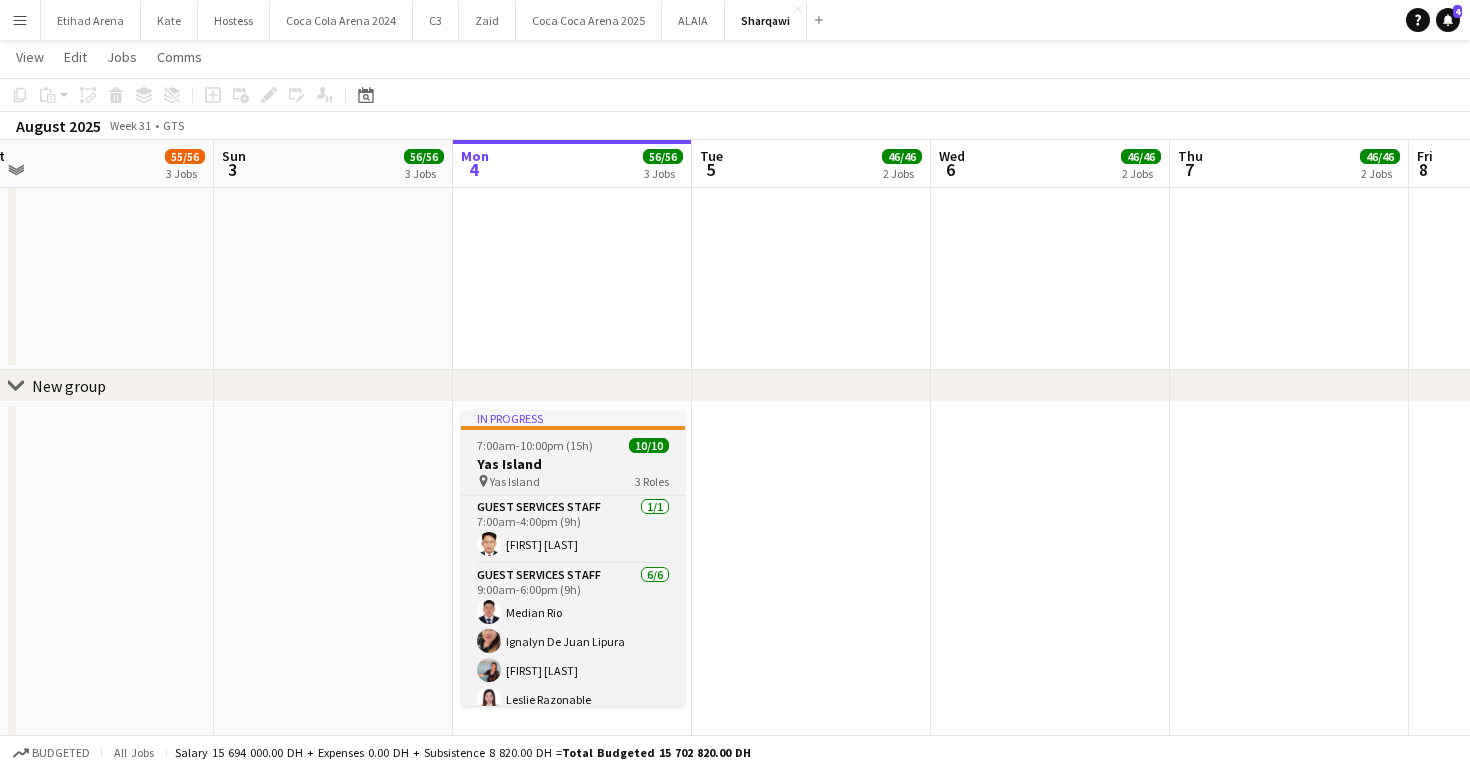 click on "7:00am-10:00pm (15h)" at bounding box center [535, 445] 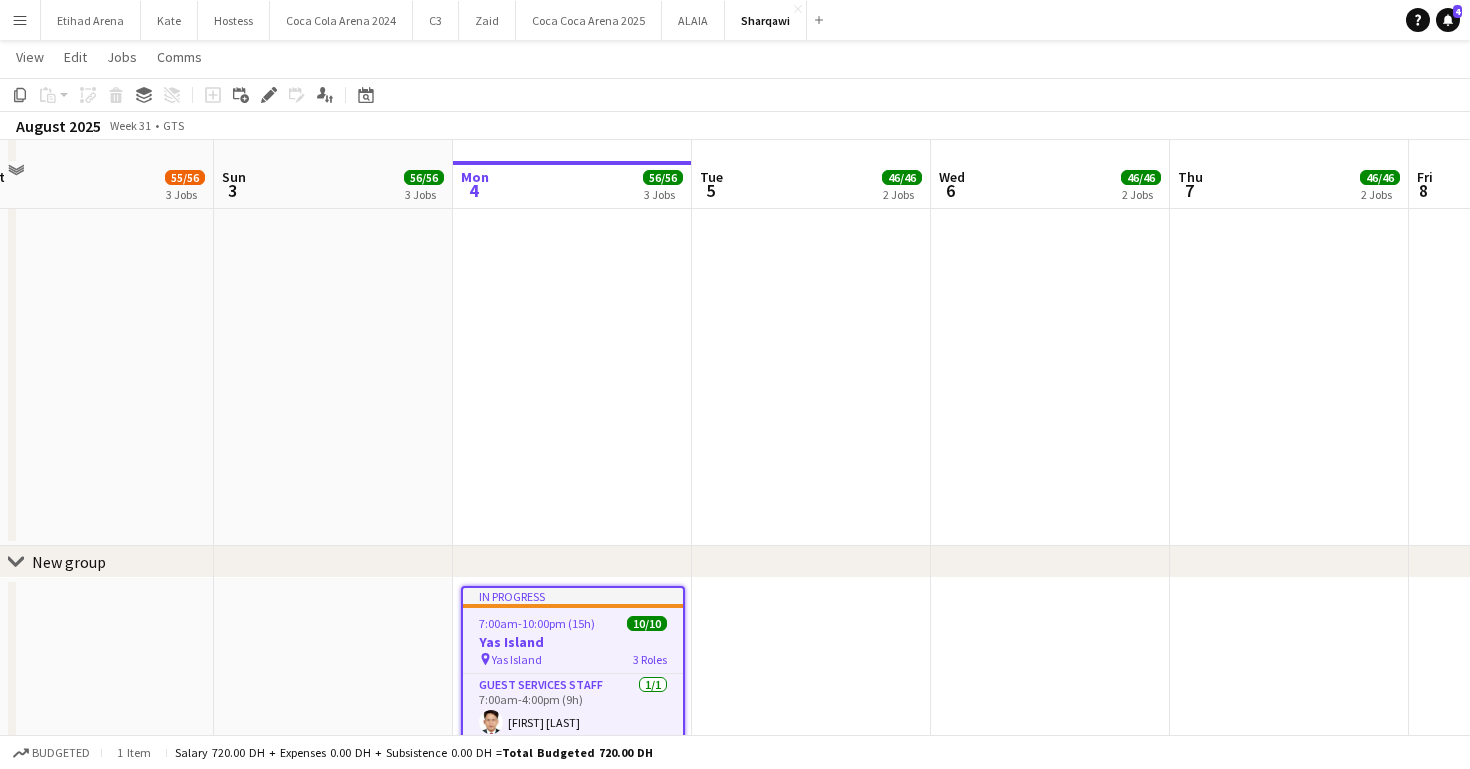 scroll, scrollTop: 4143, scrollLeft: 0, axis: vertical 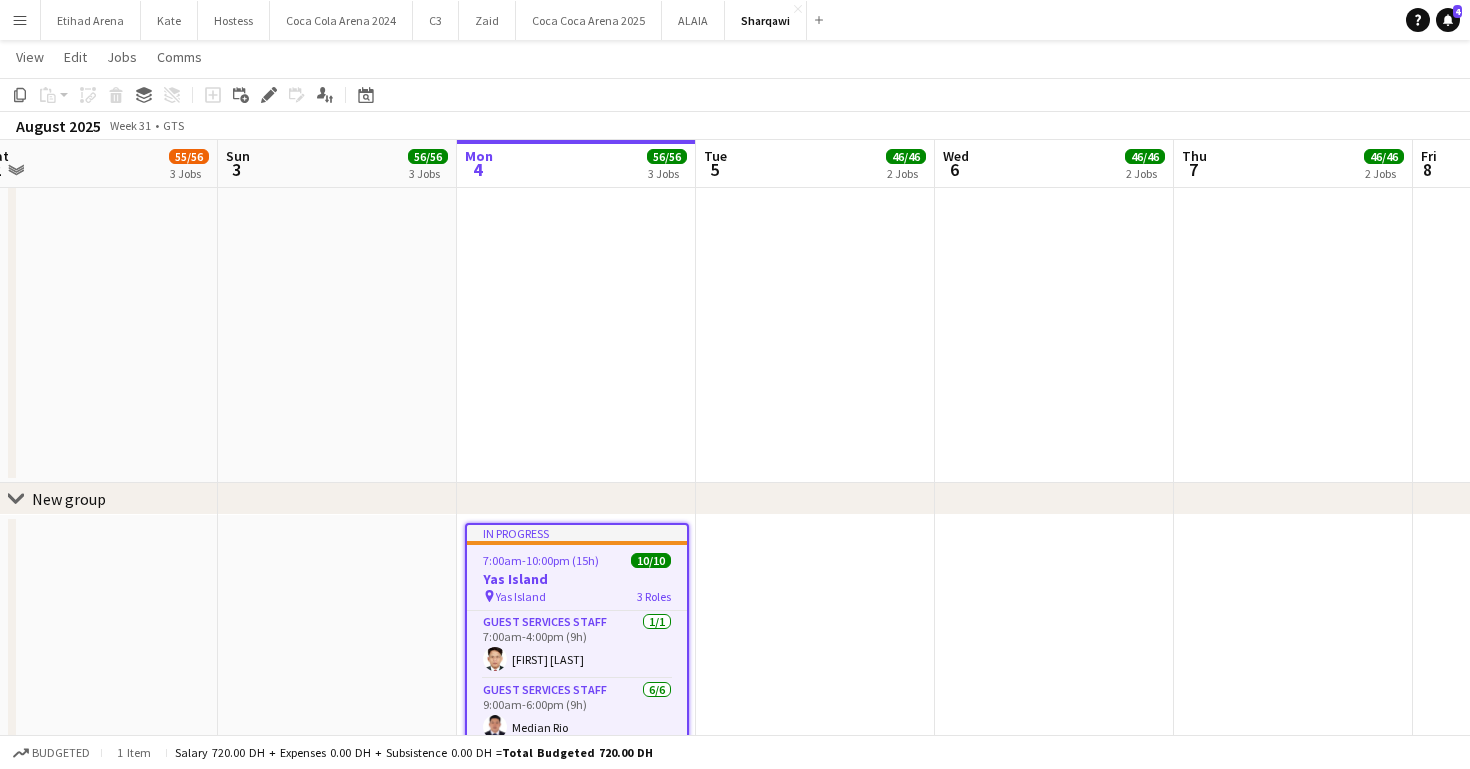 drag, startPoint x: 563, startPoint y: 555, endPoint x: 570, endPoint y: 353, distance: 202.12125 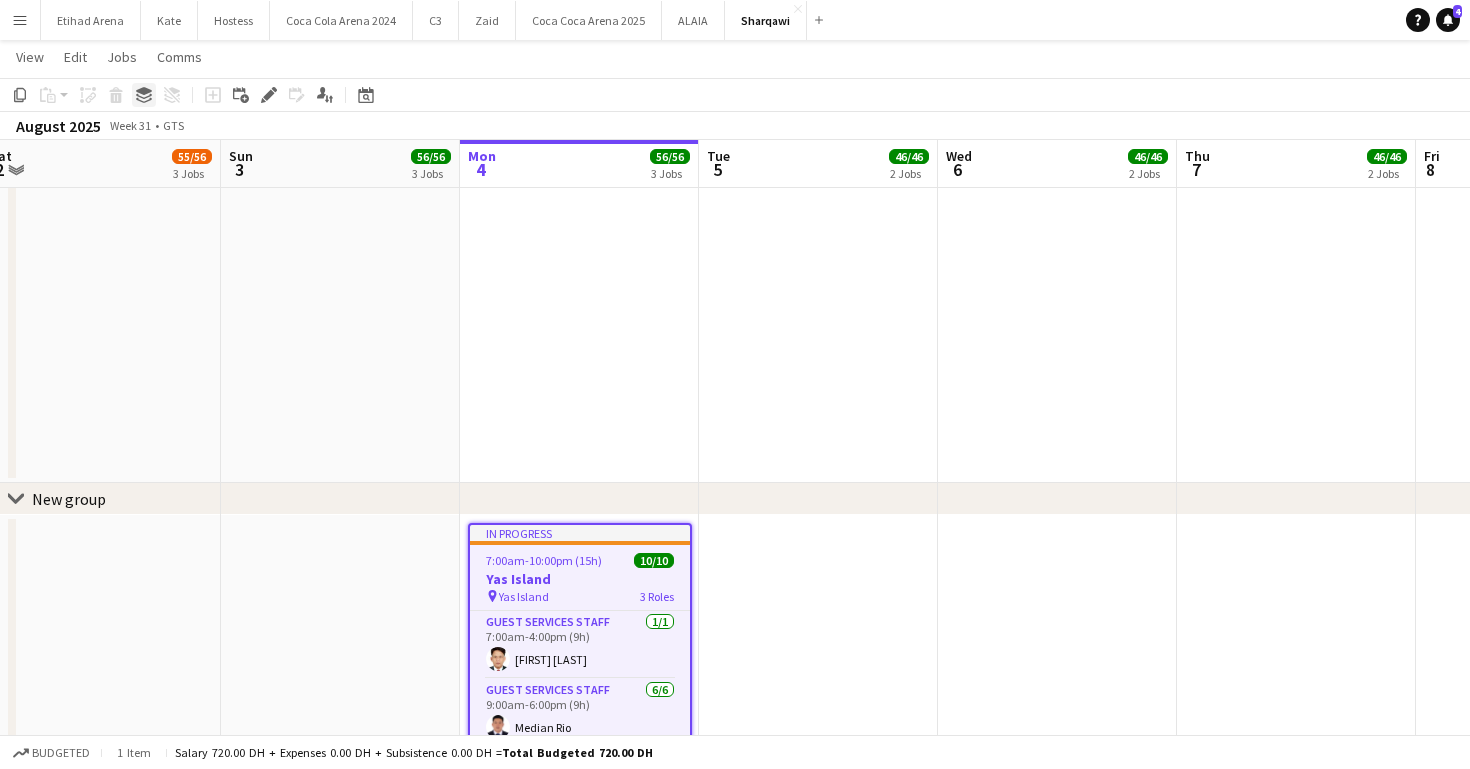 click on "Group" 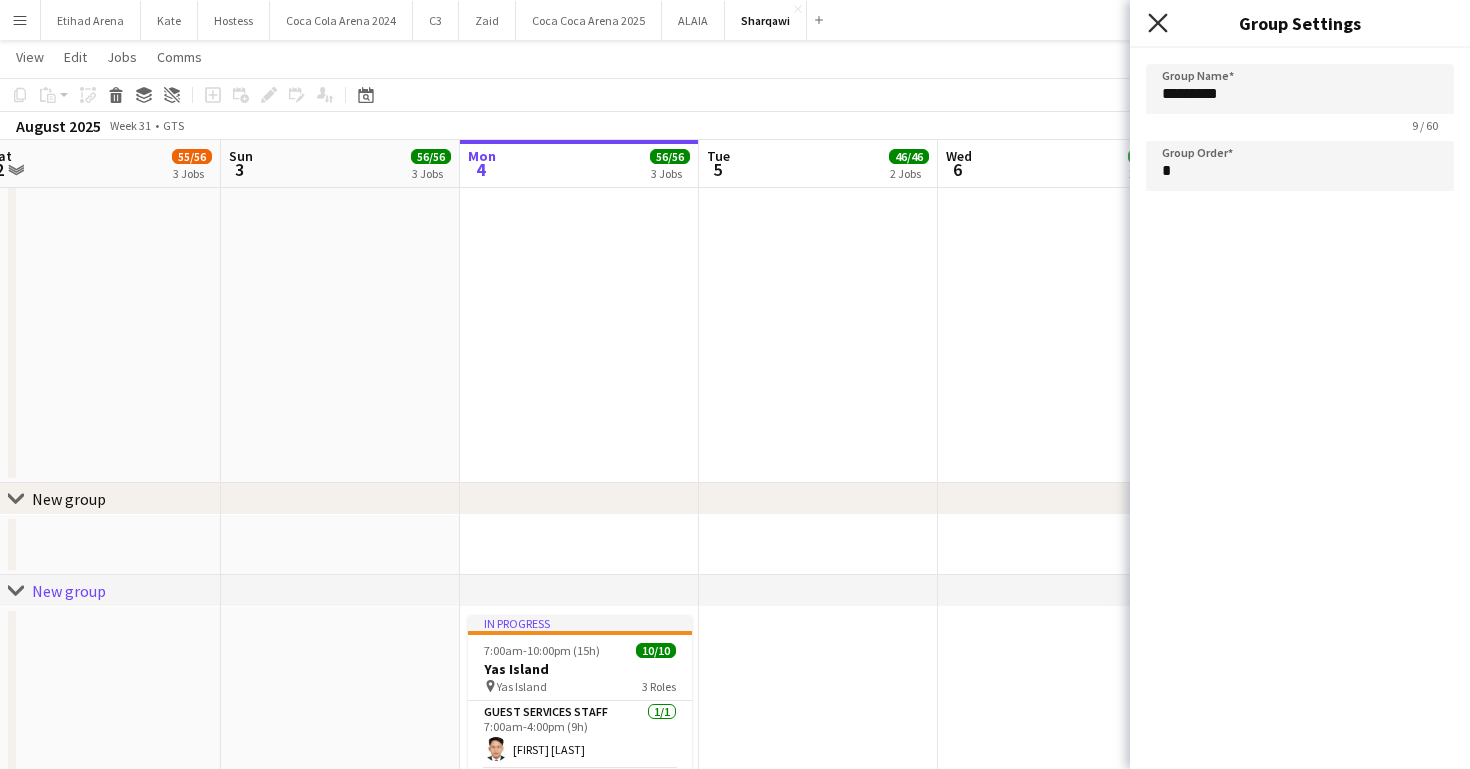 click on "Close pop-in" 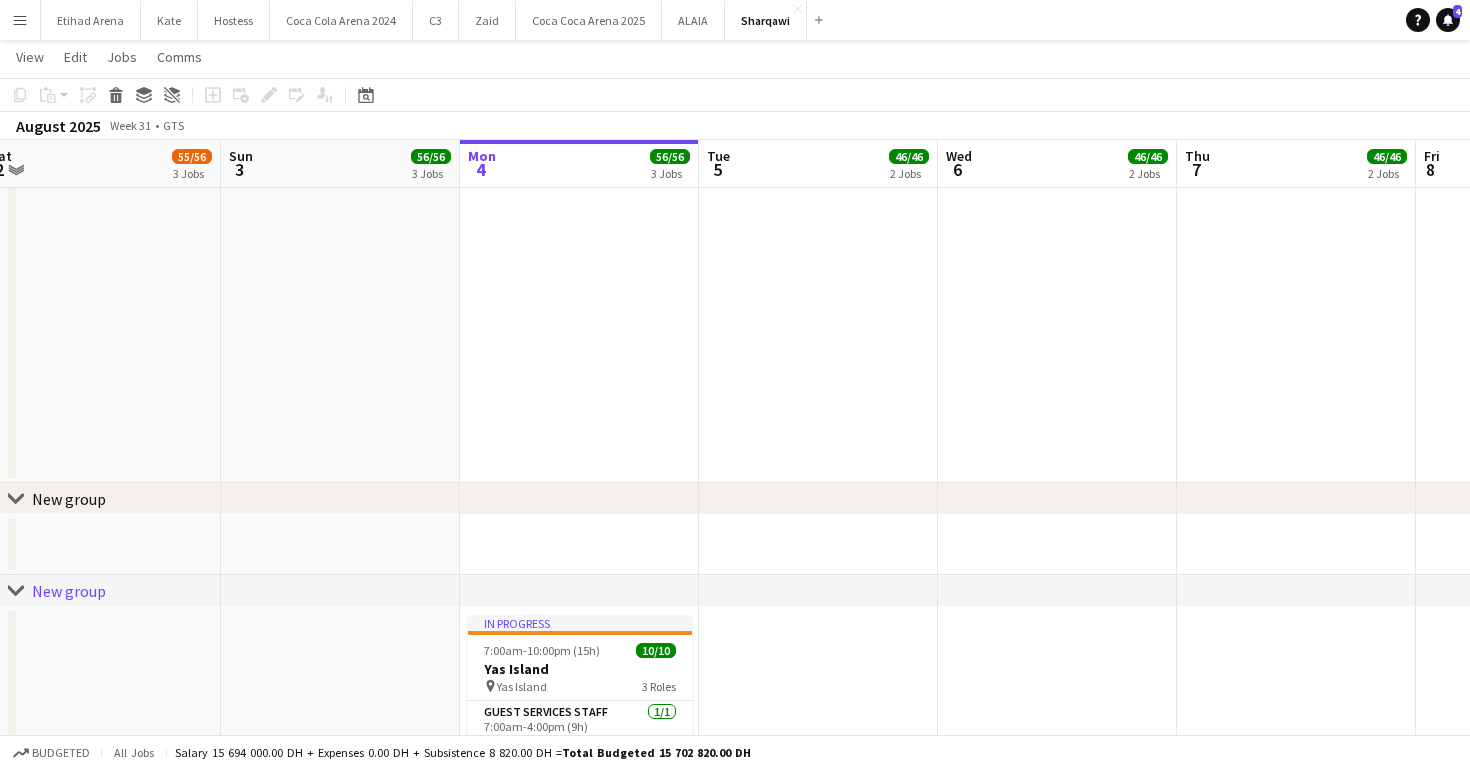 click on "chevron-right
New group" 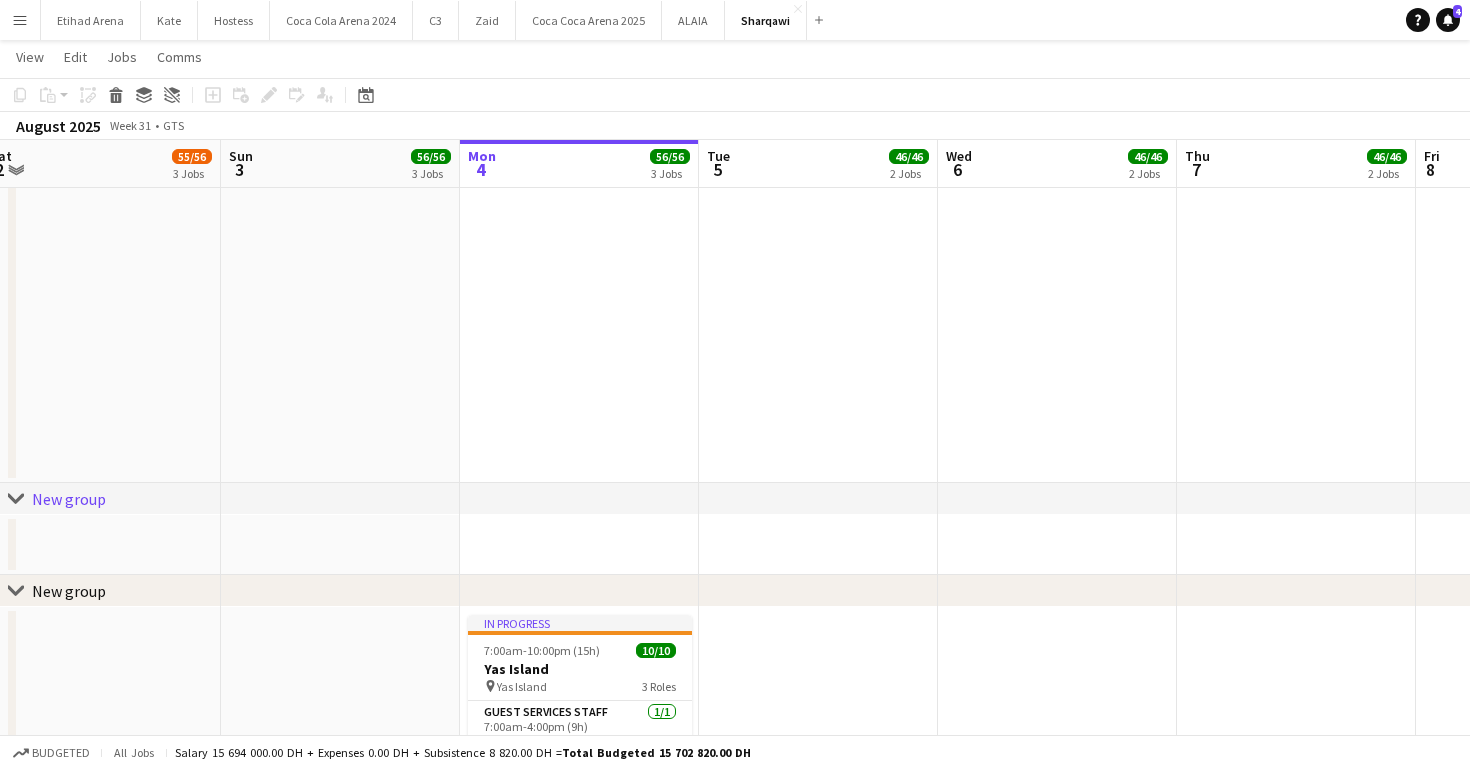 click 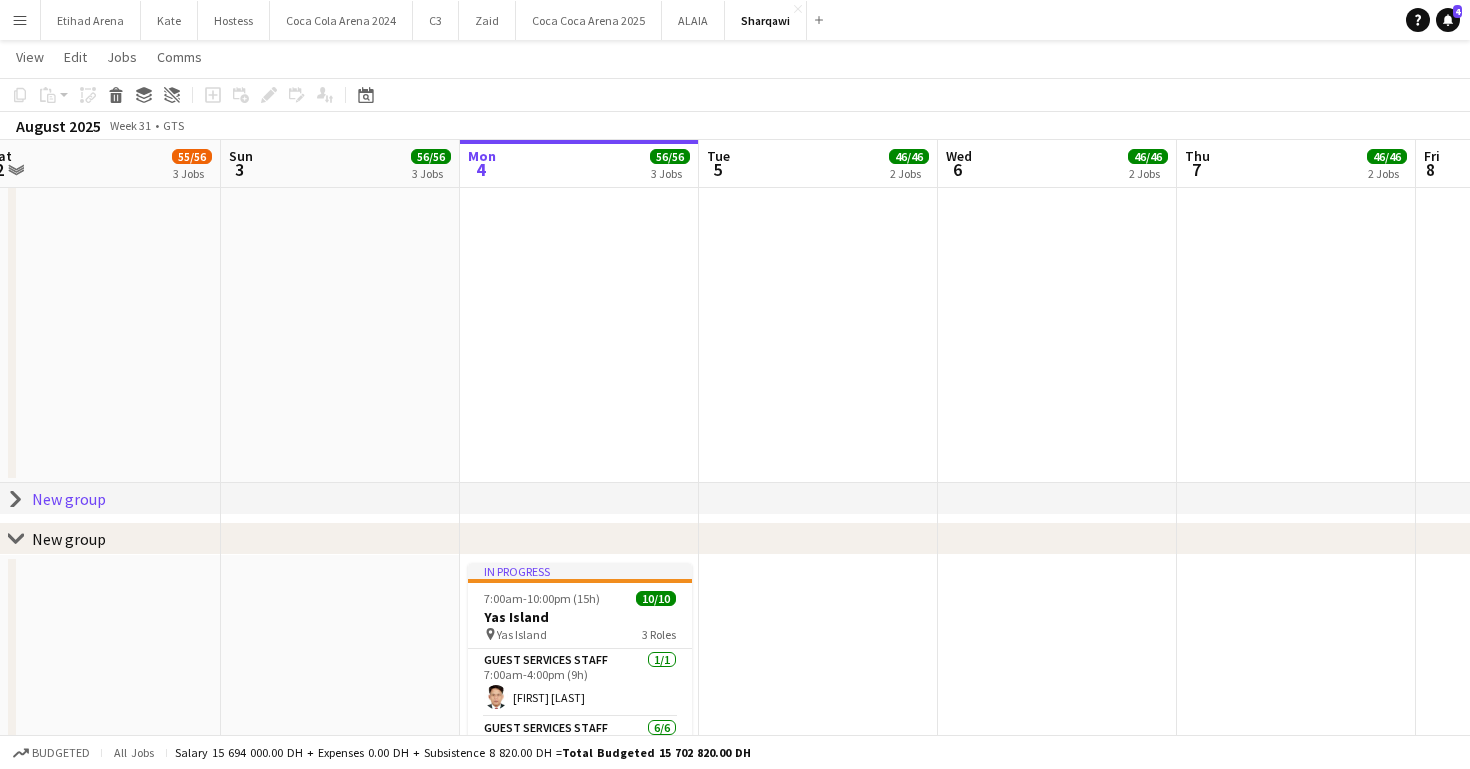 click 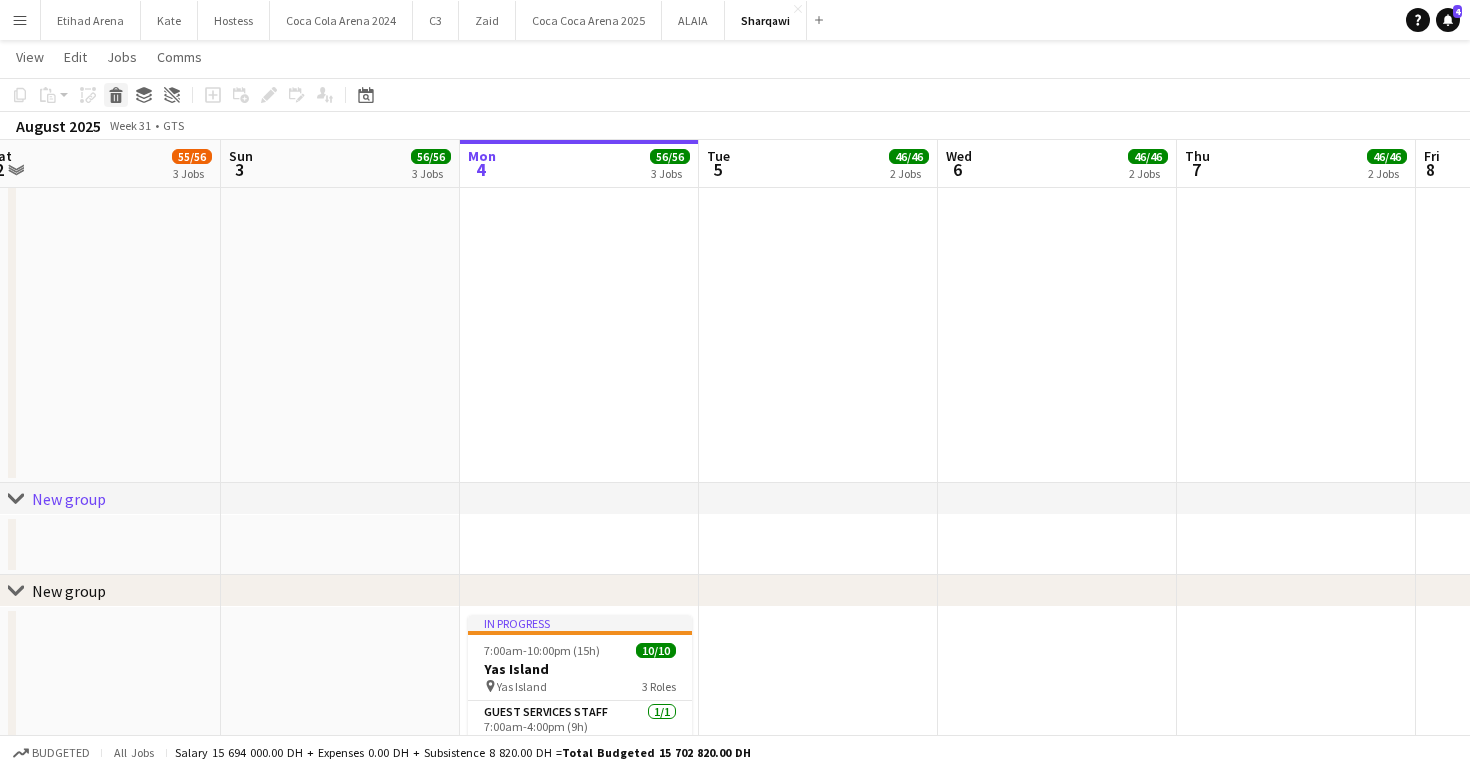 click on "Delete" 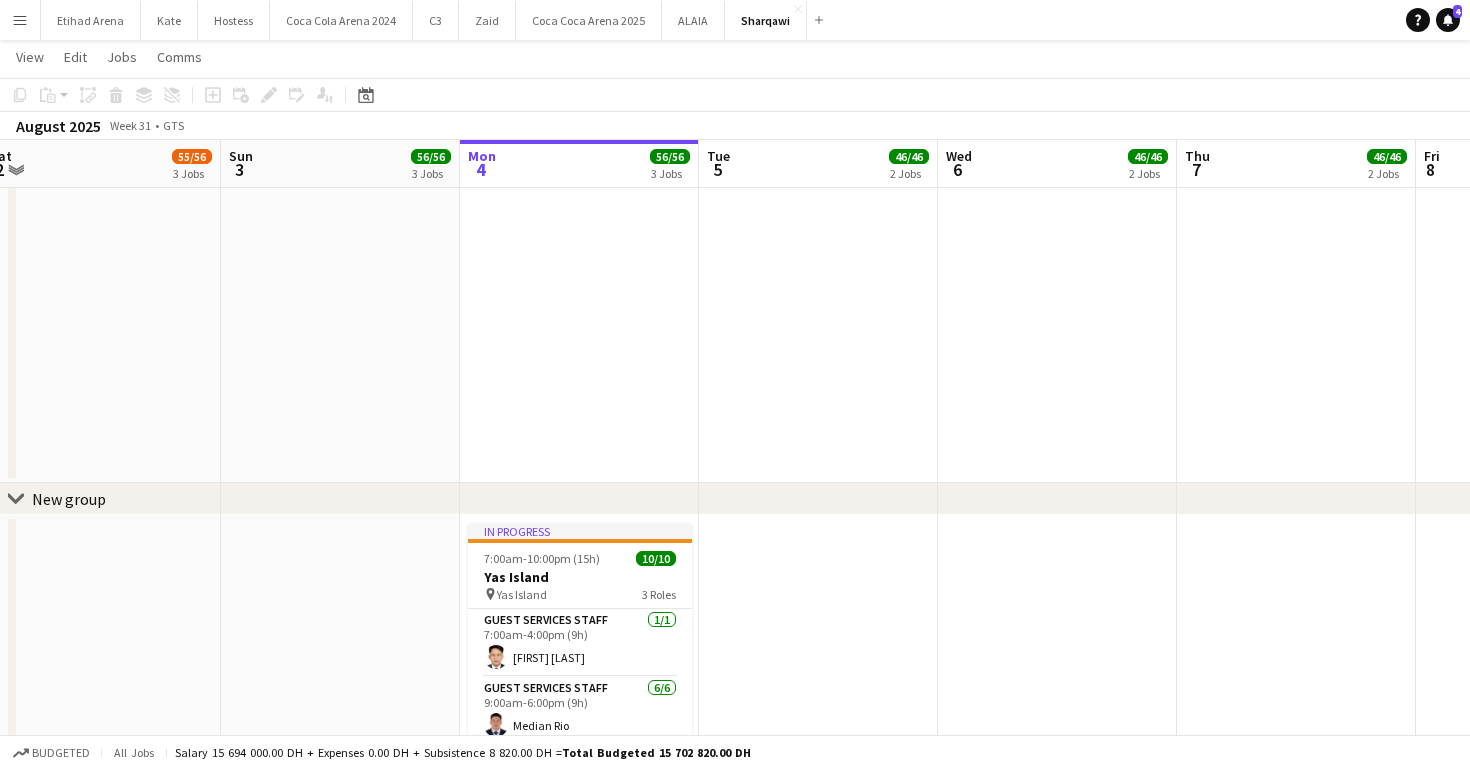 click on "New group" 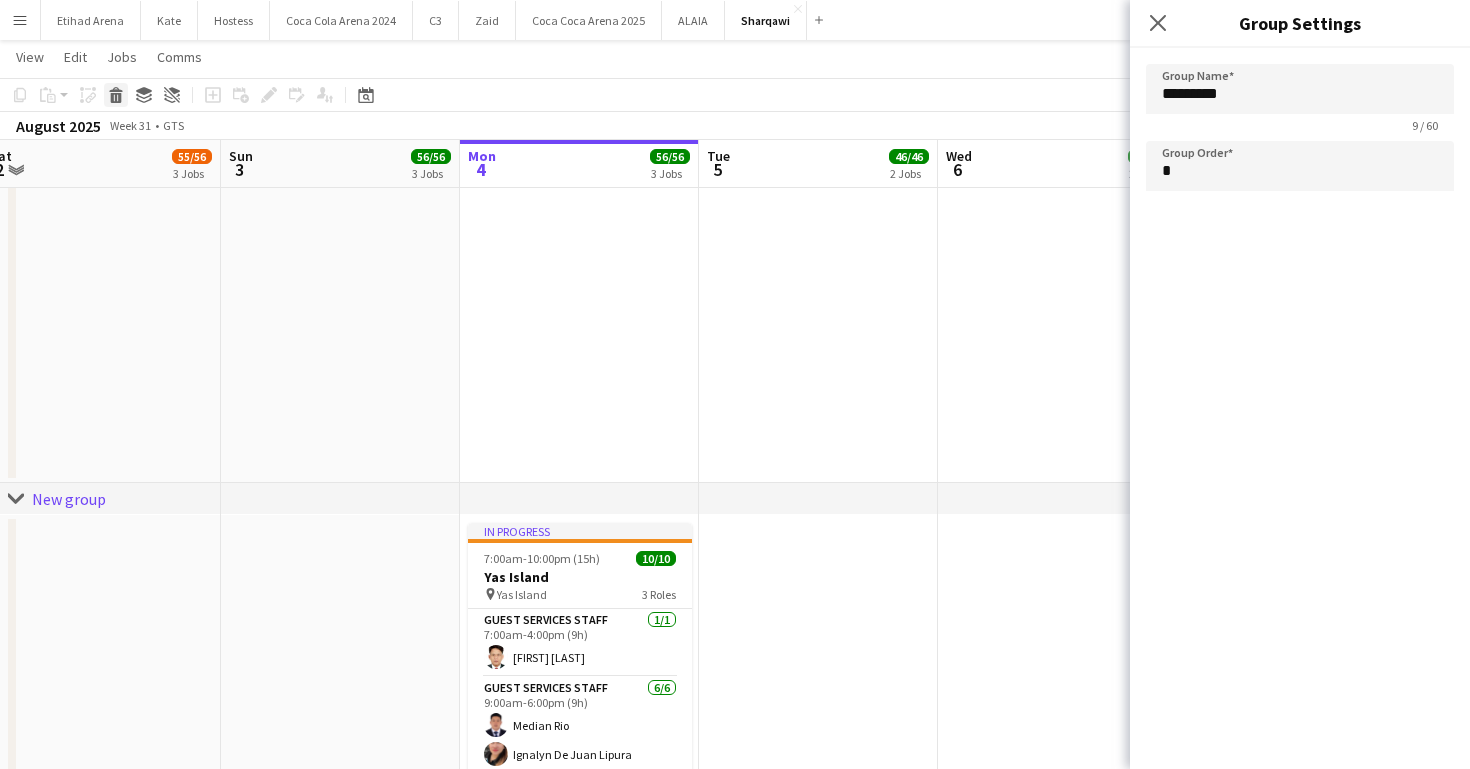 click 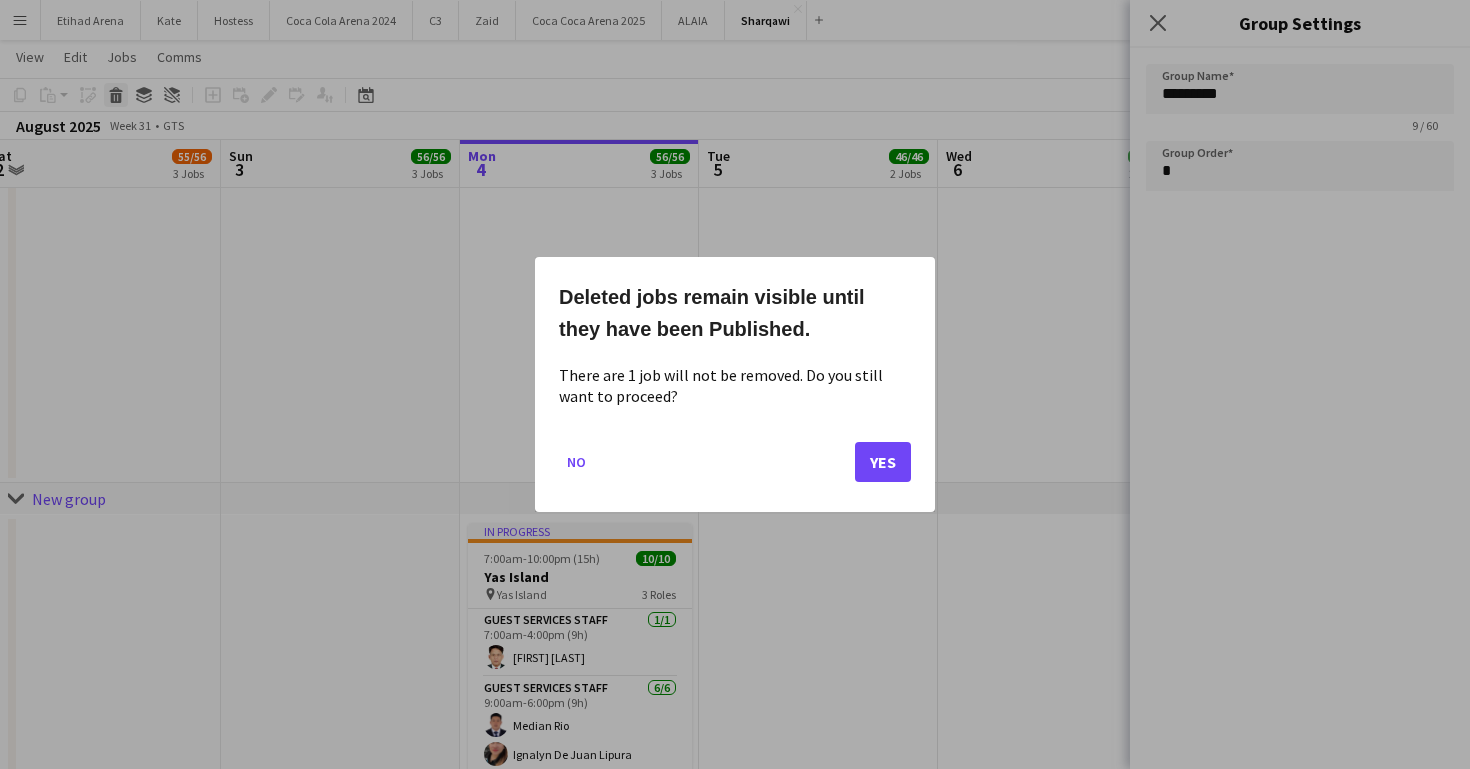 scroll, scrollTop: 0, scrollLeft: 0, axis: both 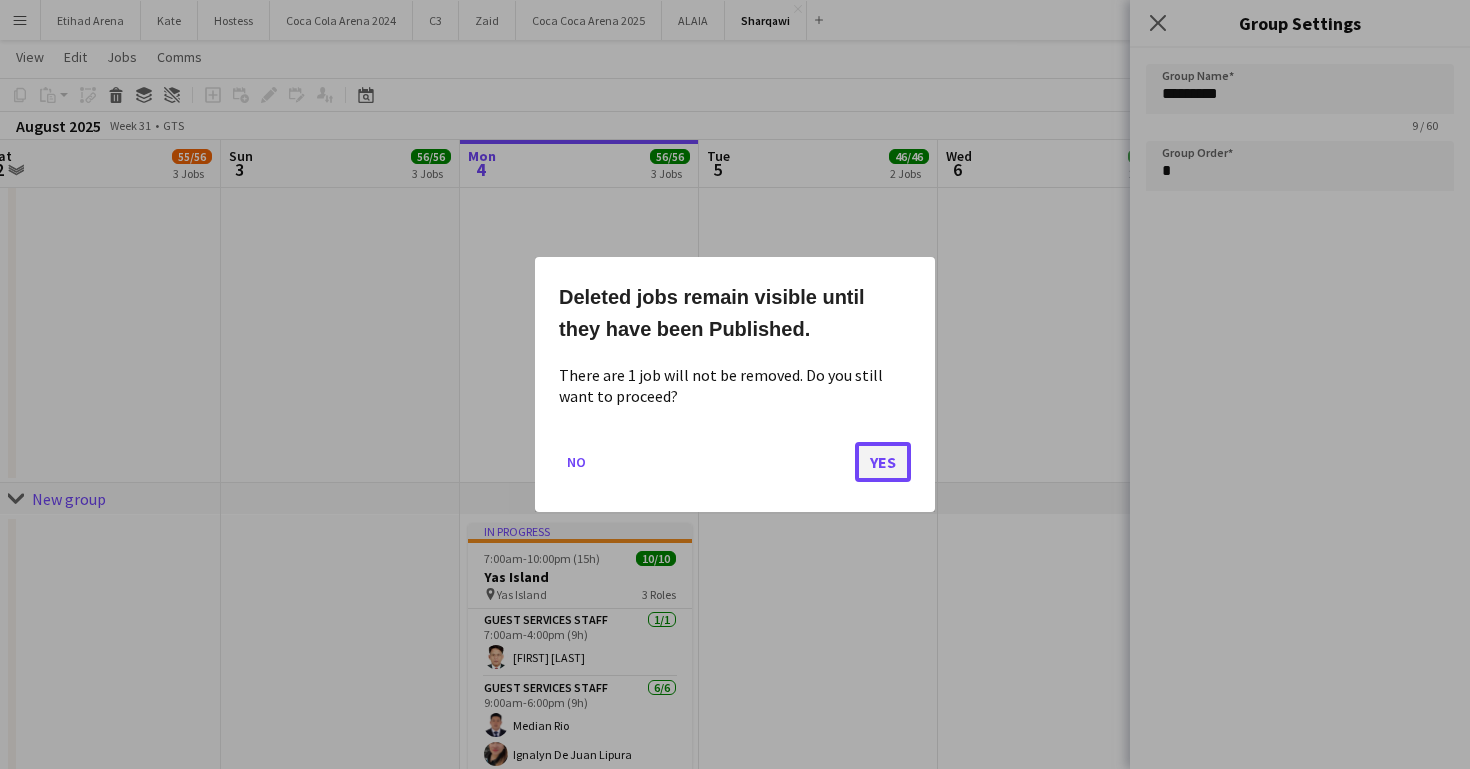 click on "Yes" 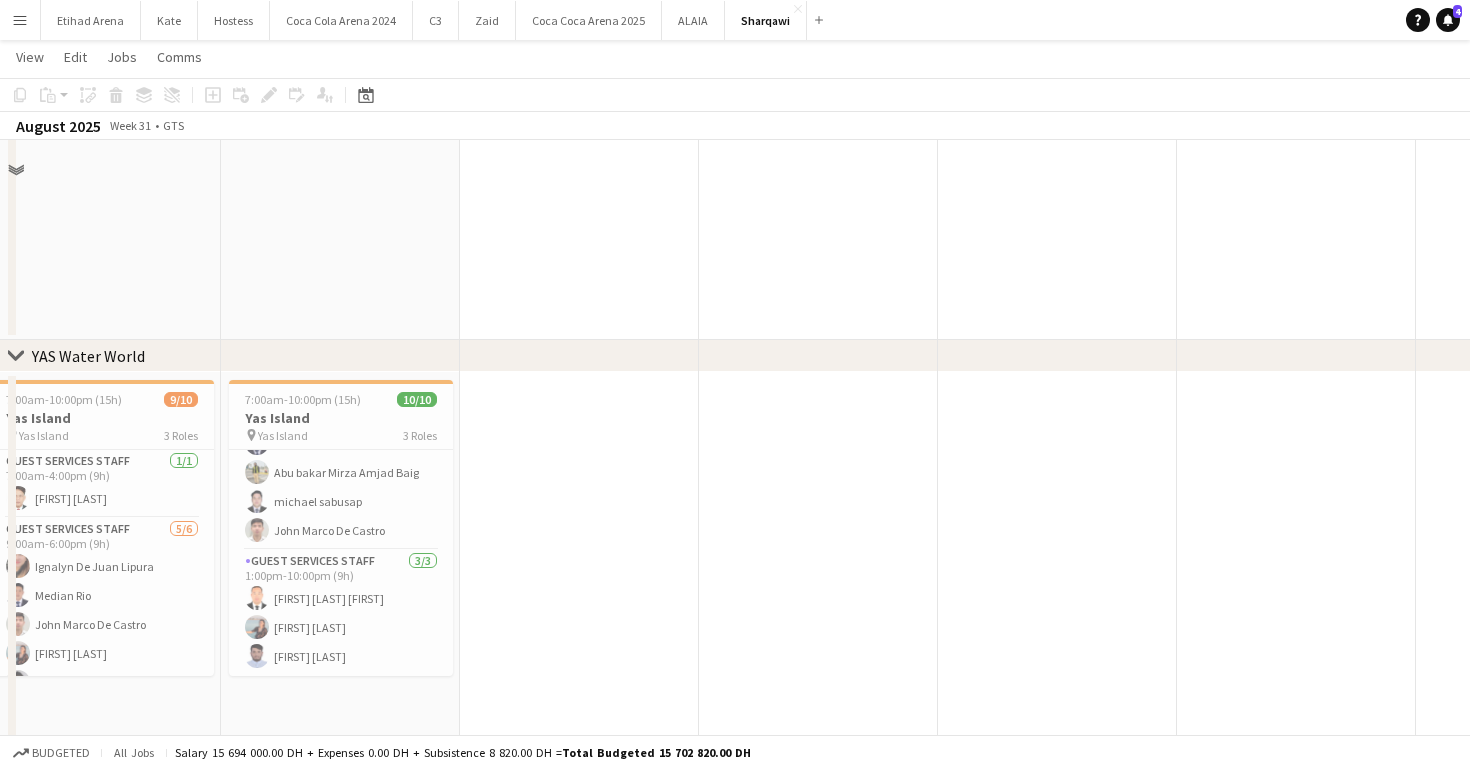 scroll, scrollTop: 3576, scrollLeft: 0, axis: vertical 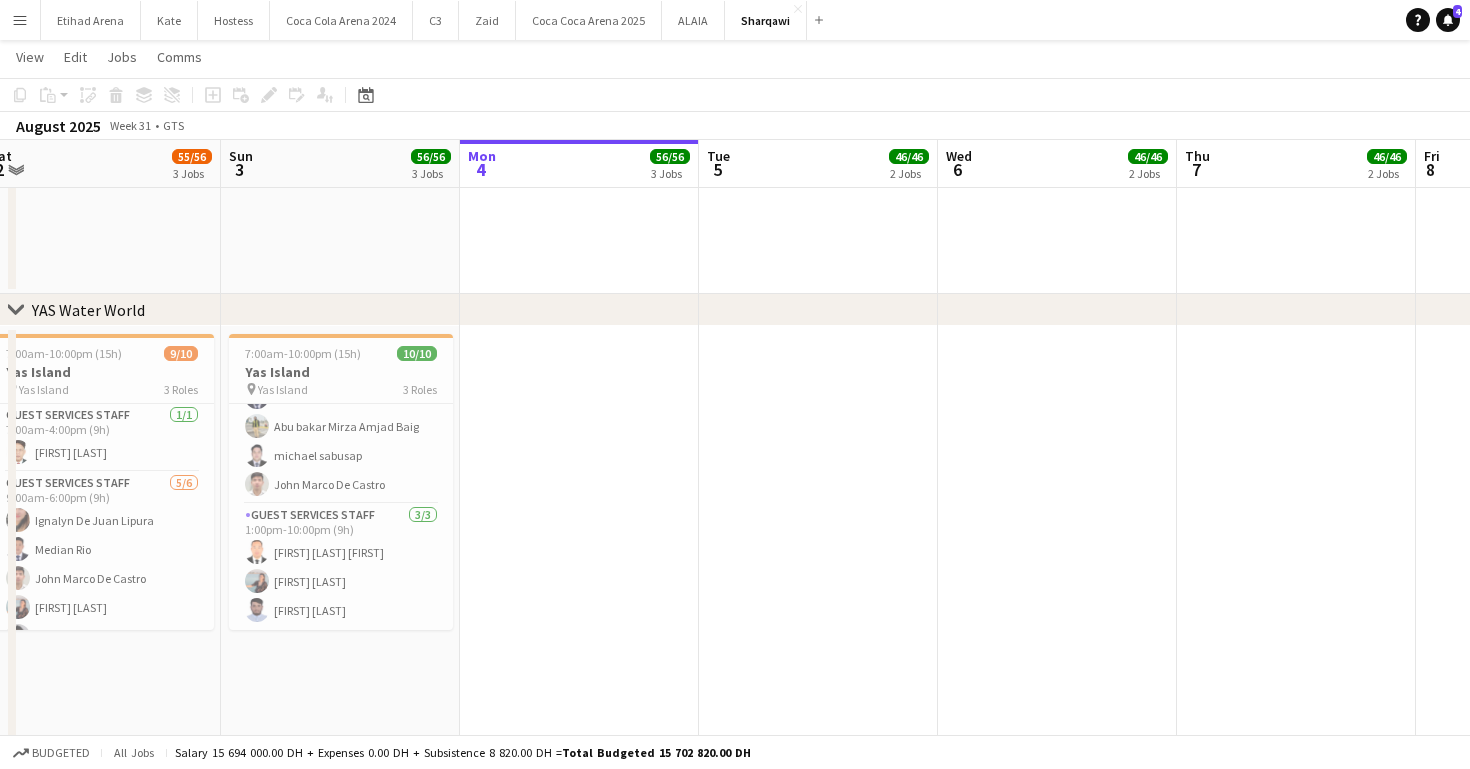 click at bounding box center [579, 688] 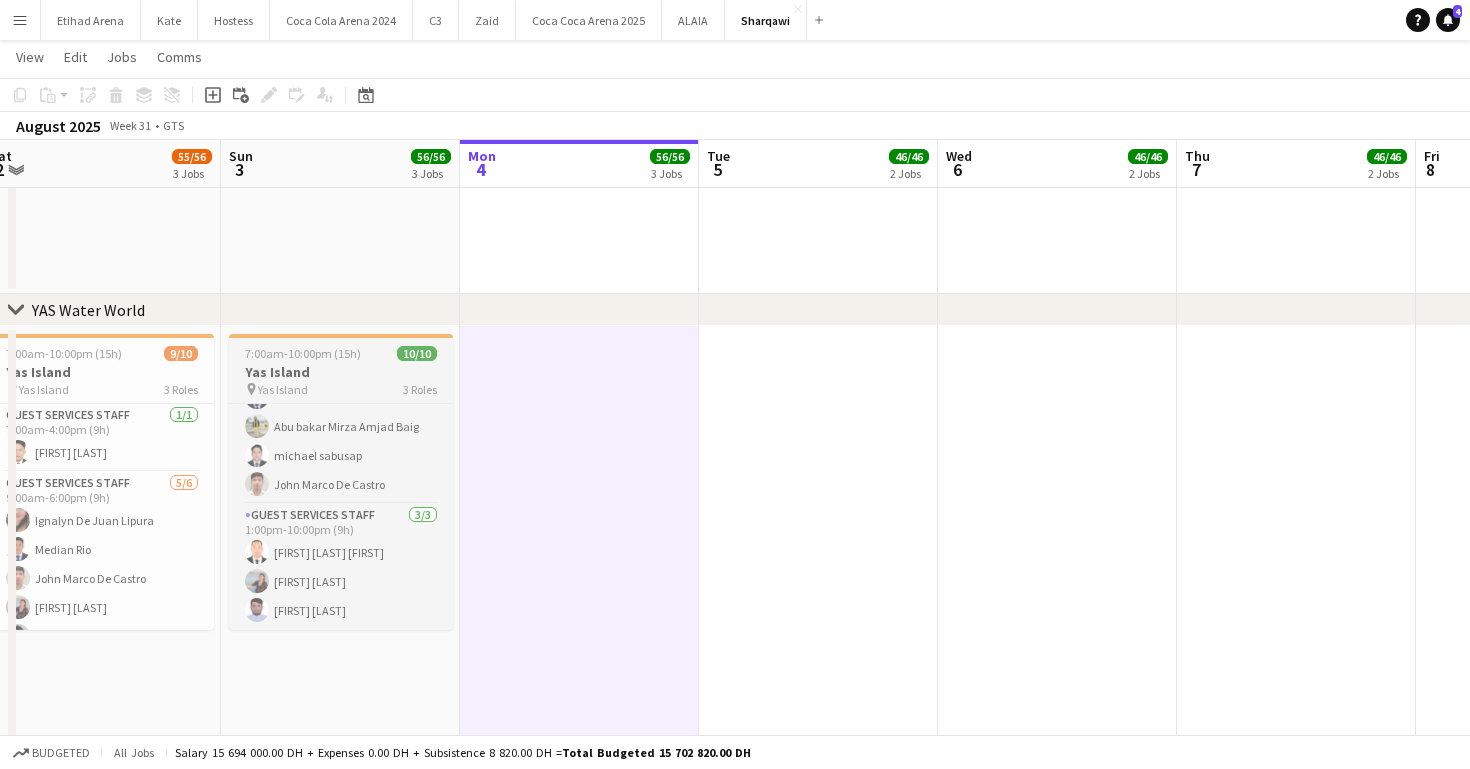 click on "Yas Island" at bounding box center (341, 372) 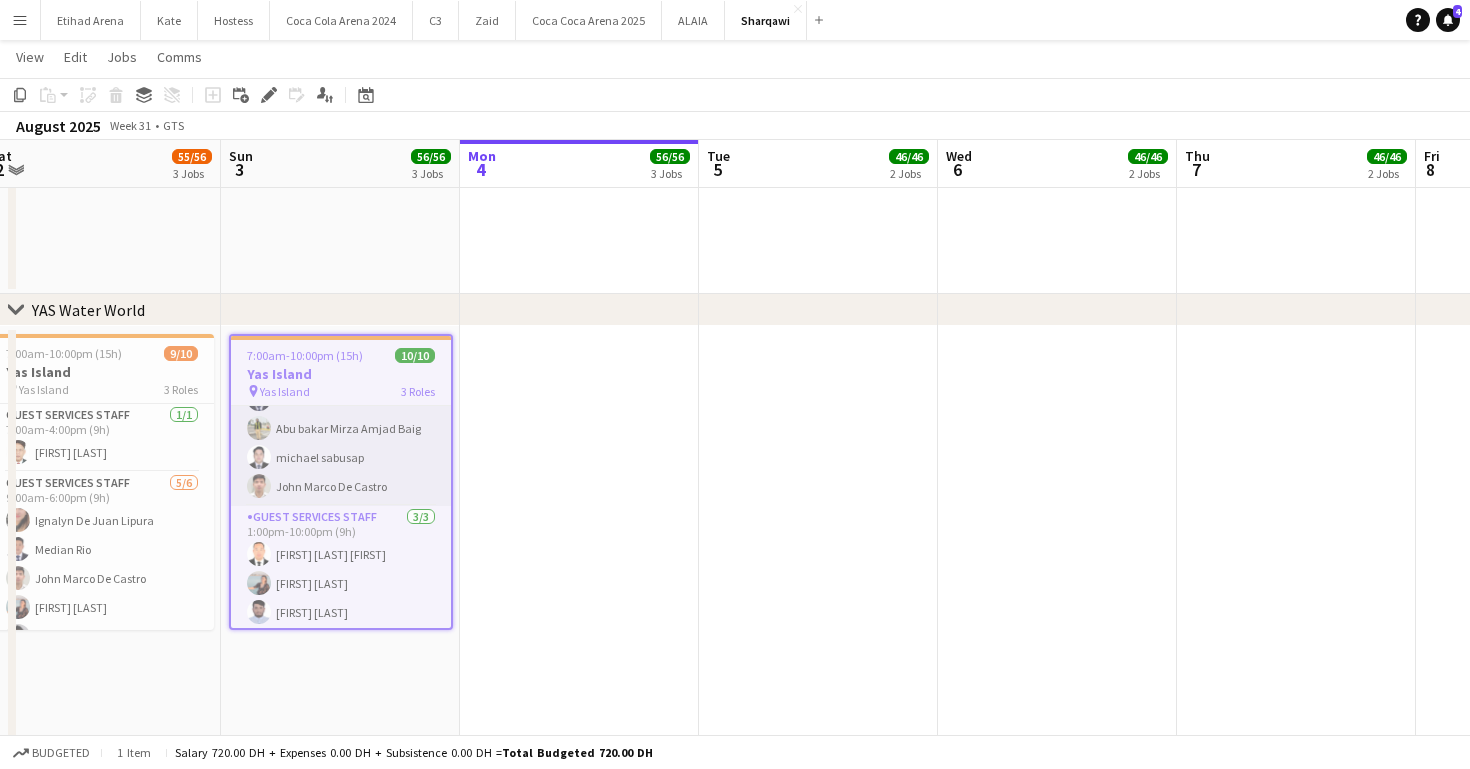 scroll, scrollTop: 3575, scrollLeft: 0, axis: vertical 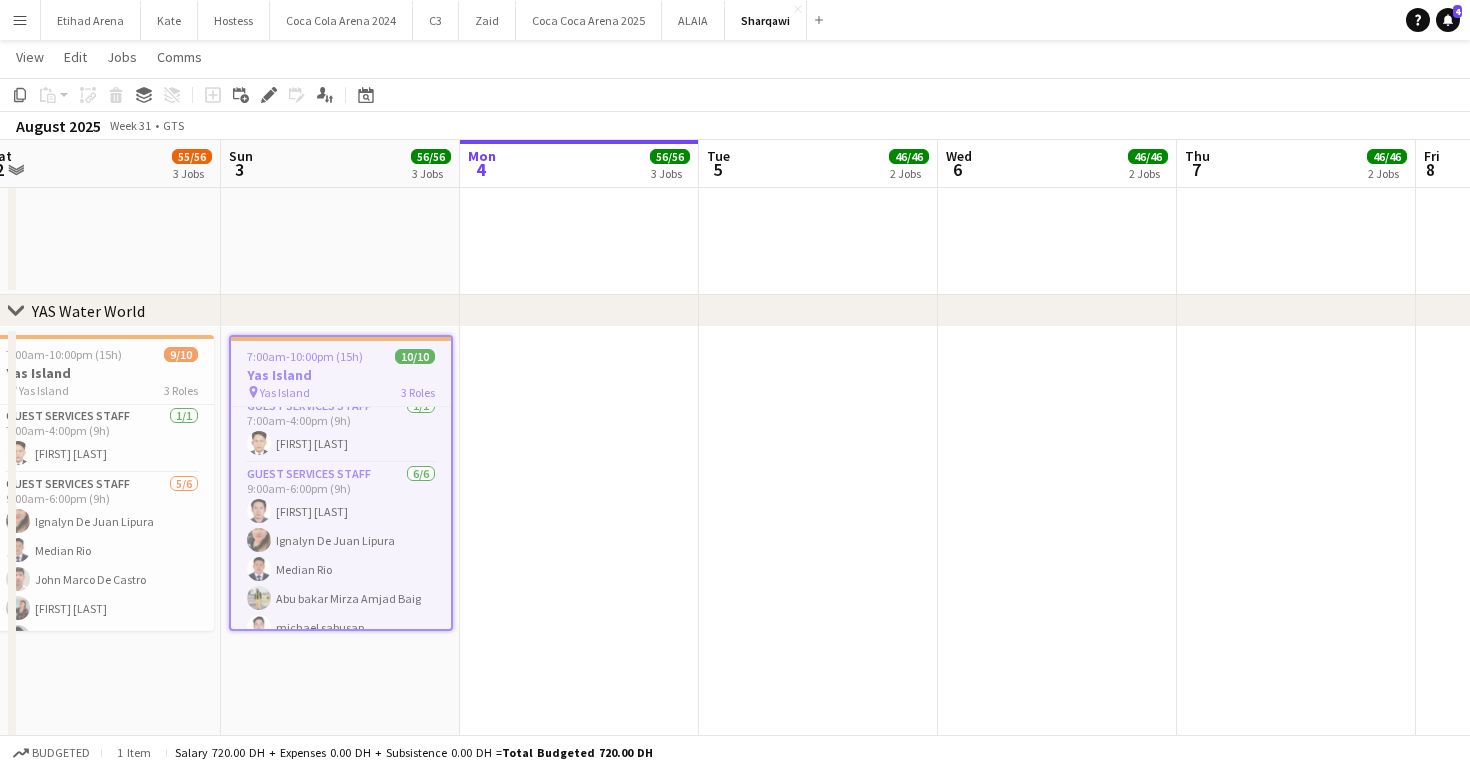 click at bounding box center (579, 689) 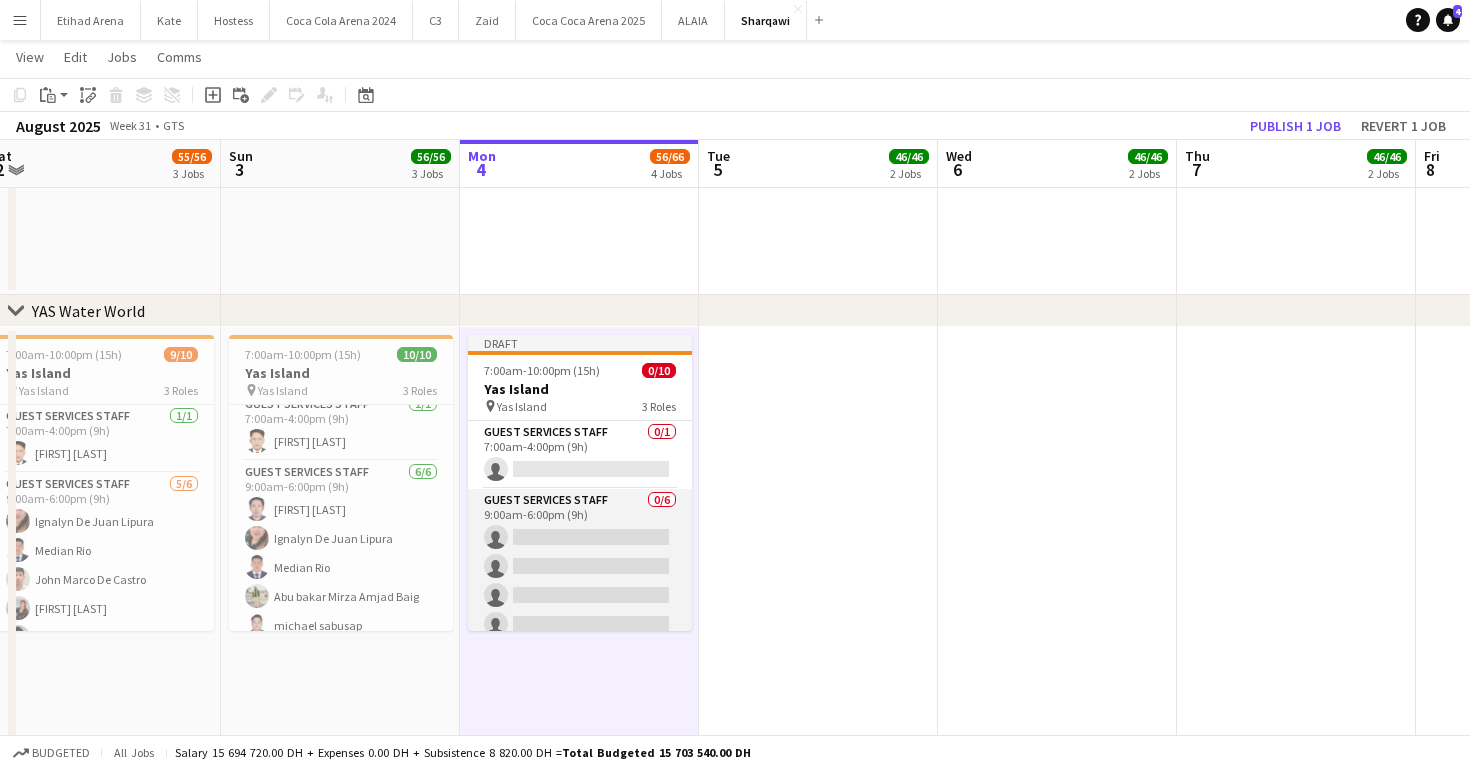 scroll, scrollTop: 197, scrollLeft: 0, axis: vertical 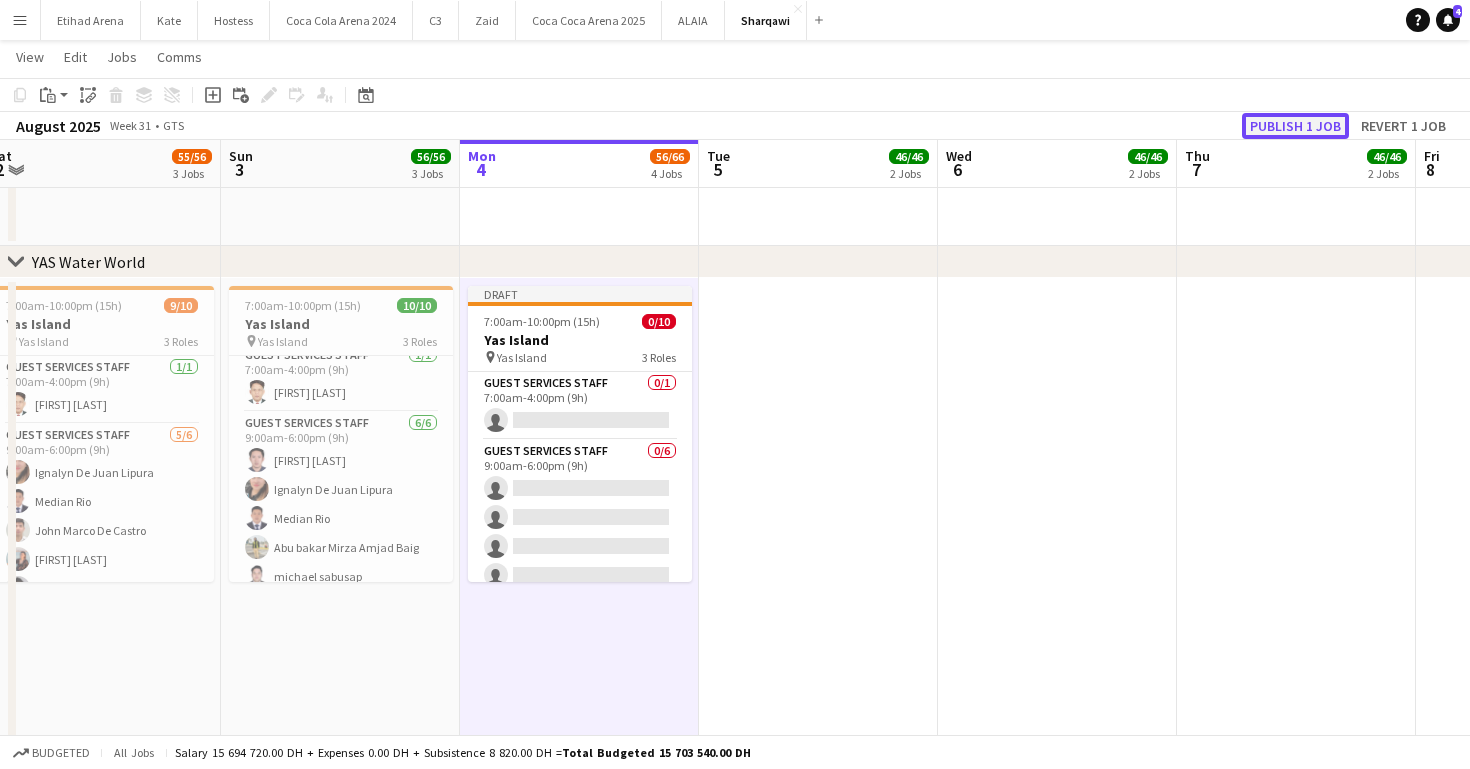 click on "Publish 1 job" 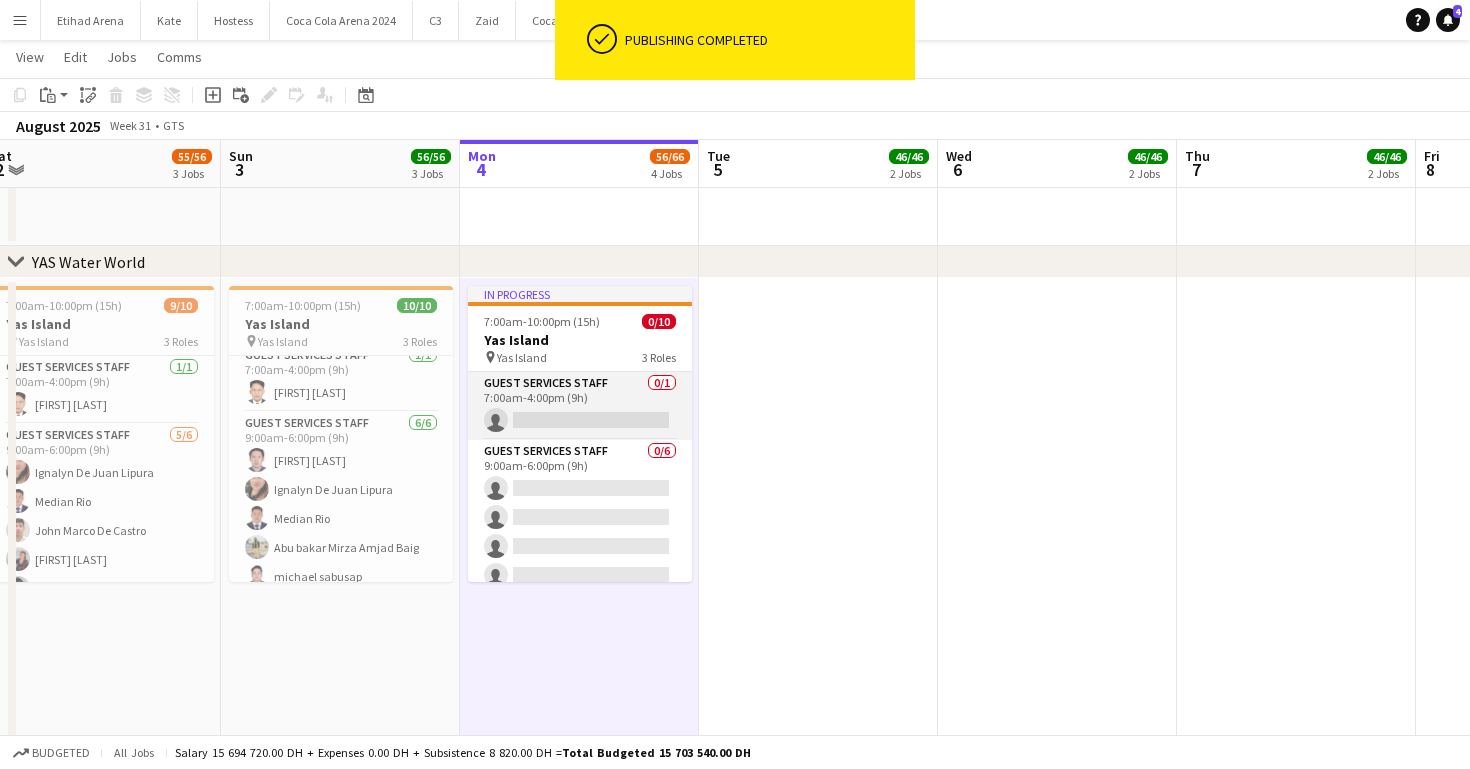 click on "Guest Services Staff   0/1   7:00am-4:00pm (9h)
single-neutral-actions" at bounding box center (580, 406) 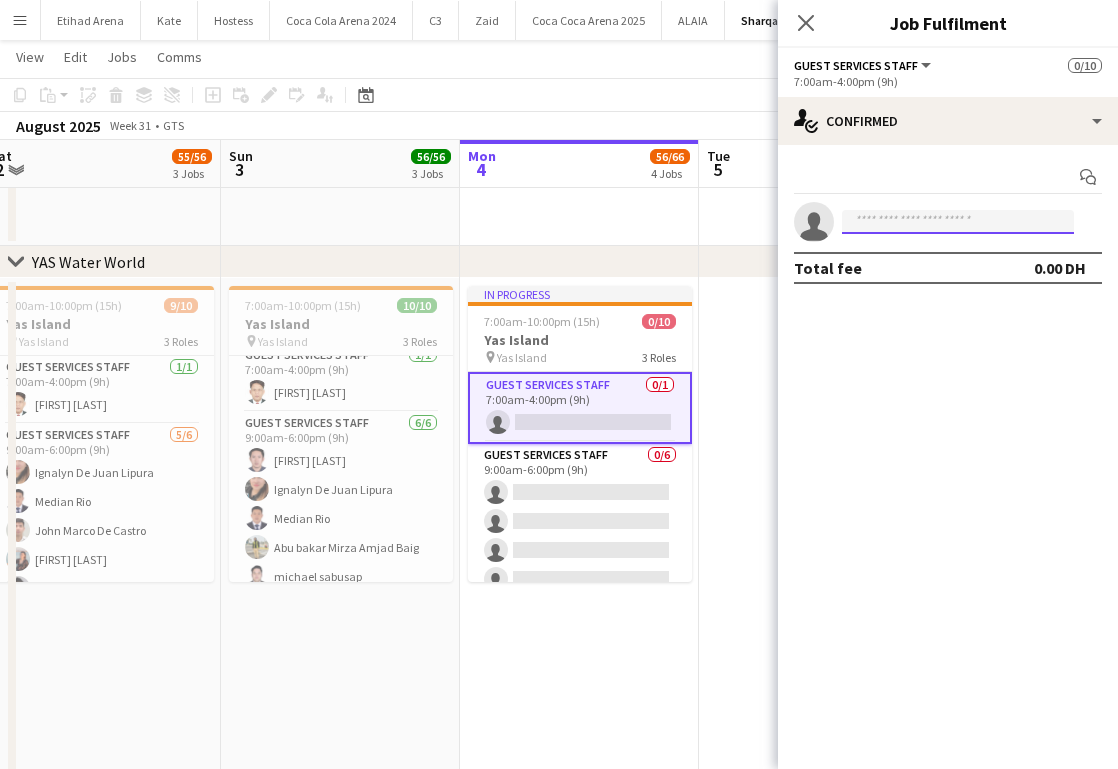 click at bounding box center [958, 222] 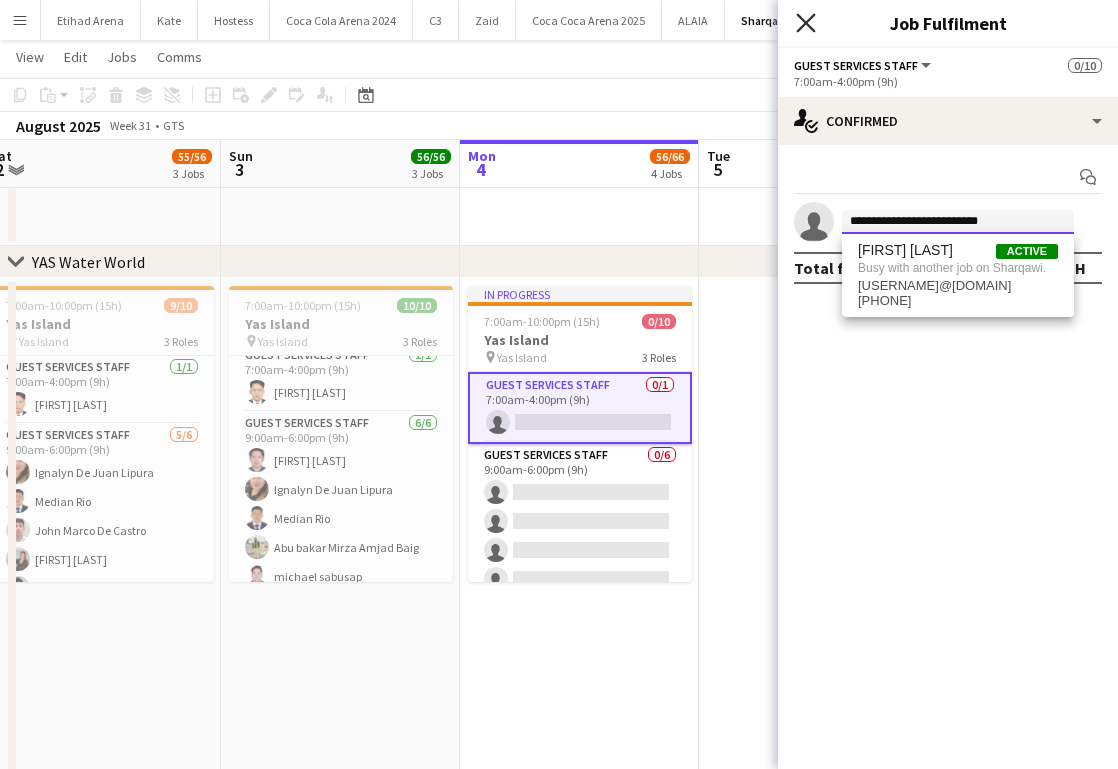 type on "**********" 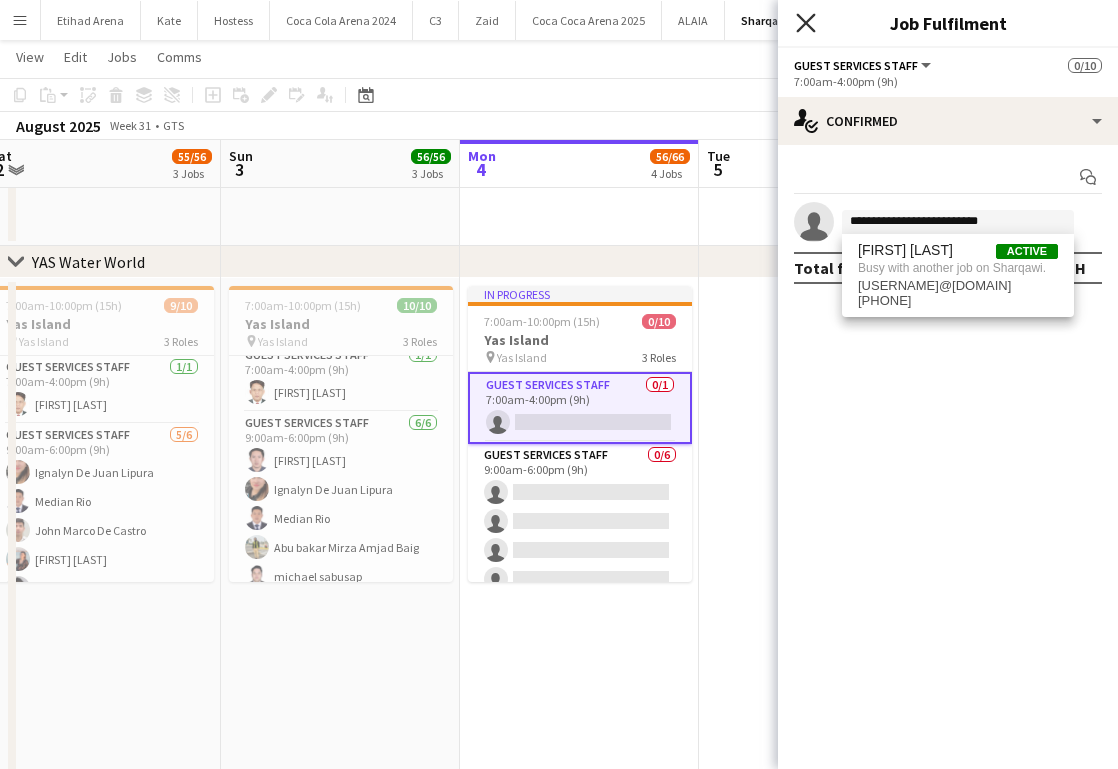 click on "Close pop-in" 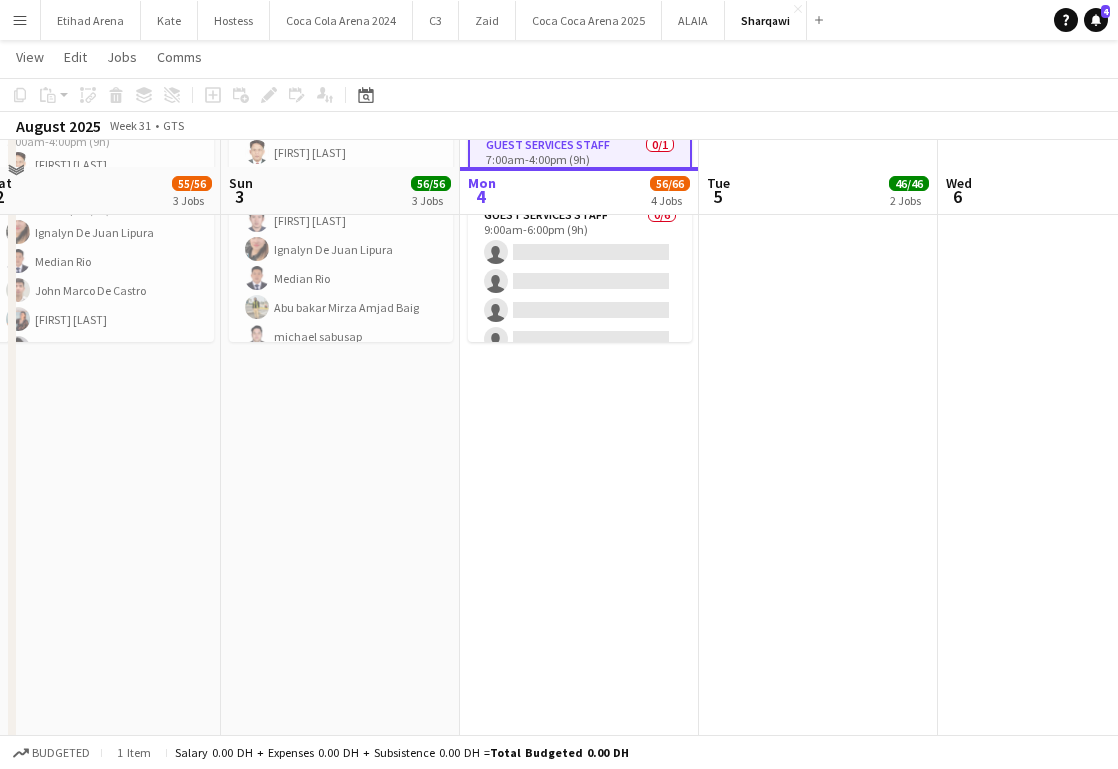 scroll, scrollTop: 3891, scrollLeft: 0, axis: vertical 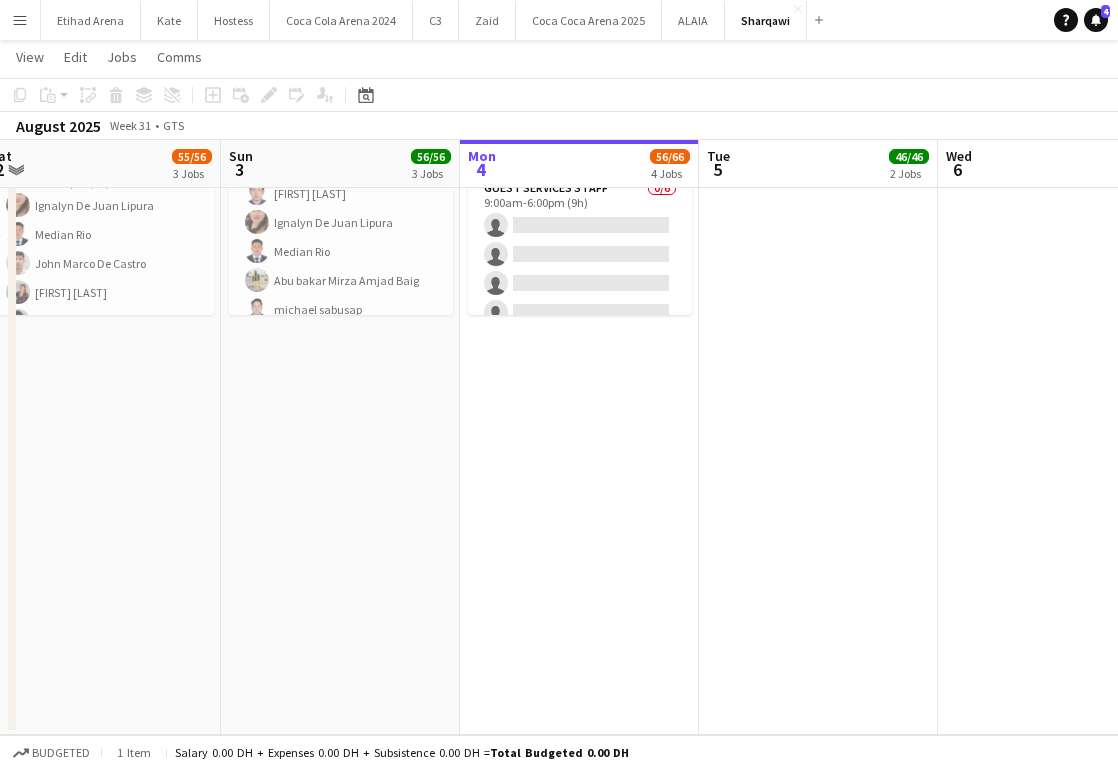 click on "In progress   7:00am-10:00pm (15h)    0/10   Yas Island
pin
Yas Island    3 Roles   Guest Services Staff   0/1   7:00am-4:00pm (9h)
single-neutral-actions
Guest Services Staff   0/6   9:00am-6:00pm (9h)
single-neutral-actions
single-neutral-actions
single-neutral-actions
single-neutral-actions
single-neutral-actions
single-neutral-actions
Guest Services Staff   0/3   1:00pm-10:00pm (9h)
single-neutral-actions
single-neutral-actions
single-neutral-actions" at bounding box center (579, 373) 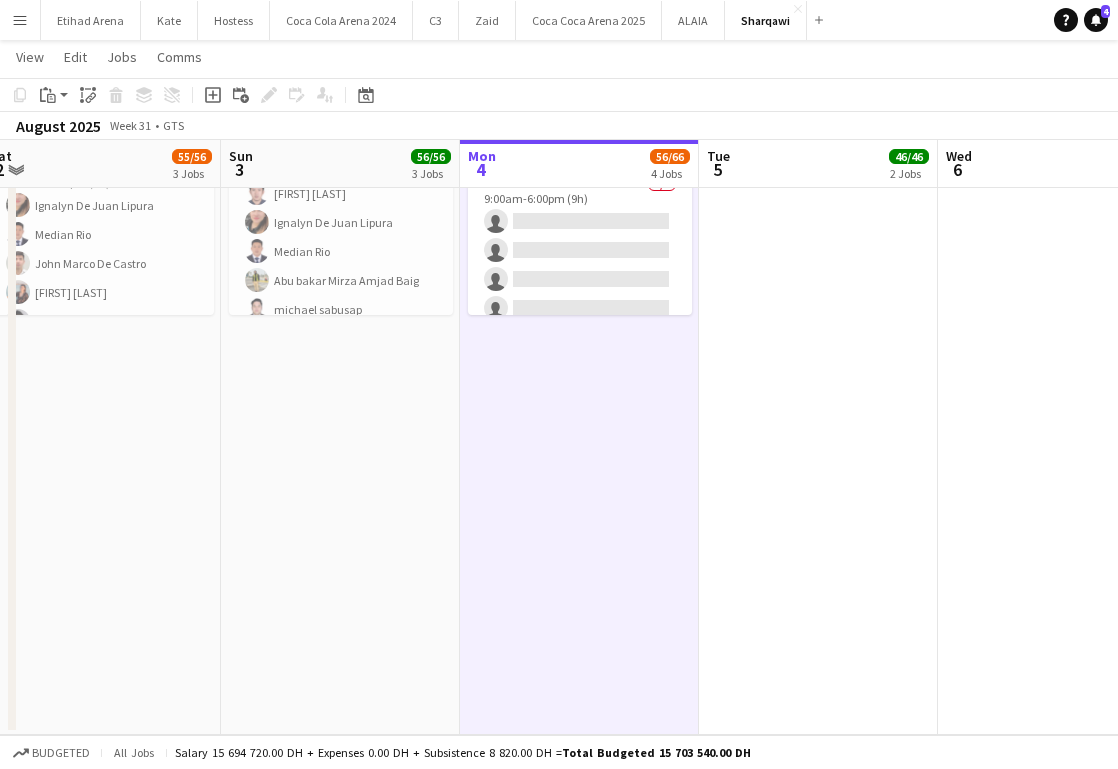 click on "7:00am-10:00pm (15h)    10/10   Yas Island
pin
Yas Island    3 Roles   Guest Services Staff   1/1   7:00am-4:00pm (9h)
[FIRST] [LAST]  Guest Services Staff   6/6   9:00am-6:00pm (9h)
[FIRST] [LAST] [FIRST] [LAST] [FIRST] [LAST] [FIRST] [LAST] [FIRST] [LAST] [FIRST] [LAST] [FIRST] [LAST]  Guest Services Staff   3/3   1:00pm-10:00pm (9h)
[FIRST] [LAST] [FIRST] [LAST] [FIRST] [LAST]" at bounding box center [340, 373] 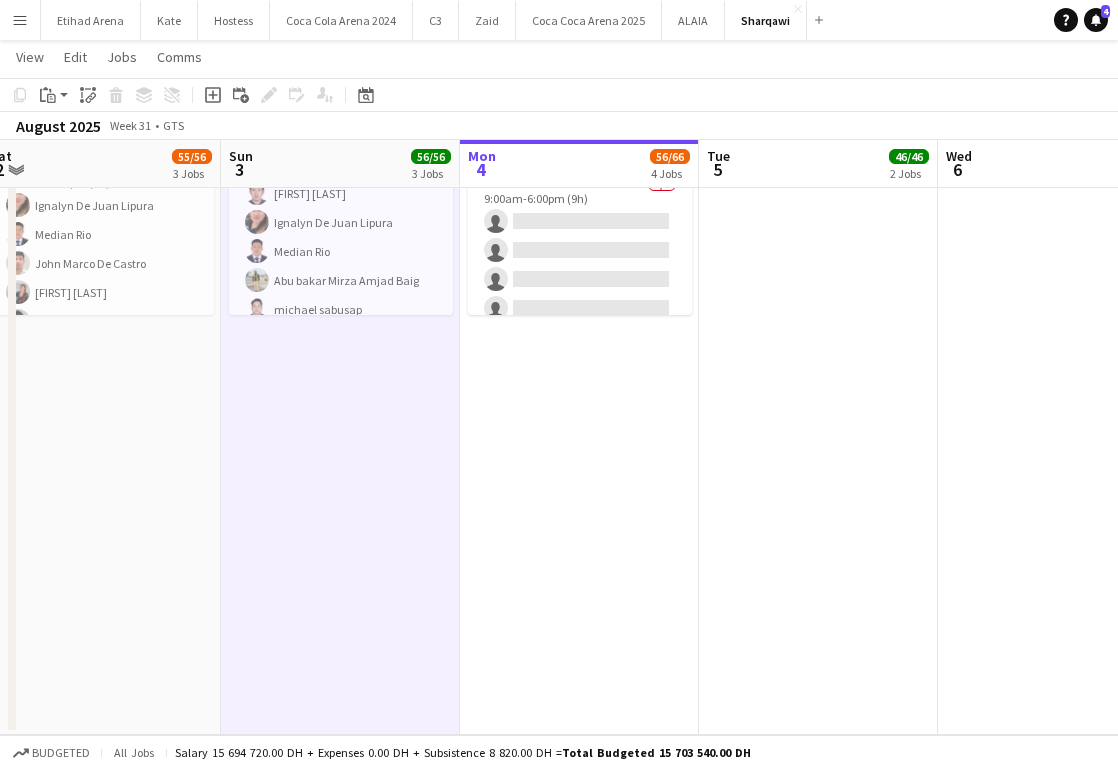 click on "In progress   7:00am-10:00pm (15h)    0/10   Yas Island
pin
Yas Island    3 Roles   Guest Services Staff   0/1   7:00am-4:00pm (9h)
single-neutral-actions
Guest Services Staff   0/6   9:00am-6:00pm (9h)
single-neutral-actions
single-neutral-actions
single-neutral-actions
single-neutral-actions
single-neutral-actions
single-neutral-actions
Guest Services Staff   0/3   1:00pm-10:00pm (9h)
single-neutral-actions
single-neutral-actions
single-neutral-actions" at bounding box center [579, 373] 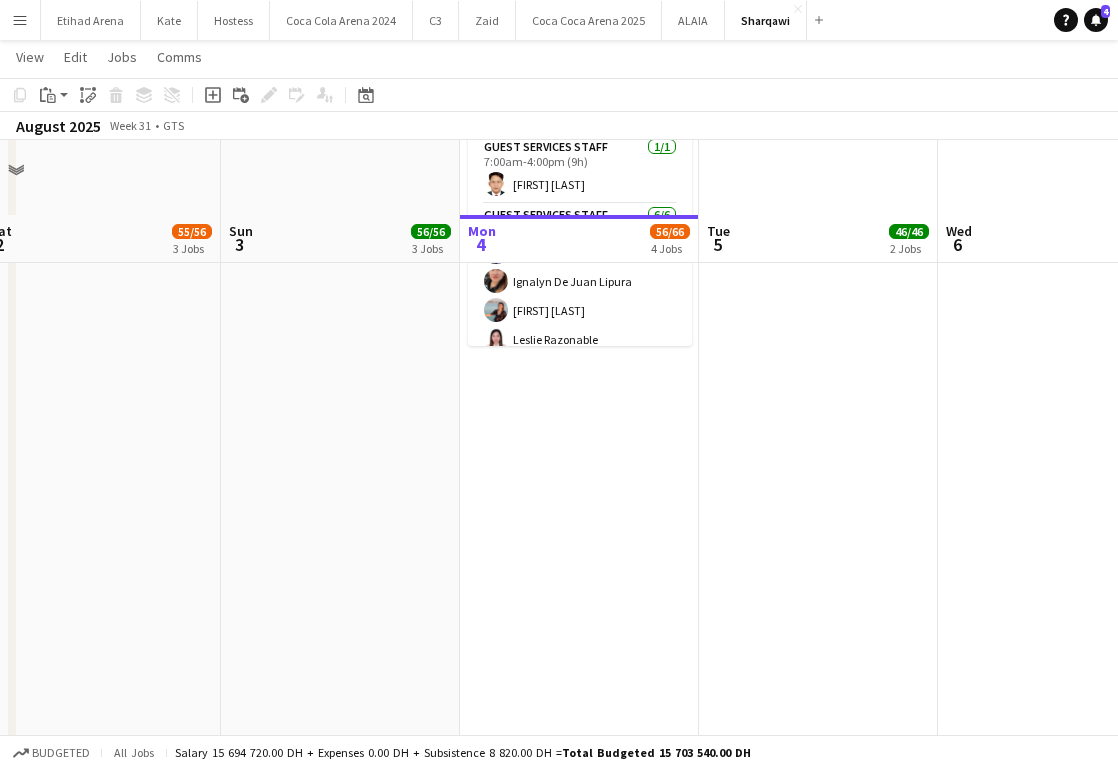 scroll, scrollTop: 0, scrollLeft: 0, axis: both 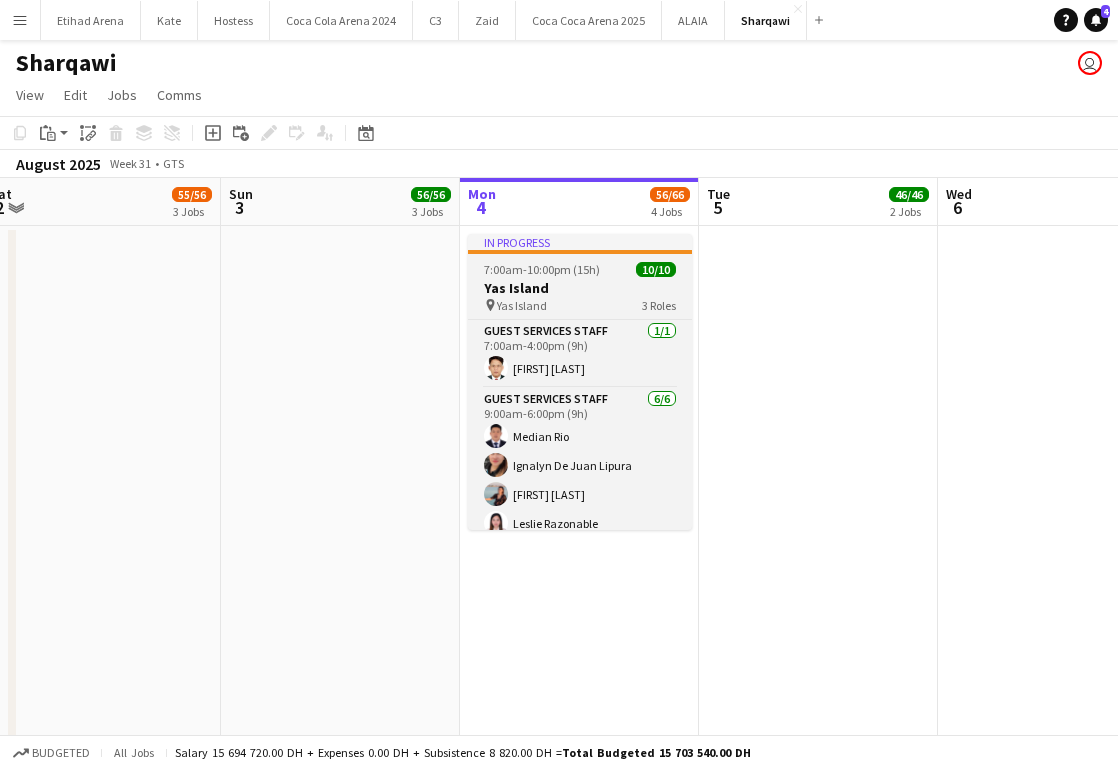click on "7:00am-10:00pm (15h)" at bounding box center (542, 269) 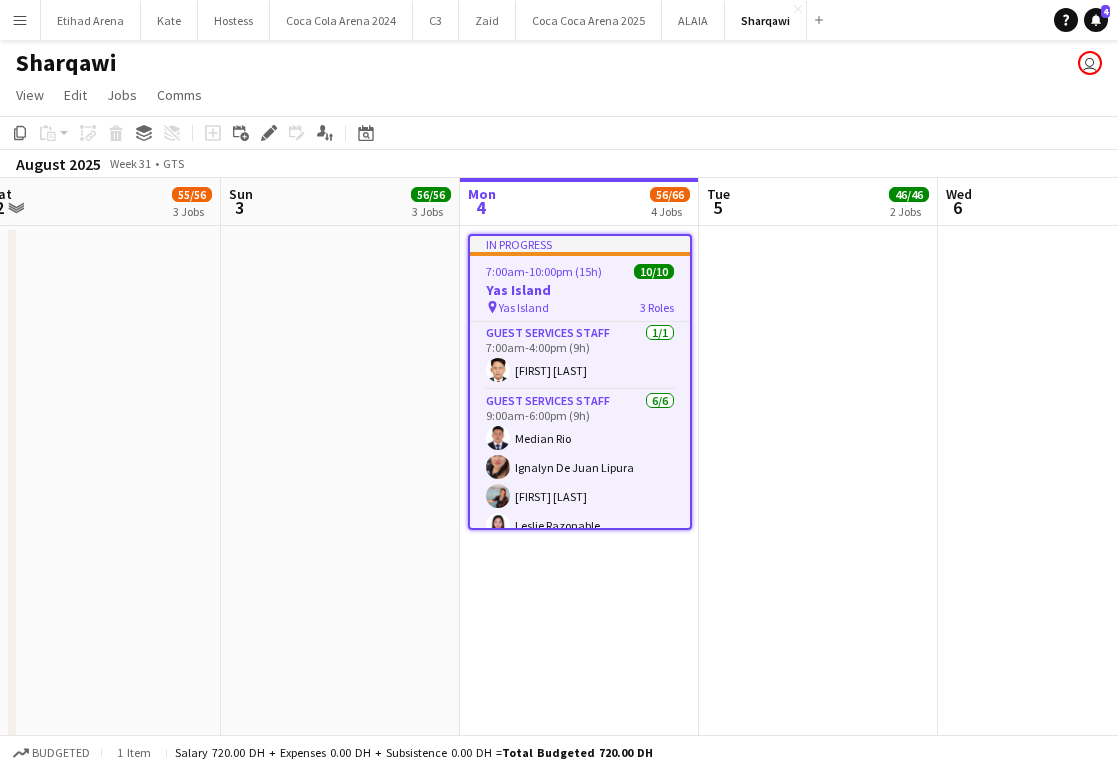 click on "Yas Island" at bounding box center [524, 307] 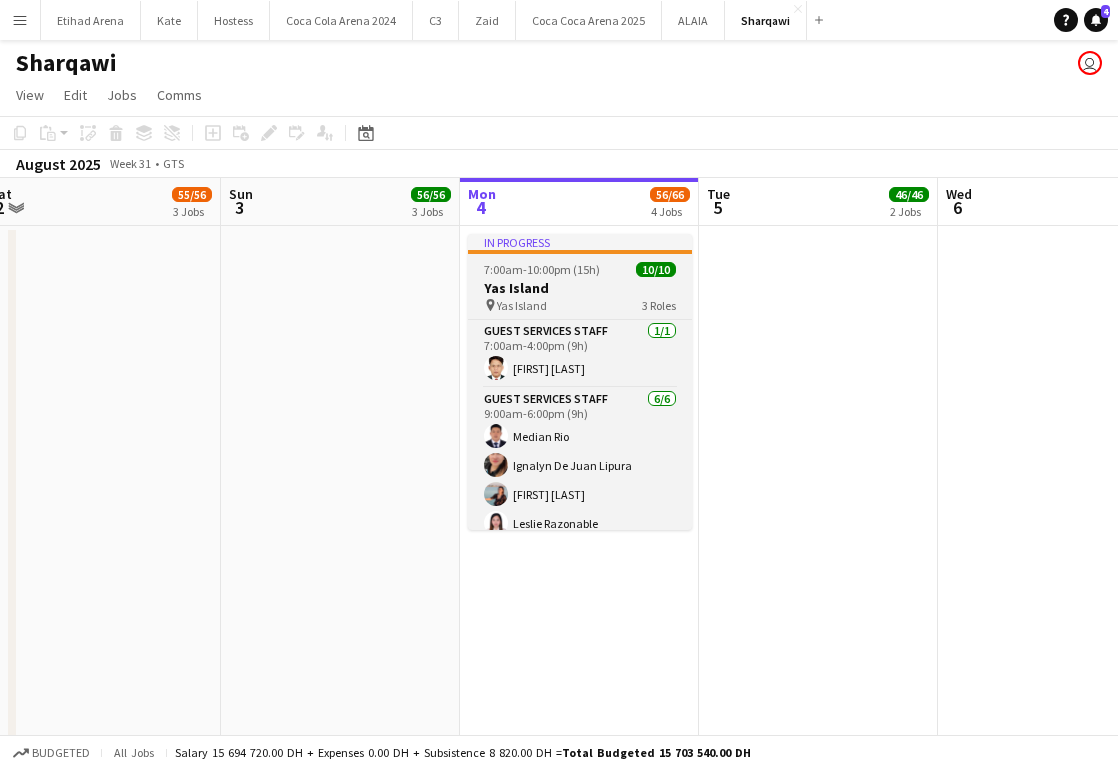 click on "Yas Island" at bounding box center (522, 305) 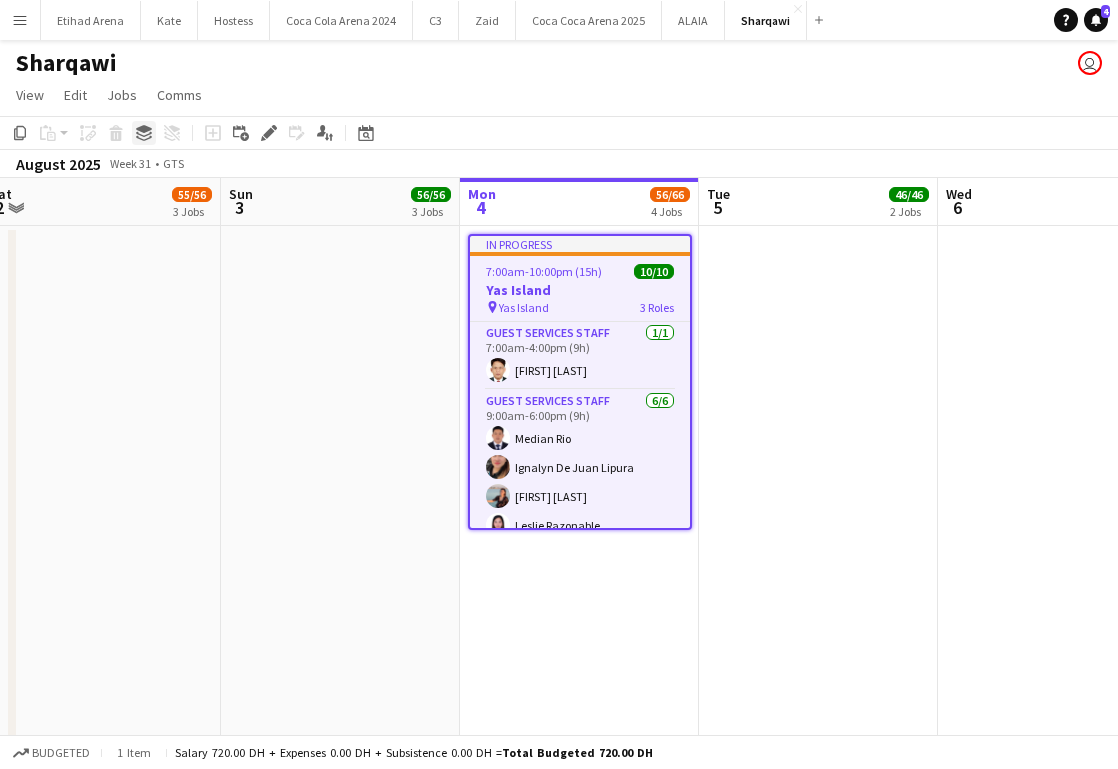 click 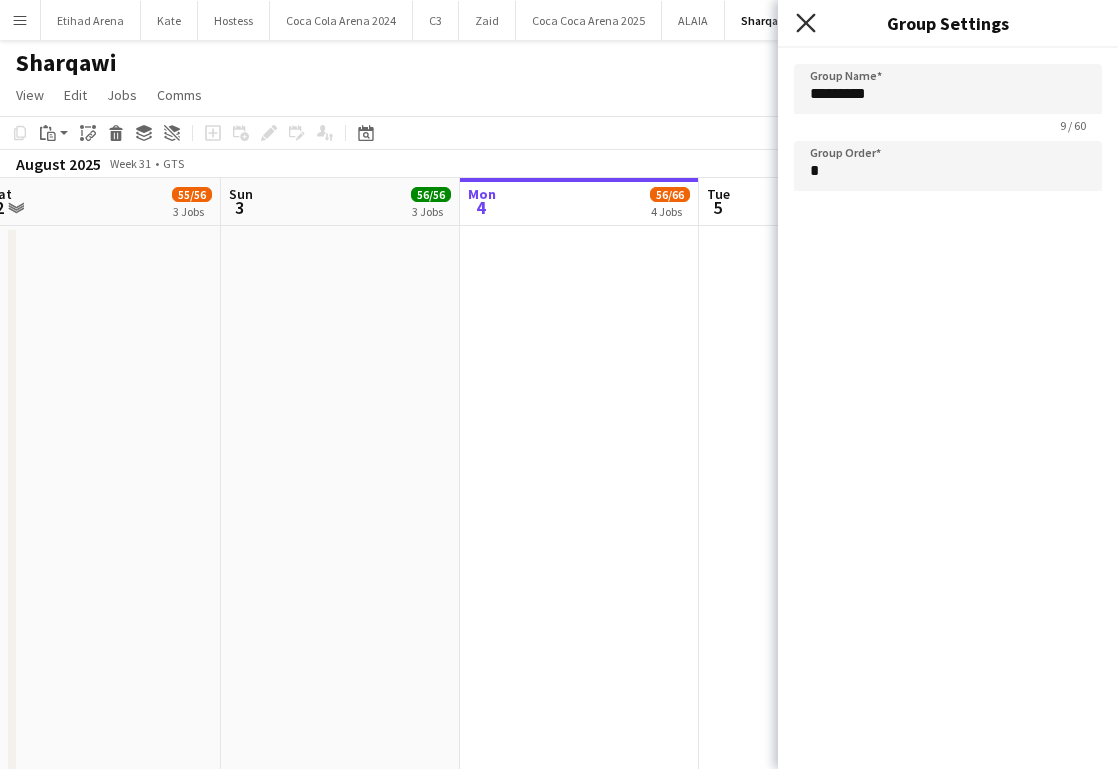 click on "Close pop-in" 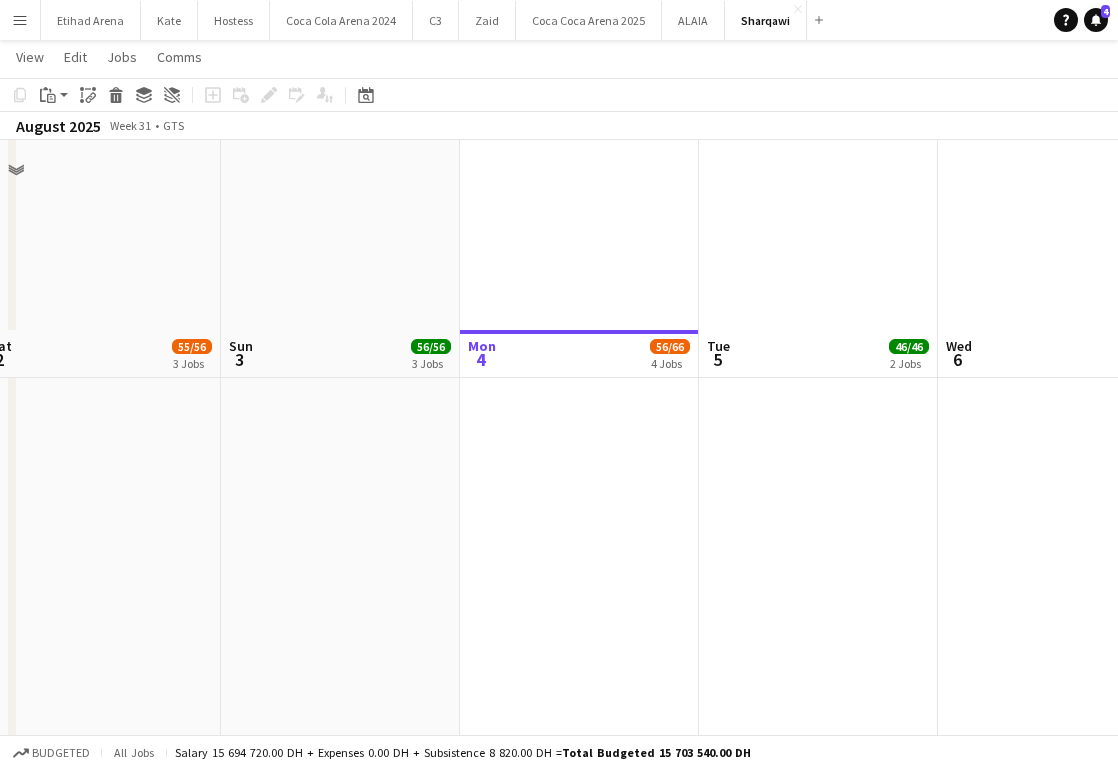 scroll, scrollTop: 0, scrollLeft: 0, axis: both 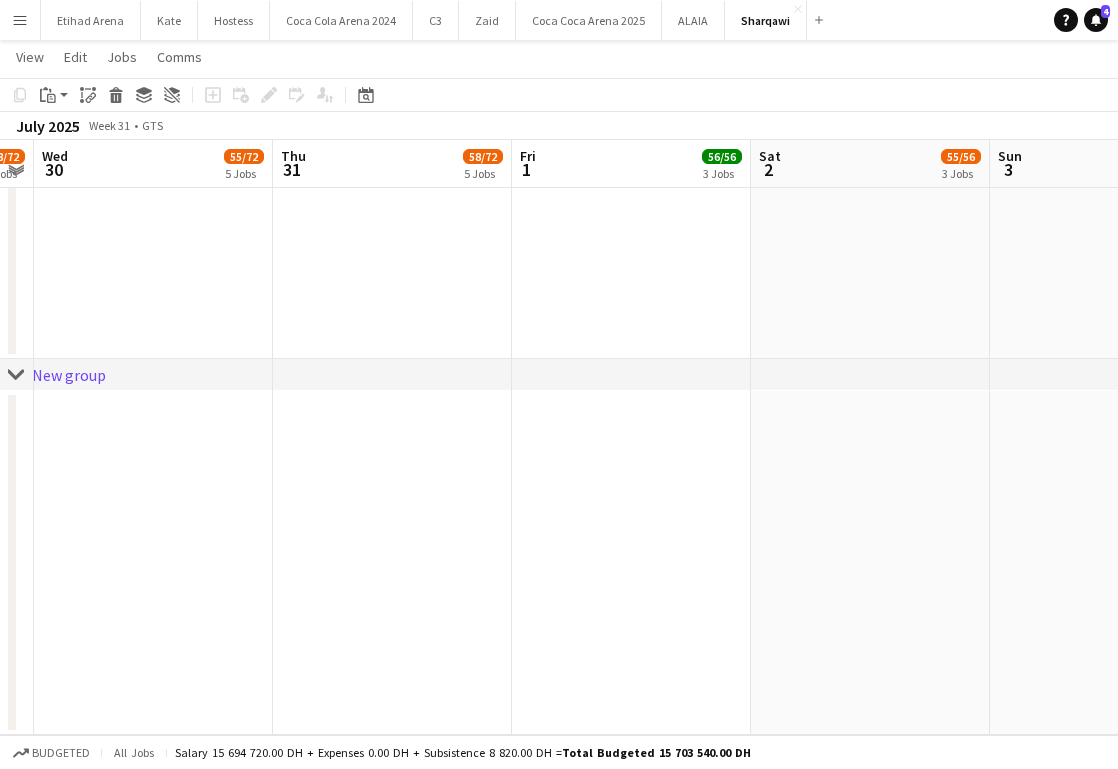 click on "chevron-right
New group" 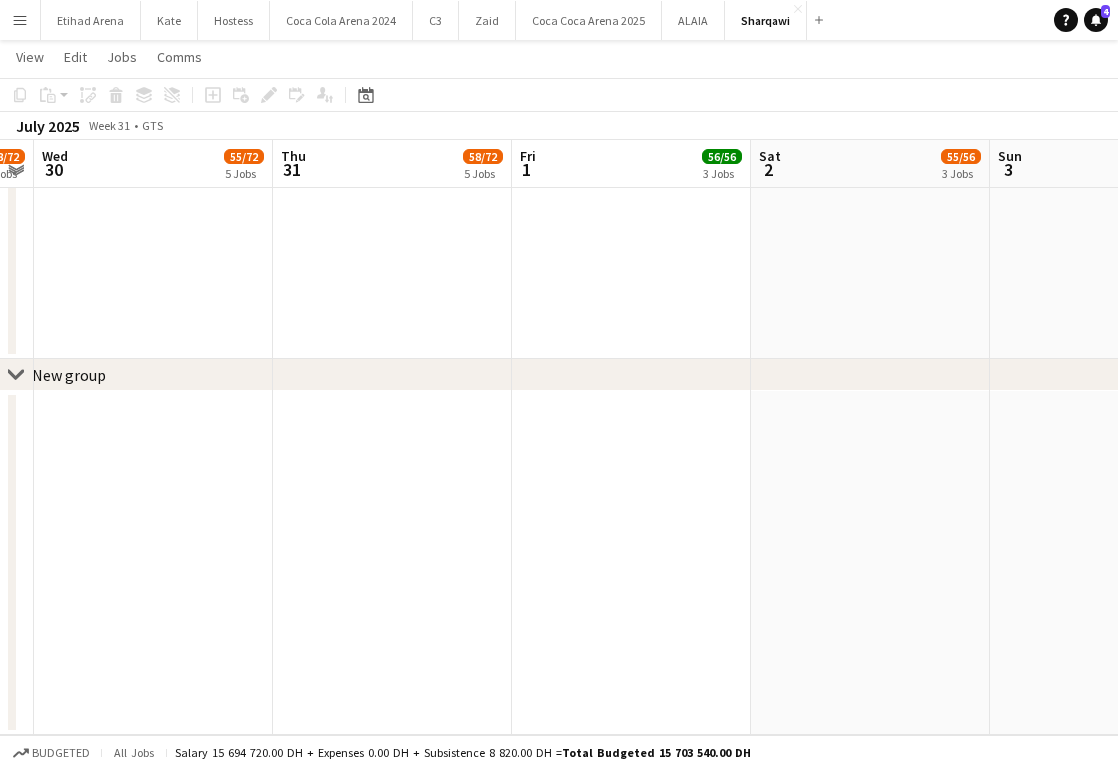click on "New group" 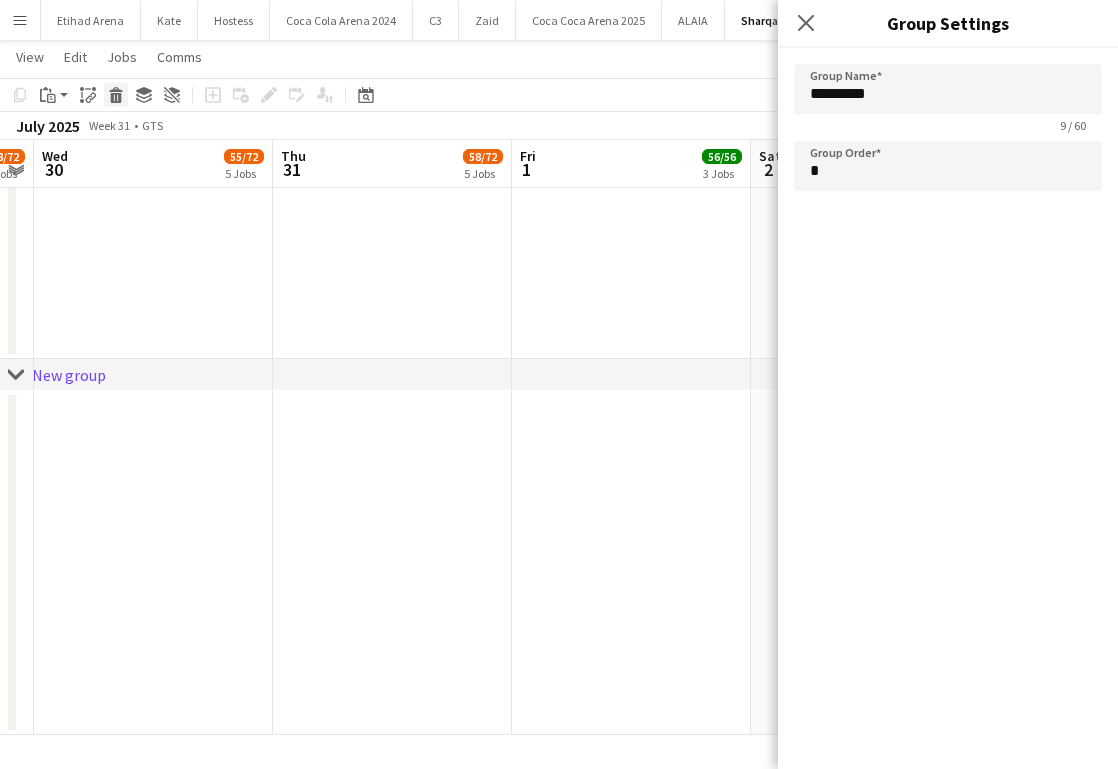 click 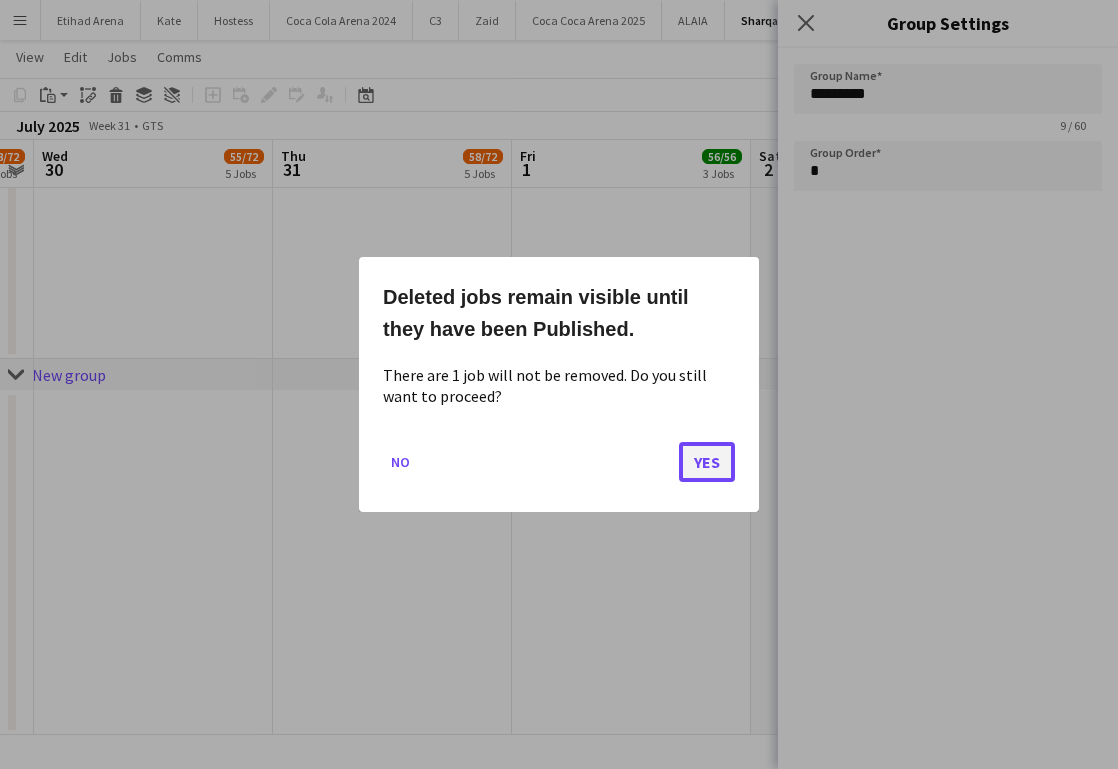click on "Yes" 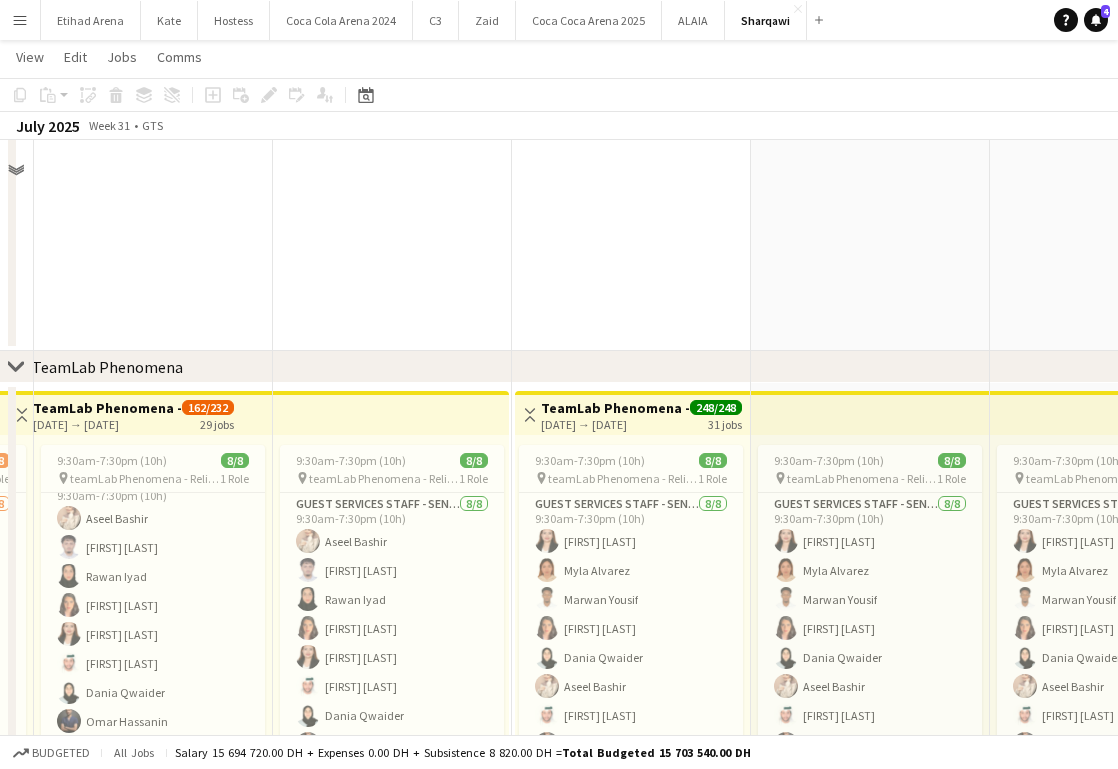 scroll, scrollTop: 589, scrollLeft: 0, axis: vertical 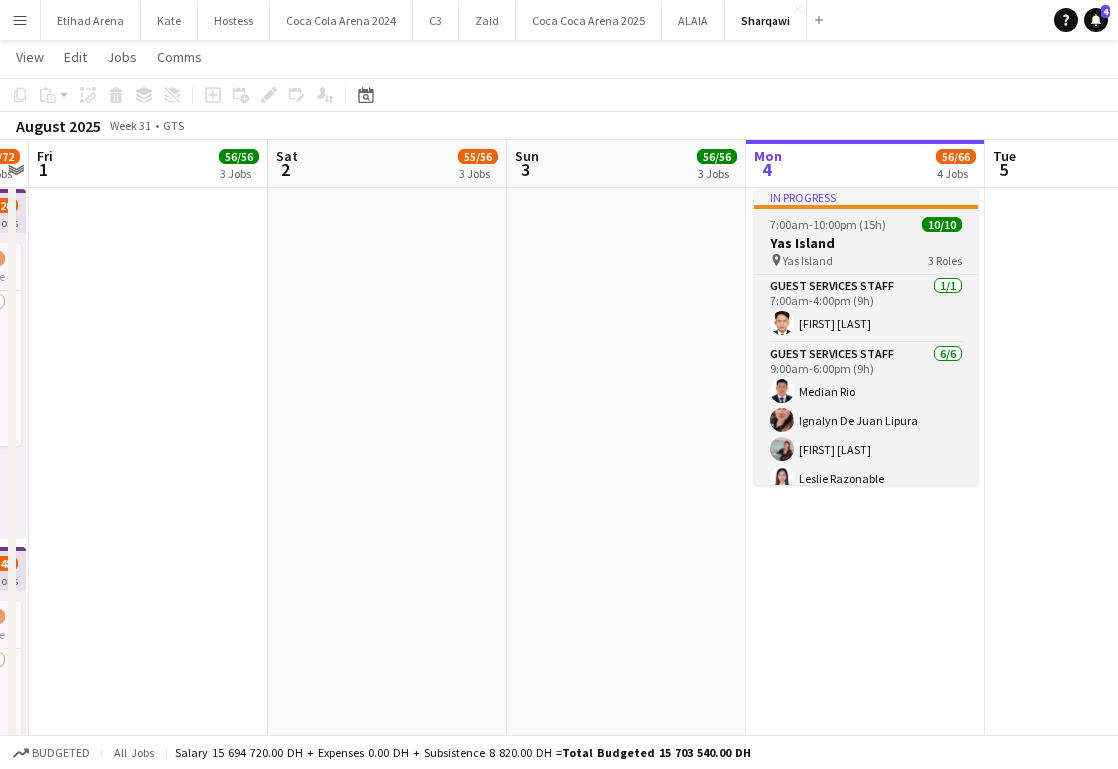 click on "Yas Island" at bounding box center (808, 260) 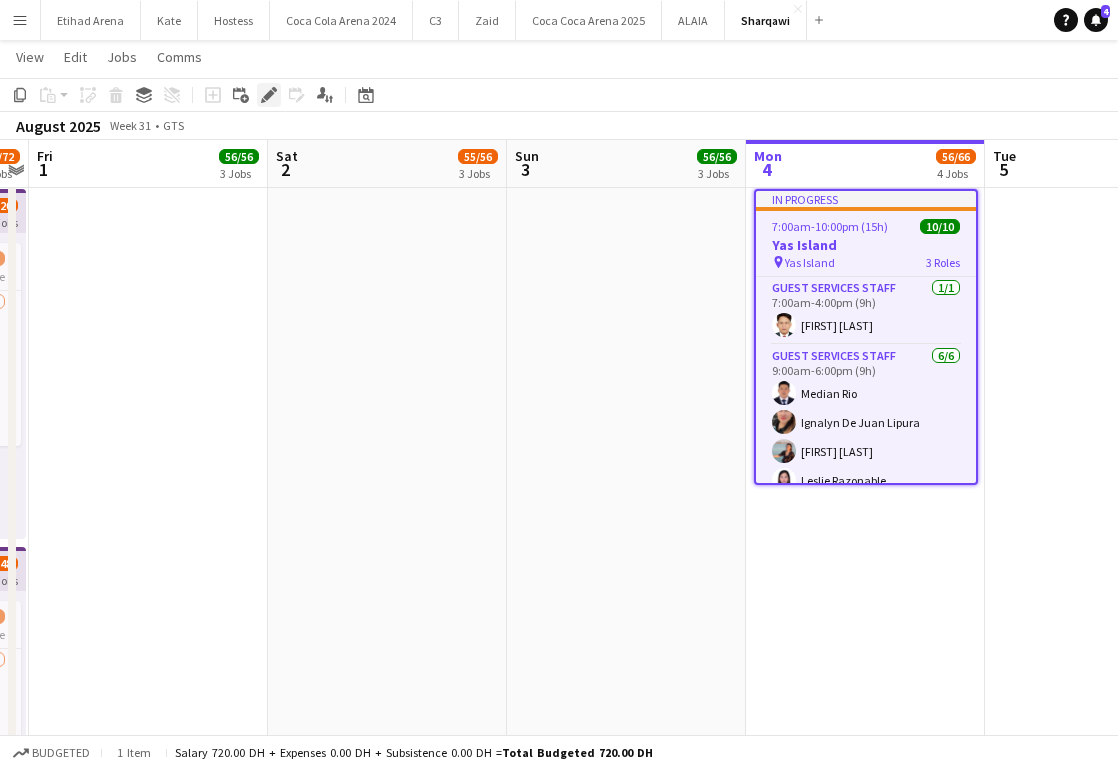 click 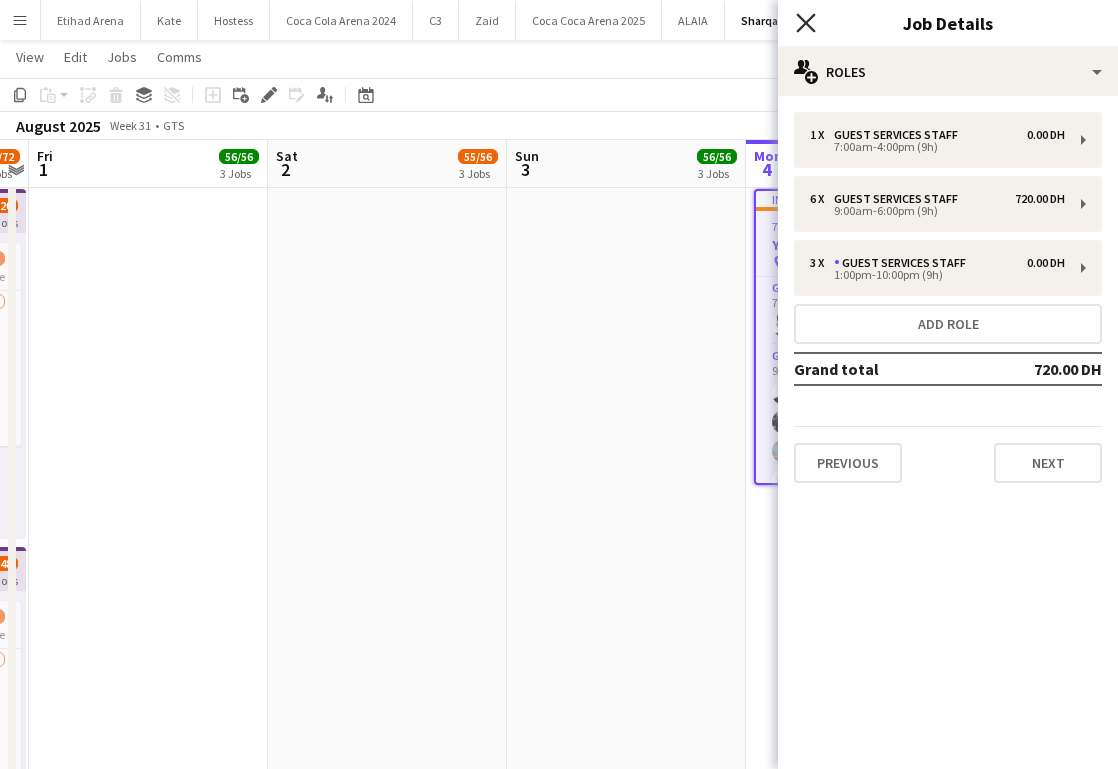 click on "Close pop-in" 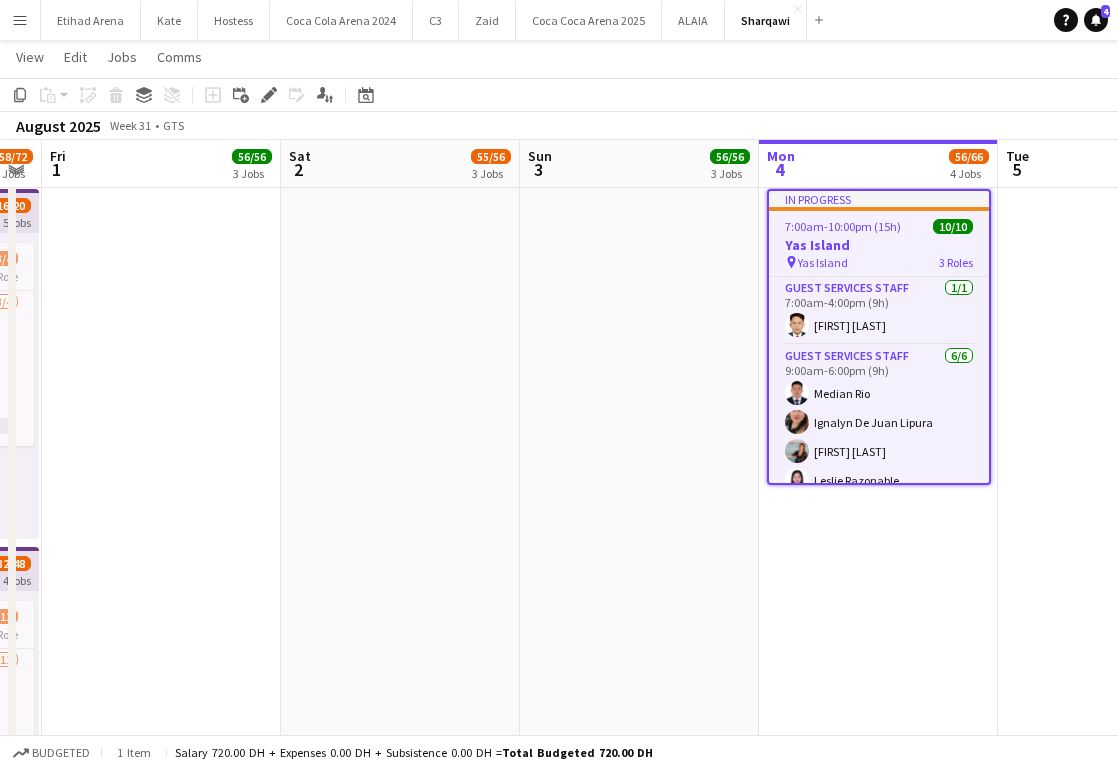scroll, scrollTop: 0, scrollLeft: 669, axis: horizontal 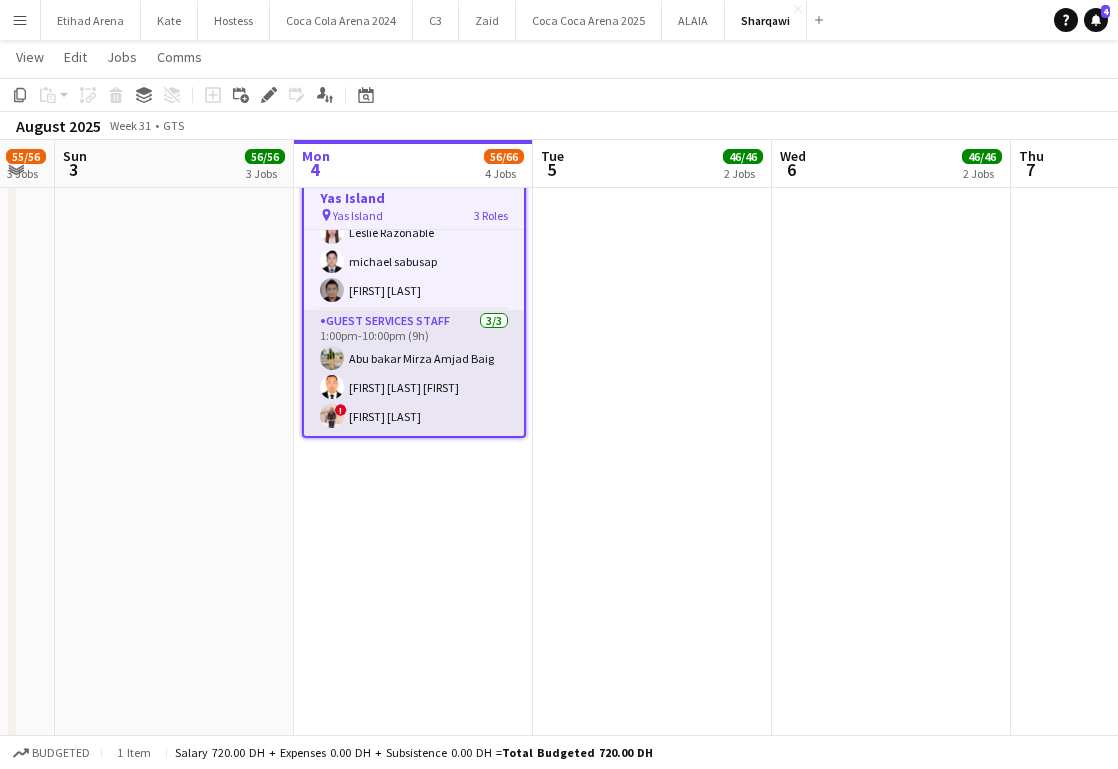 click on "Guest Services Staff   3/3   1:00pm-10:00pm (9h)
[FIRST] [LAST] [FIRST] [LAST] ! [FIRST] [LAST]" at bounding box center [414, 373] 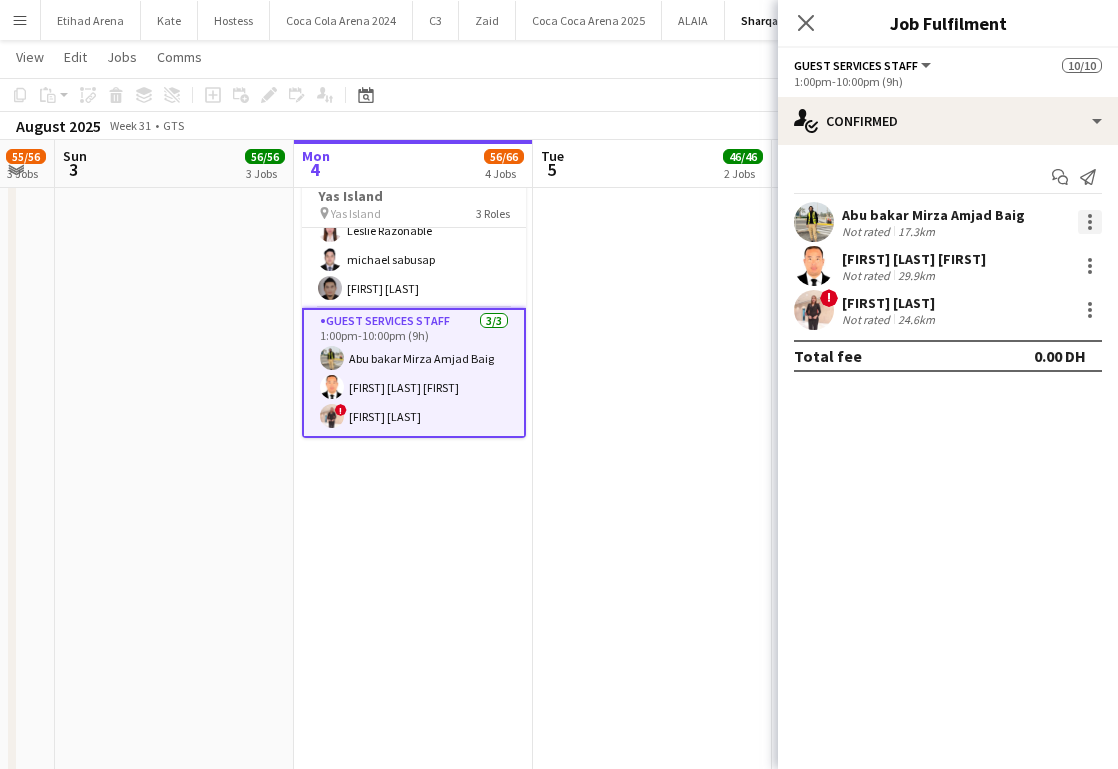 click at bounding box center (1090, 222) 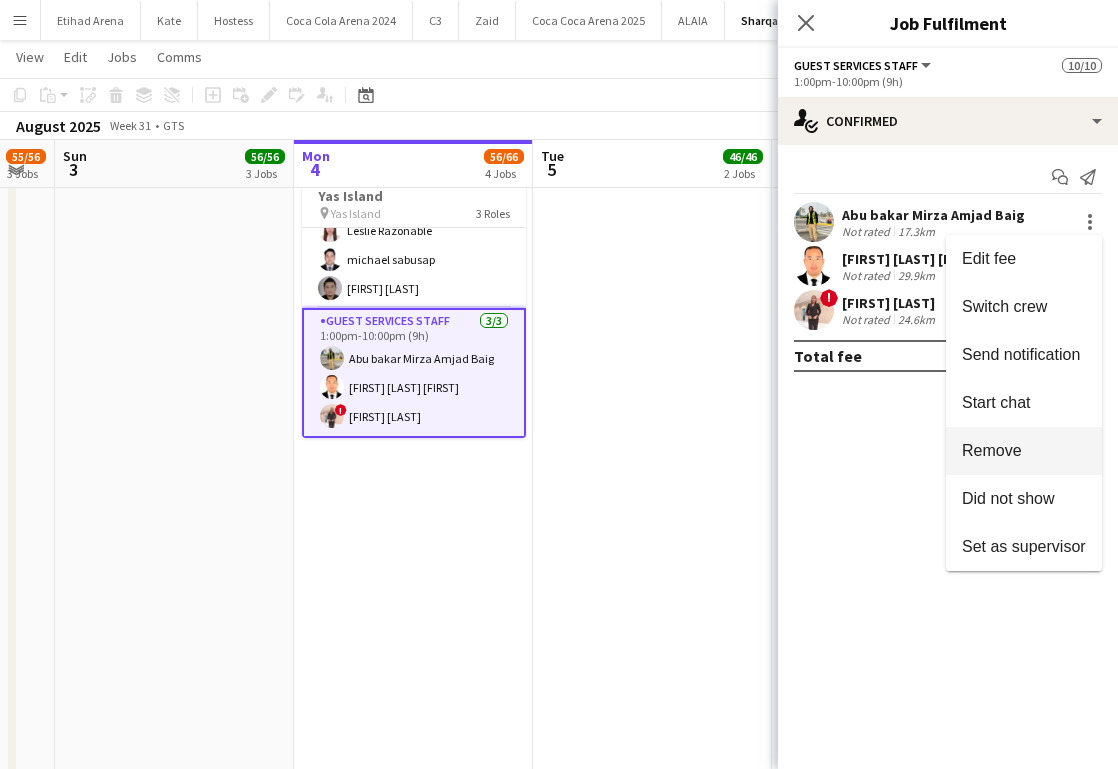 click on "Remove" at bounding box center [992, 450] 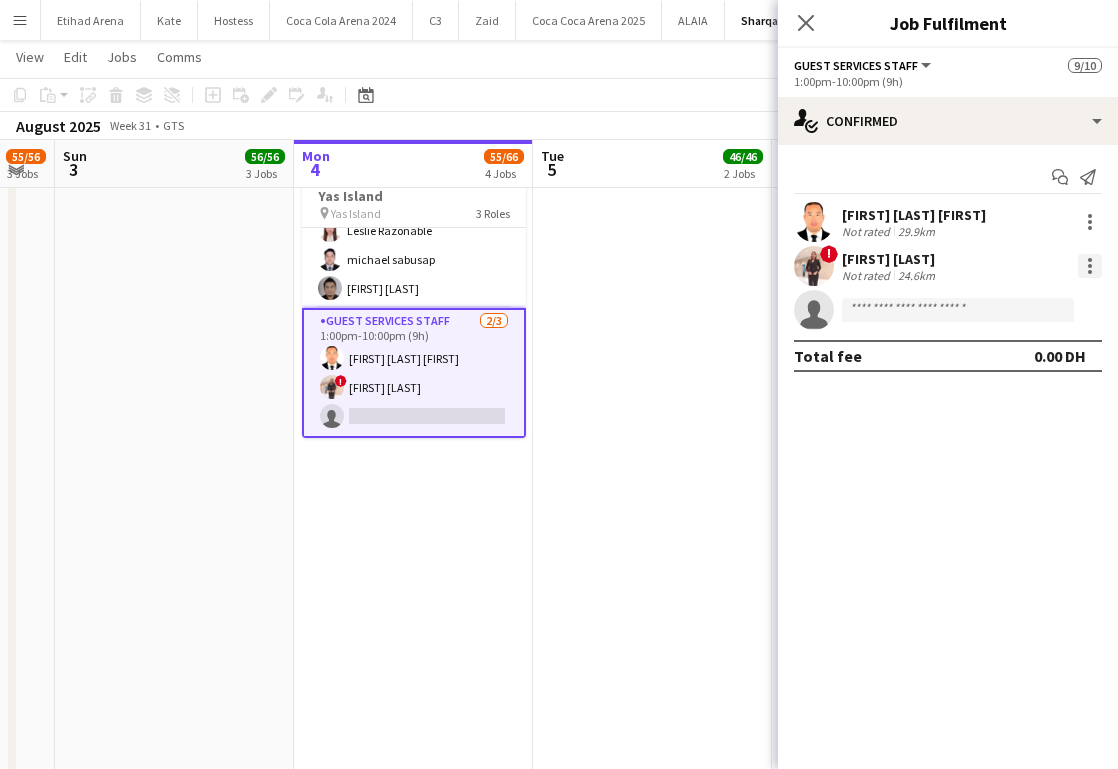 click at bounding box center [1090, 266] 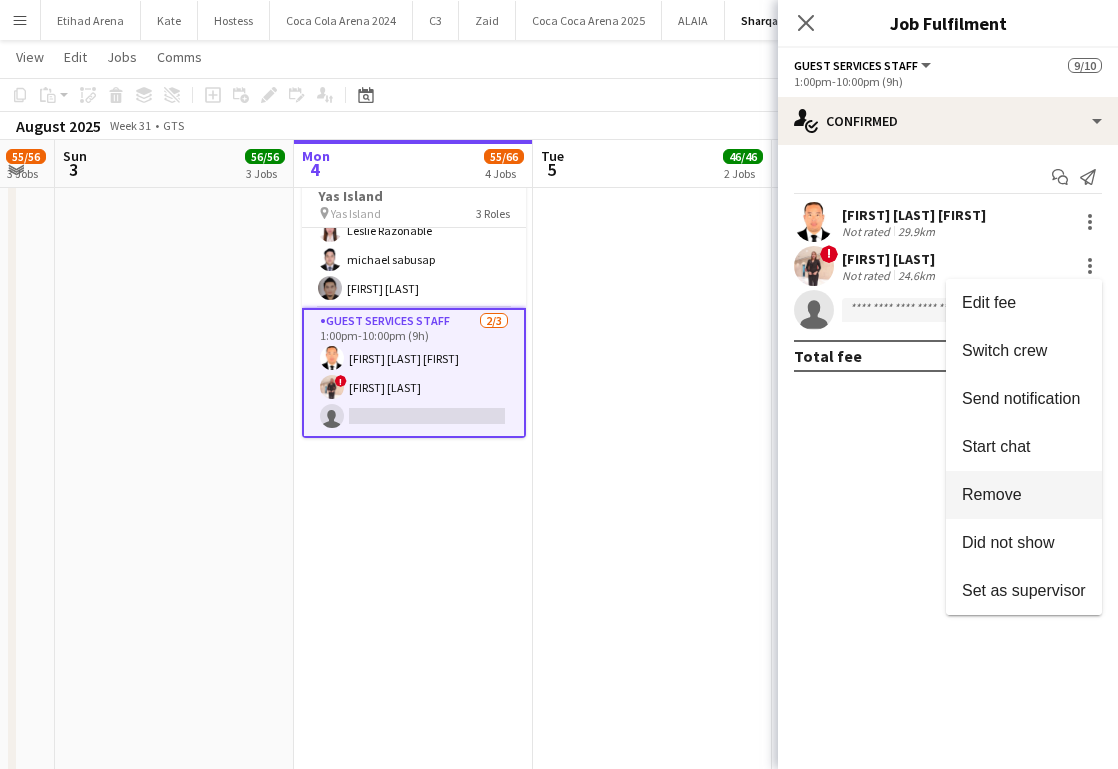 click on "Remove" at bounding box center (992, 494) 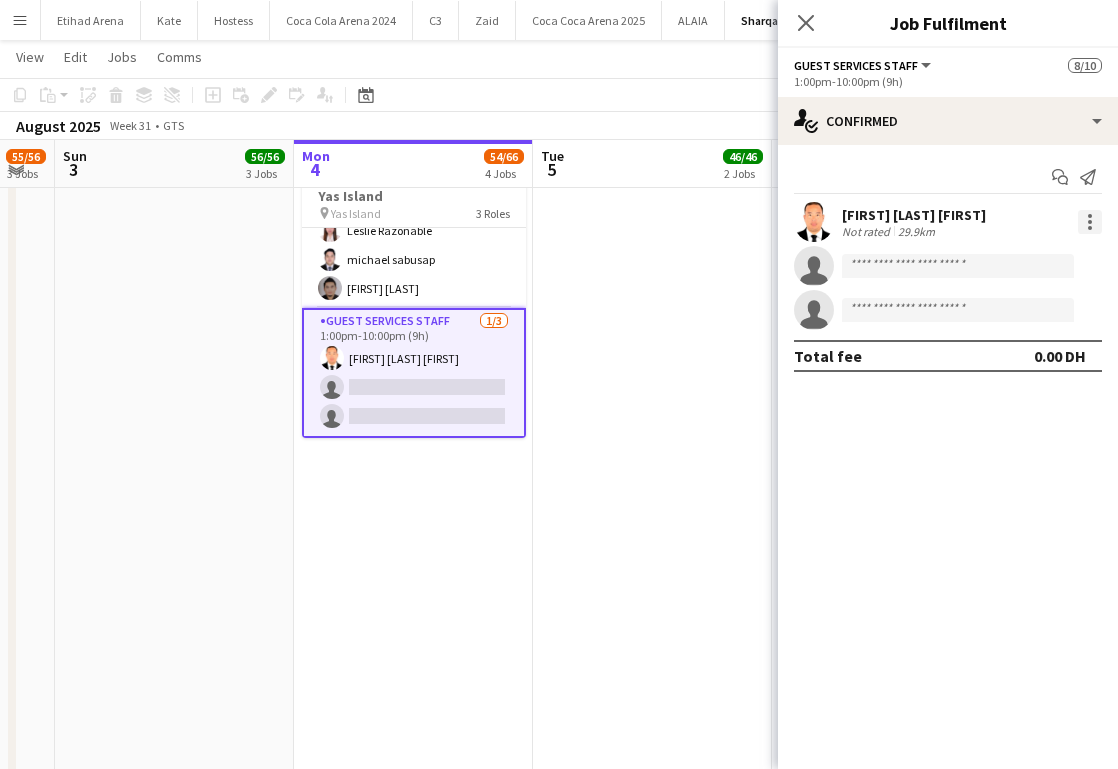click at bounding box center [1090, 222] 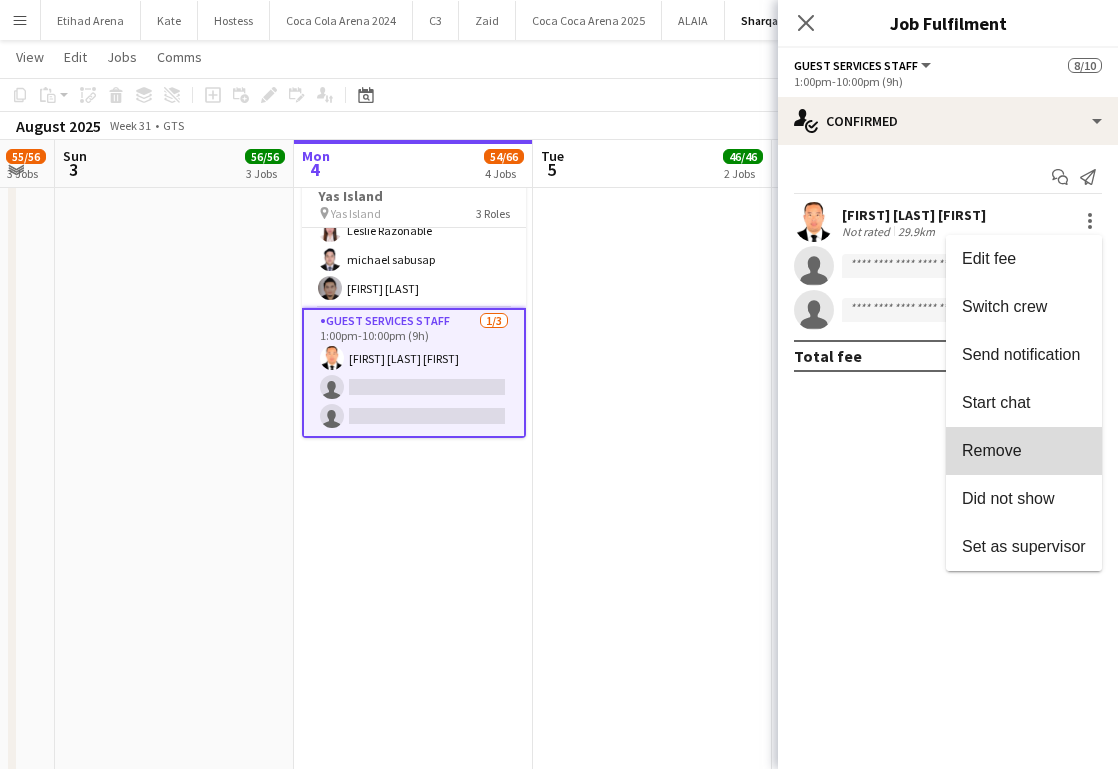 click on "Remove" at bounding box center (1024, 451) 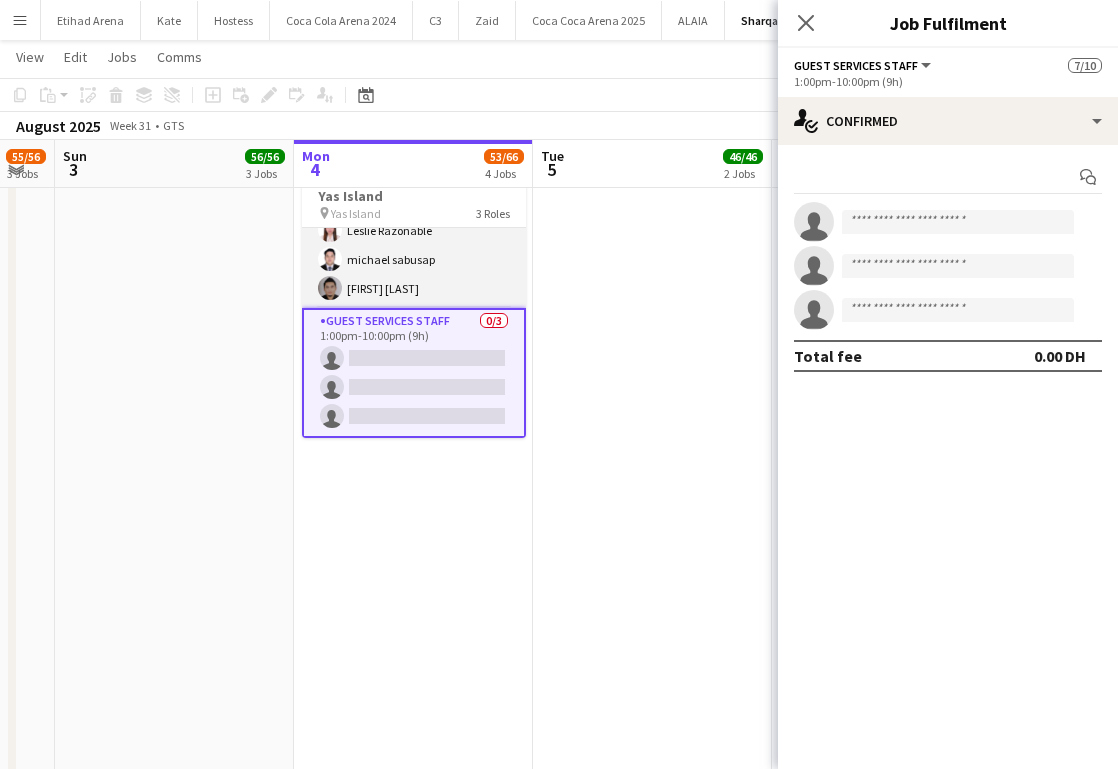 click on "Guest Services Staff   6/6   9:00am-6:00pm (9h)
[FIRST] [LAST] [FIRST] [LAST] [FIRST] [LAST] [FIRST] [LAST] [FIRST] [LAST] [FIRST] [LAST]" at bounding box center [414, 201] 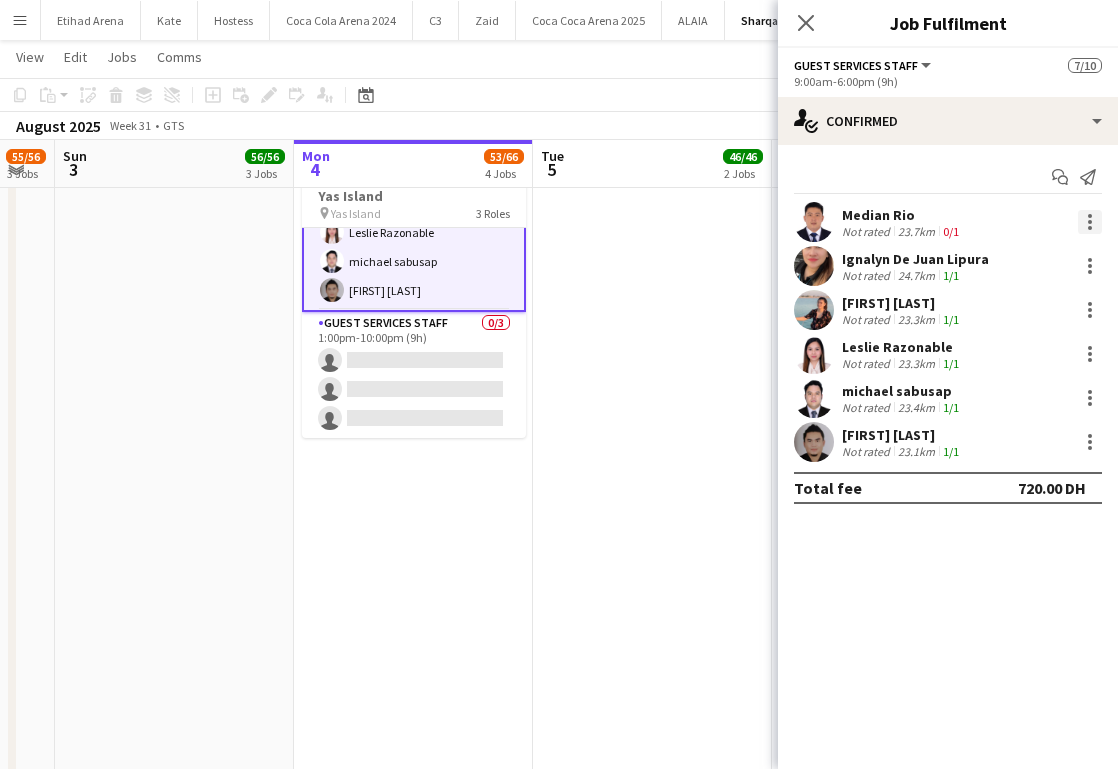 click at bounding box center [1090, 222] 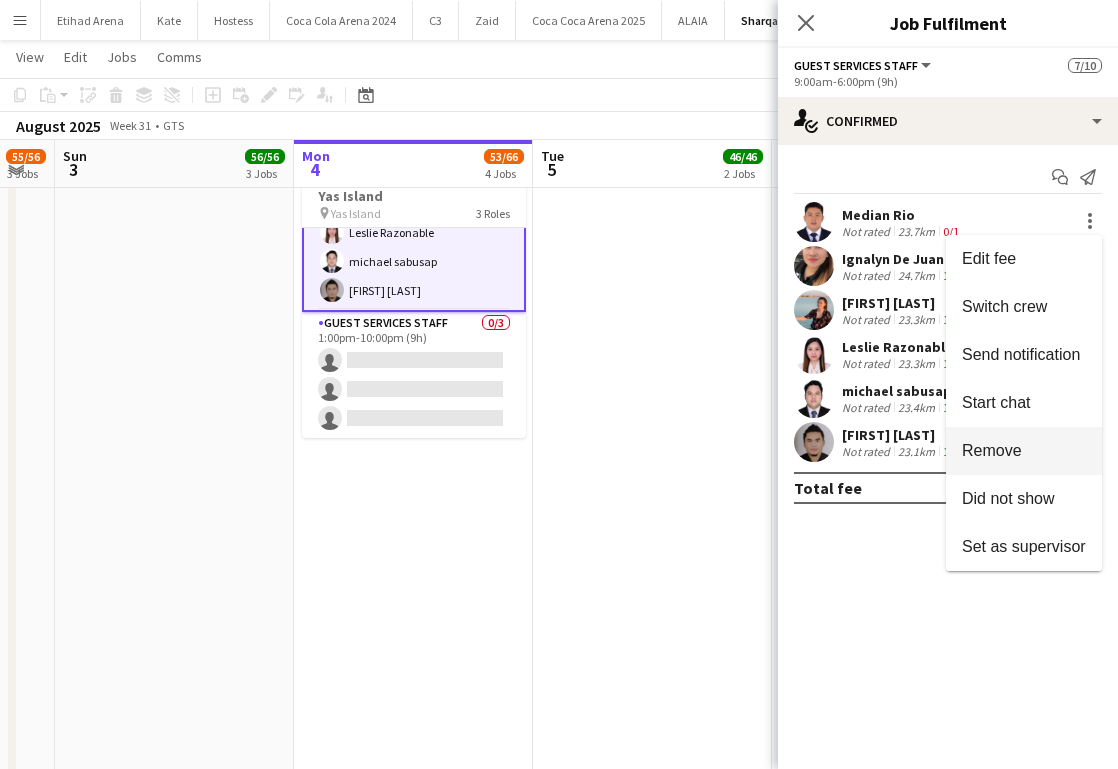 click on "Remove" at bounding box center [992, 450] 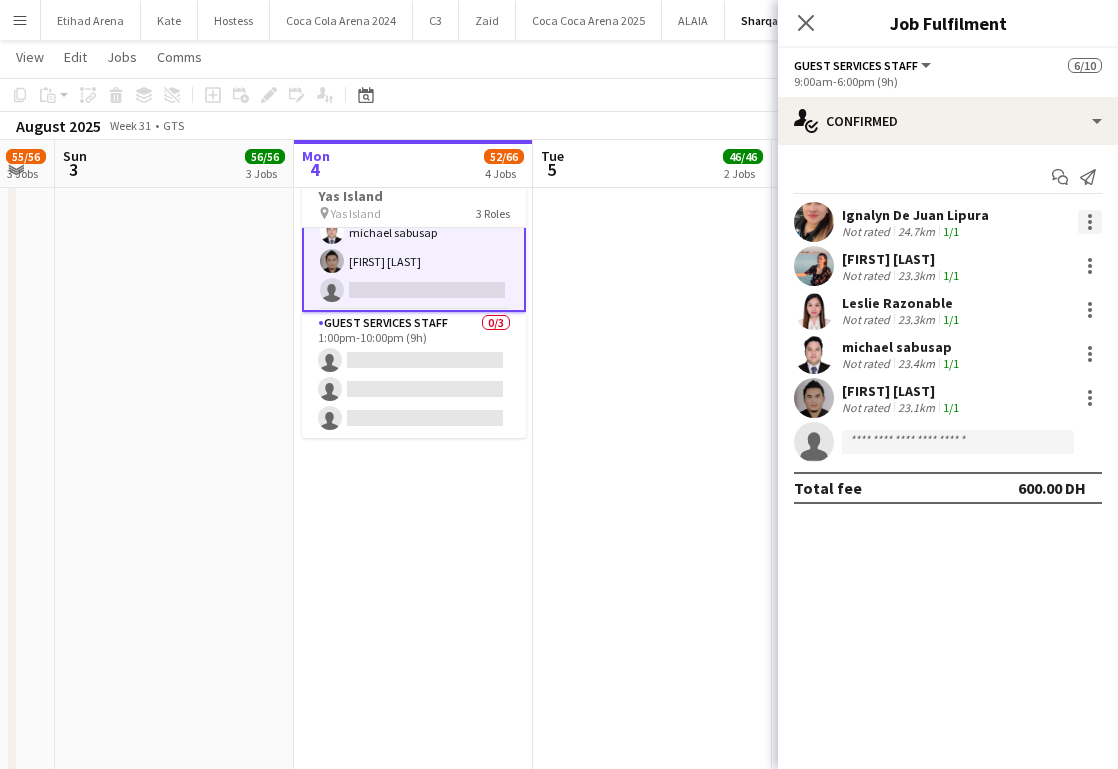 click at bounding box center [1090, 222] 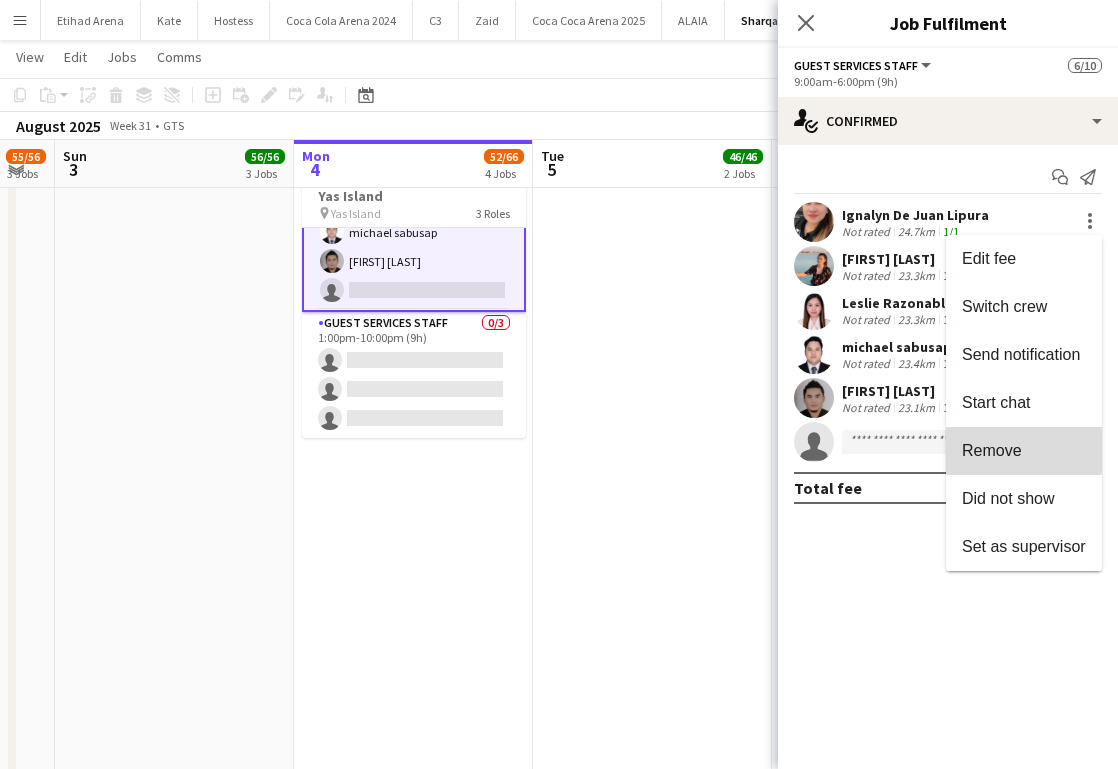 click on "Remove" at bounding box center (992, 450) 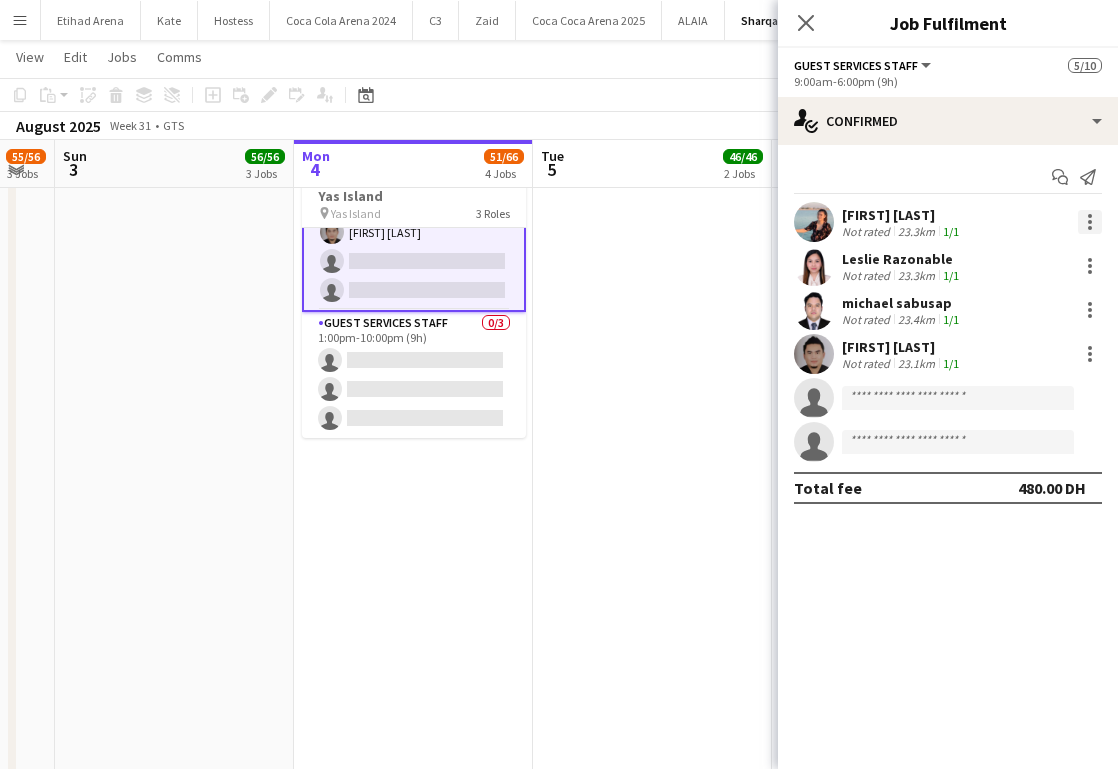 click at bounding box center [1090, 222] 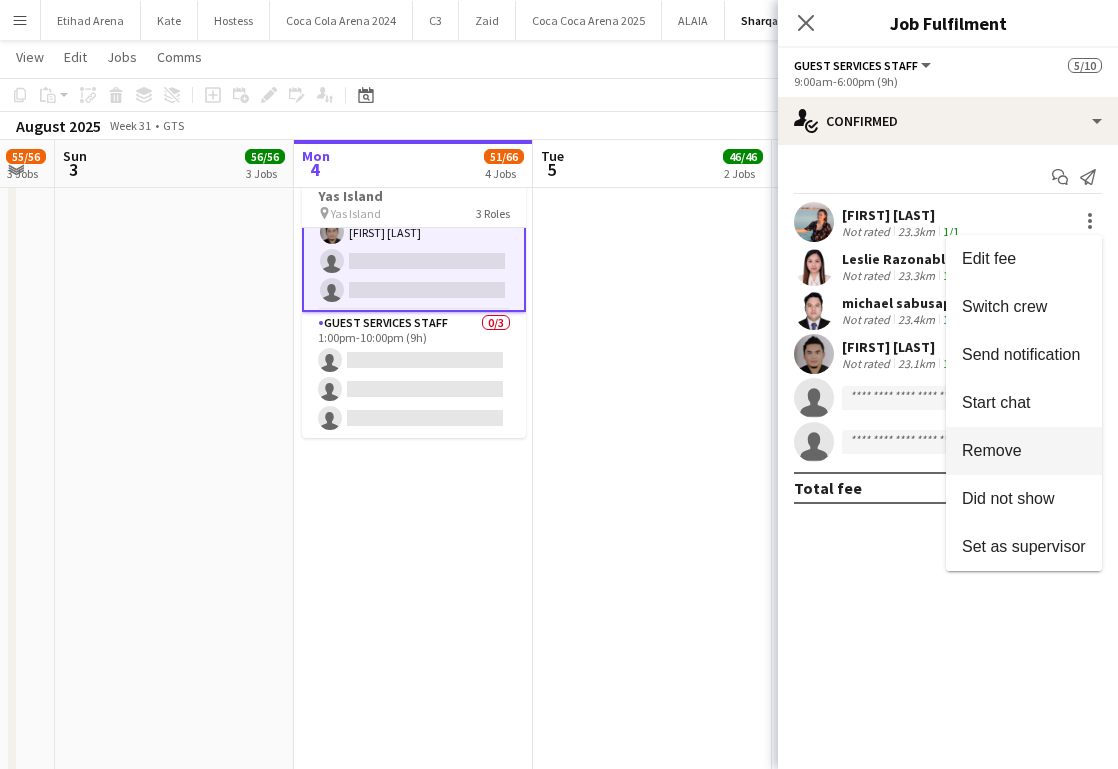 click on "Remove" at bounding box center (992, 450) 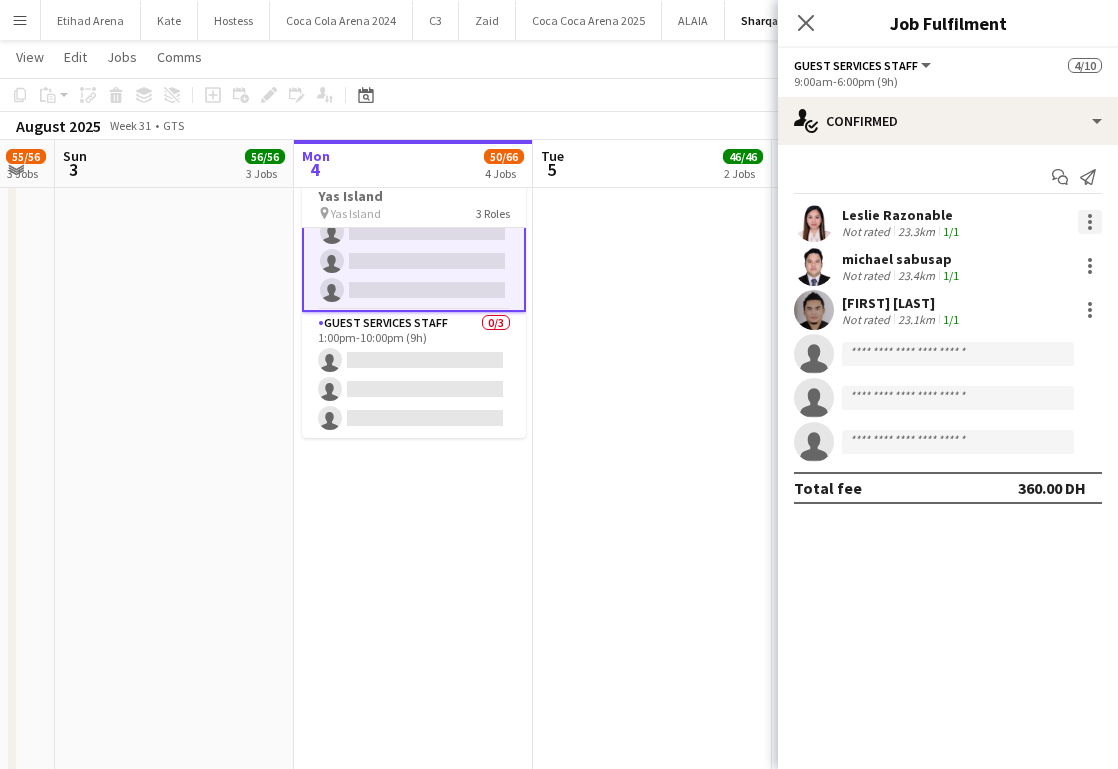 click at bounding box center (1090, 222) 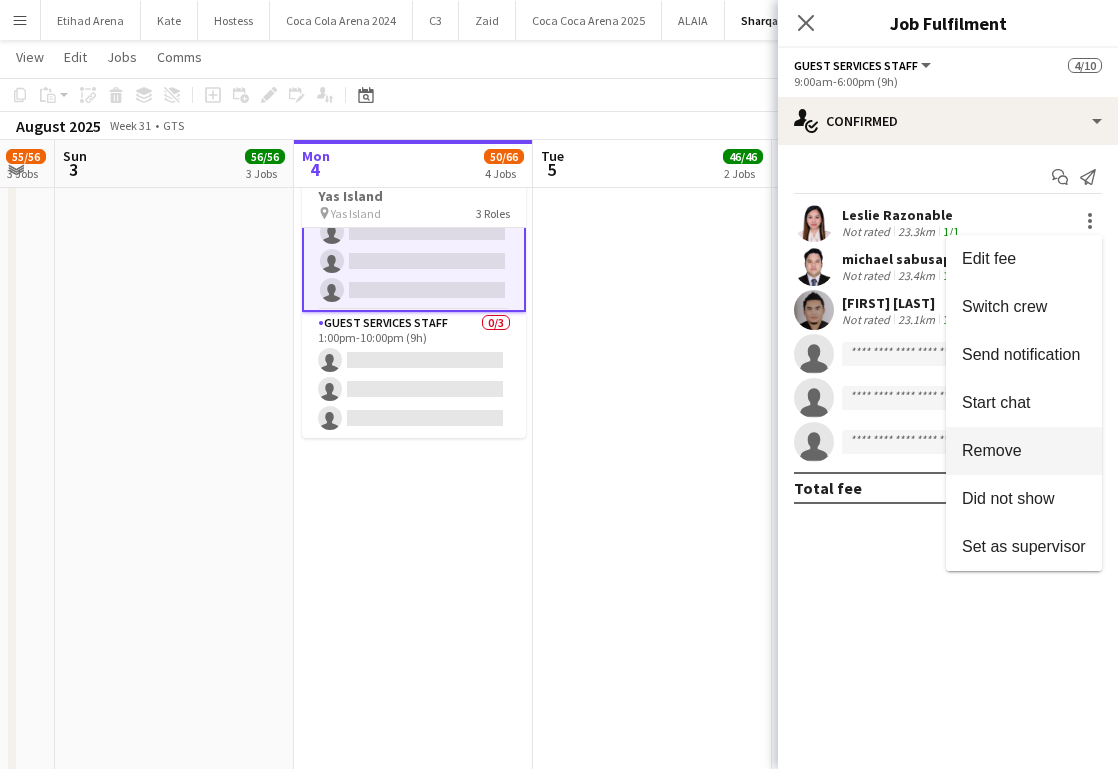 click on "Remove" at bounding box center (992, 450) 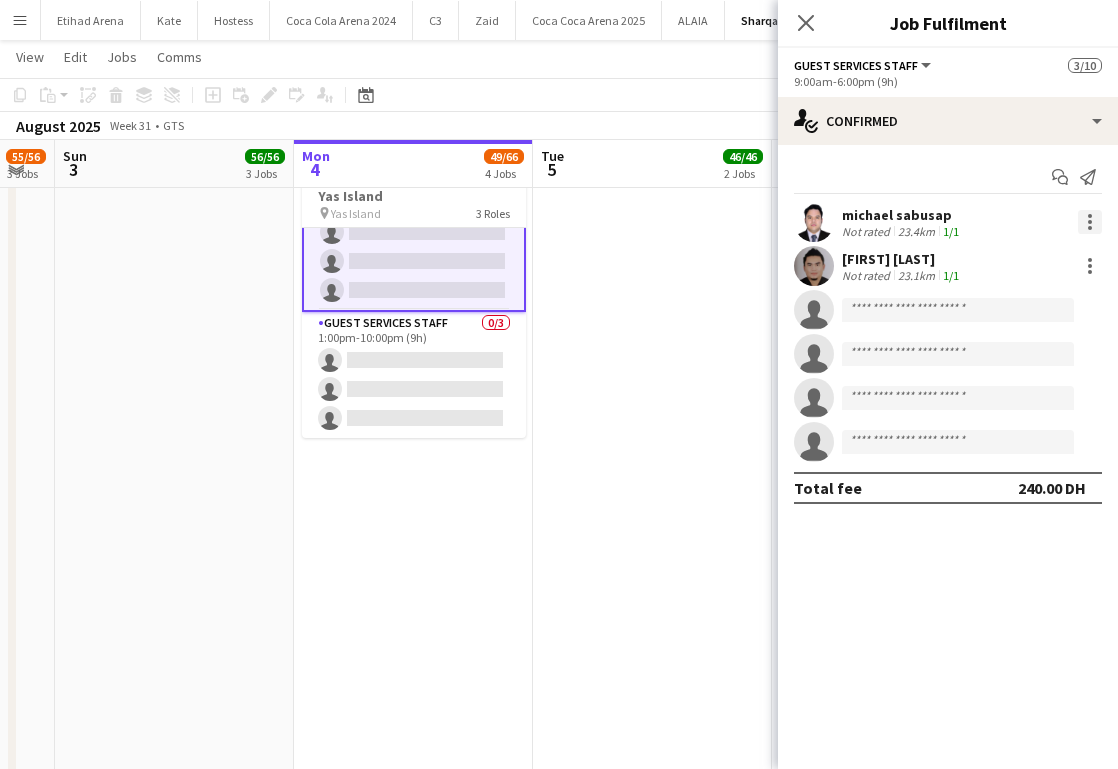 click at bounding box center (1090, 222) 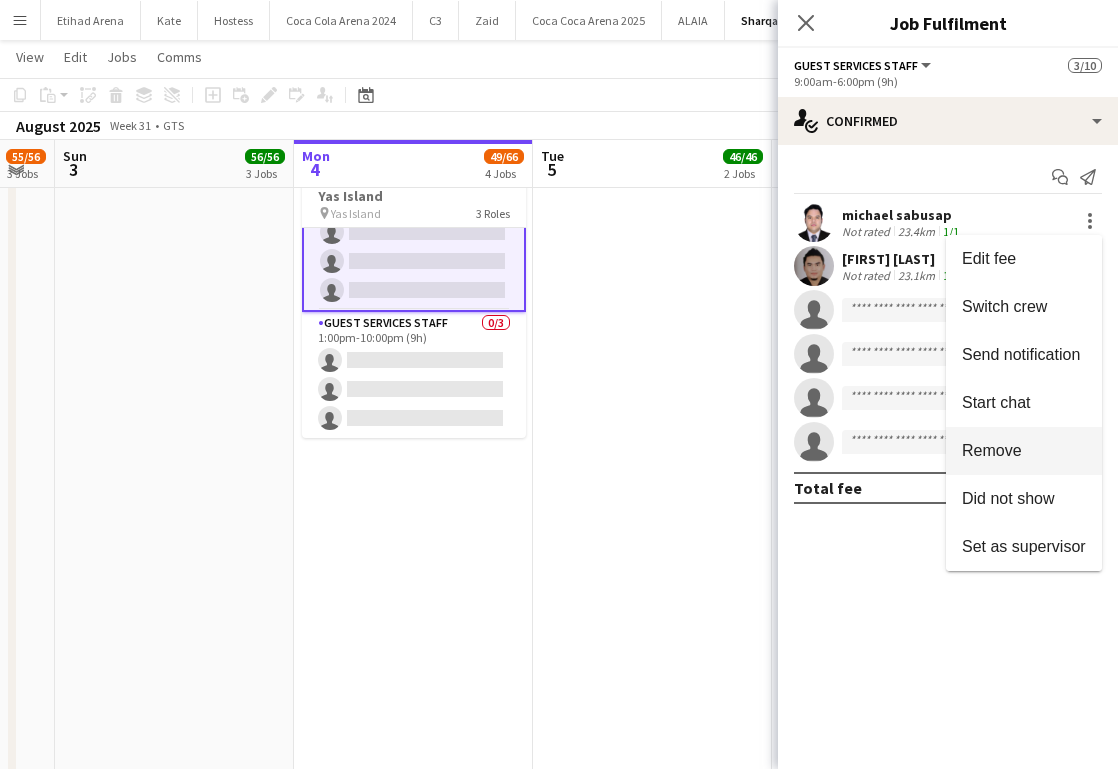 click on "Remove" at bounding box center [992, 450] 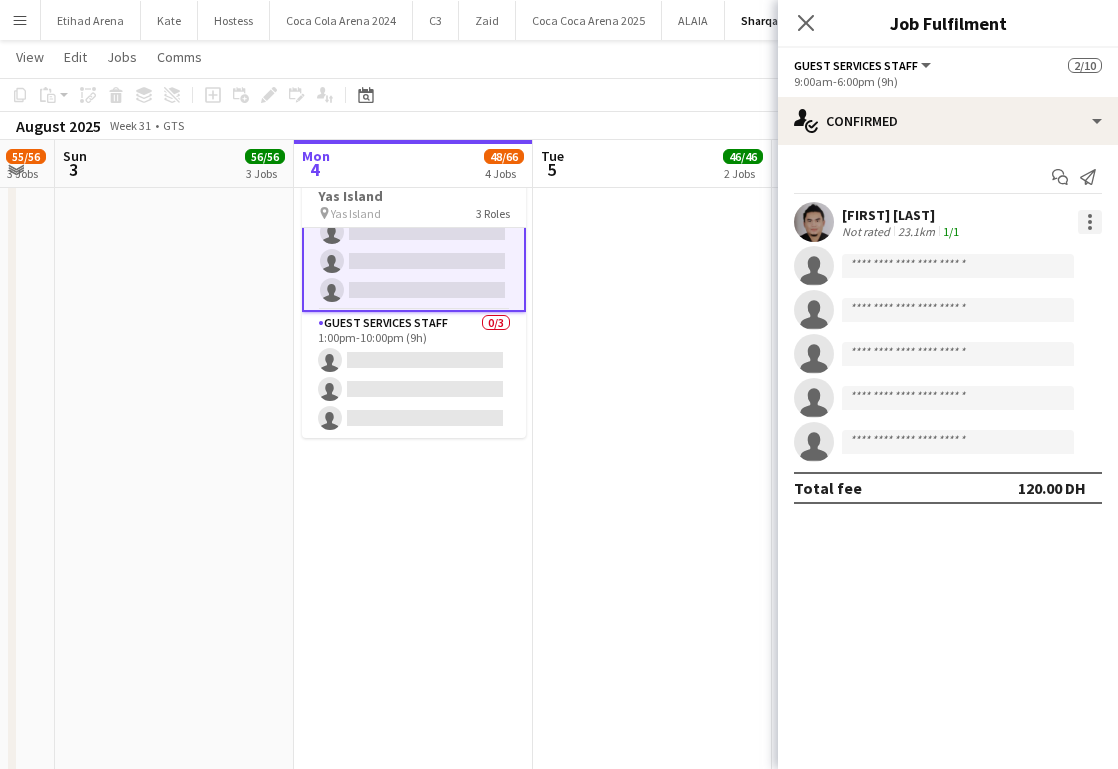 click at bounding box center (1090, 216) 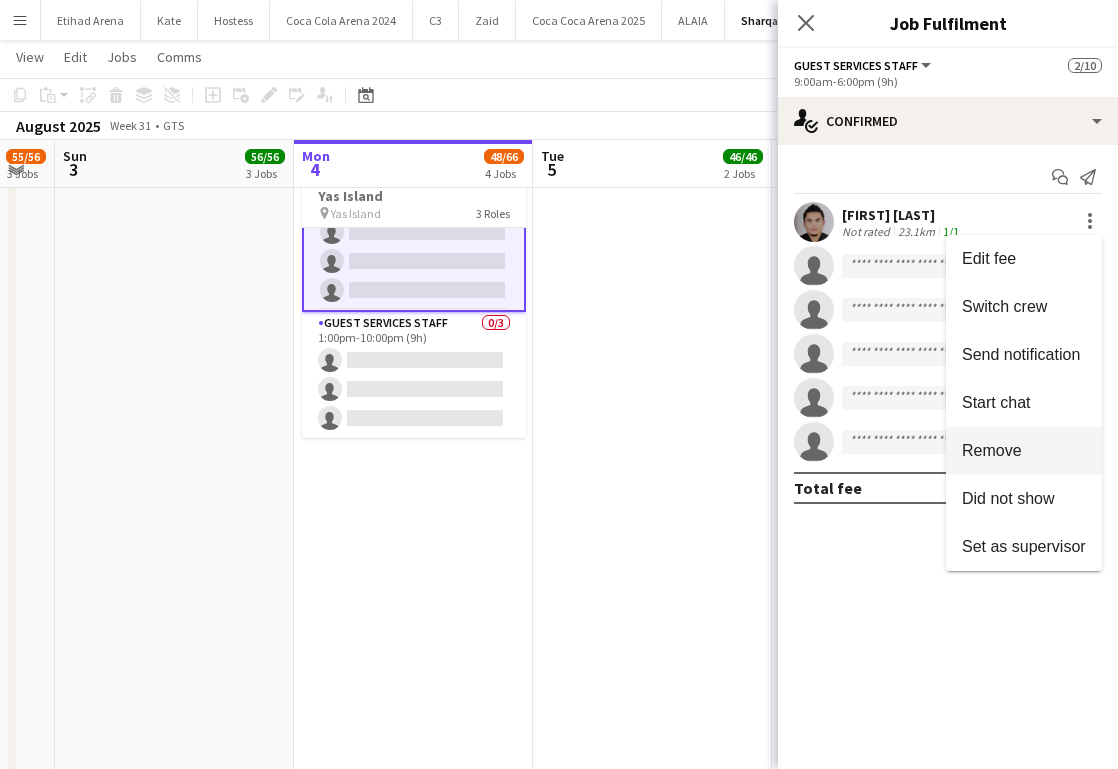 click on "Remove" at bounding box center [992, 450] 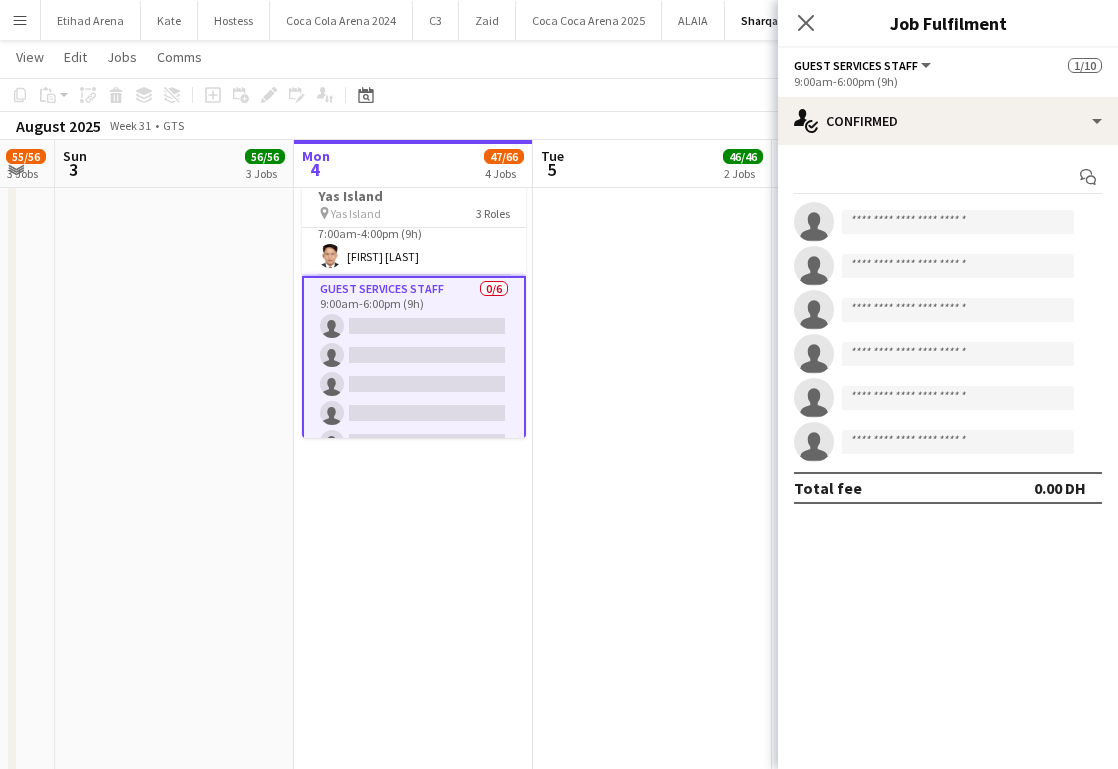 scroll, scrollTop: 0, scrollLeft: 0, axis: both 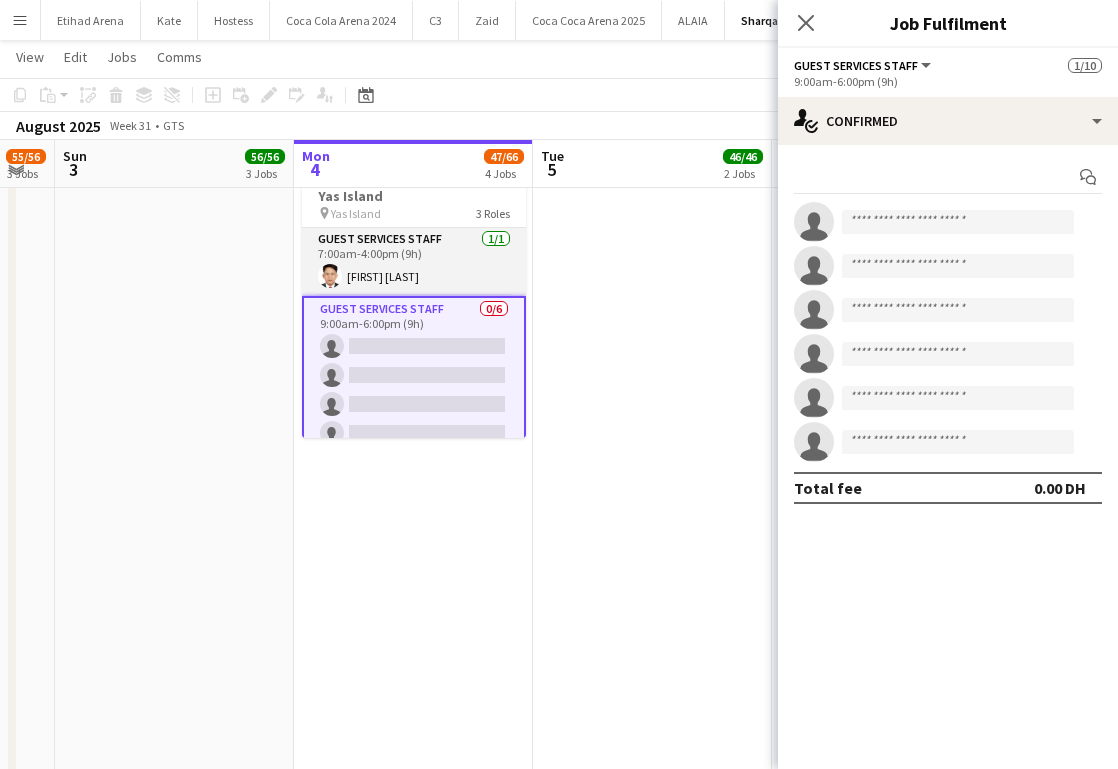 click on "Guest Services Staff   1/1   7:00am-4:00pm (9h)
[FIRST] [LAST]" at bounding box center (414, 262) 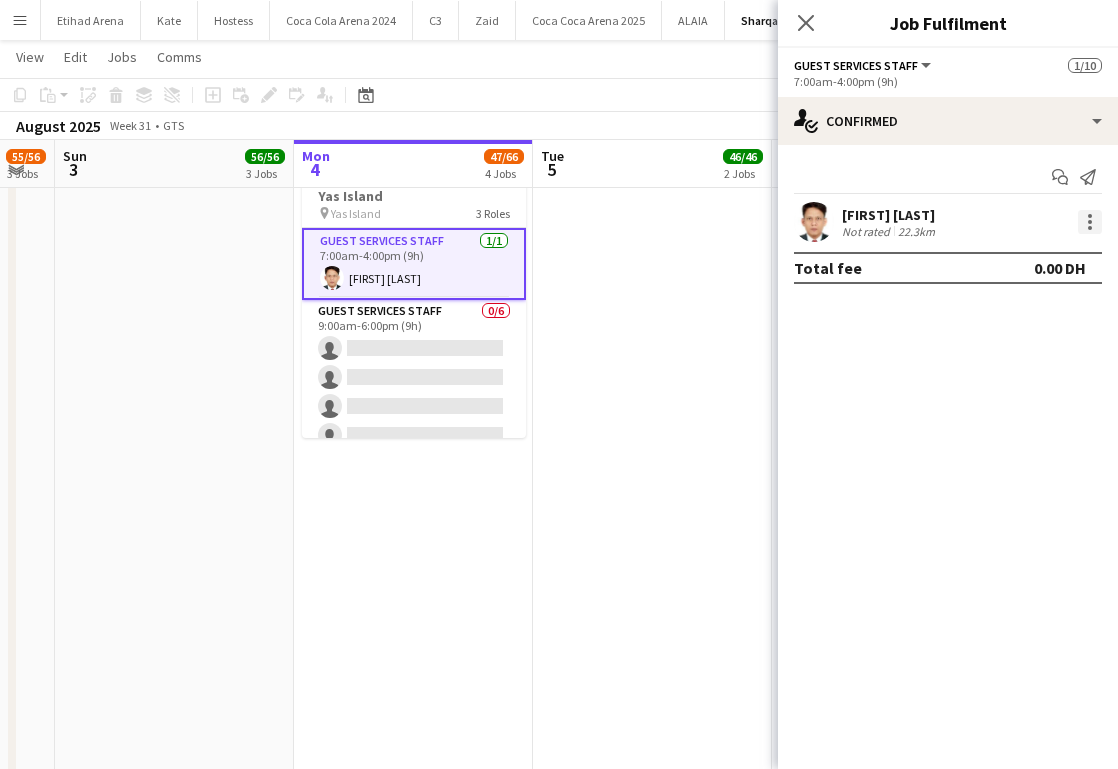 click at bounding box center [1090, 222] 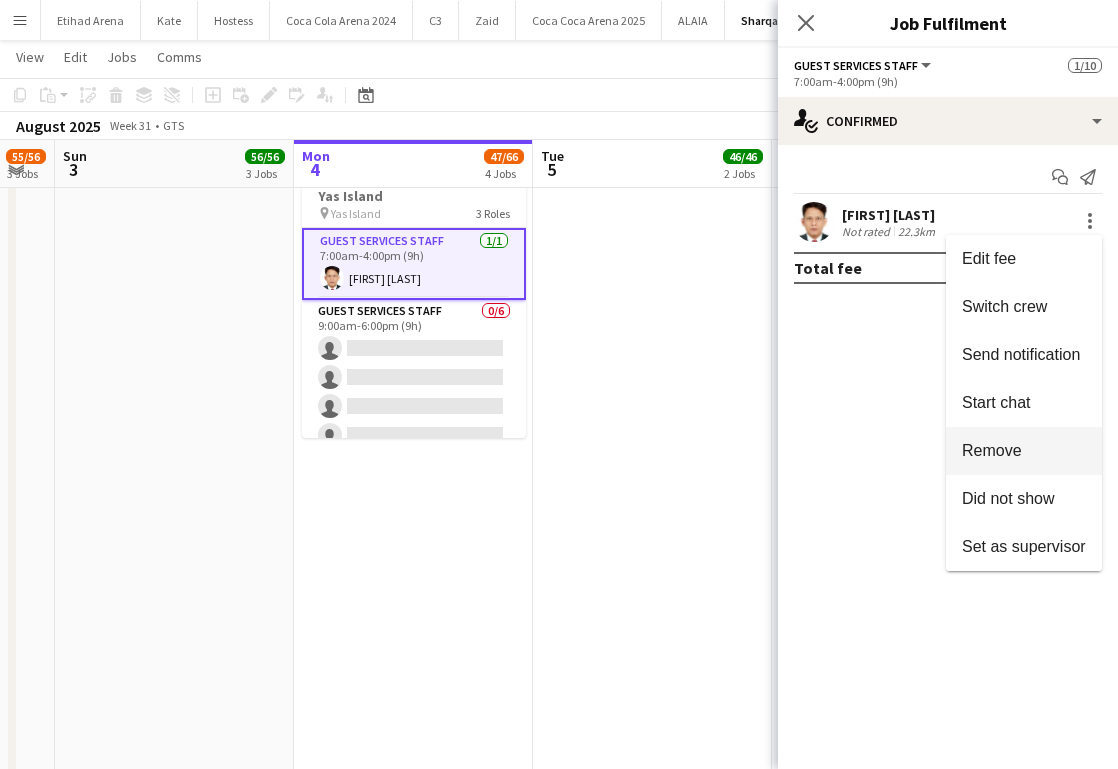 click on "Remove" at bounding box center [992, 450] 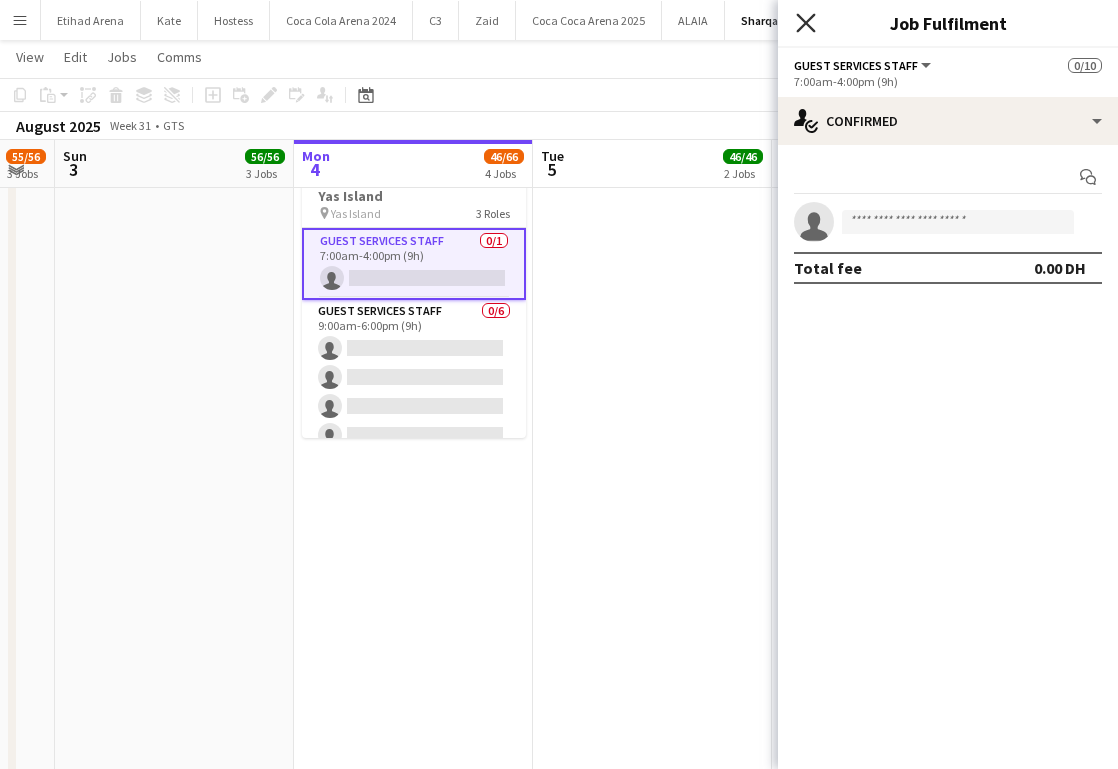 click on "Close pop-in" 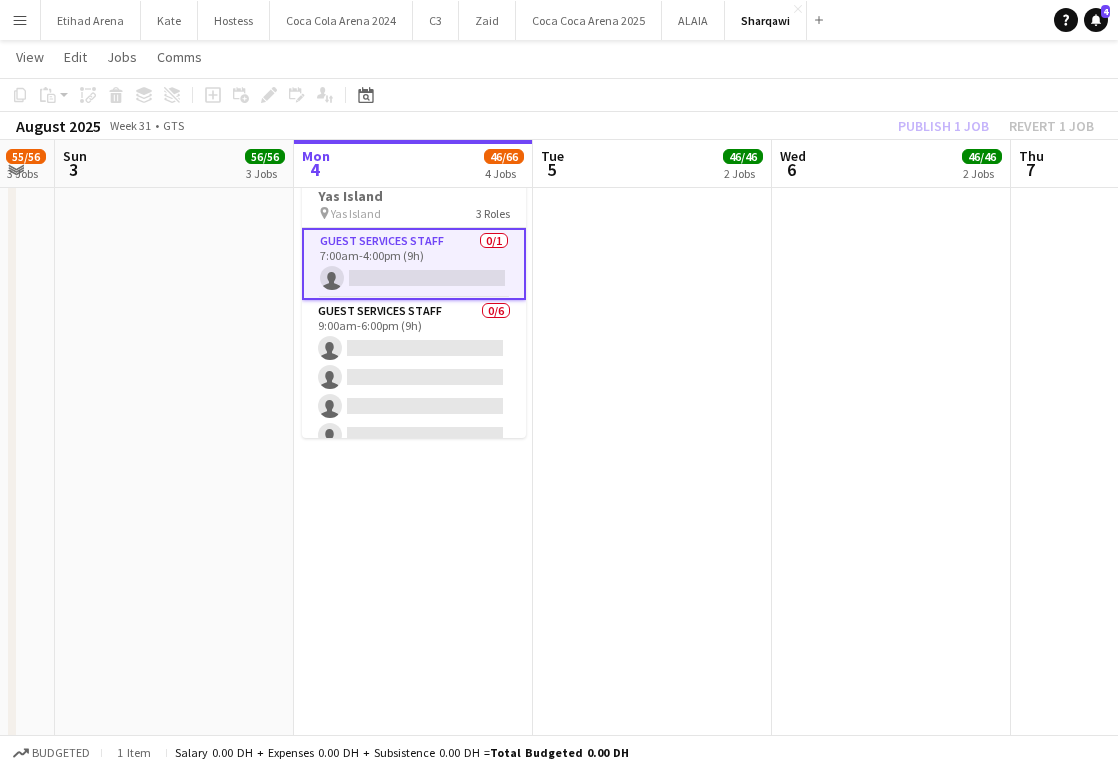 click on "Publish 1 job   Revert 1 job" 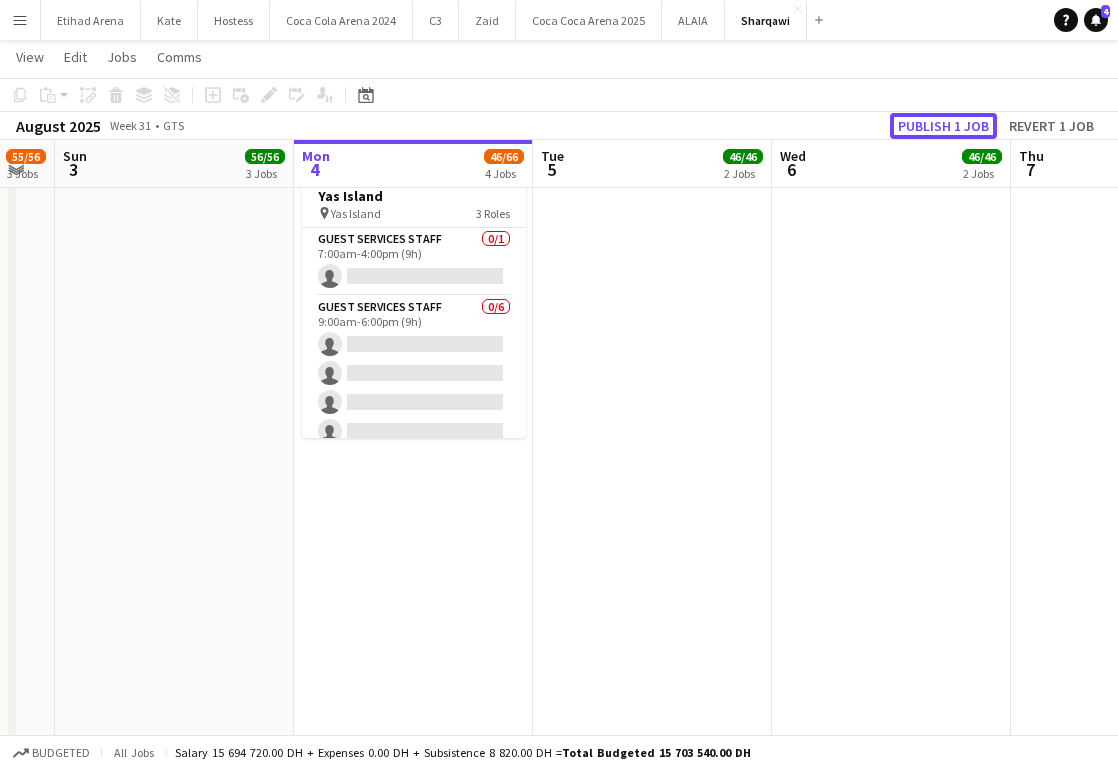 click on "Publish 1 job" 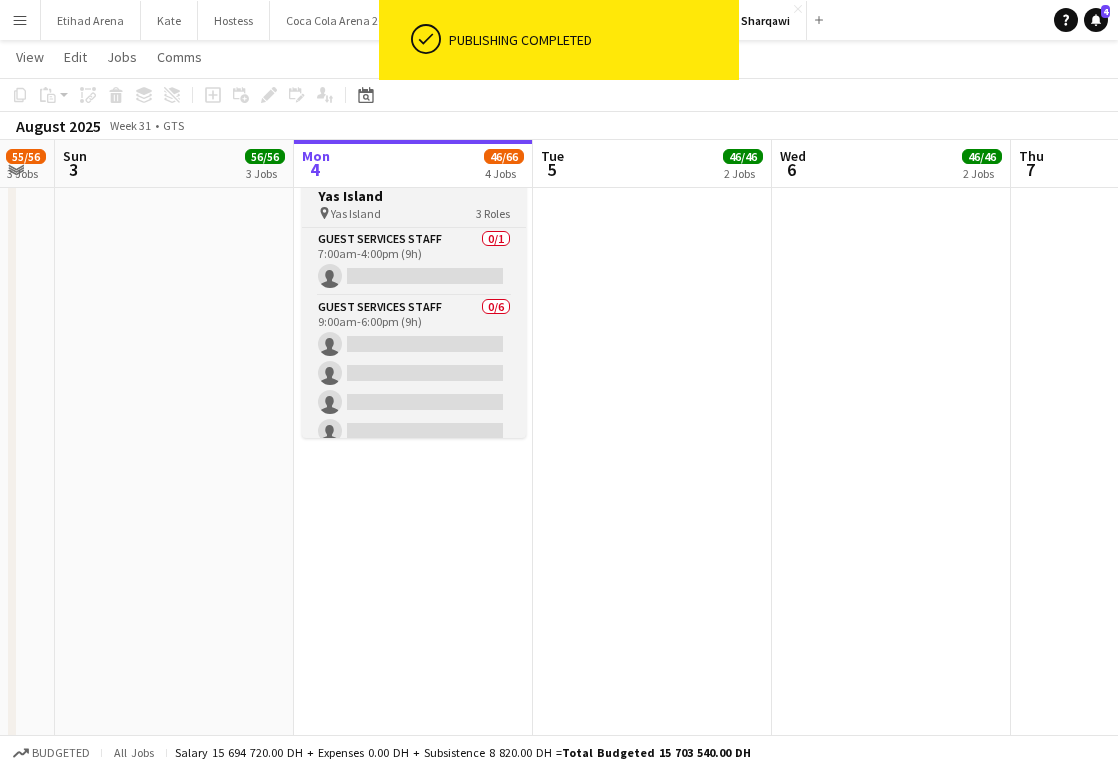 click on "Yas Island" at bounding box center [356, 213] 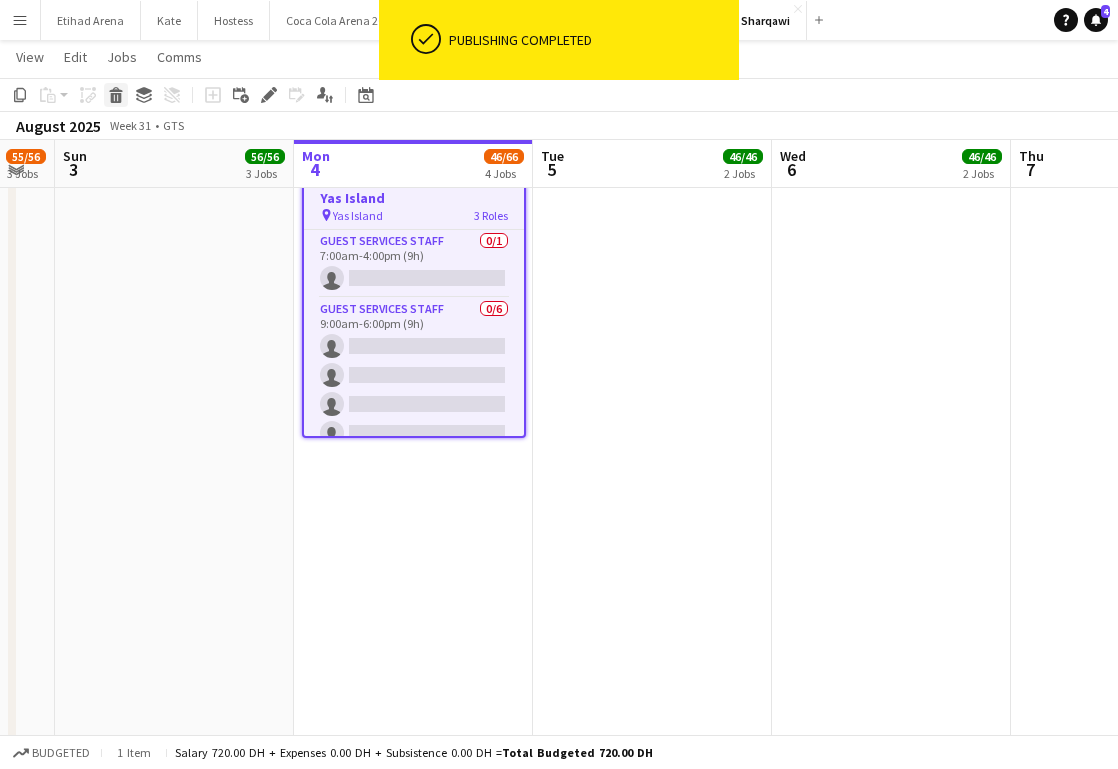 click 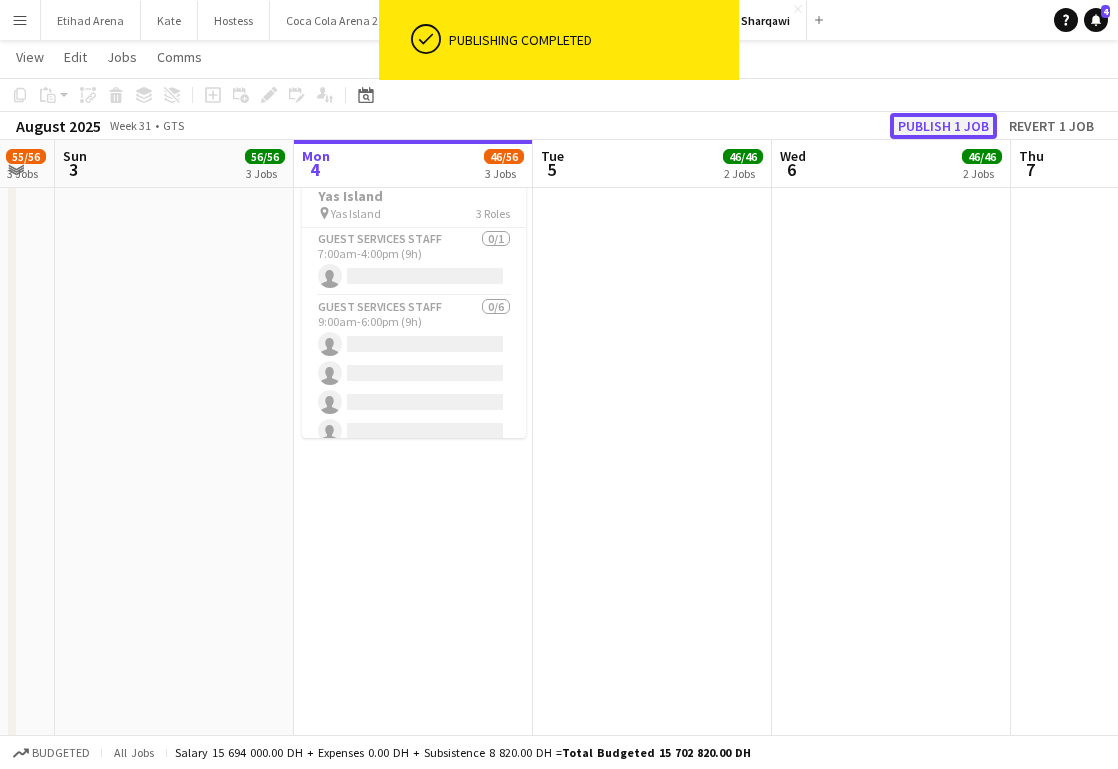 click on "Publish 1 job" 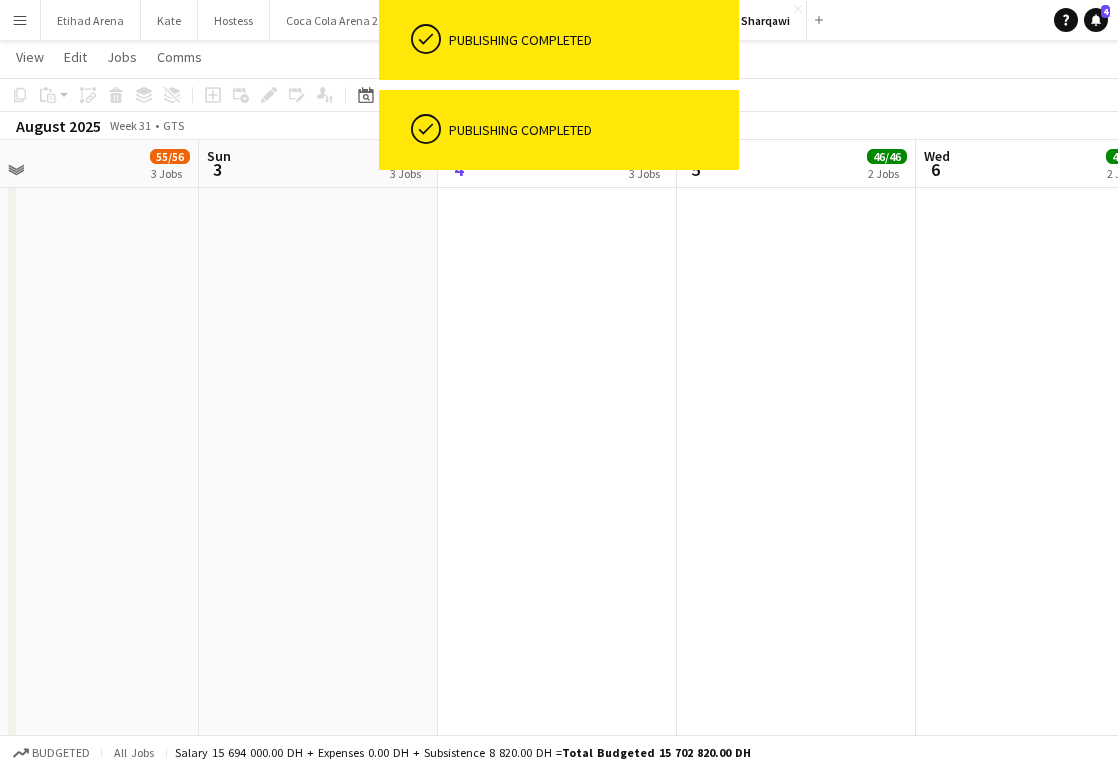scroll, scrollTop: 0, scrollLeft: 348, axis: horizontal 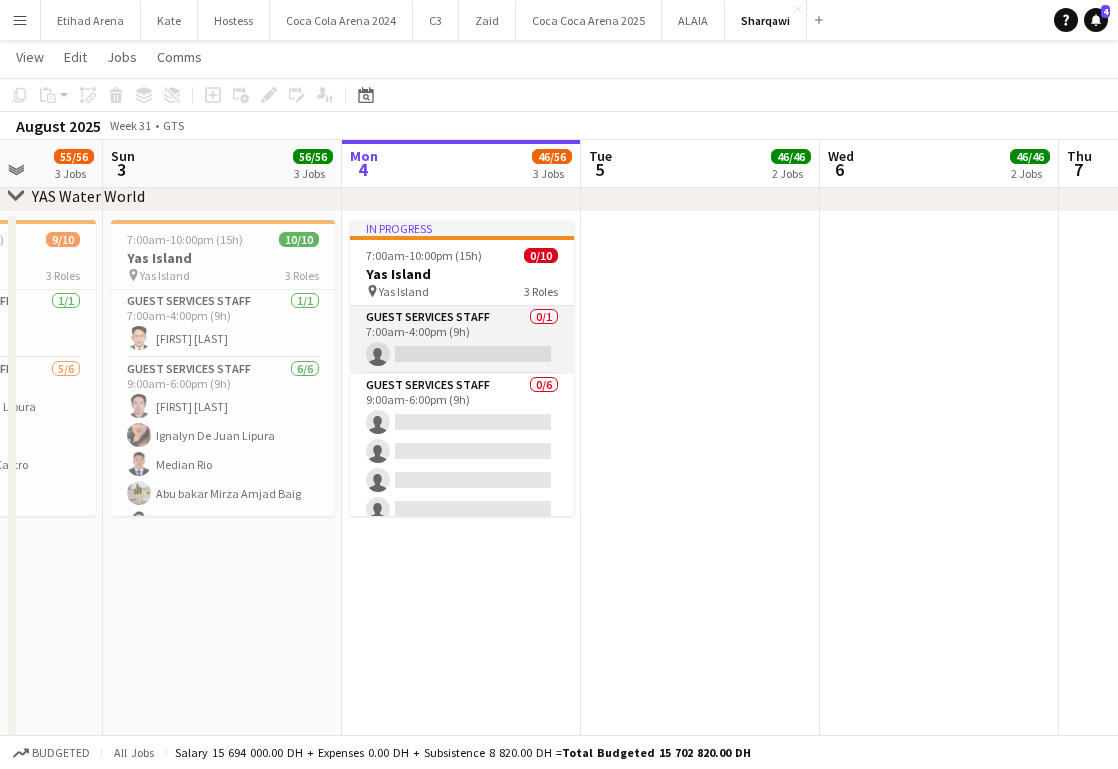 click on "Guest Services Staff   0/1   7:00am-4:00pm (9h)
single-neutral-actions" at bounding box center (462, 340) 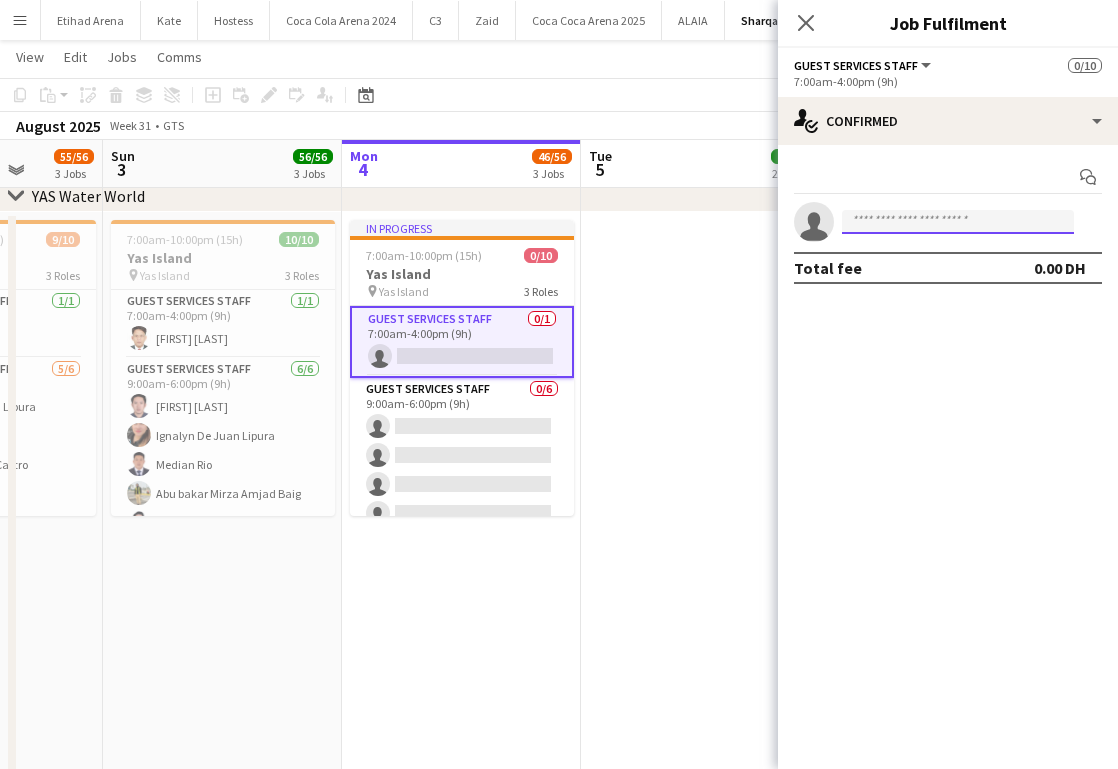click at bounding box center (958, 222) 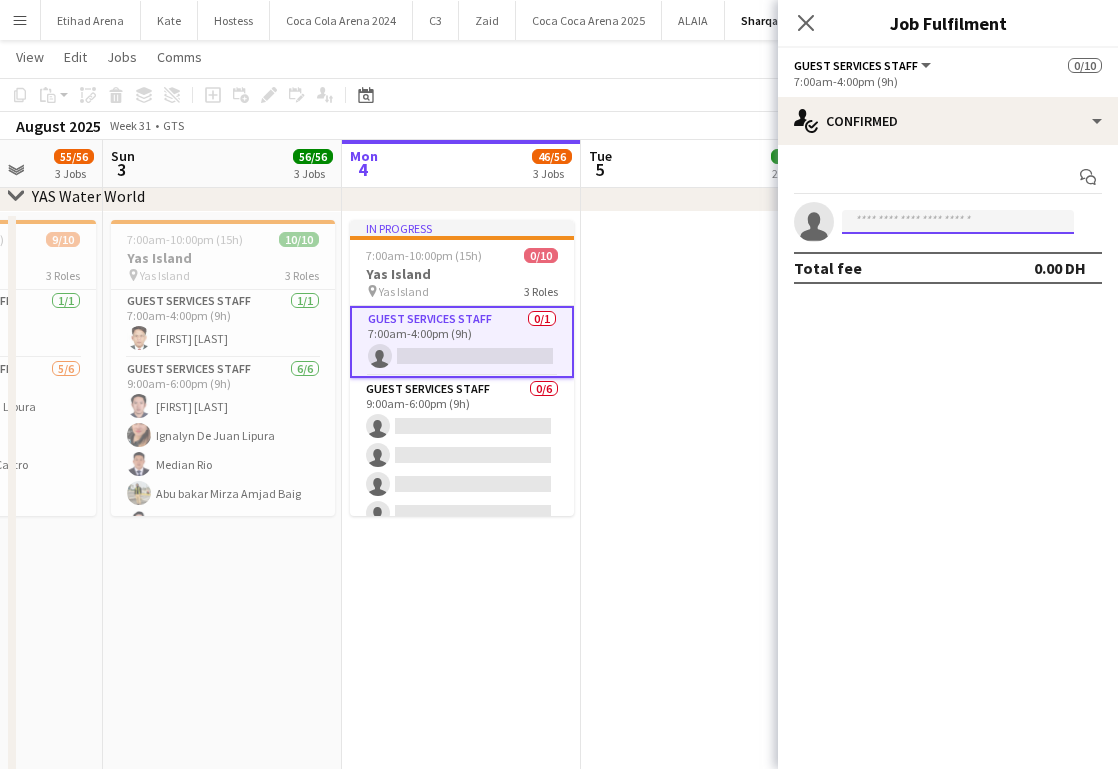 paste on "**********" 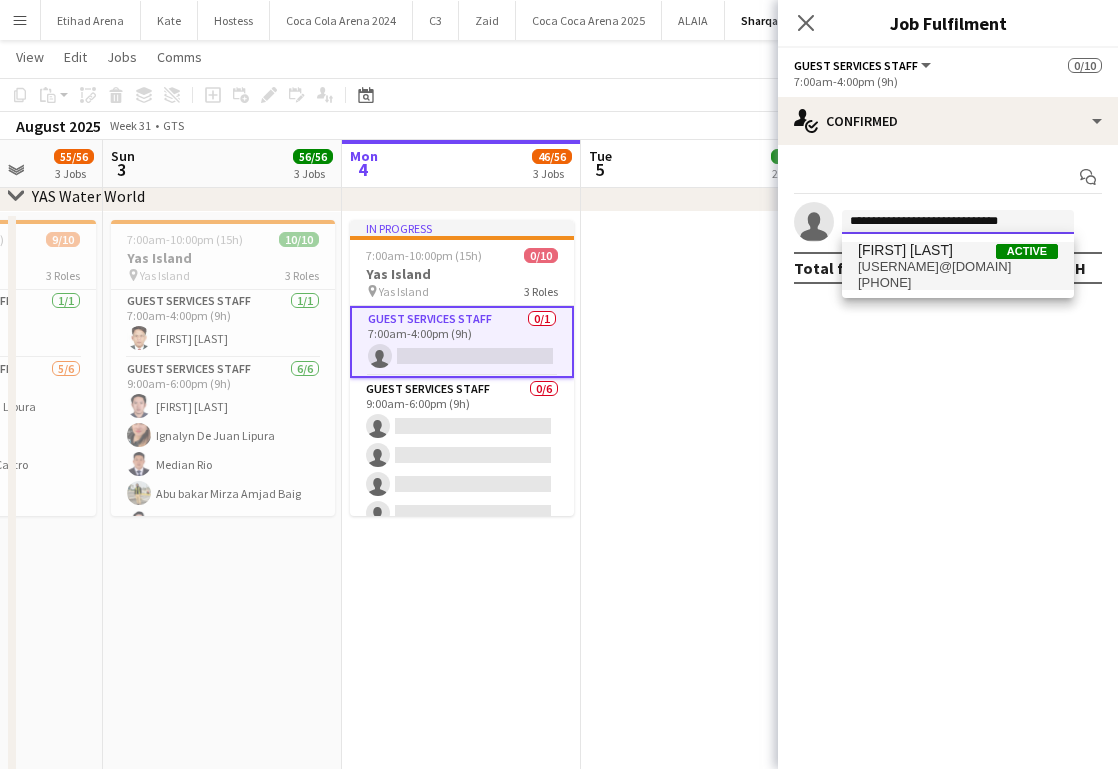 type on "**********" 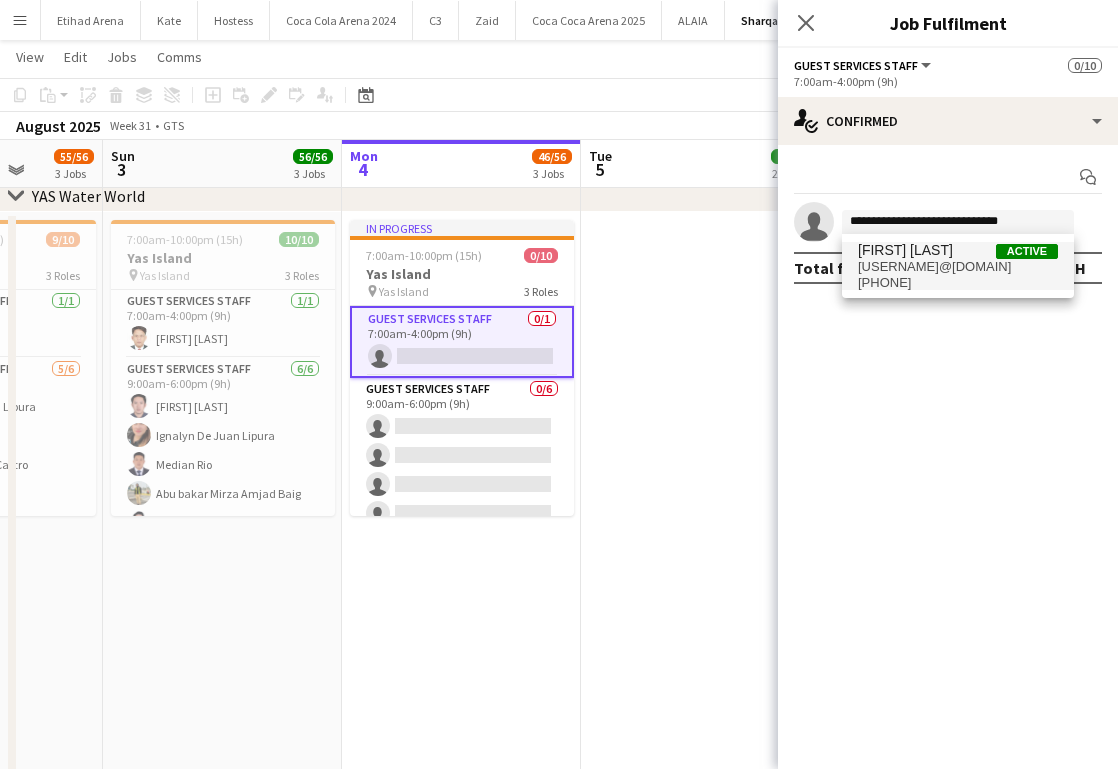 click on "[PHONE]" at bounding box center (958, 283) 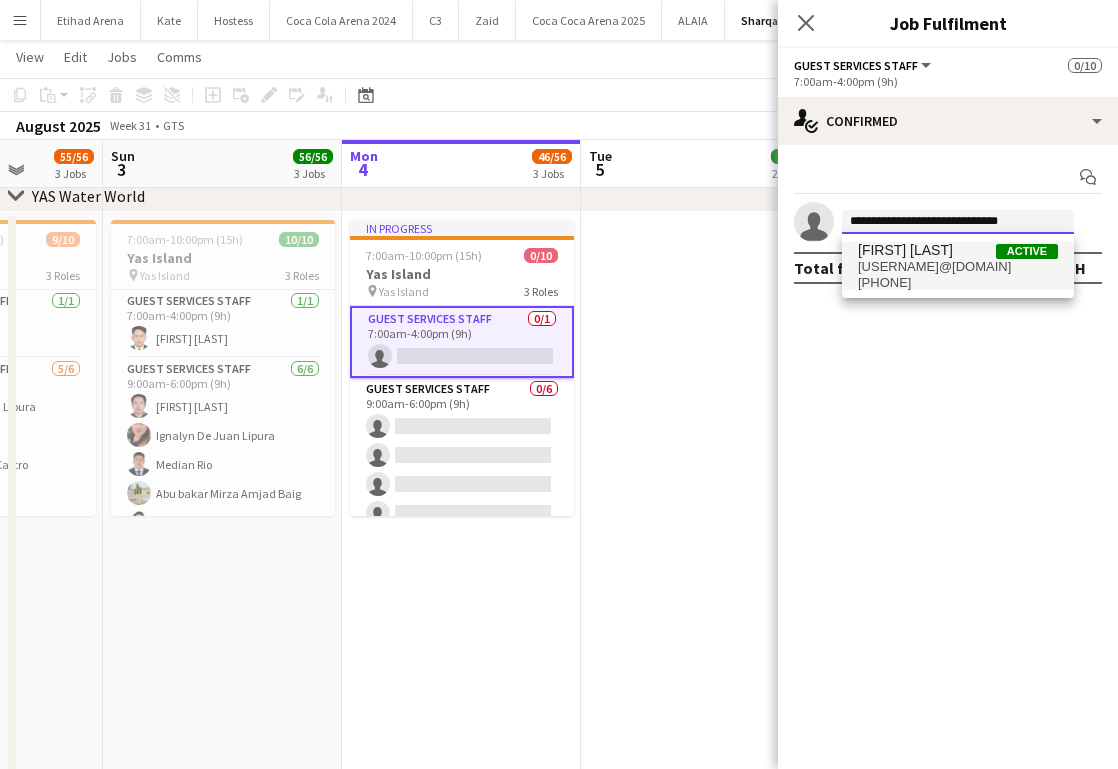 type 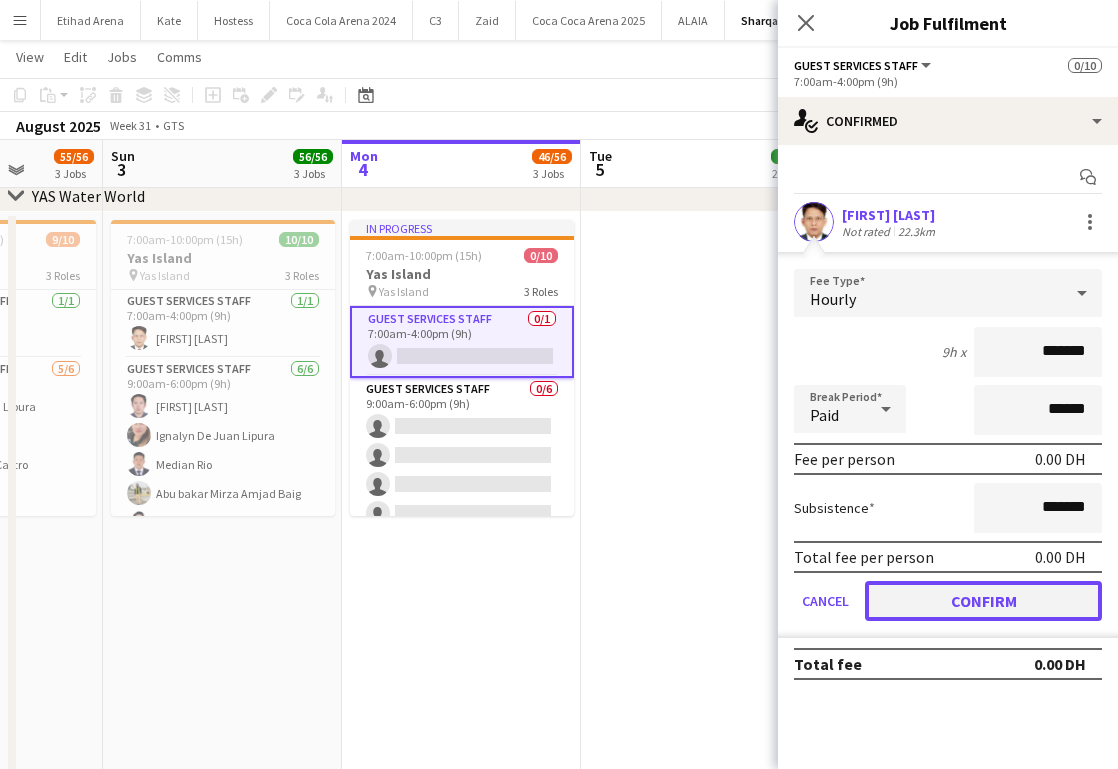 click on "Confirm" at bounding box center (983, 601) 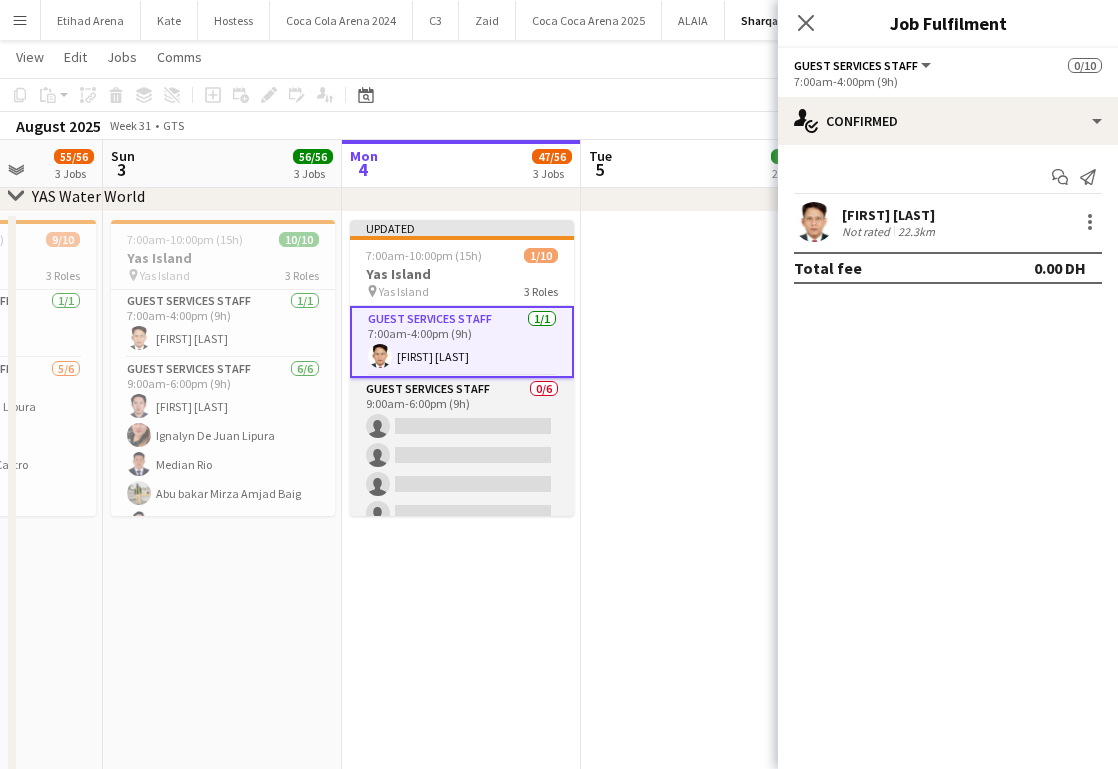 click on "Guest Services Staff   0/6   9:00am-6:00pm (9h)
single-neutral-actions
single-neutral-actions
single-neutral-actions
single-neutral-actions
single-neutral-actions
single-neutral-actions" at bounding box center [462, 484] 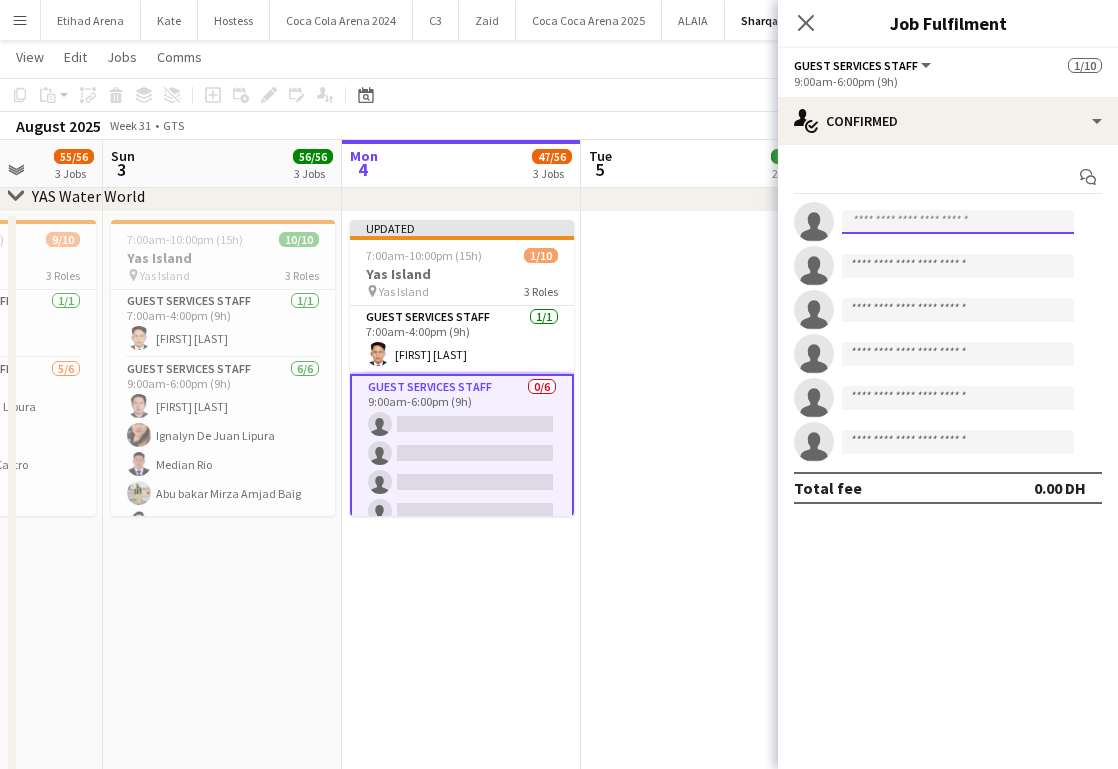 click at bounding box center (958, 222) 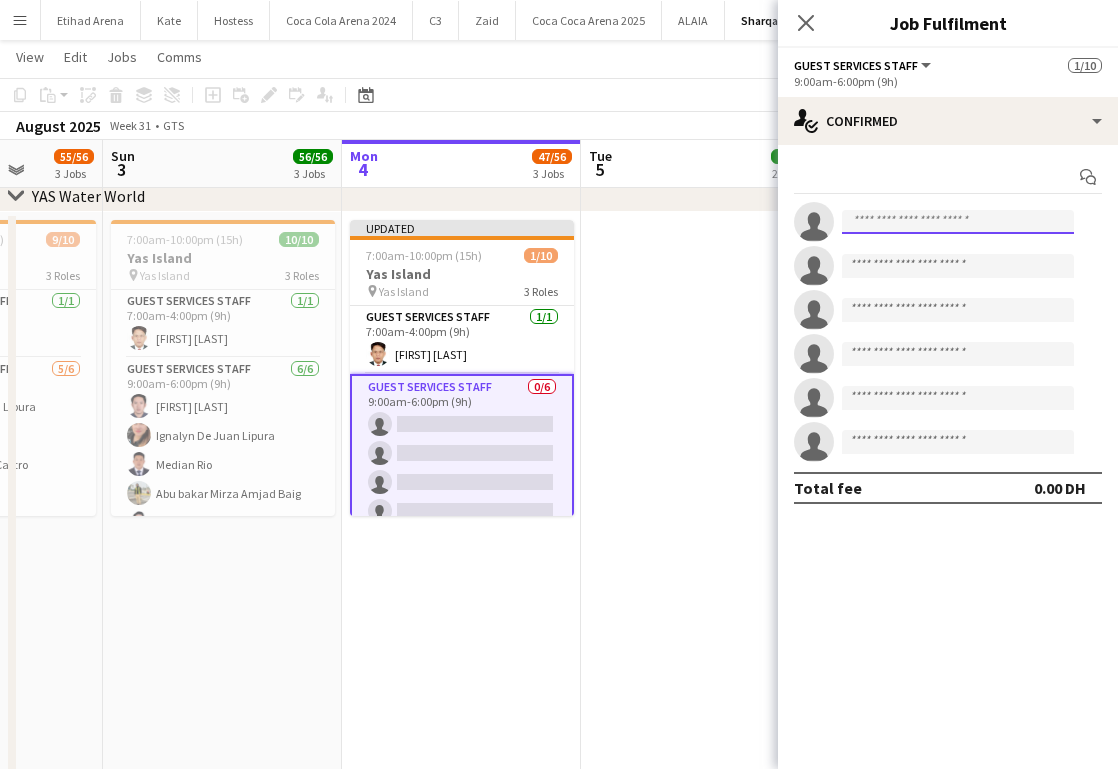 paste on "**********" 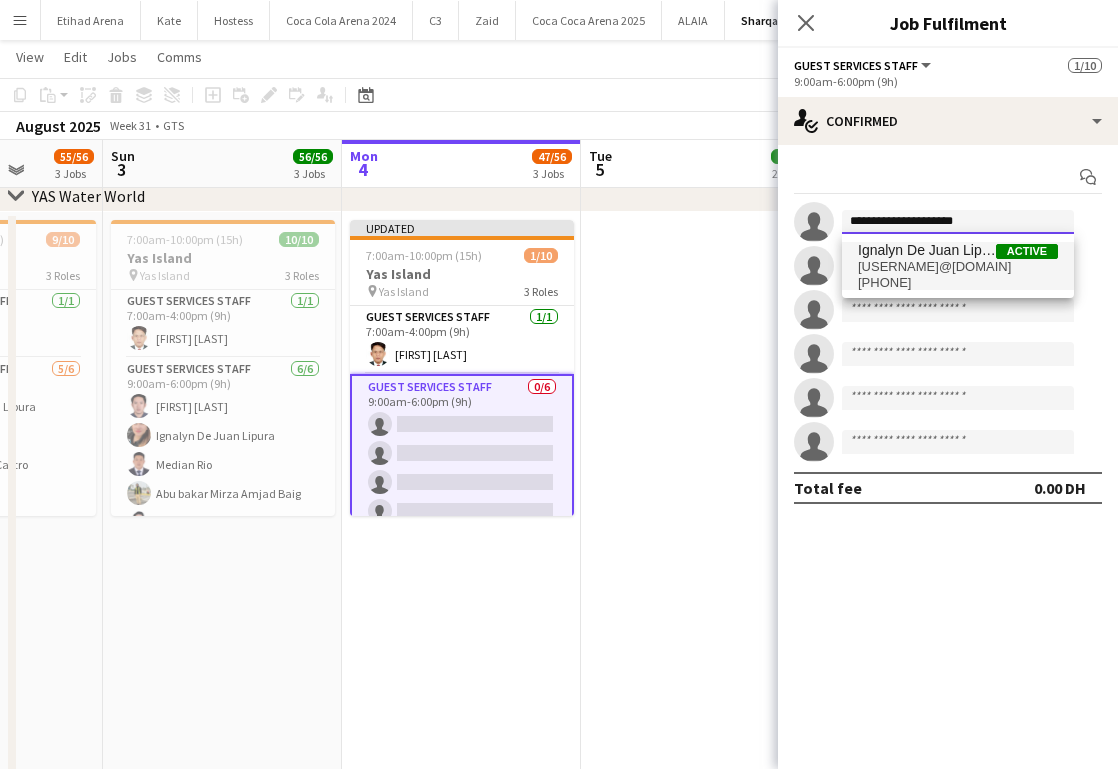 type on "**********" 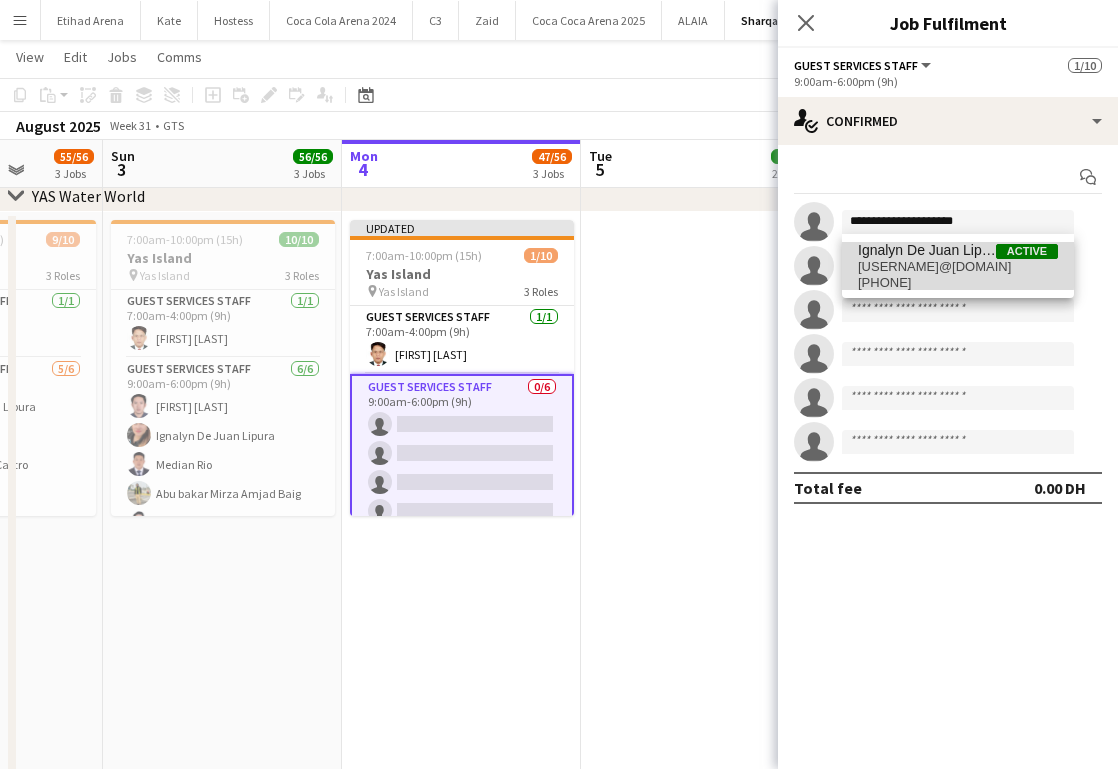 click on "Ignalyn De Juan Lipura" at bounding box center [927, 250] 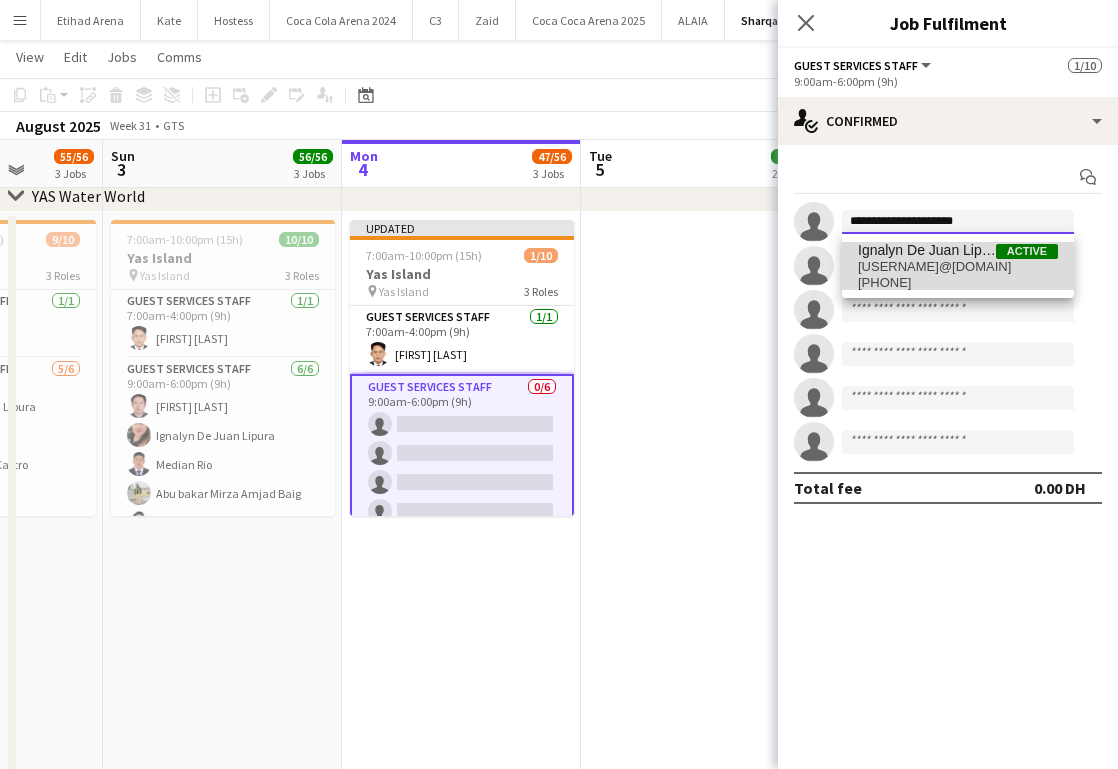 type 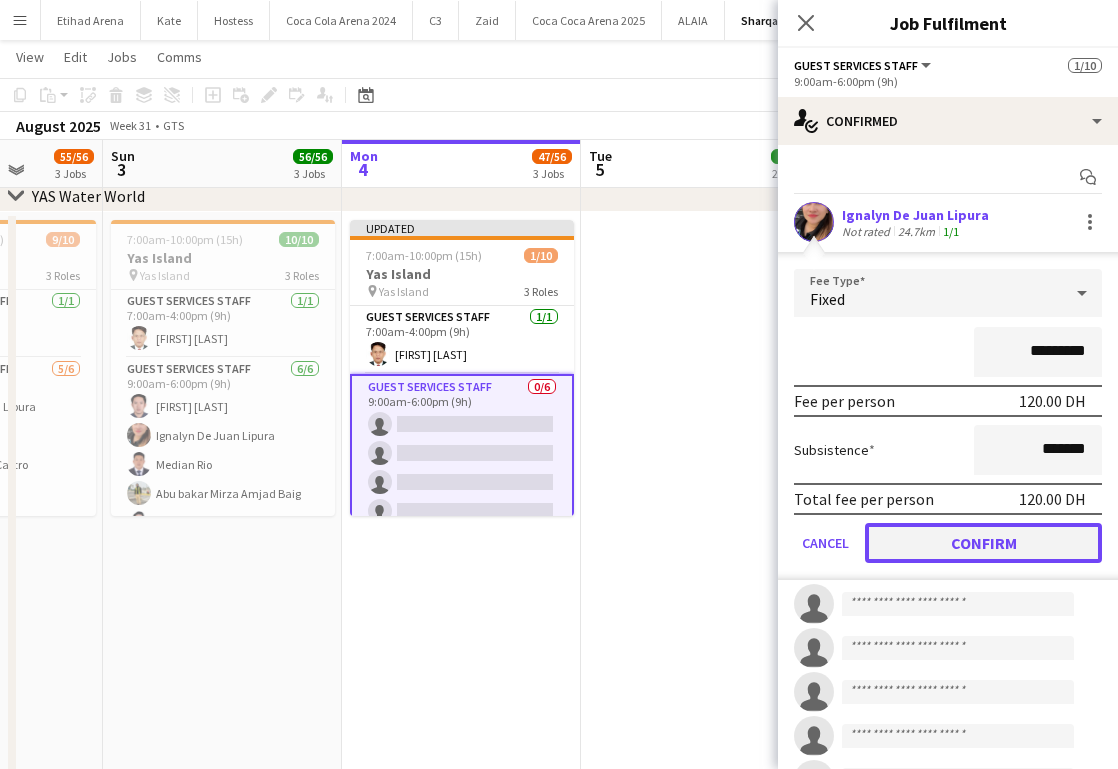 click on "Confirm" at bounding box center (983, 543) 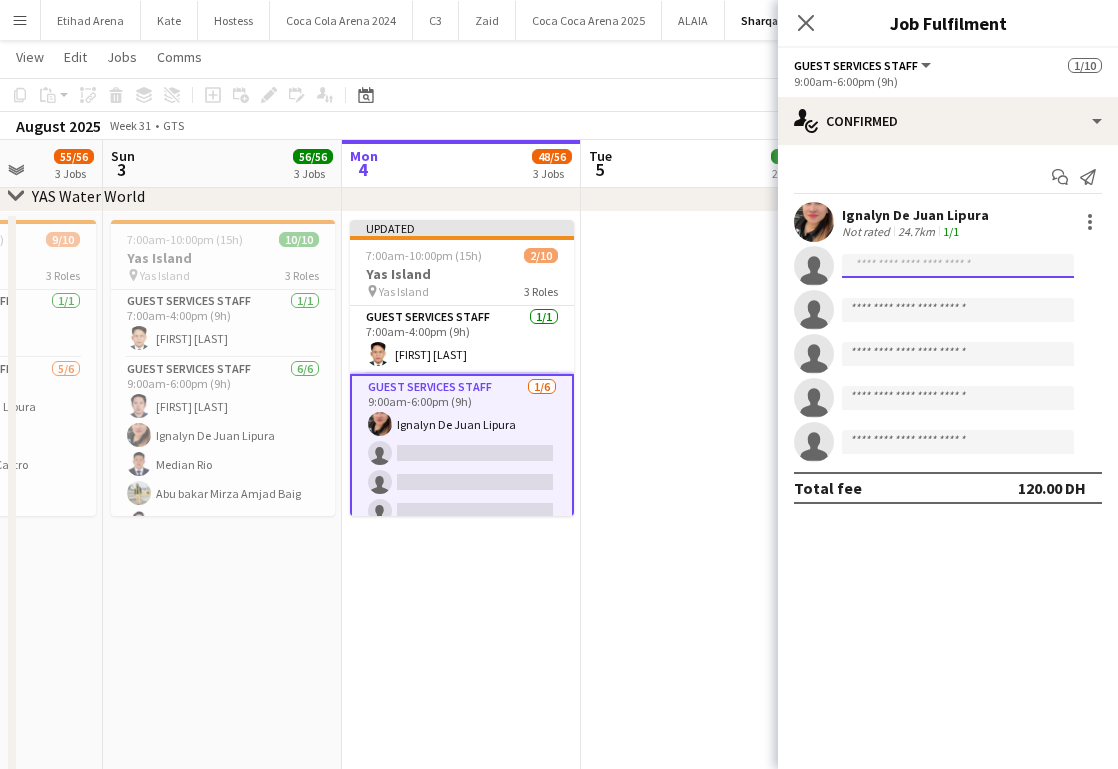 click at bounding box center (958, 310) 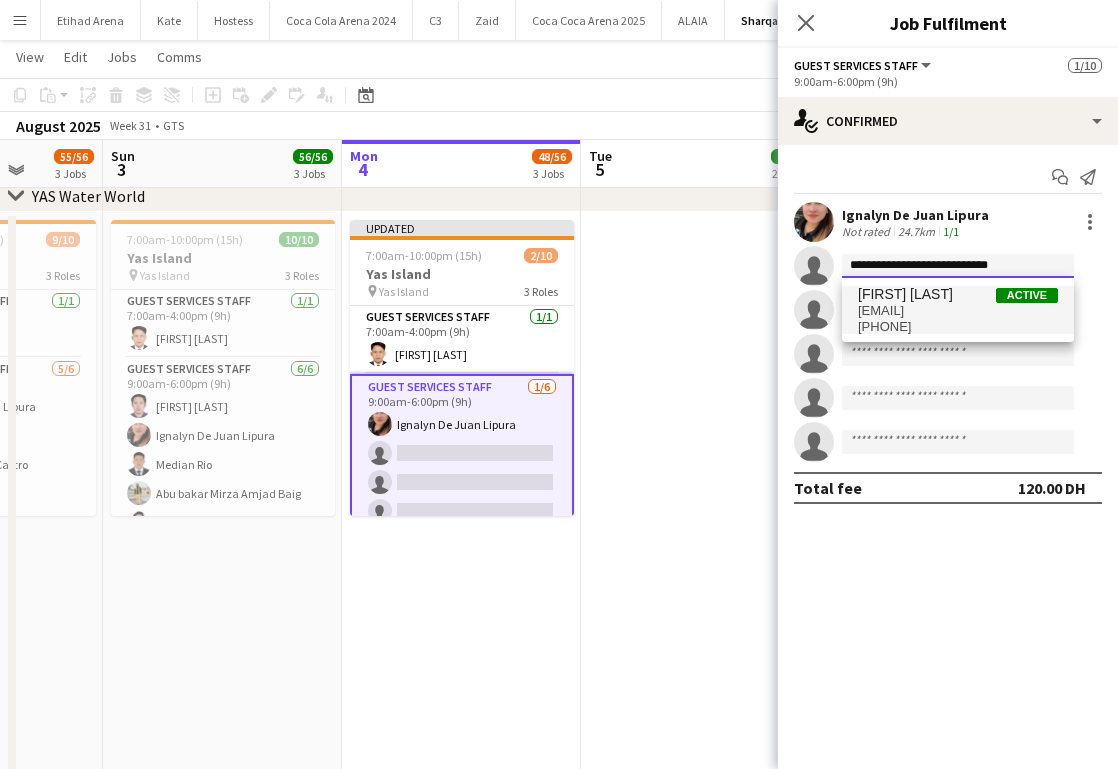 type on "**********" 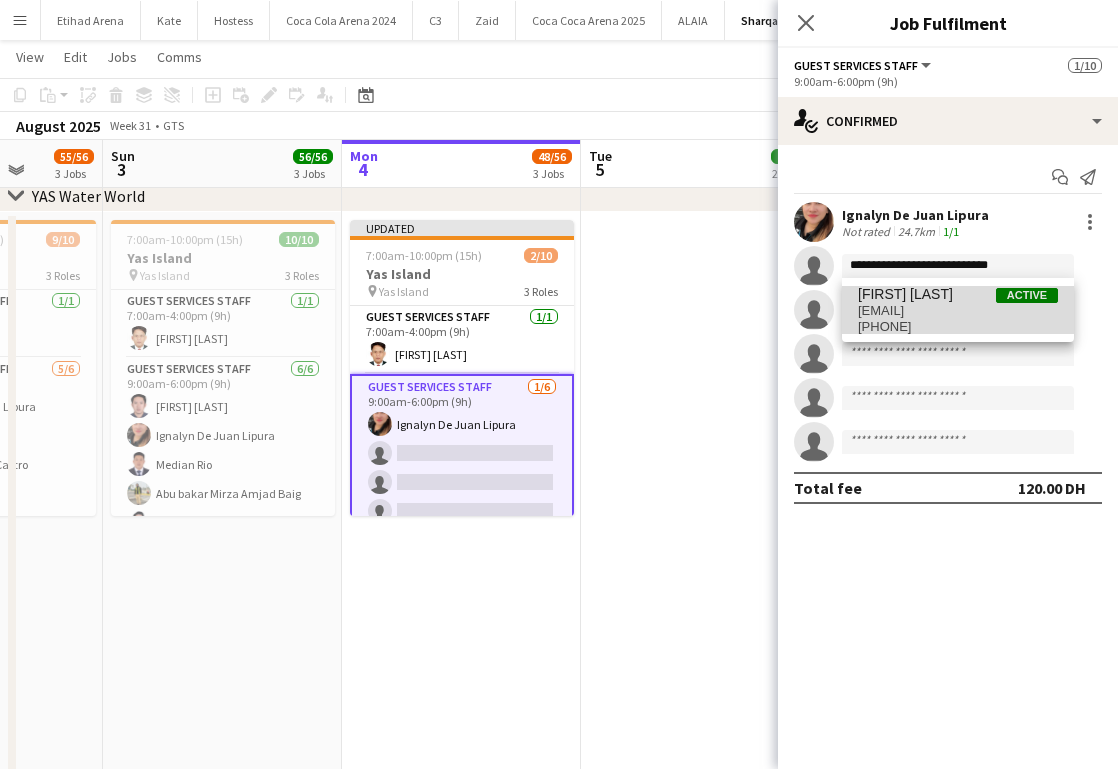 click on "[PHONE]" at bounding box center (958, 327) 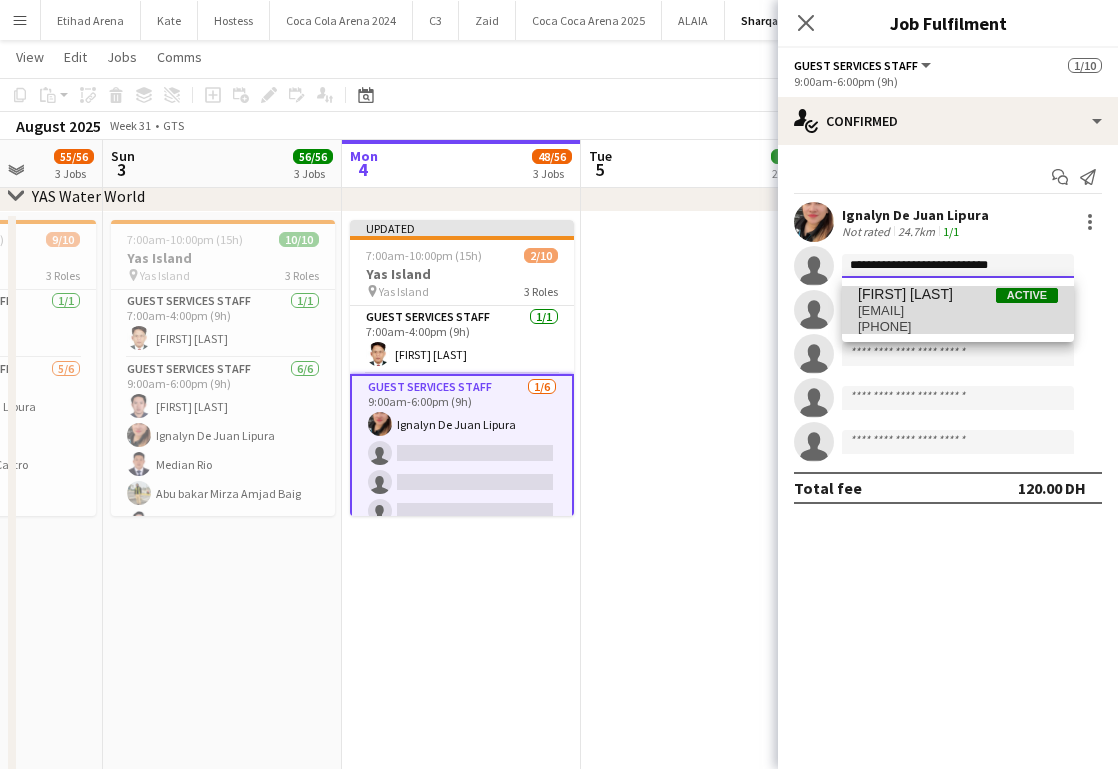 type 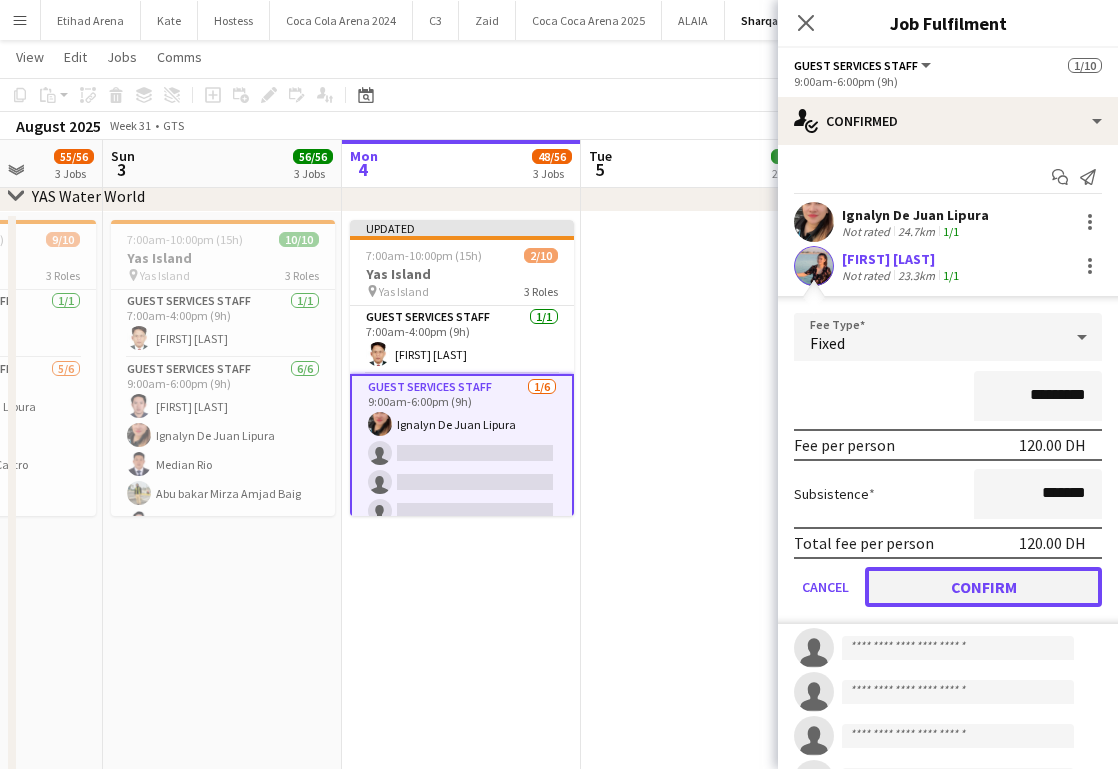click on "Confirm" at bounding box center (983, 587) 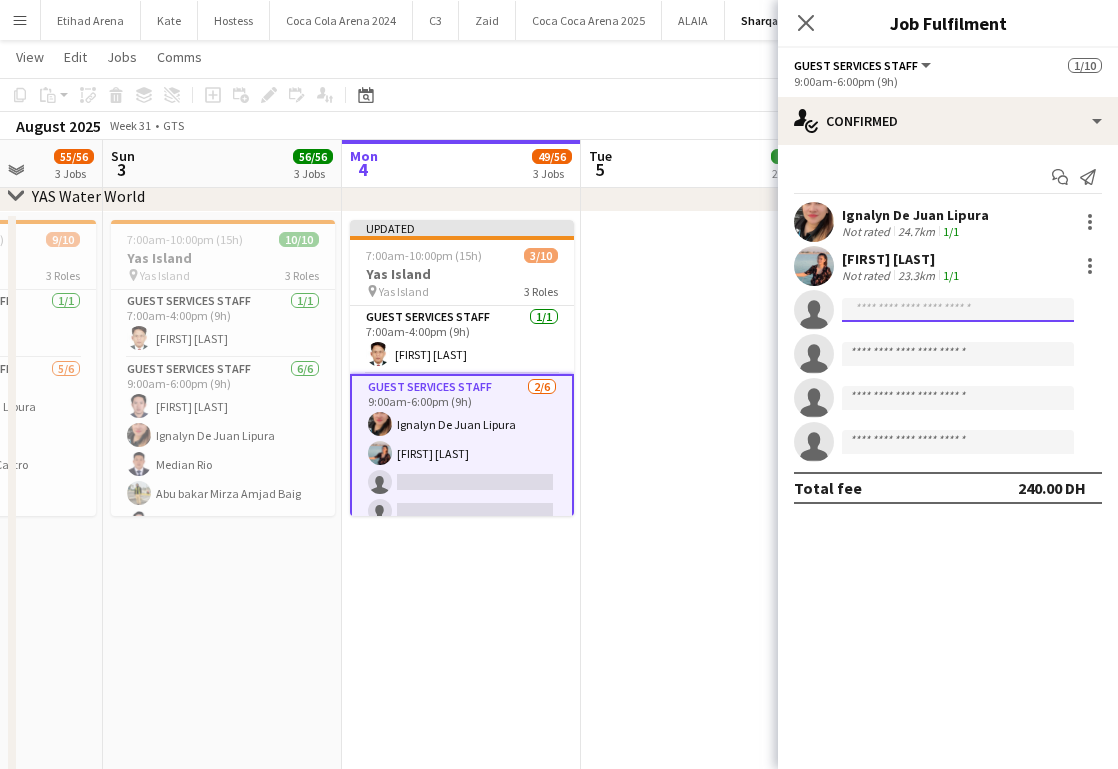 click at bounding box center [958, 398] 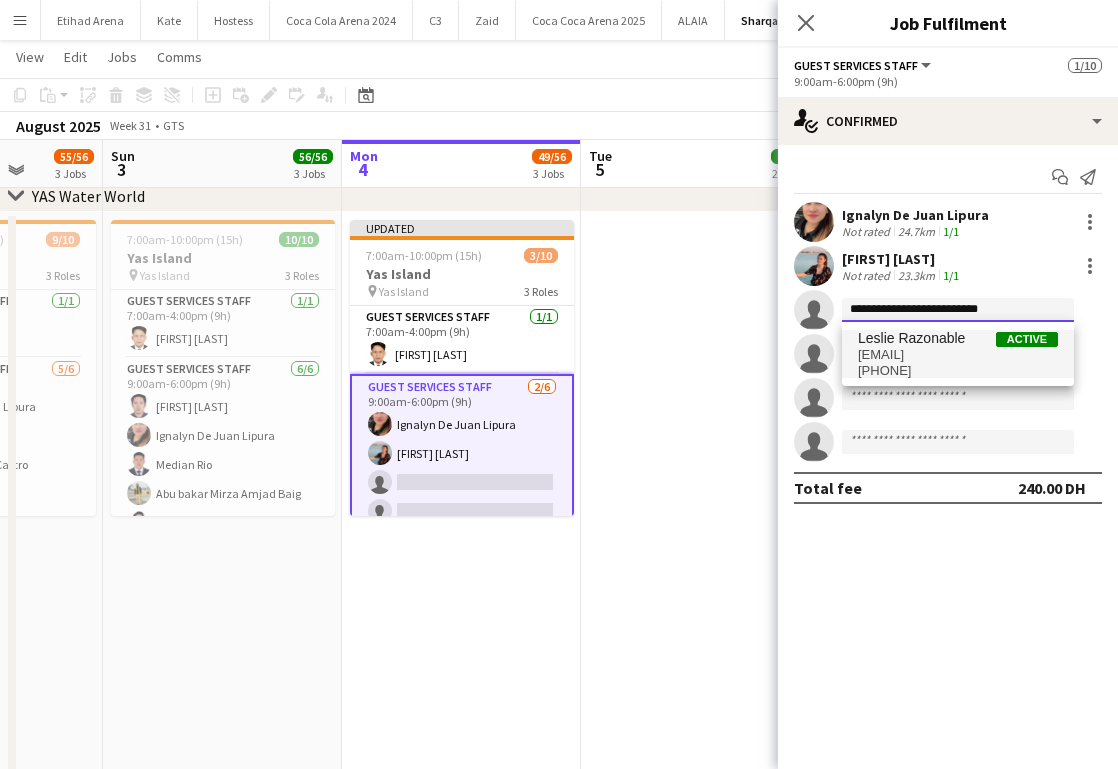 type on "**********" 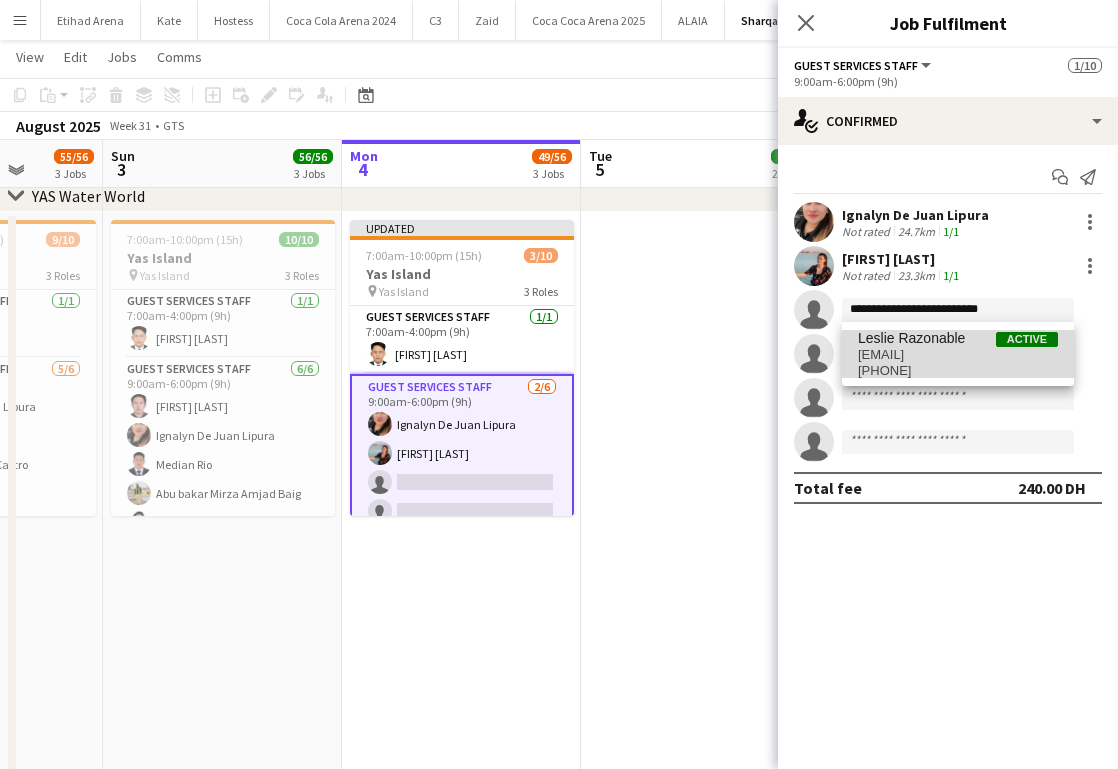 click on "[EMAIL]" at bounding box center [958, 355] 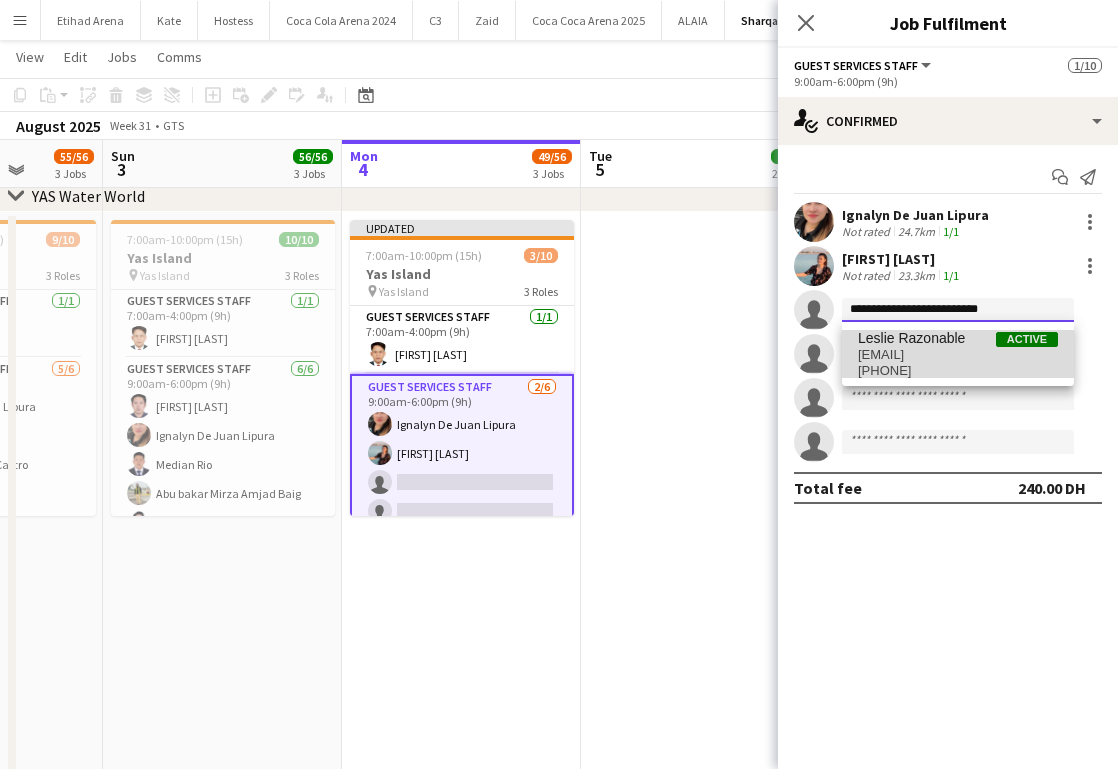 type 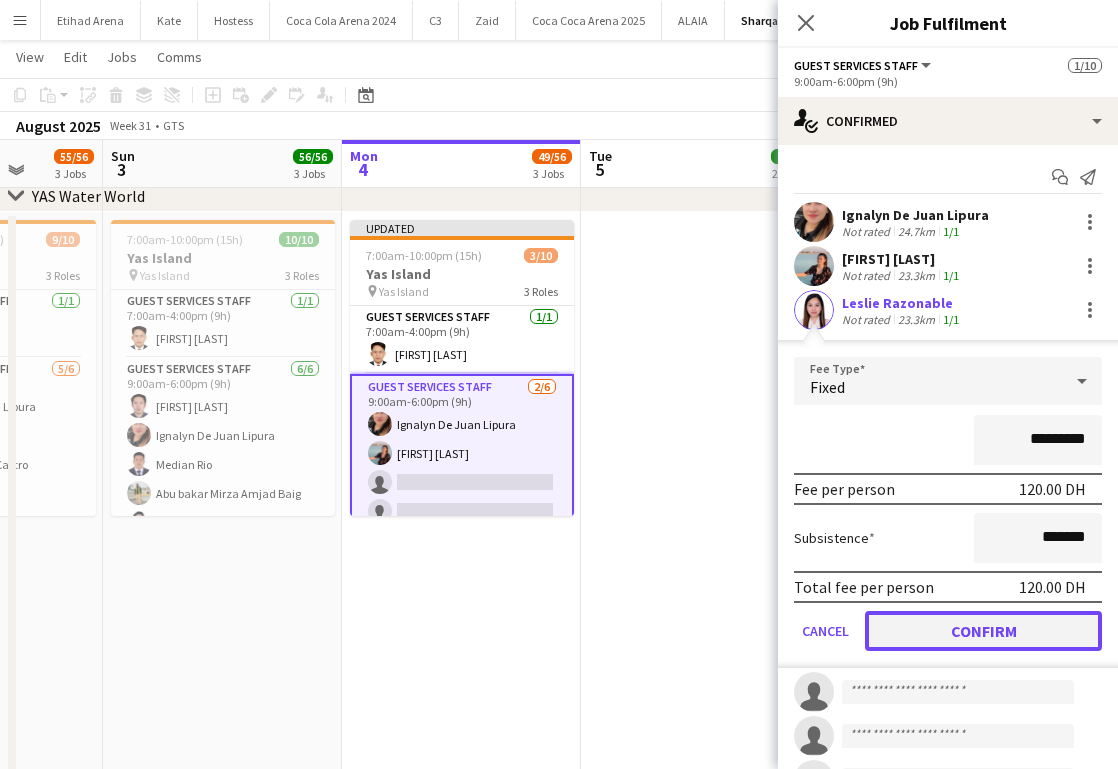 click on "Confirm" at bounding box center [983, 631] 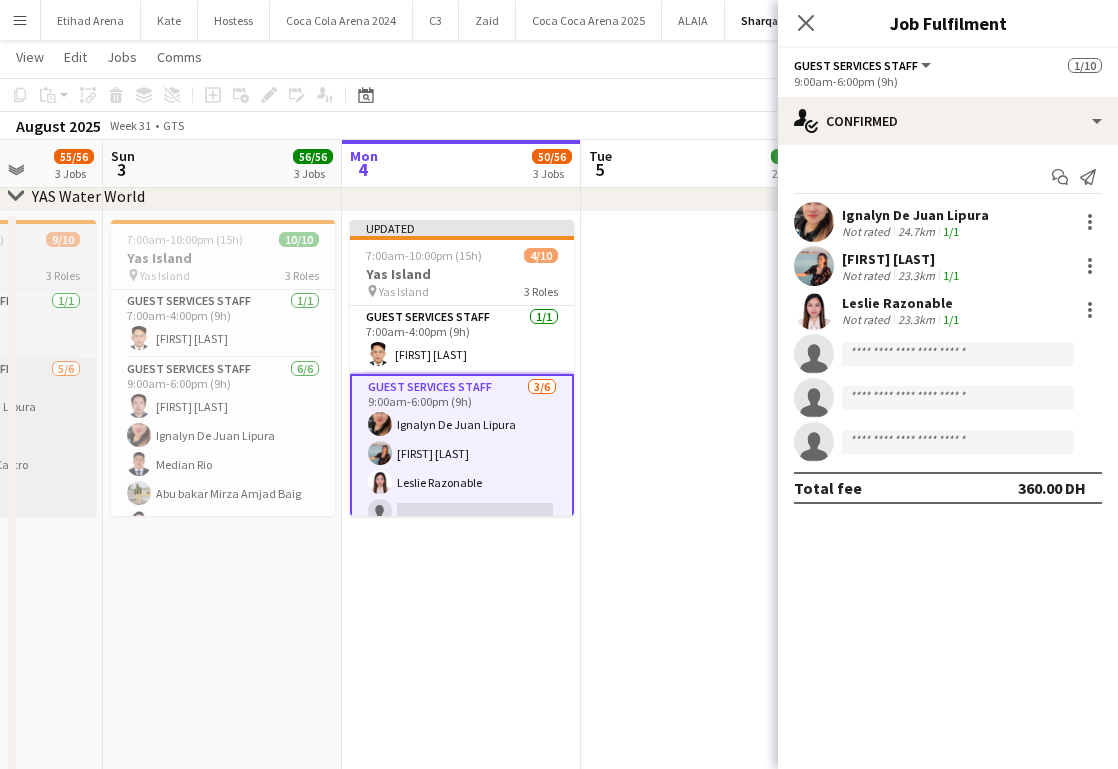 scroll, scrollTop: 7, scrollLeft: 0, axis: vertical 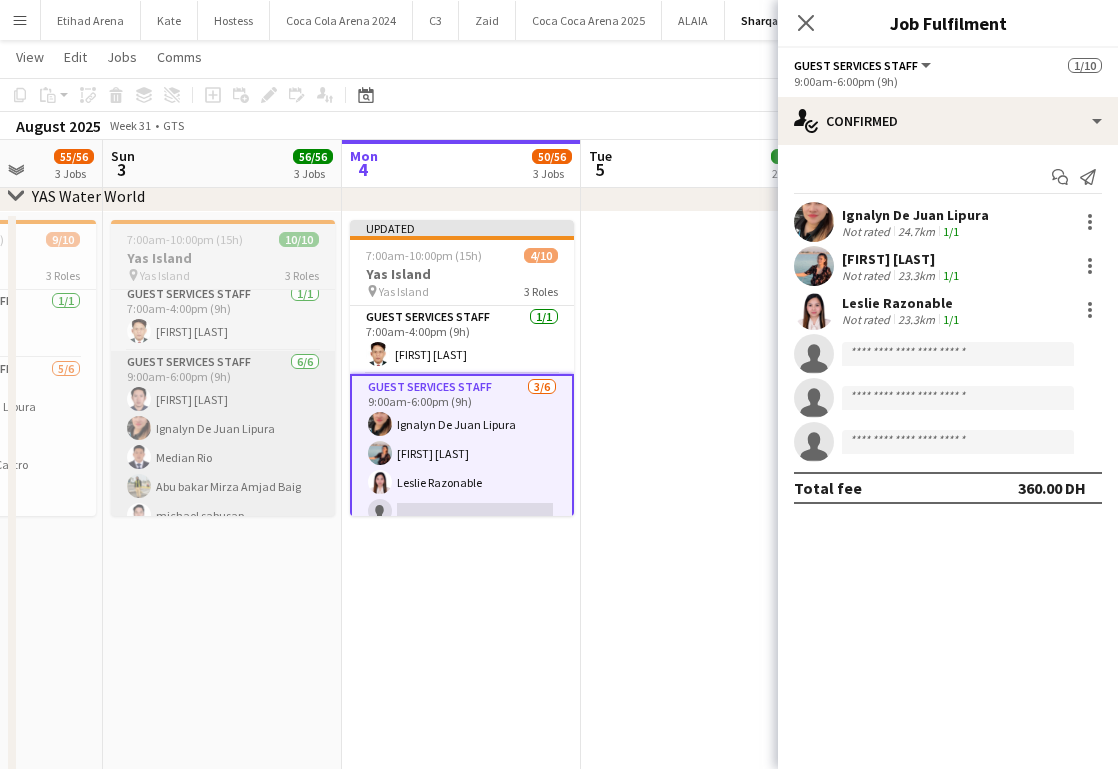 click on "Guest Services Staff   6/6   9:00am-6:00pm (9h)
[FIRST] [LAST] [FIRST] [LAST] [FIRST] [LAST] [FIRST] [LAST] [FIRST] [LAST] [FIRST] [LAST]" at bounding box center [223, 457] 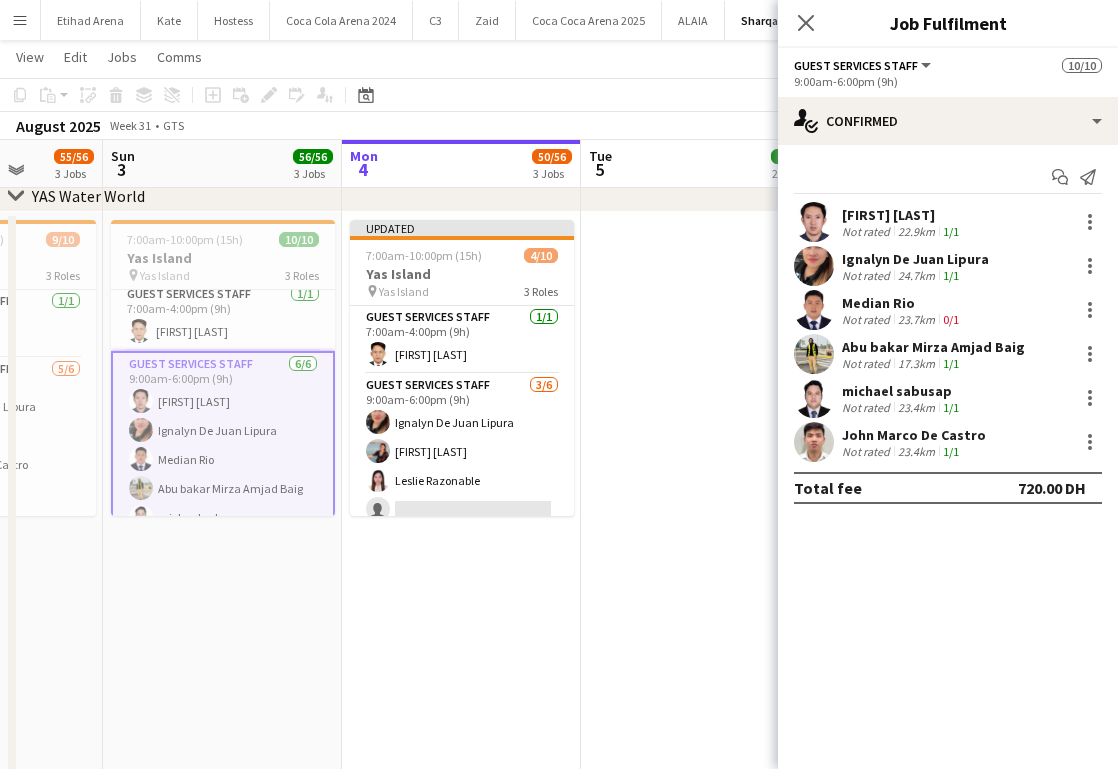 click at bounding box center (814, 354) 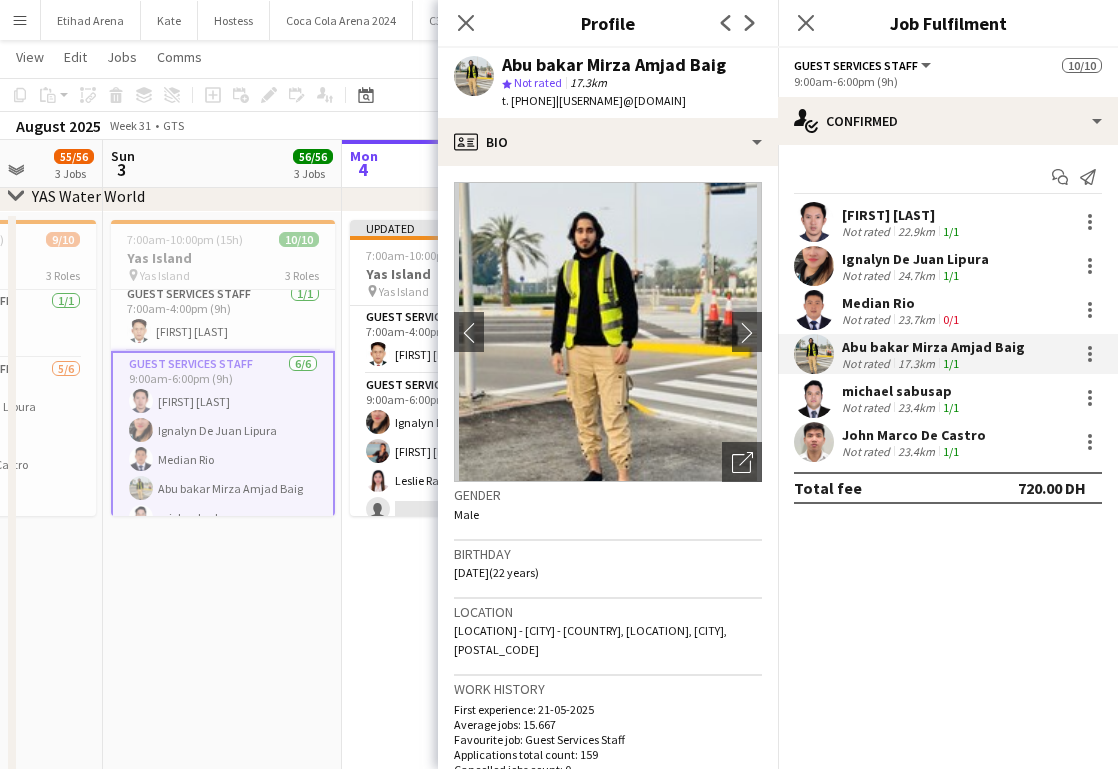 drag, startPoint x: 596, startPoint y: 100, endPoint x: 730, endPoint y: 101, distance: 134.00374 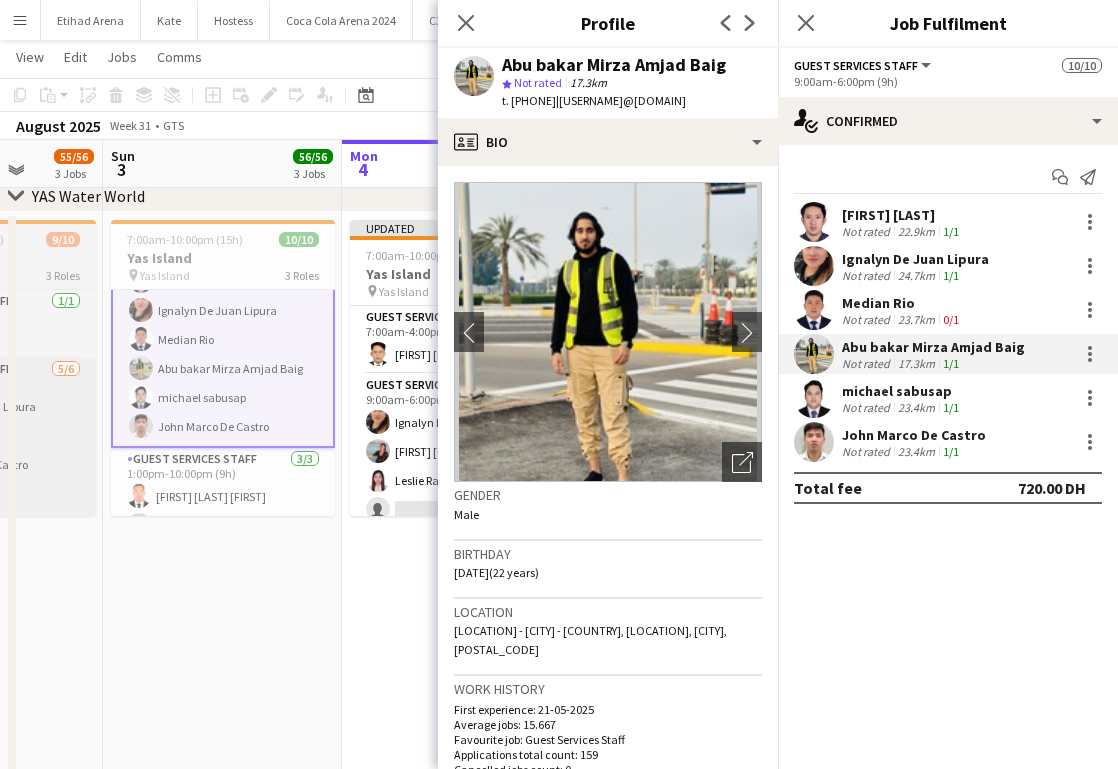 scroll, scrollTop: 185, scrollLeft: 0, axis: vertical 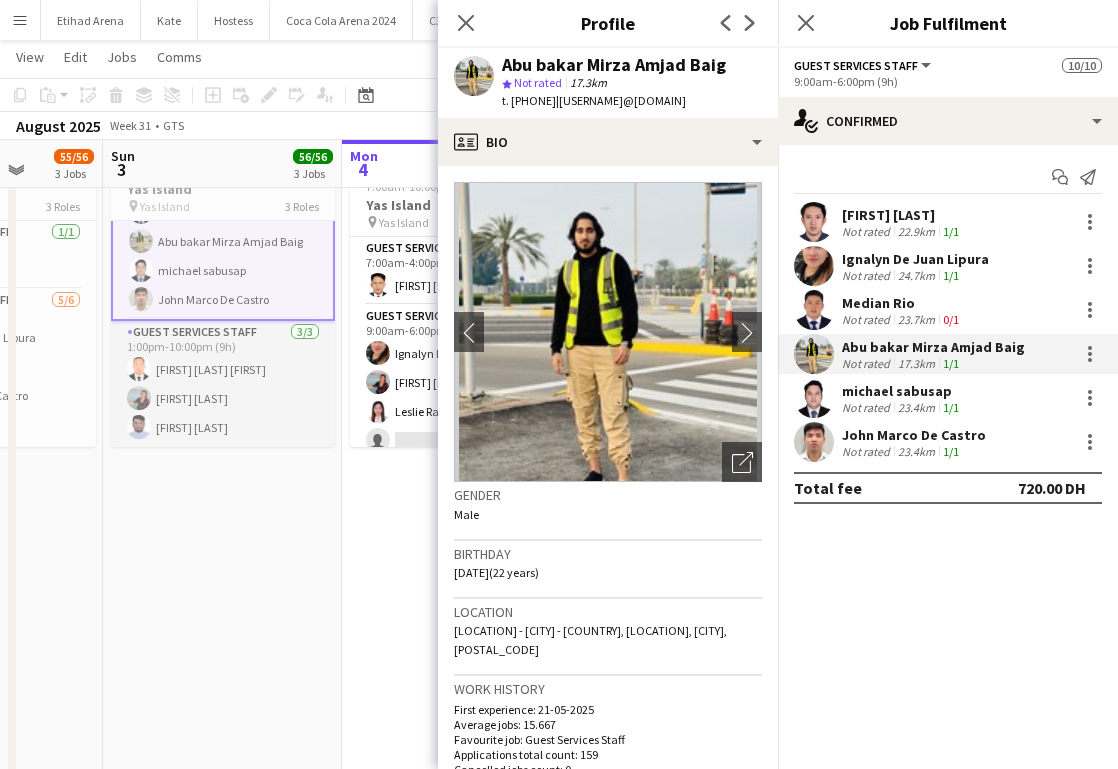 click on "Guest Services Staff   3/3   1:00pm-10:00pm (9h)
[FIRST] [LAST] [FIRST] [LAST] [FIRST] [LAST]" at bounding box center (223, 384) 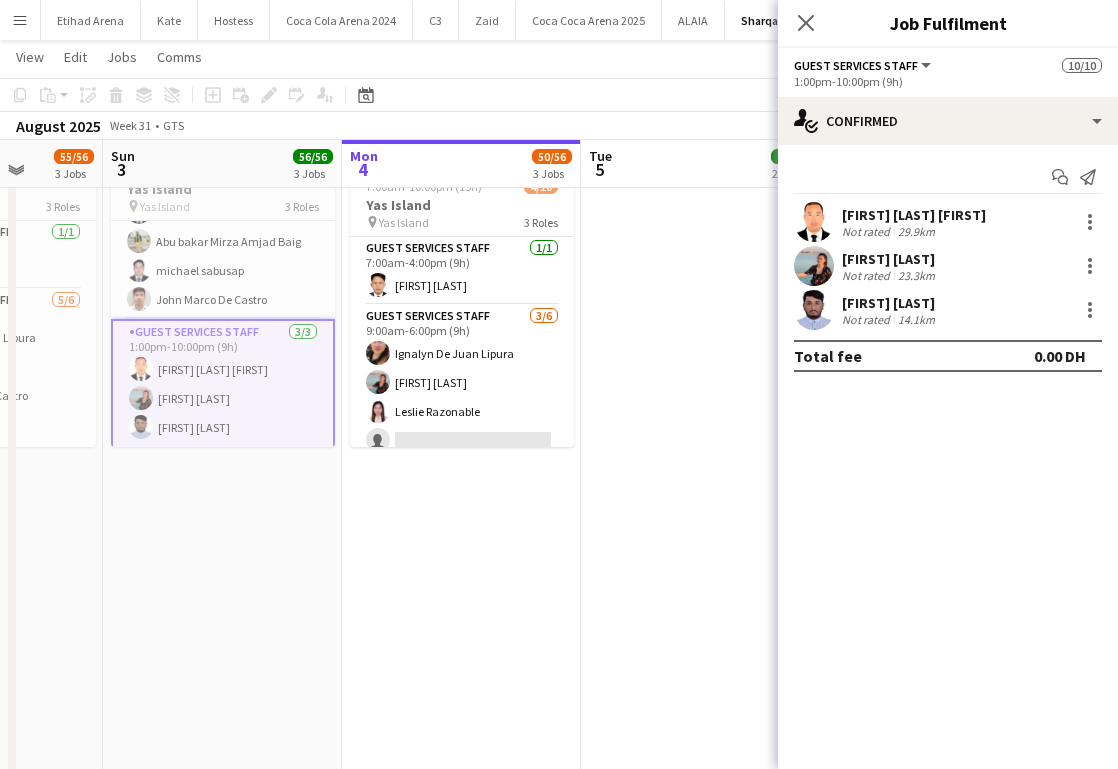 click at bounding box center (814, 310) 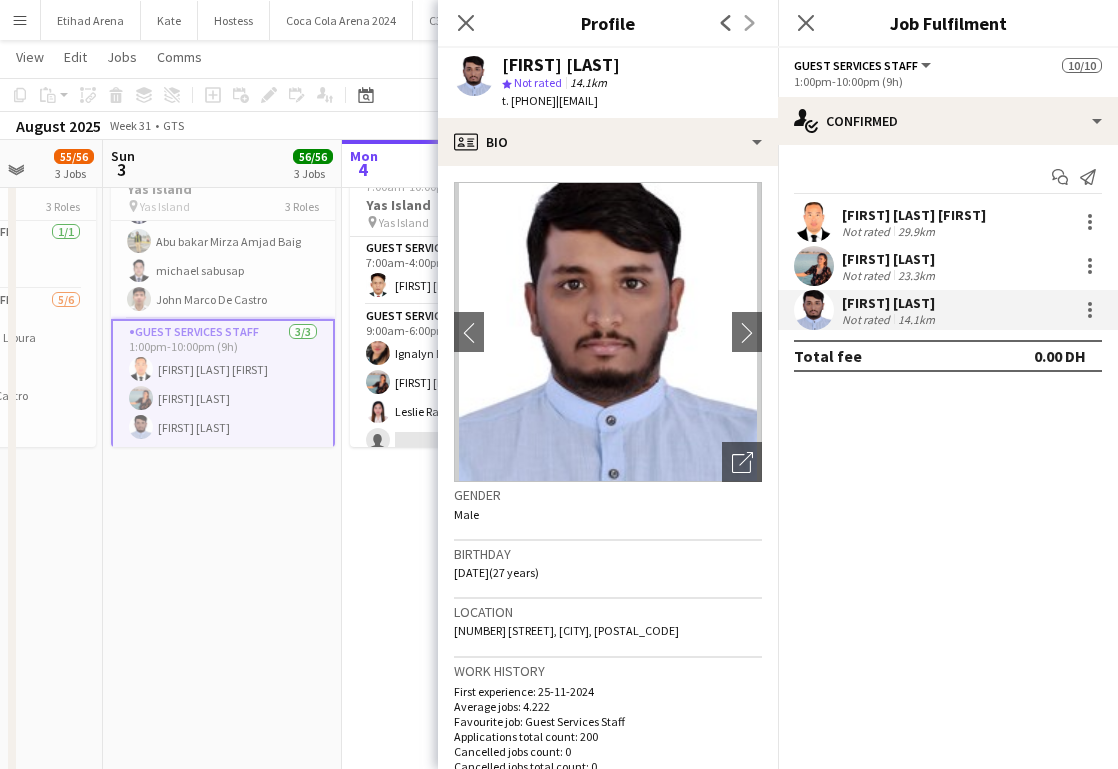 drag, startPoint x: 596, startPoint y: 104, endPoint x: 753, endPoint y: 112, distance: 157.20369 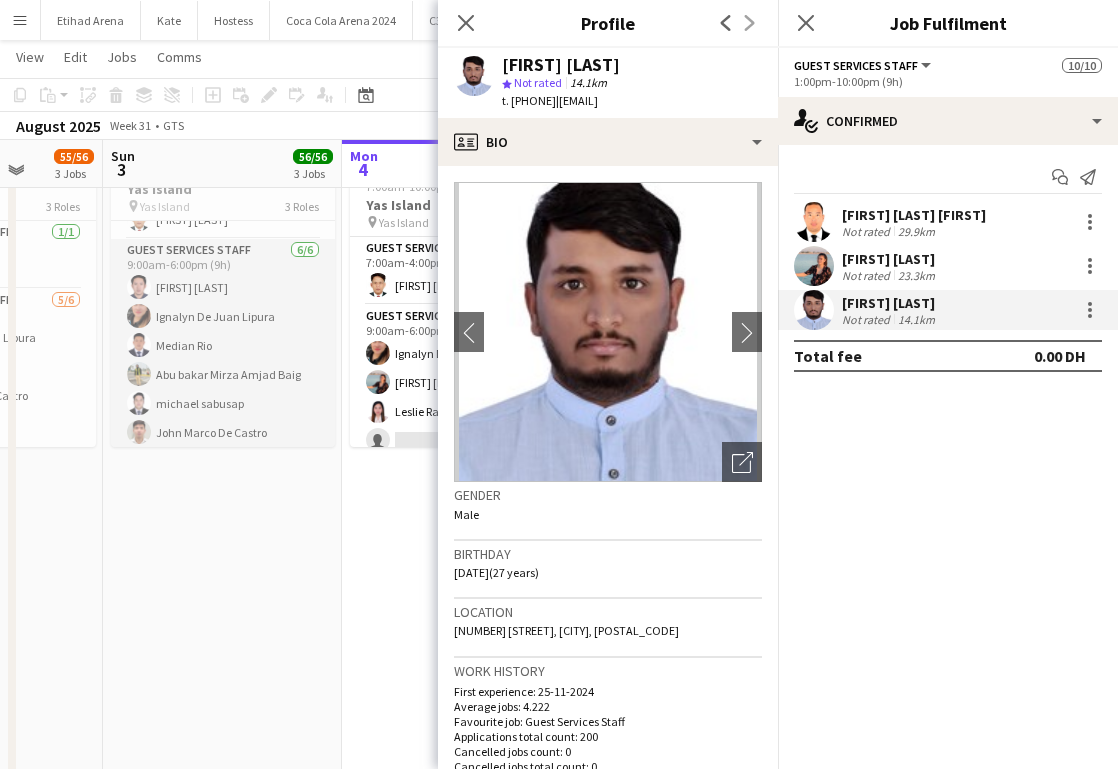 scroll, scrollTop: 44, scrollLeft: 0, axis: vertical 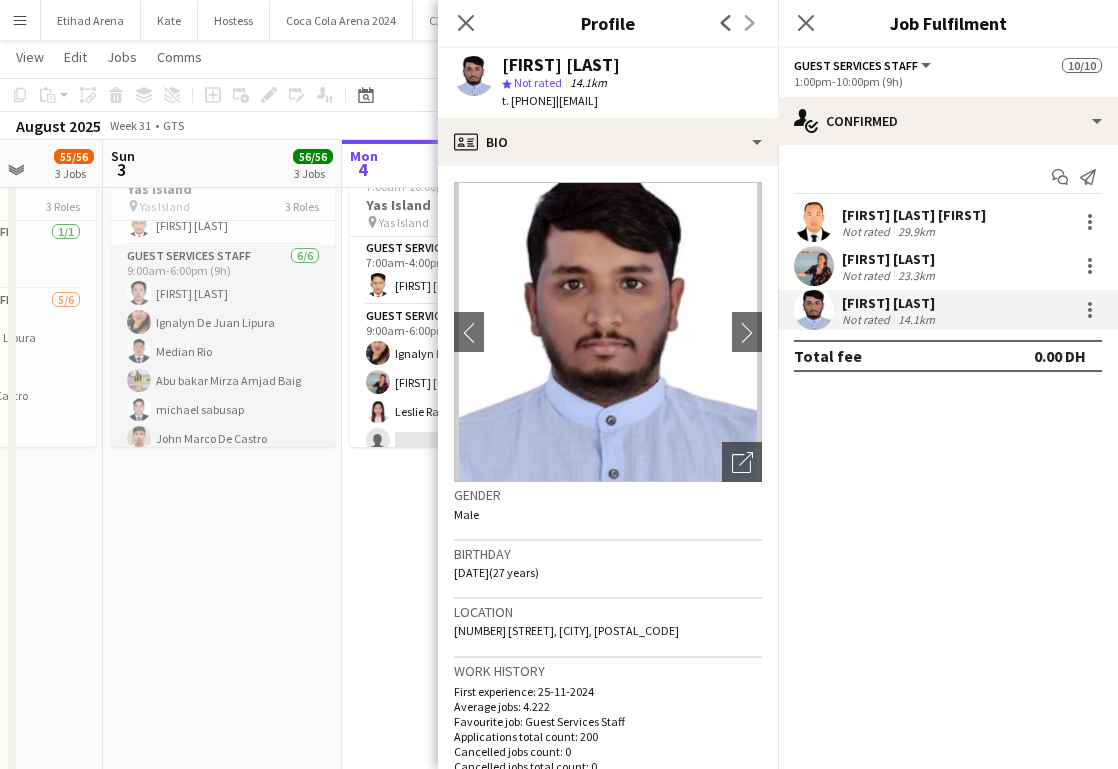 click on "Guest Services Staff   6/6   9:00am-6:00pm (9h)
[FIRST] [LAST] [FIRST] [LAST] [FIRST] [LAST] [FIRST] [LAST] [FIRST] [LAST] [FIRST] [LAST]" at bounding box center [223, 351] 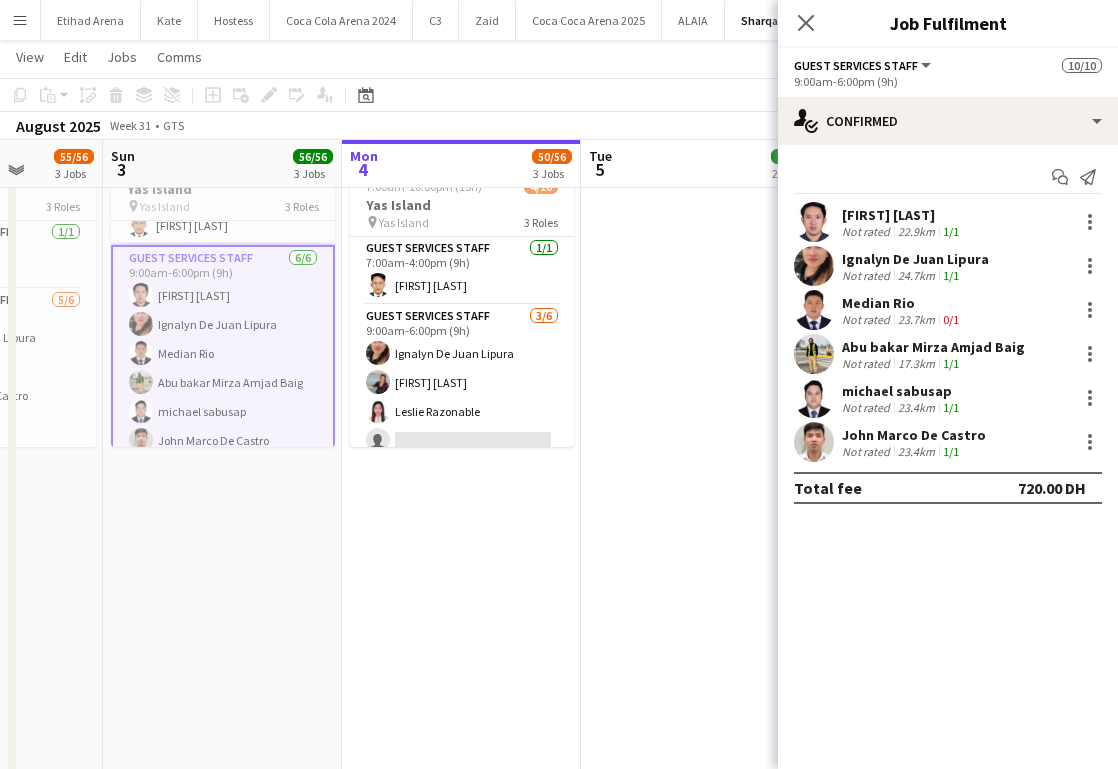 scroll, scrollTop: 185, scrollLeft: 0, axis: vertical 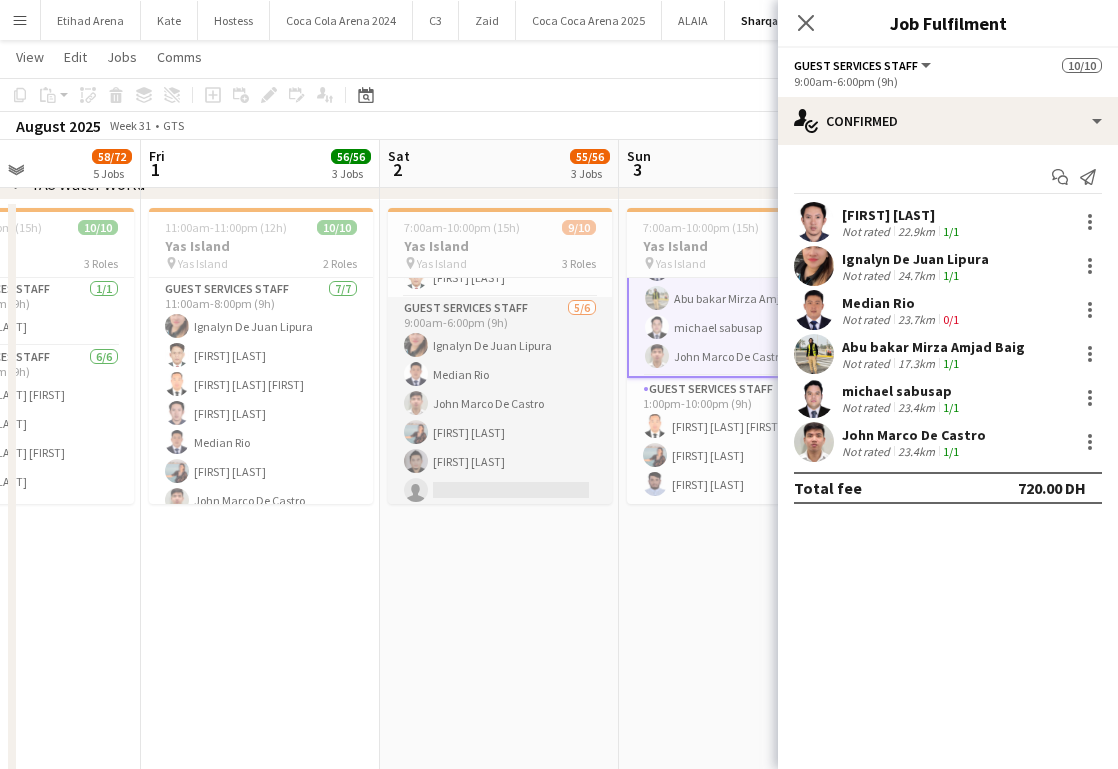 click on "Guest Services Staff   5/6   9:00am-6:00pm (9h)
[FIRST] [LAST] [FIRST] [LAST] [FIRST] [LAST]
single-neutral-actions" at bounding box center (500, 403) 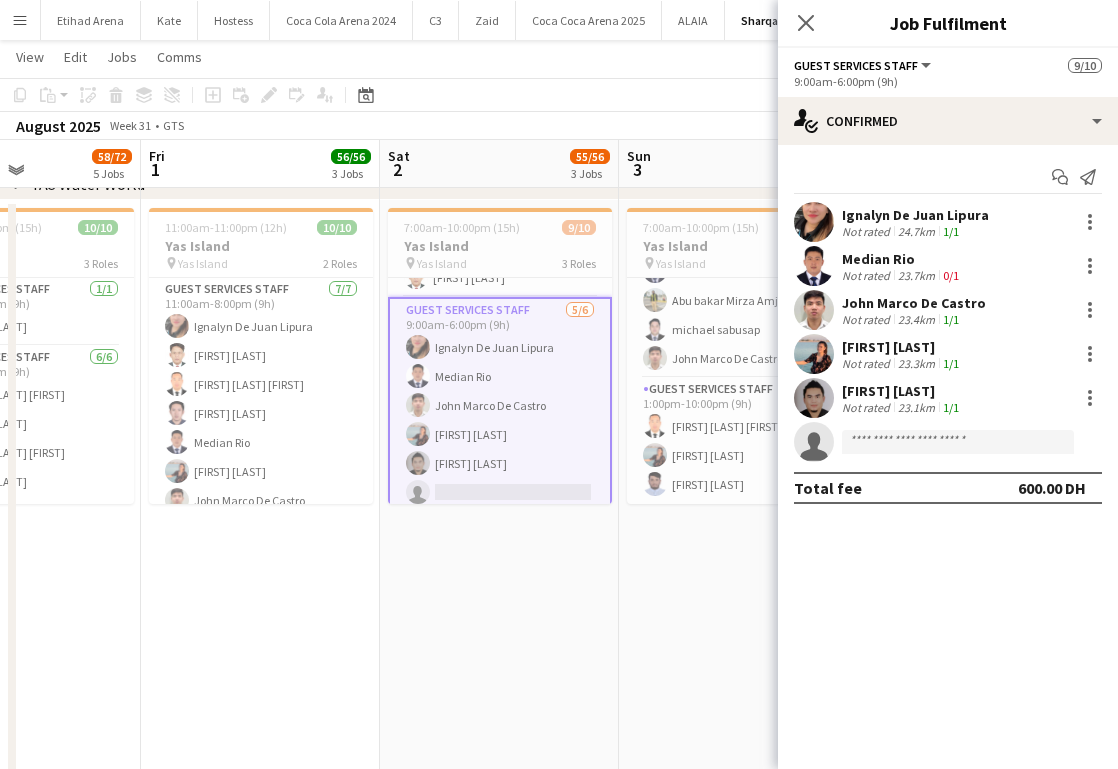 click at bounding box center (814, 398) 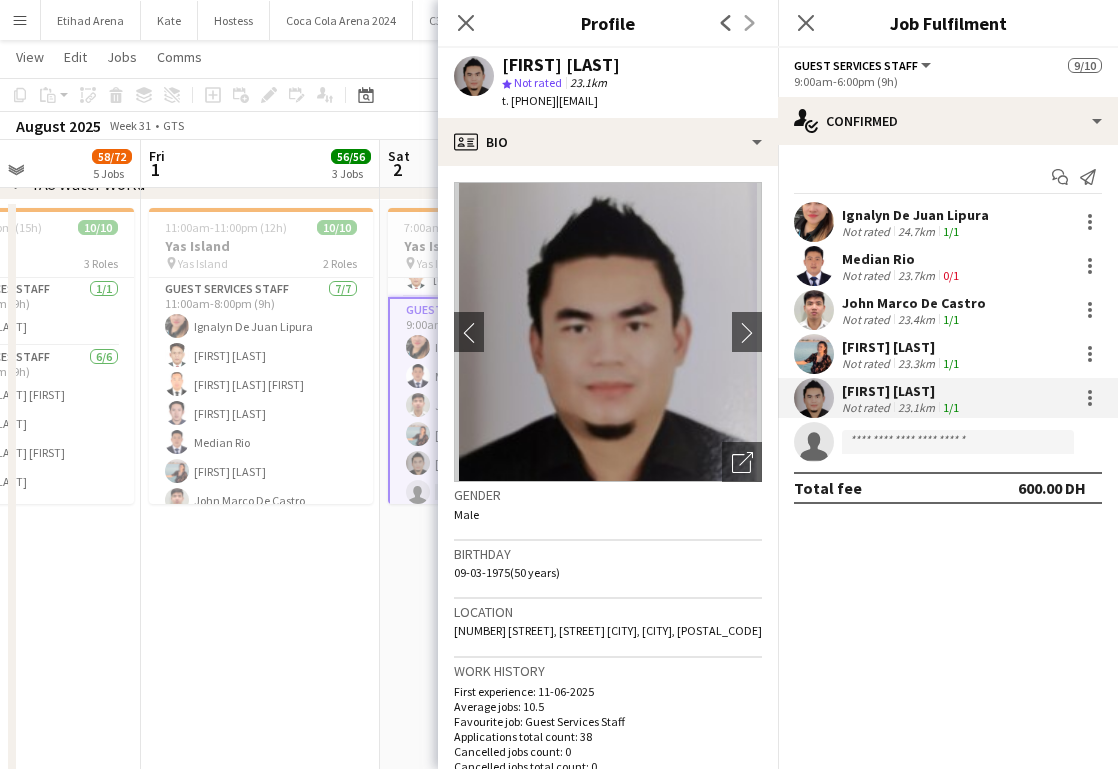 drag, startPoint x: 596, startPoint y: 101, endPoint x: 731, endPoint y: 98, distance: 135.03333 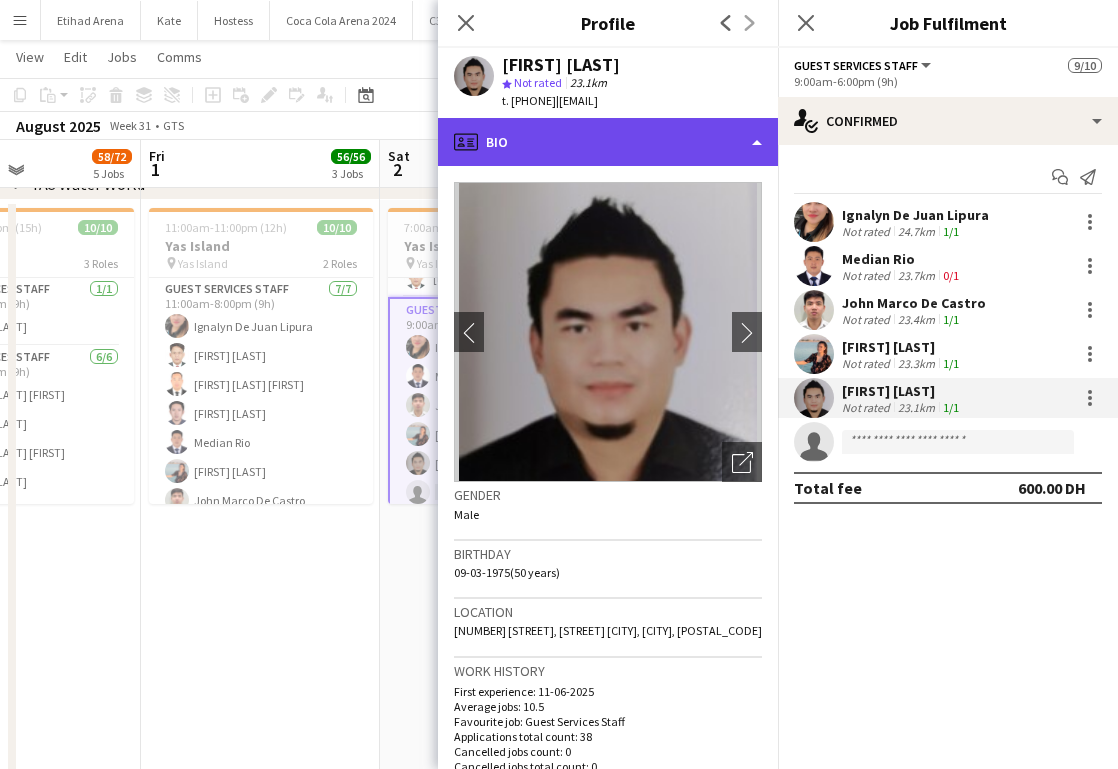 click on "profile
Bio" 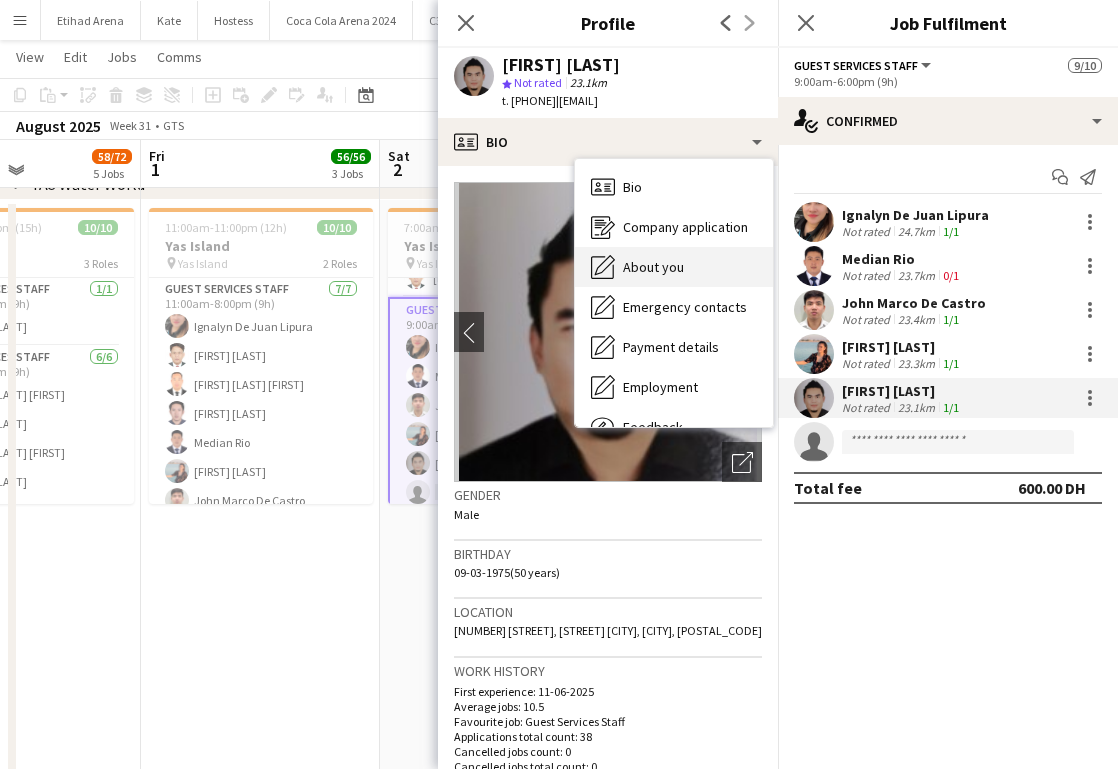 click on "About you" at bounding box center (653, 267) 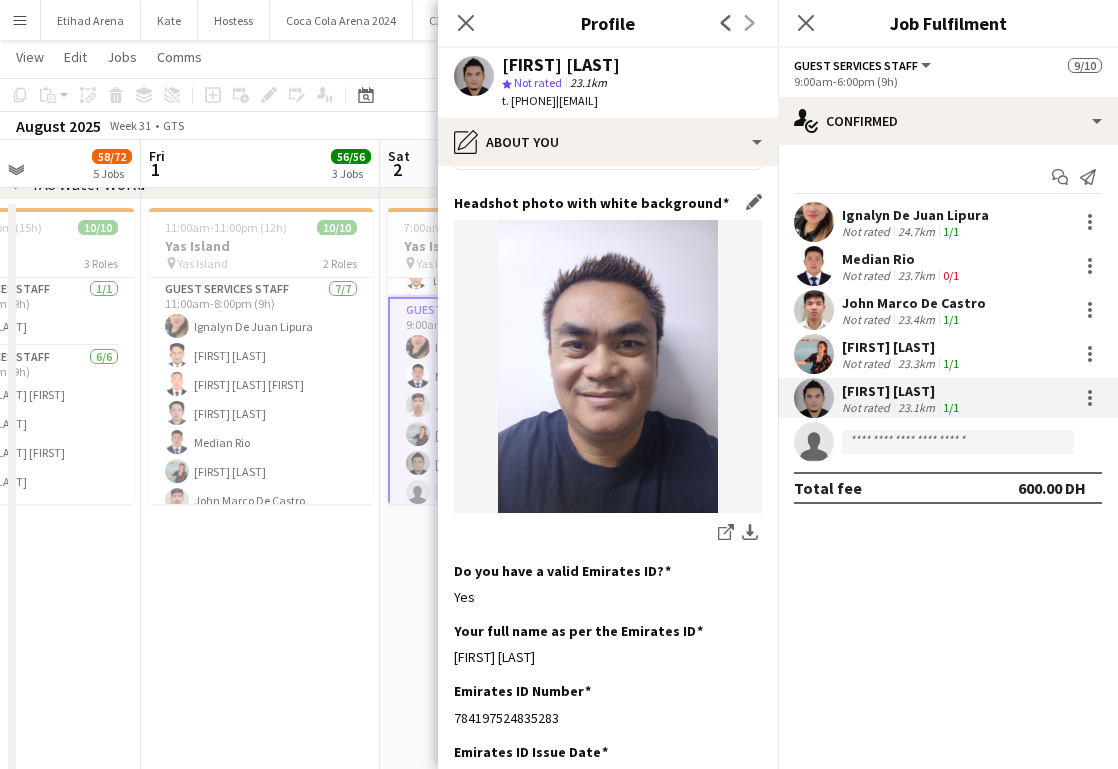 scroll, scrollTop: 328, scrollLeft: 0, axis: vertical 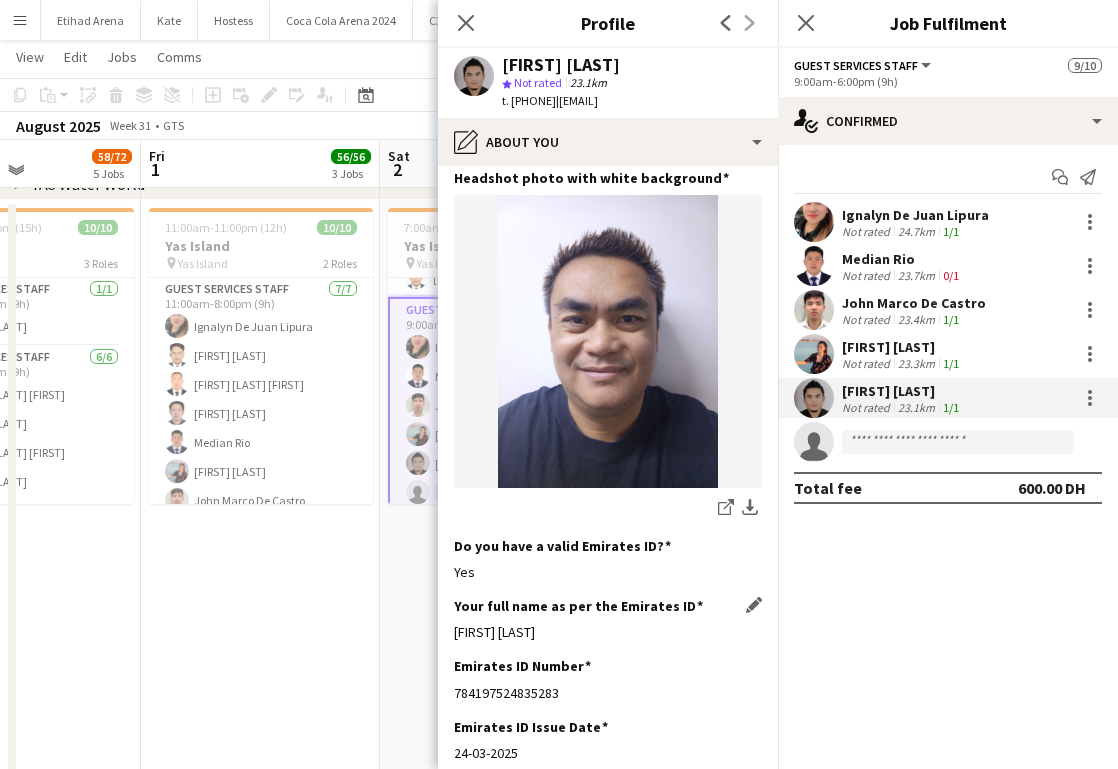 drag, startPoint x: 454, startPoint y: 632, endPoint x: 617, endPoint y: 628, distance: 163.04907 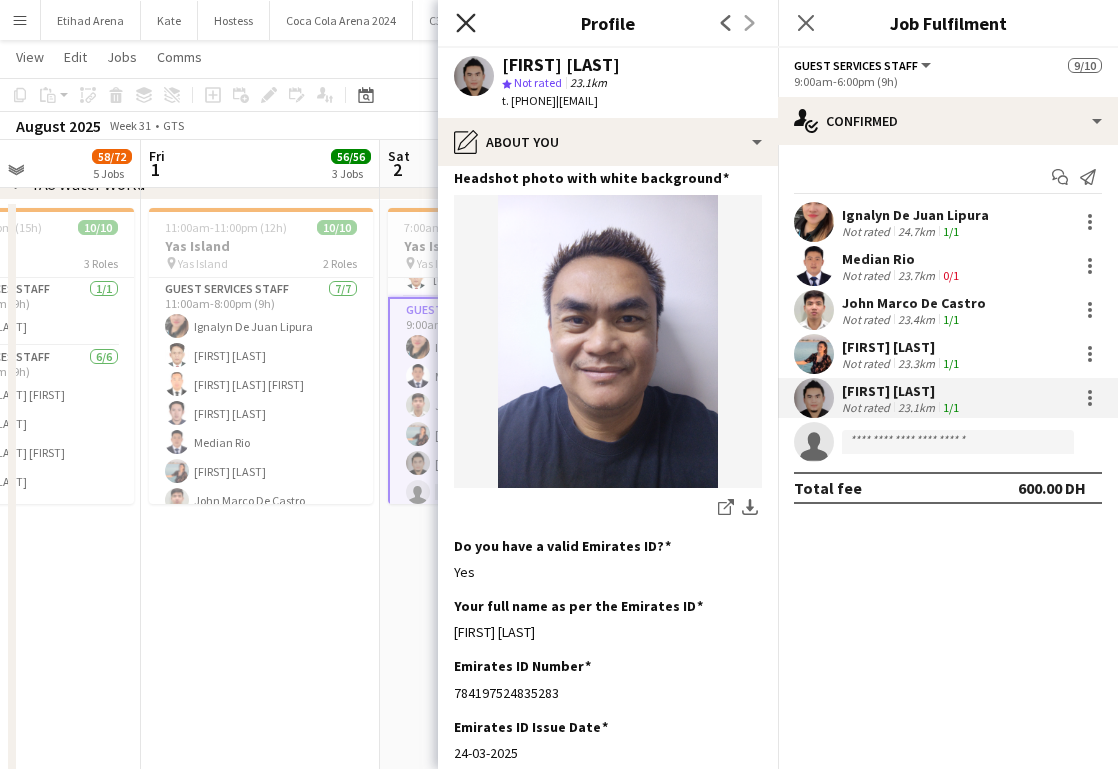 click on "Close pop-in" 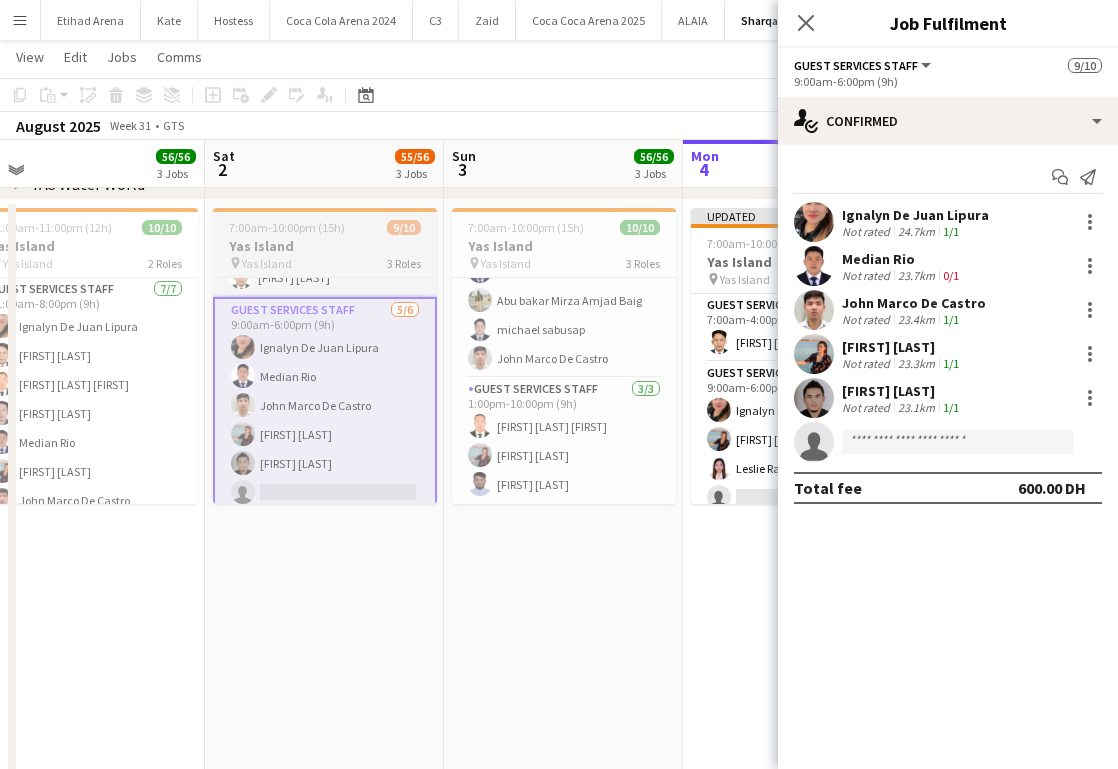 scroll, scrollTop: 0, scrollLeft: 786, axis: horizontal 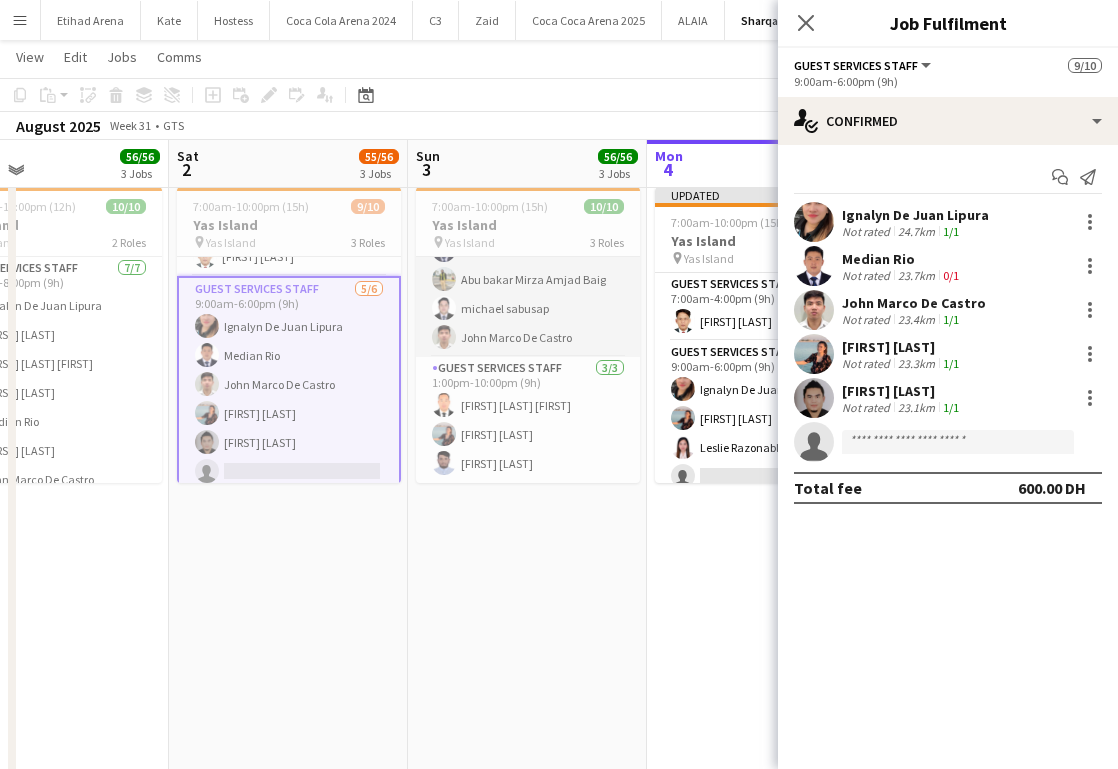 click on "Guest Services Staff   6/6   9:00am-6:00pm (9h)
[FIRST] [LAST] [FIRST] [LAST] [FIRST] [LAST] [FIRST] [LAST] [FIRST] [LAST] [FIRST] [LAST]" at bounding box center [528, 250] 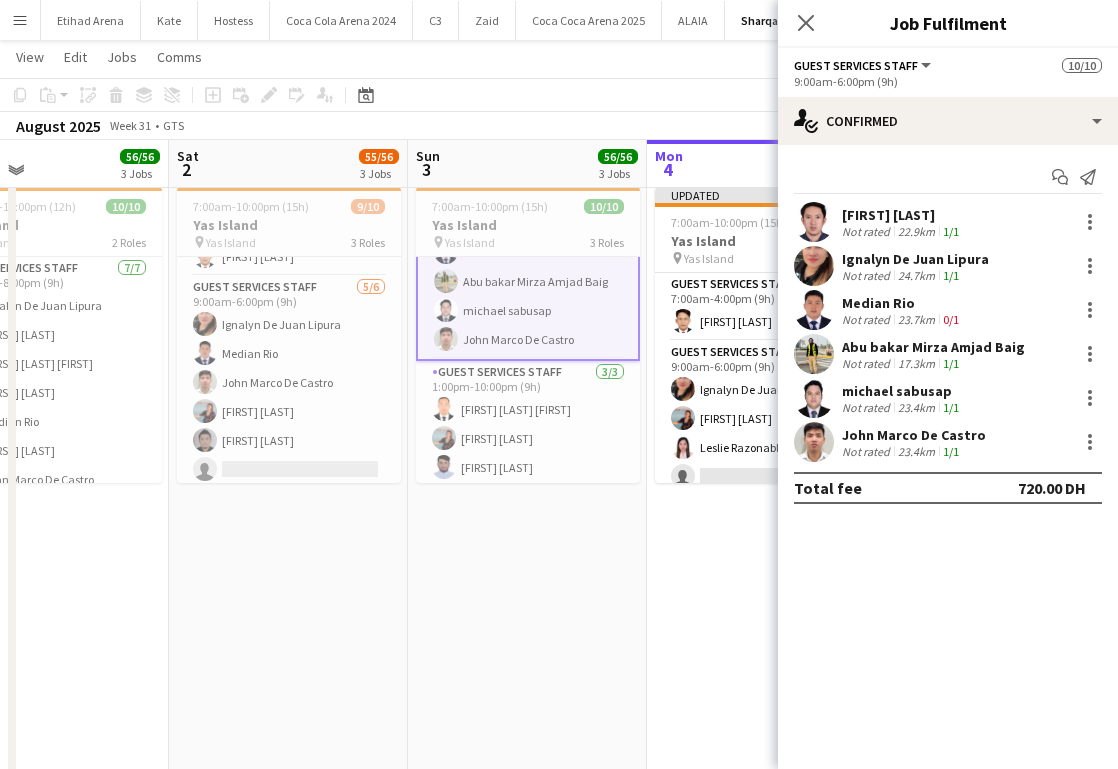 scroll, scrollTop: 183, scrollLeft: 0, axis: vertical 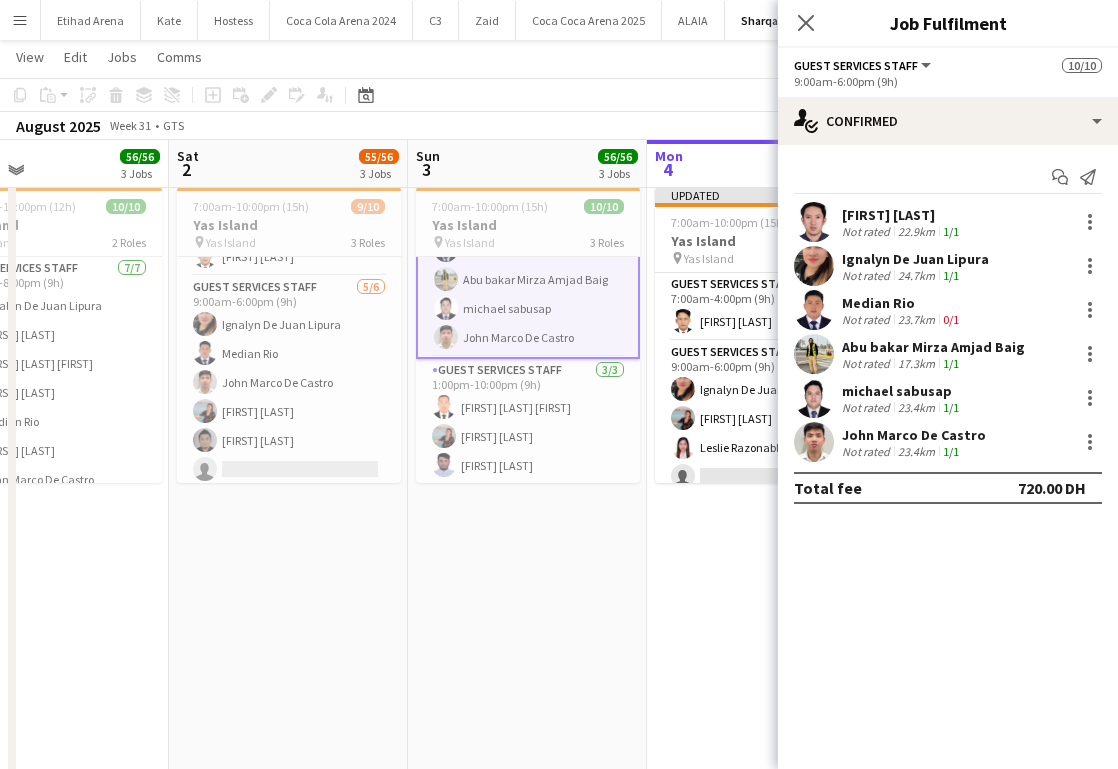 click at bounding box center [814, 398] 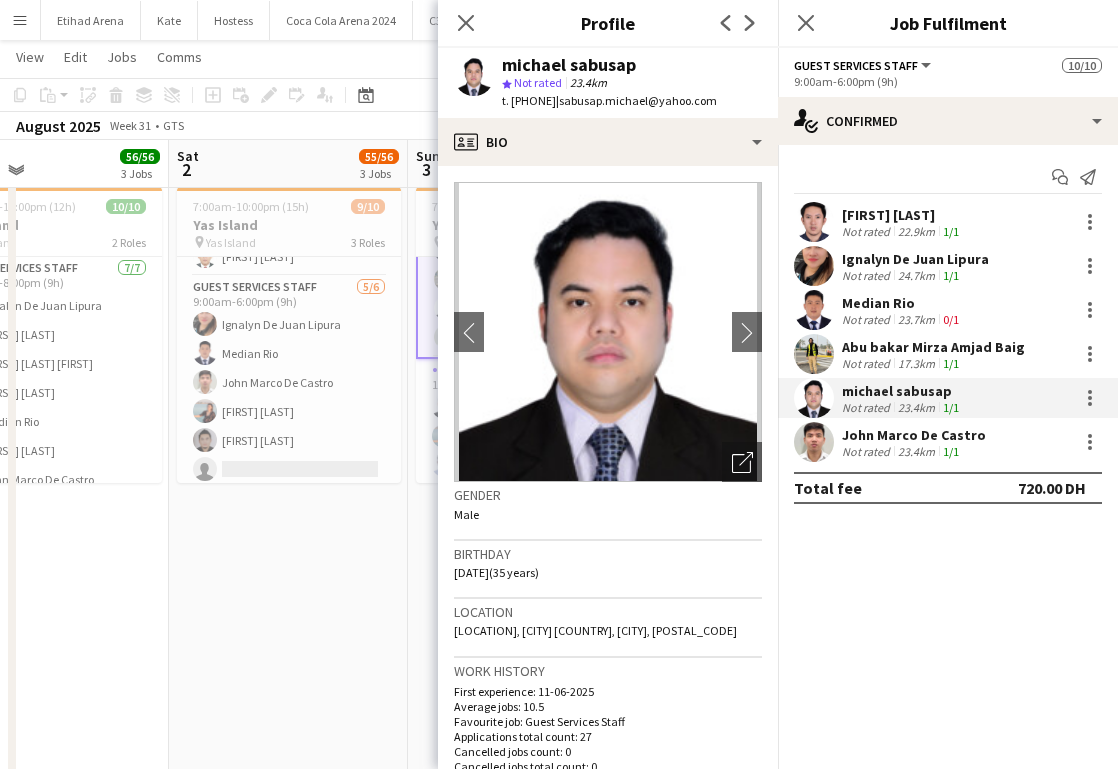 drag, startPoint x: 598, startPoint y: 101, endPoint x: 738, endPoint y: 116, distance: 140.80128 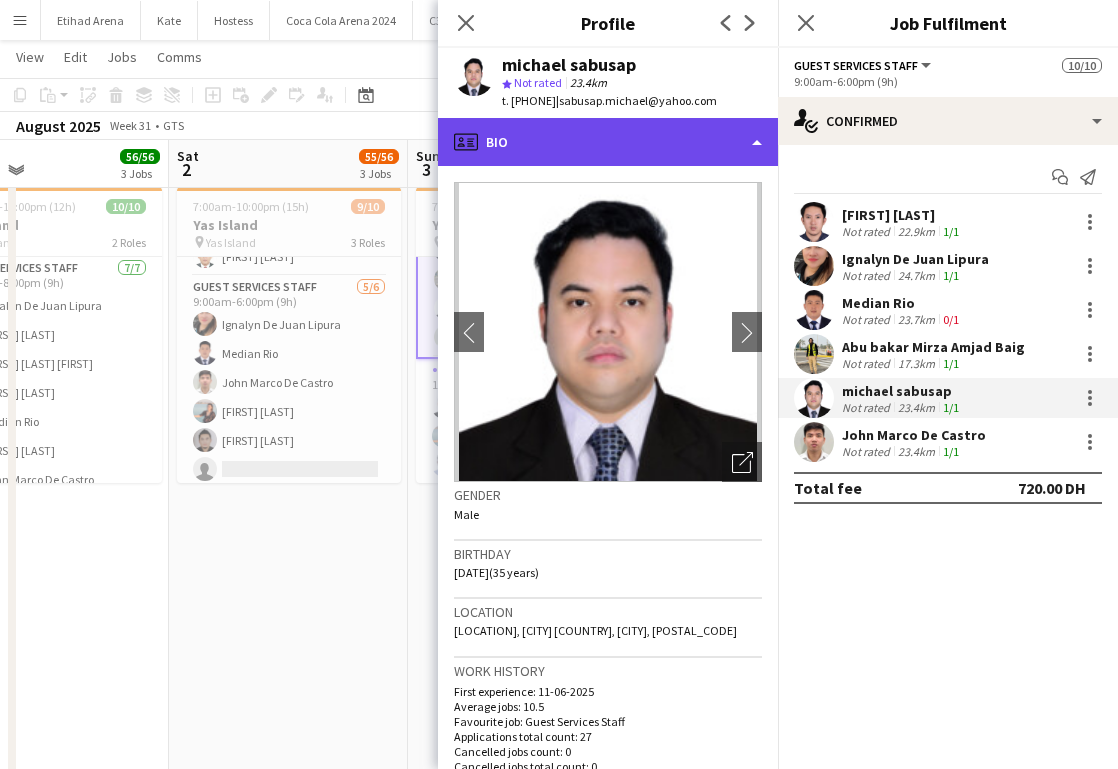 click on "profile
Bio" 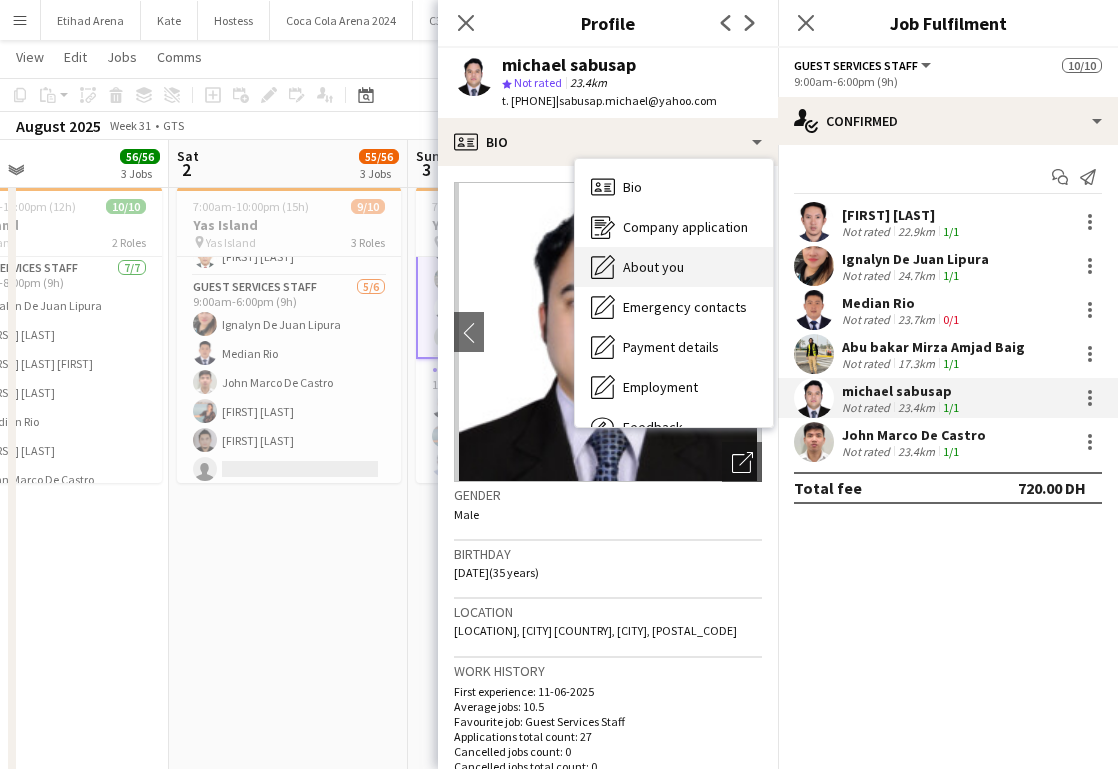 click on "About you" at bounding box center (653, 267) 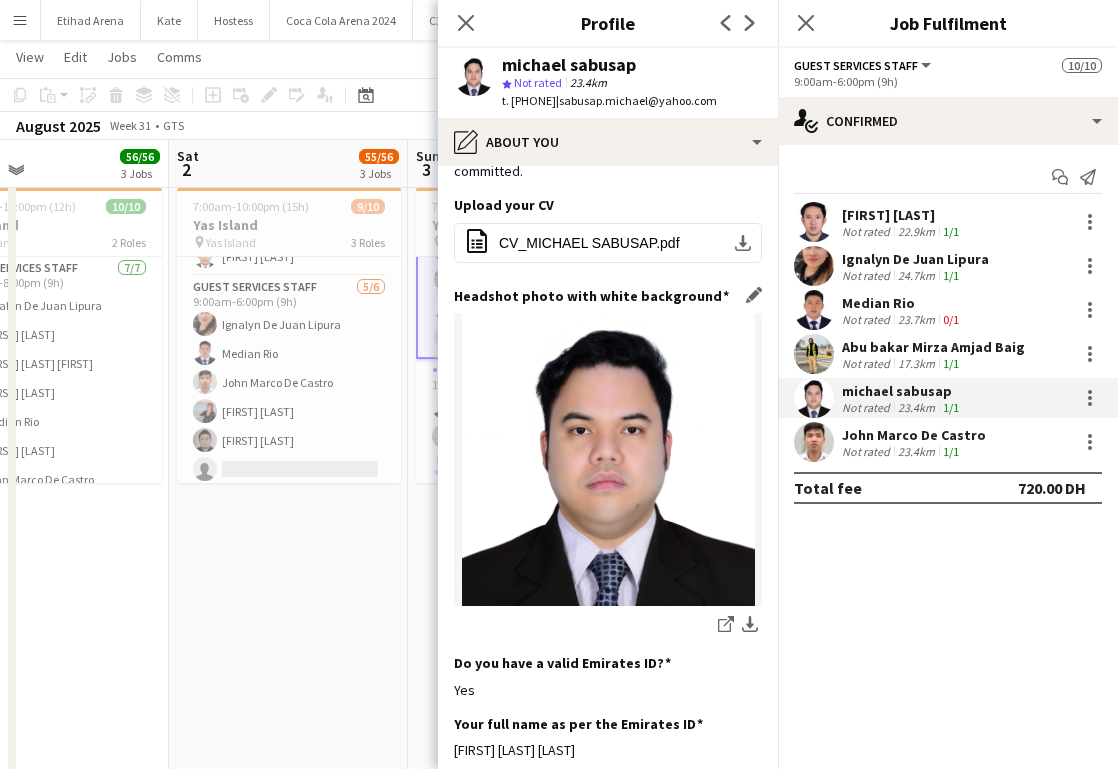 scroll, scrollTop: 432, scrollLeft: 0, axis: vertical 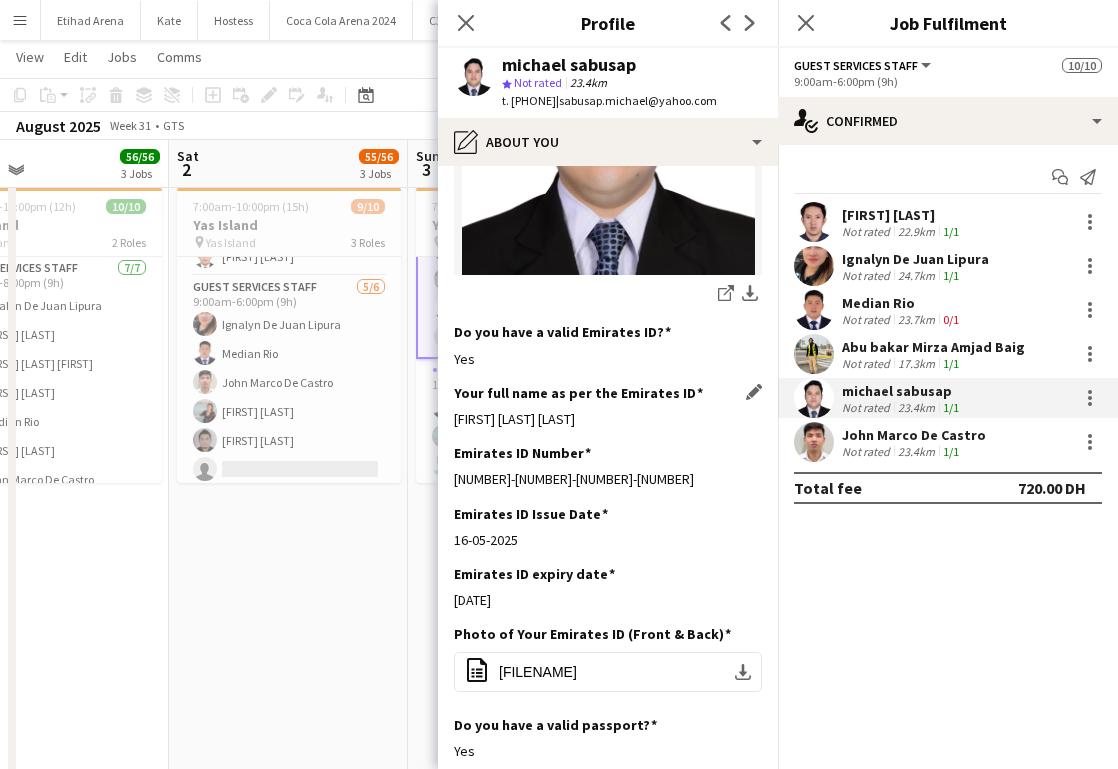 drag, startPoint x: 447, startPoint y: 402, endPoint x: 698, endPoint y: 402, distance: 251 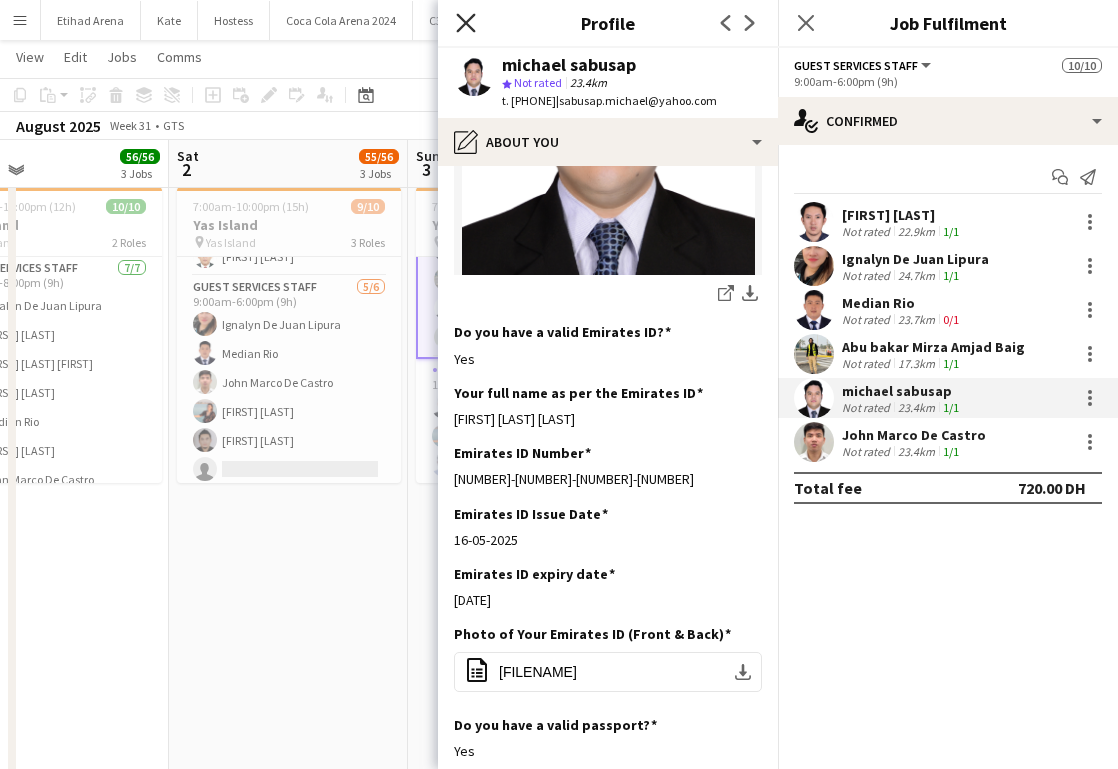click 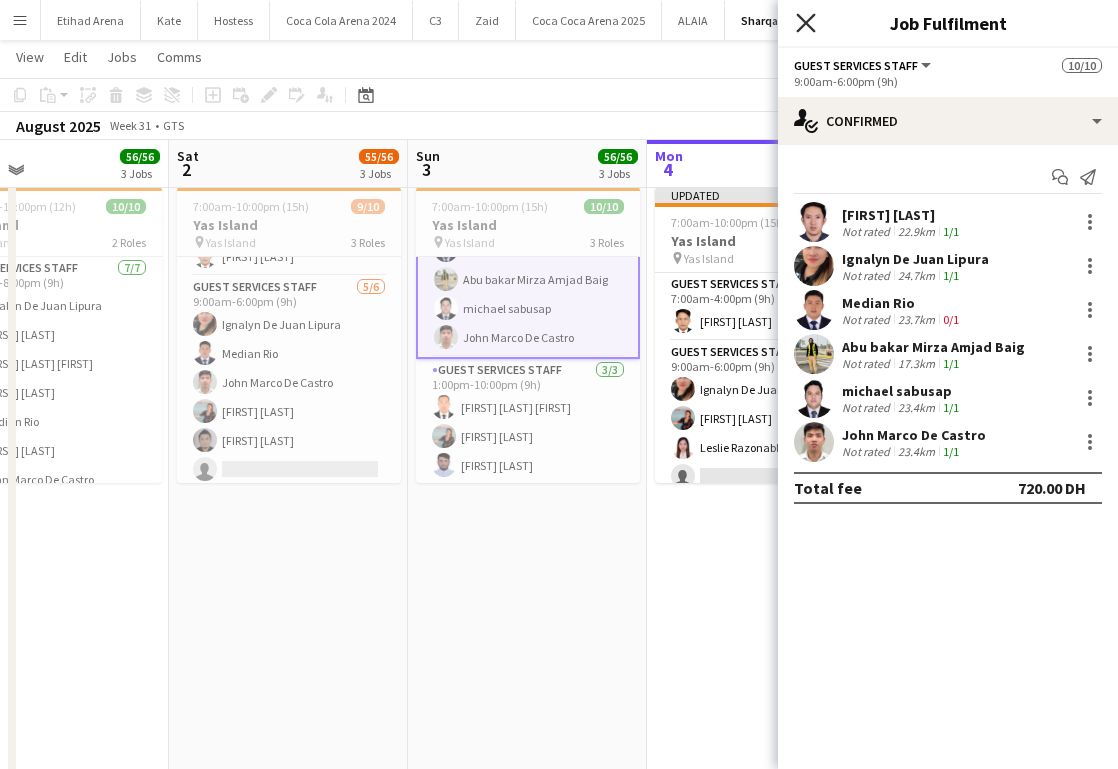 click on "Close pop-in" 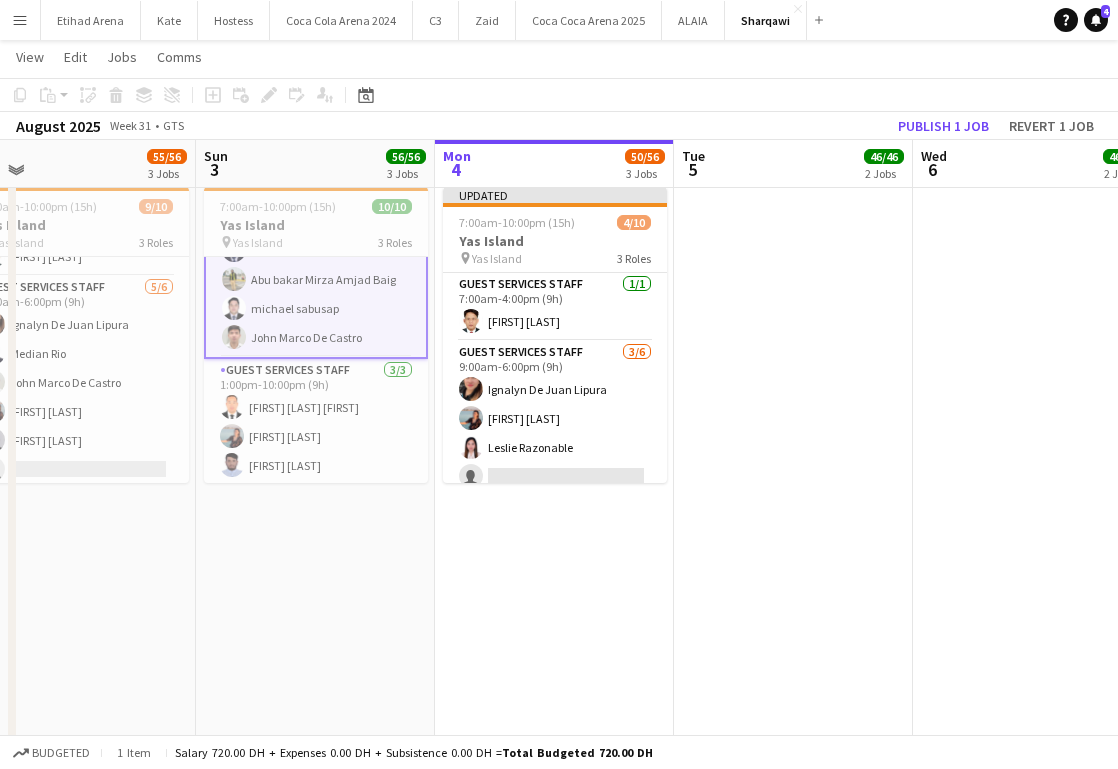 scroll, scrollTop: 0, scrollLeft: 848, axis: horizontal 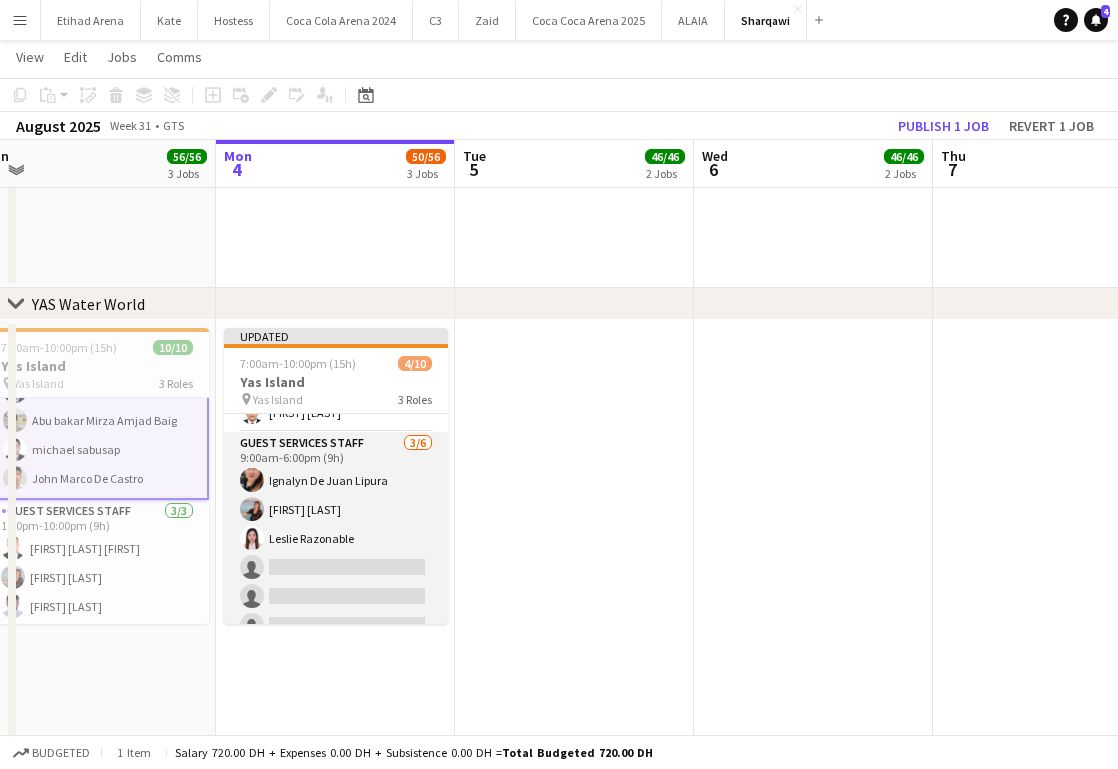 click on "Guest Services Staff   3/6   9:00am-6:00pm (9h)
[FIRST] [LAST] [FIRST] [LAST]
single-neutral-actions
single-neutral-actions
single-neutral-actions" at bounding box center [336, 538] 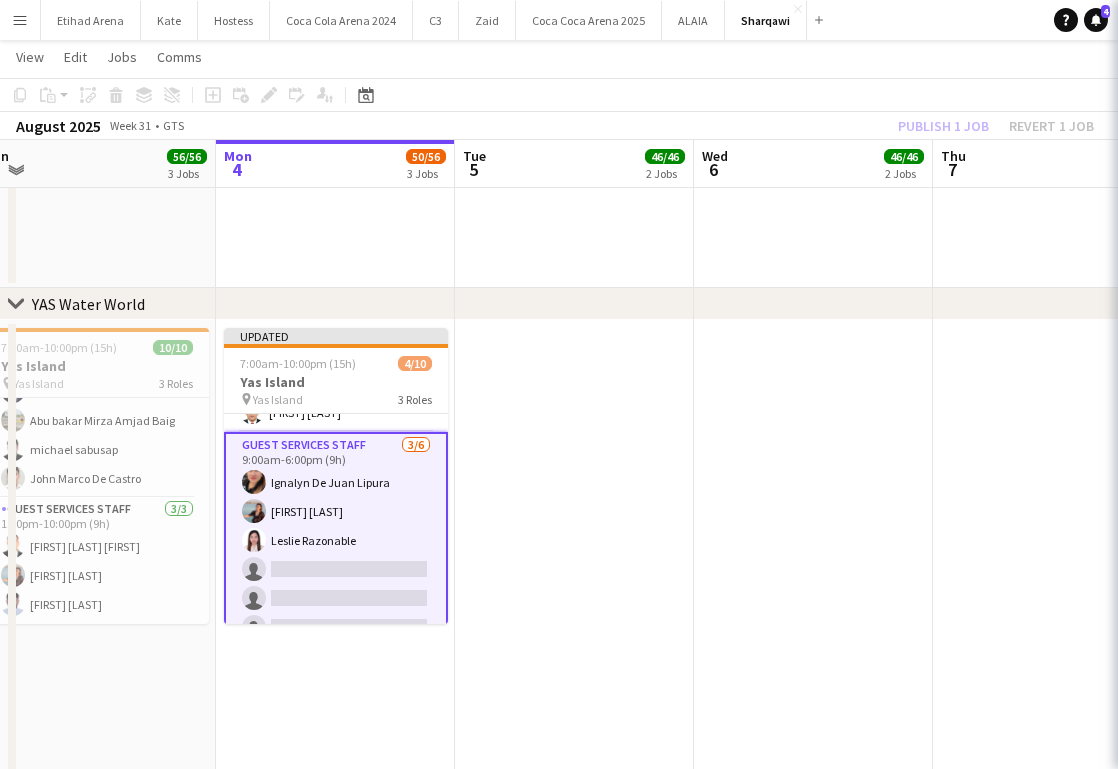 scroll, scrollTop: 181, scrollLeft: 0, axis: vertical 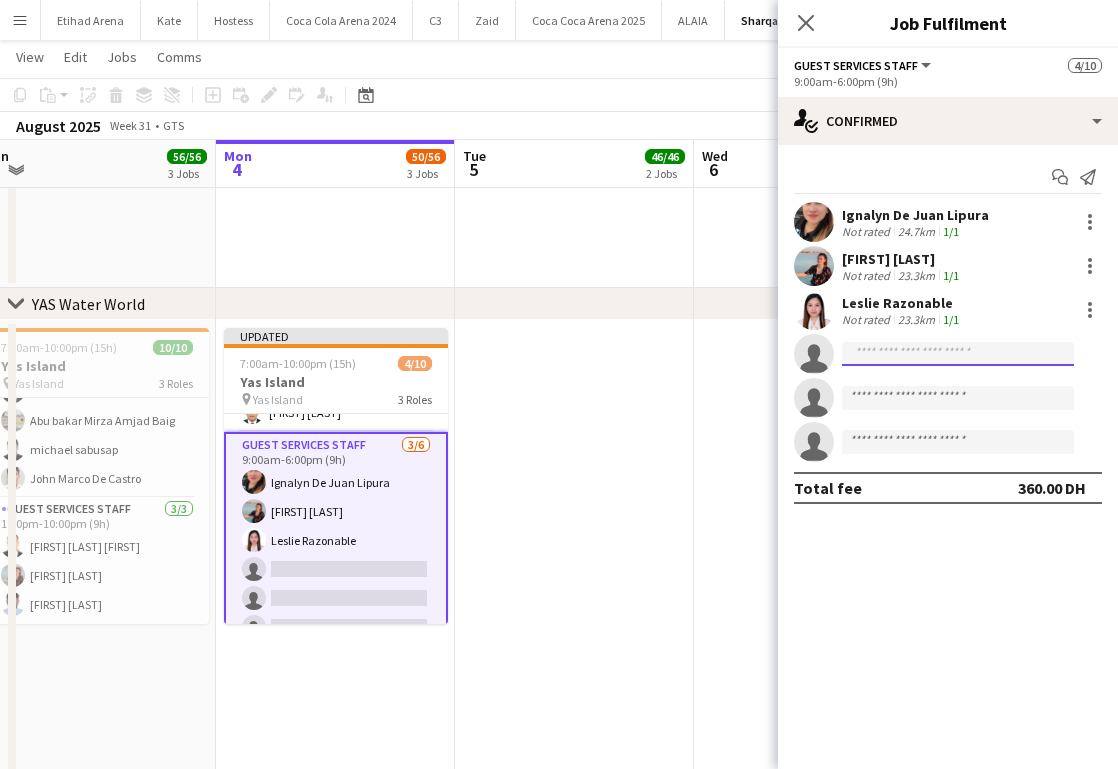 click 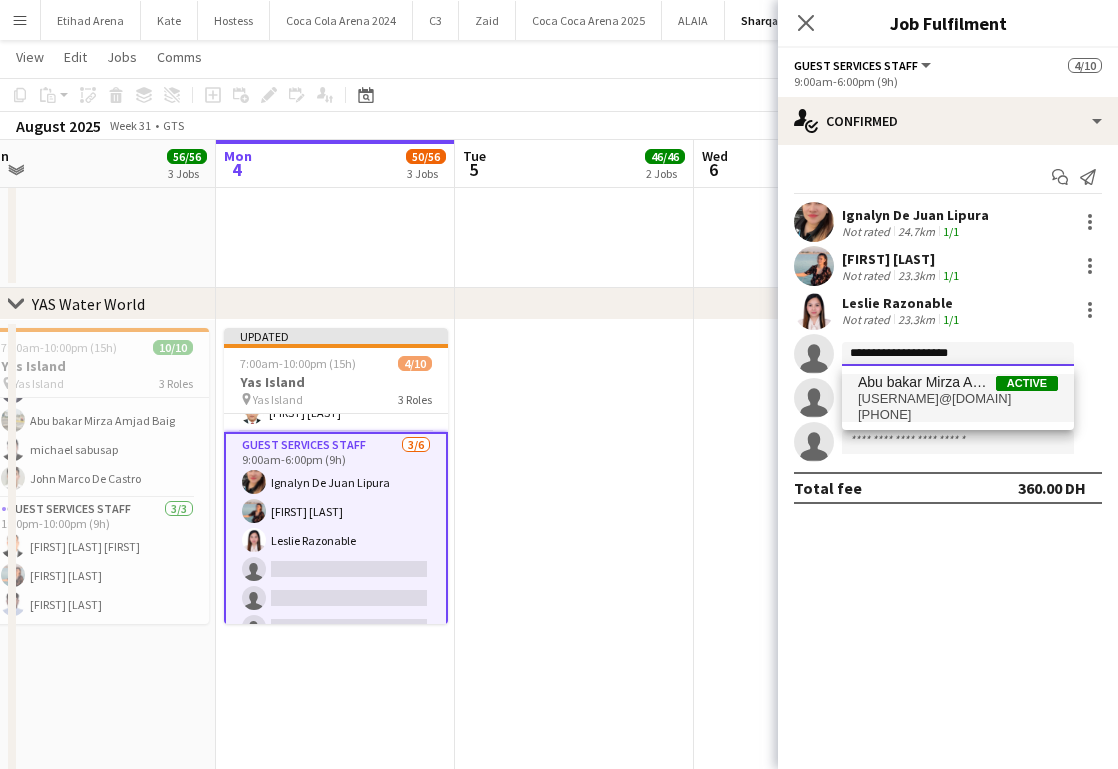 type on "**********" 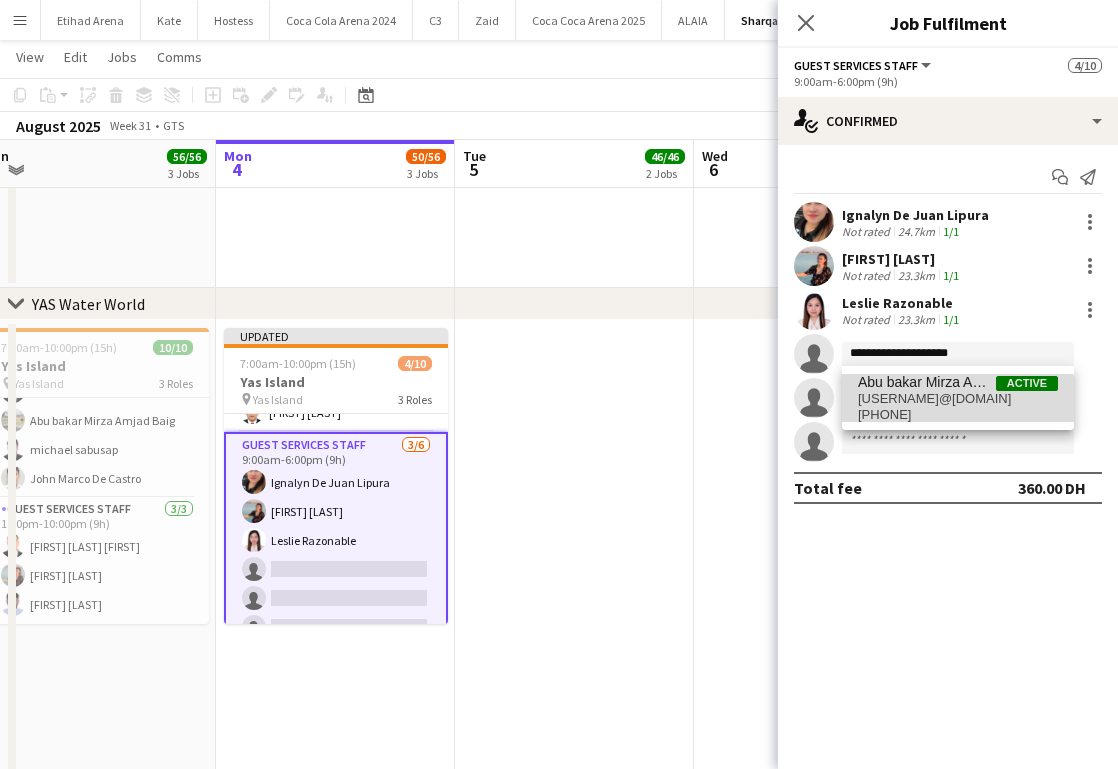 click on "[USERNAME]@[DOMAIN]" at bounding box center (958, 399) 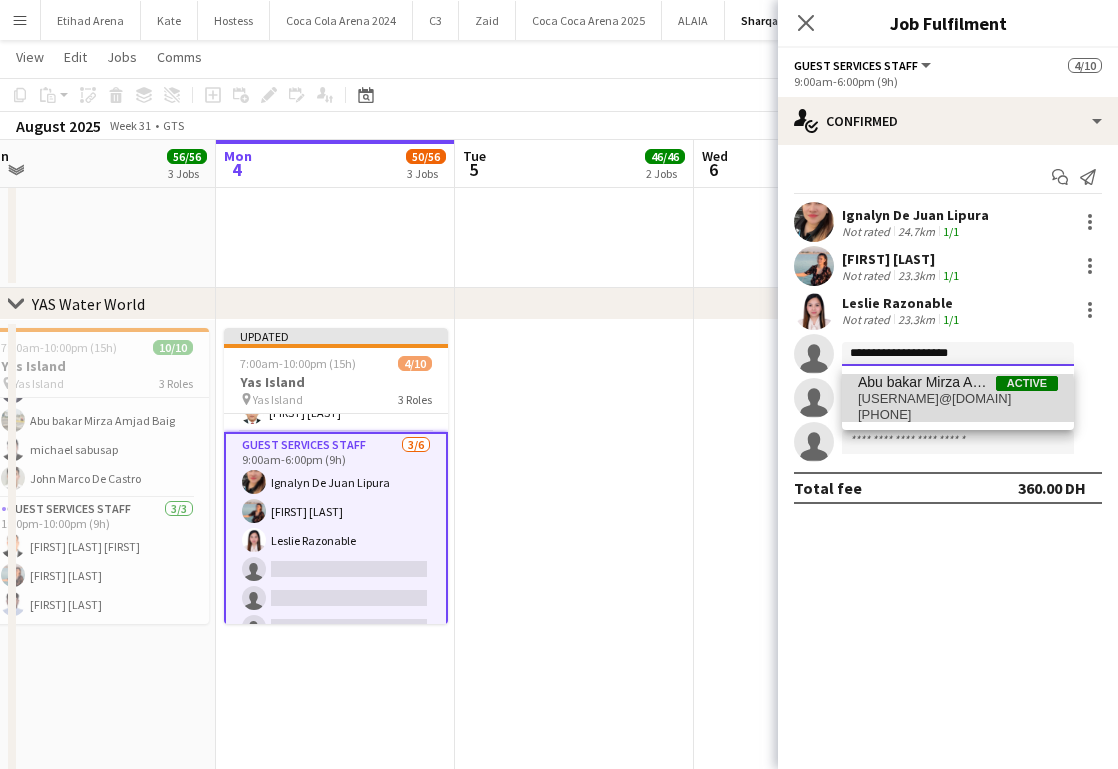 type 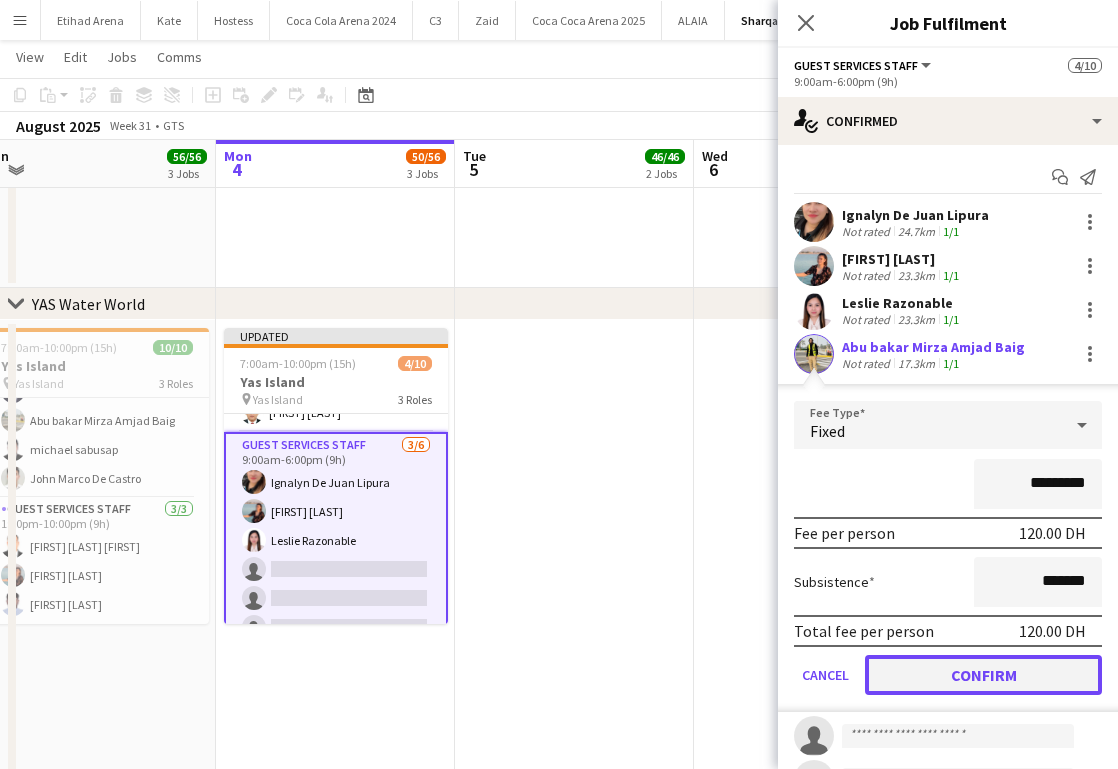 click on "Confirm" at bounding box center [983, 675] 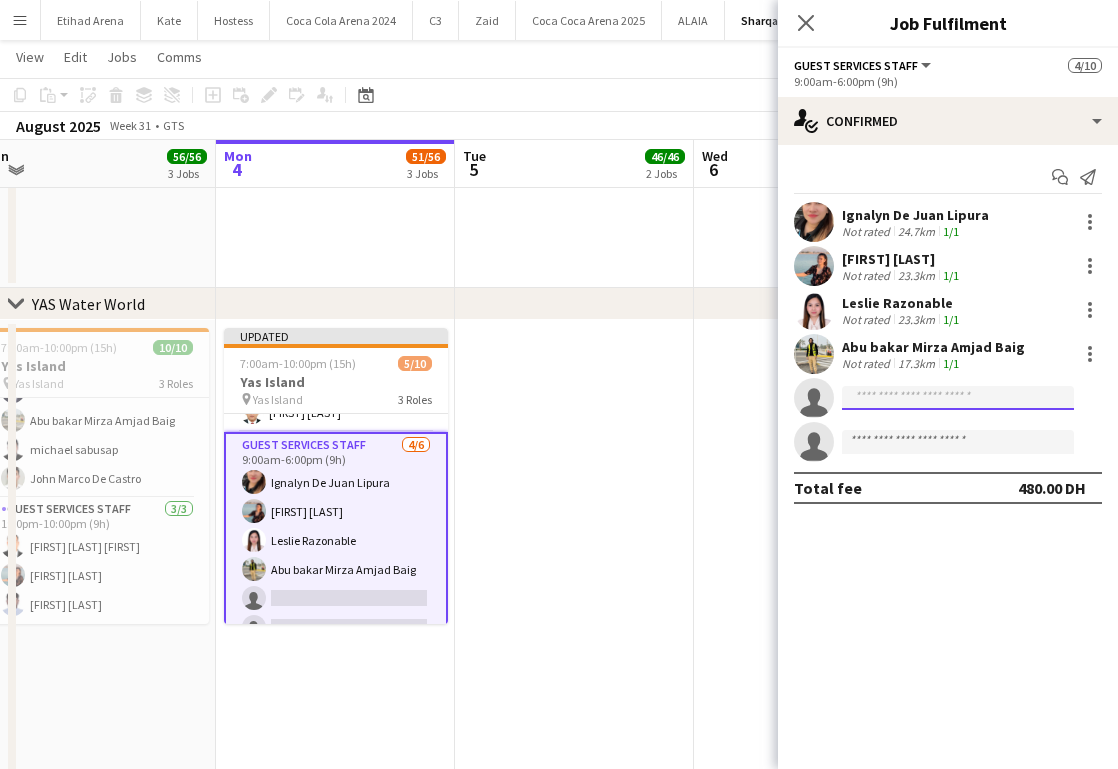 click 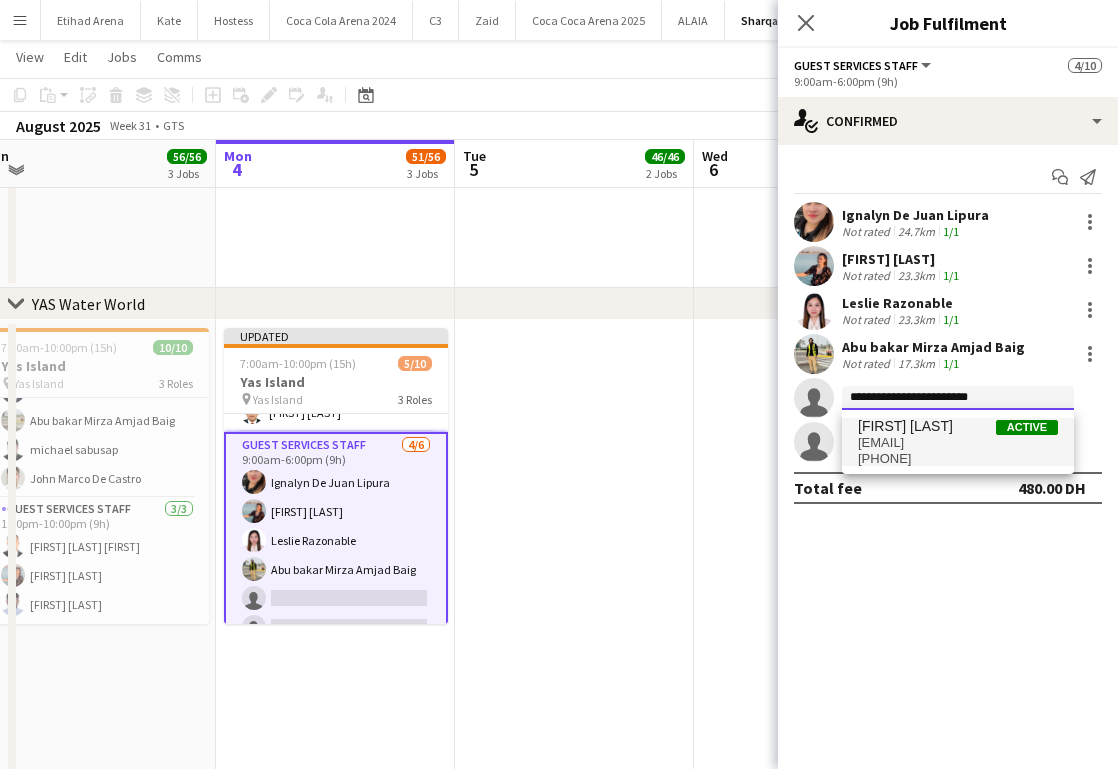 type on "**********" 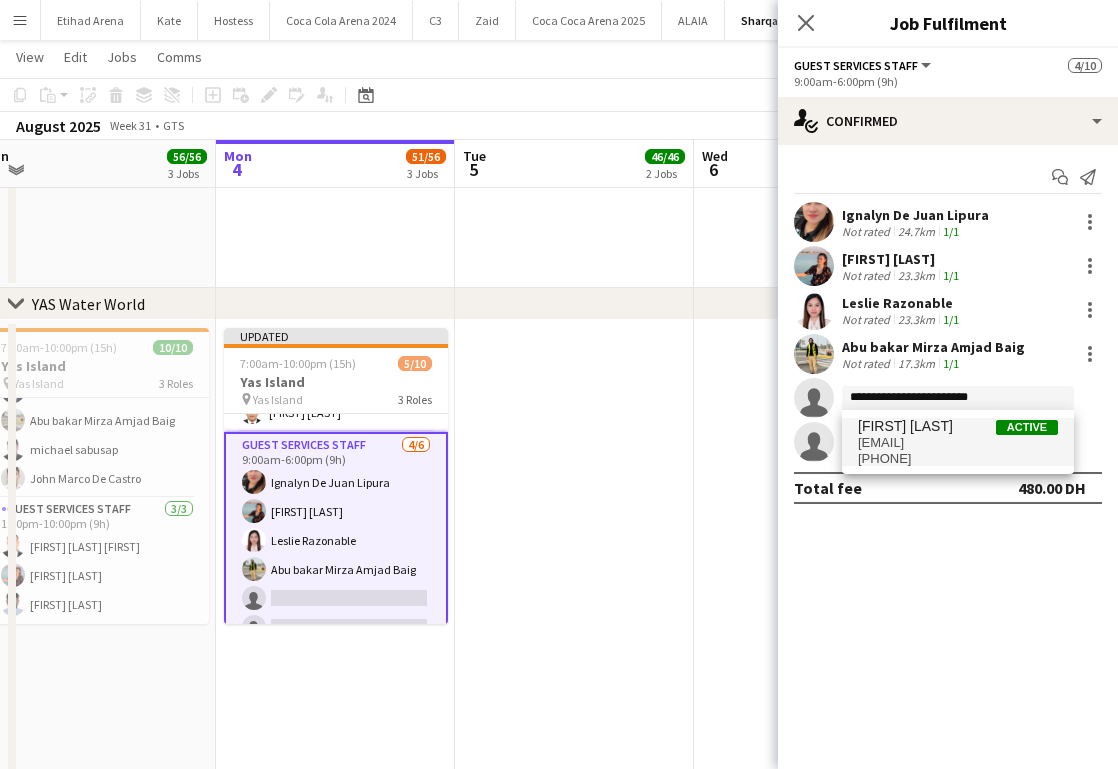 click on "[EMAIL]" at bounding box center (958, 443) 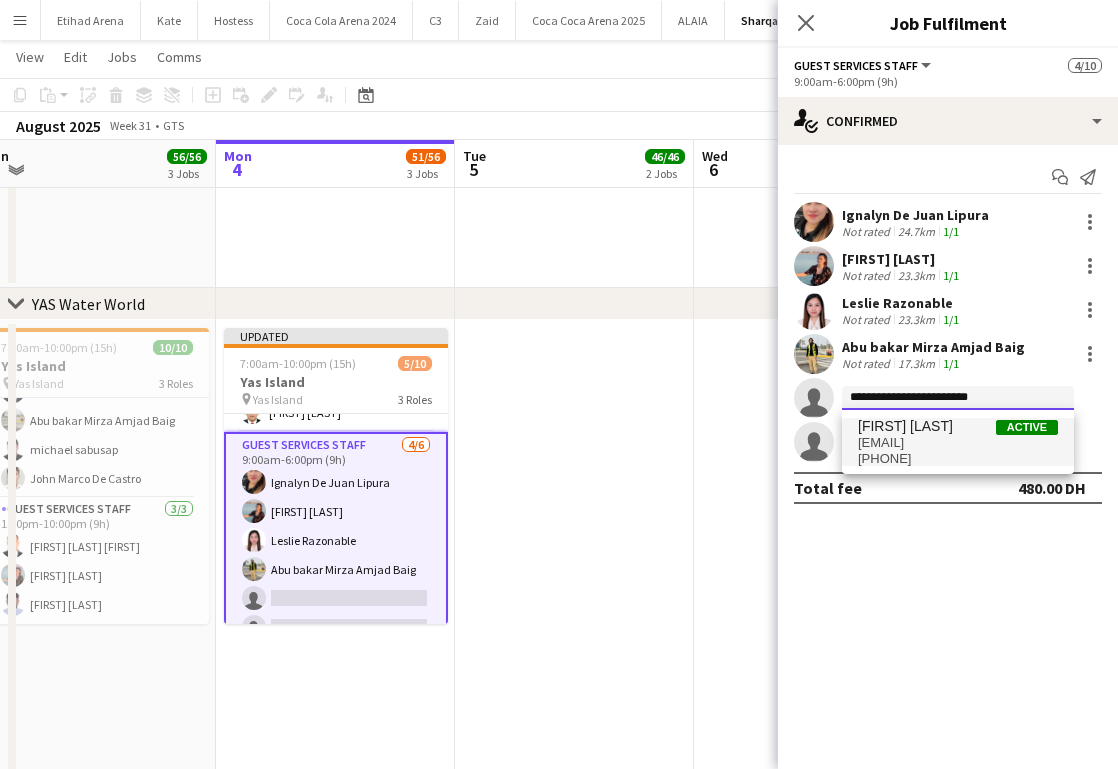 type 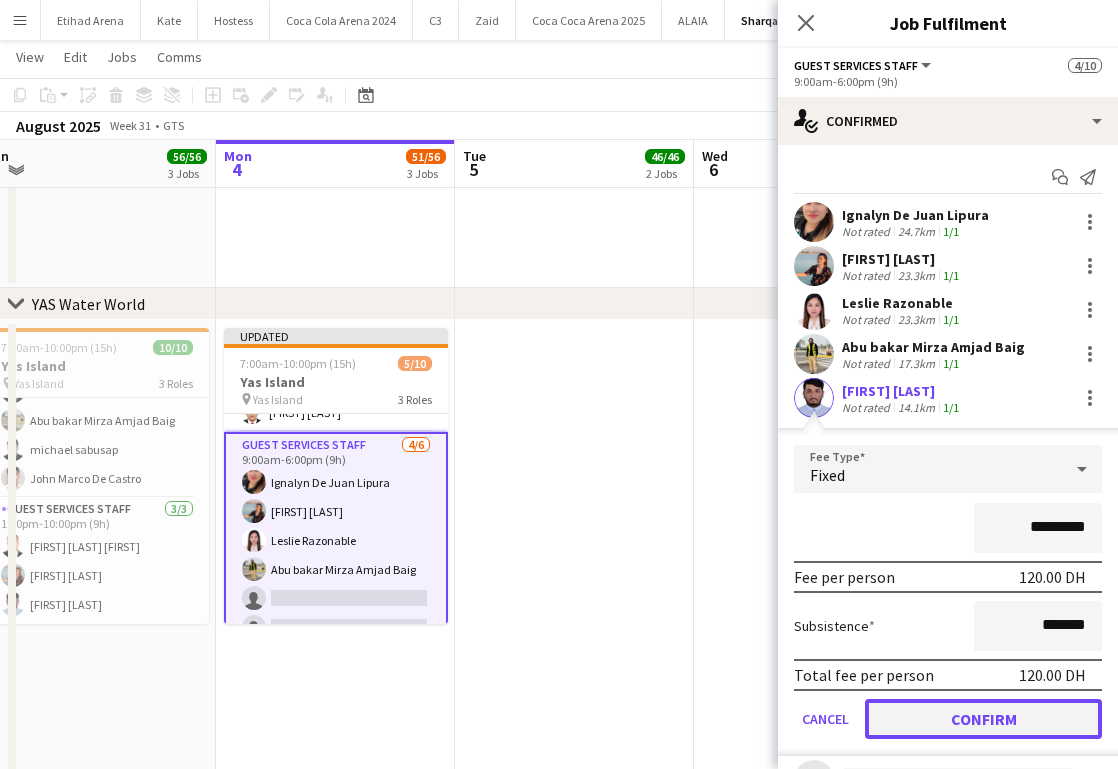 click on "Confirm" at bounding box center (983, 719) 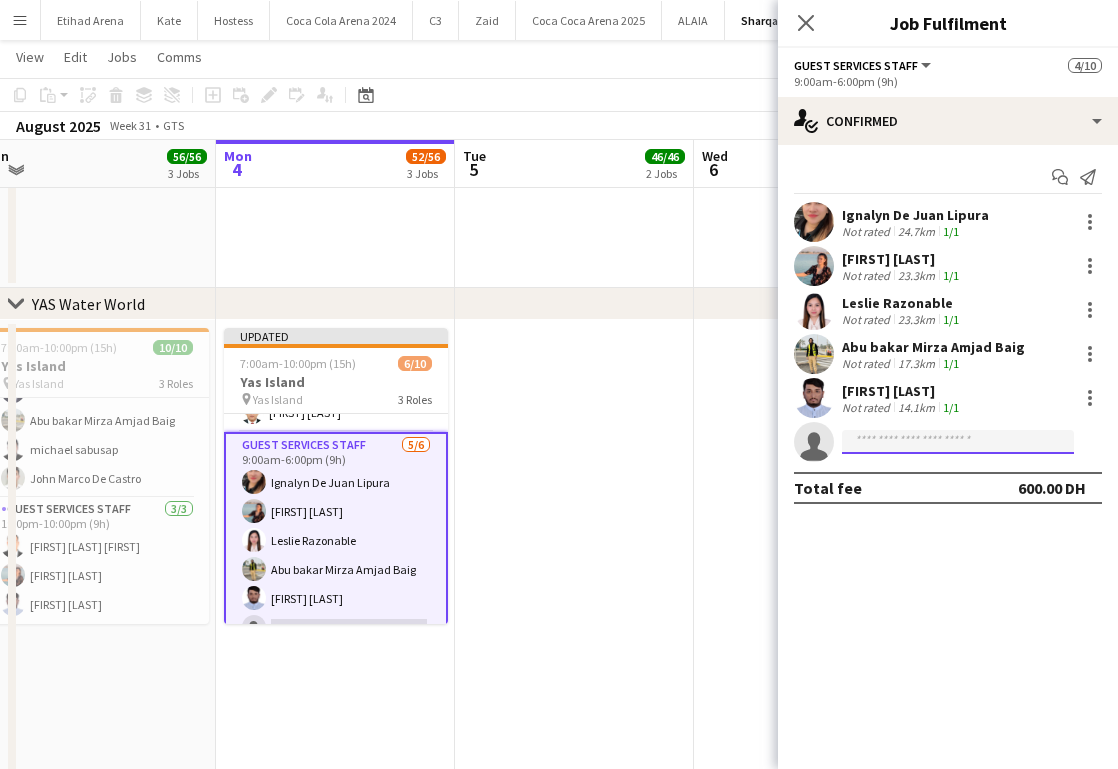 click 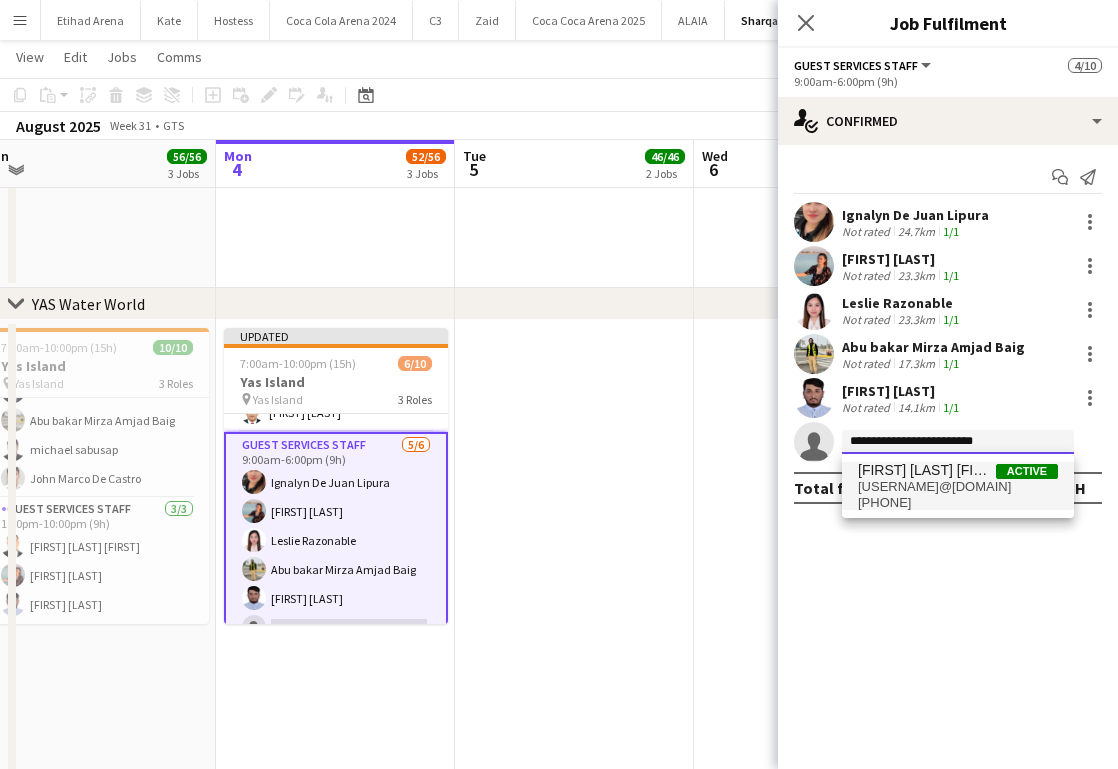 type on "**********" 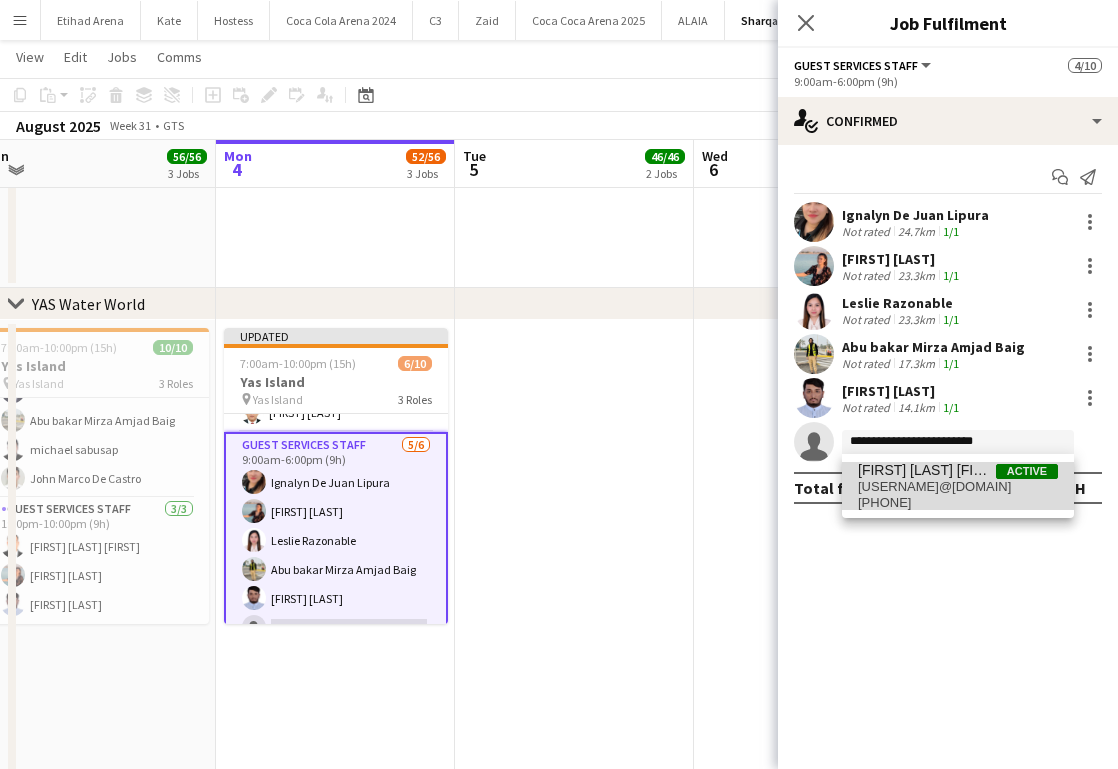 click on "[USERNAME]@[DOMAIN]" at bounding box center (958, 487) 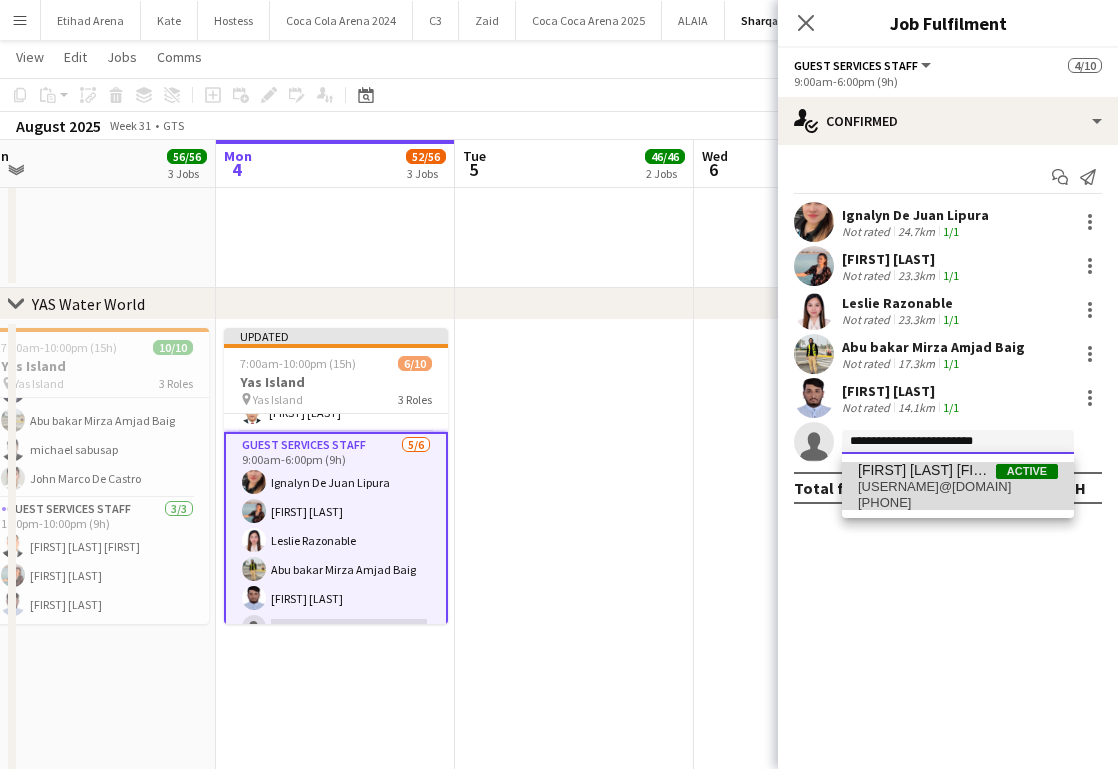 type 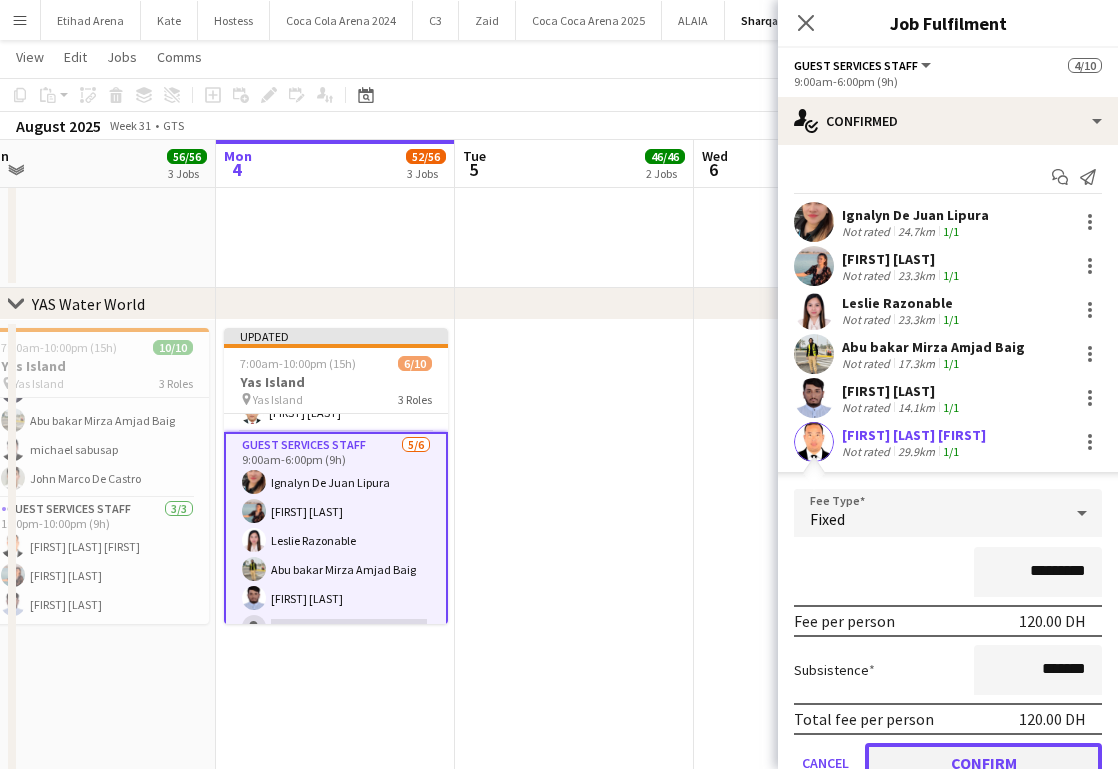 click on "Confirm" at bounding box center [983, 763] 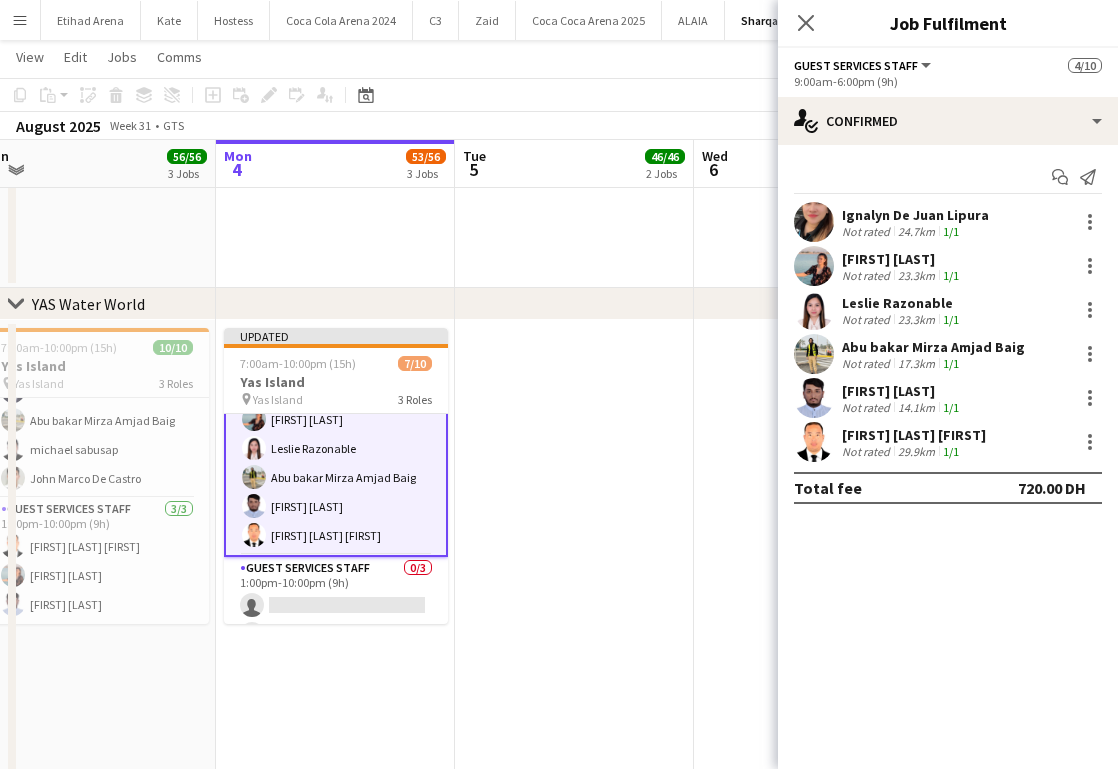 scroll, scrollTop: 201, scrollLeft: 0, axis: vertical 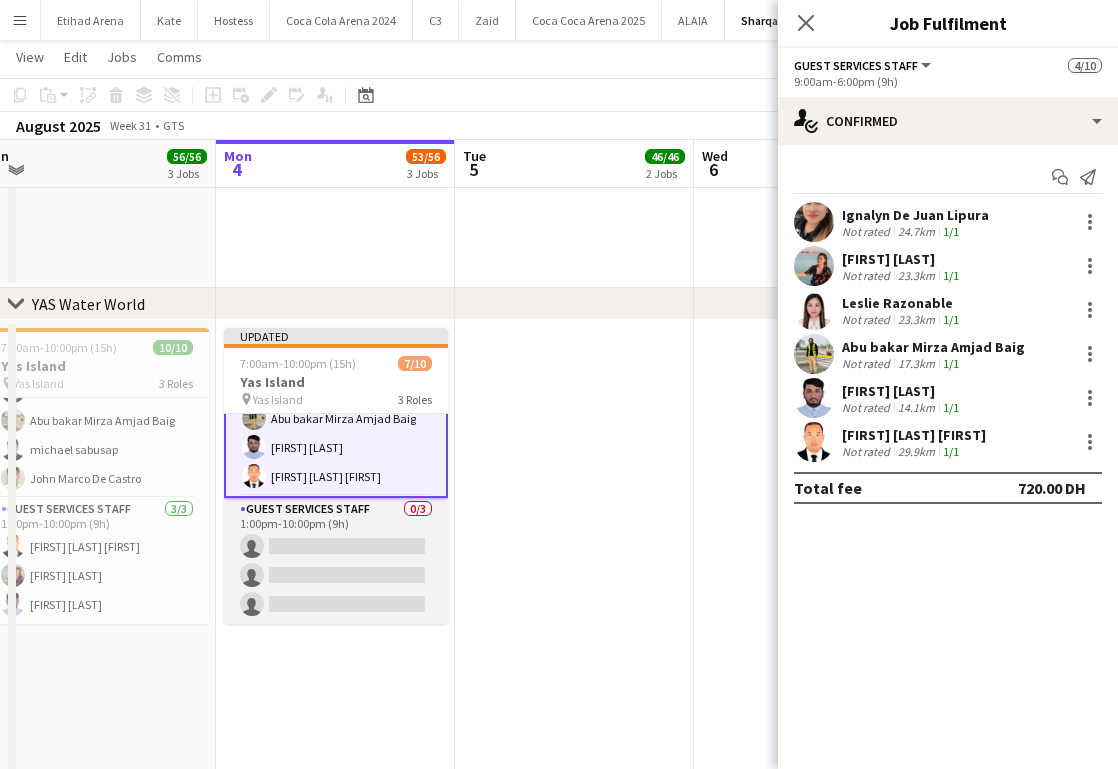 click on "Guest Services Staff   0/3   1:00pm-10:00pm (9h)
single-neutral-actions
single-neutral-actions
single-neutral-actions" at bounding box center (336, 561) 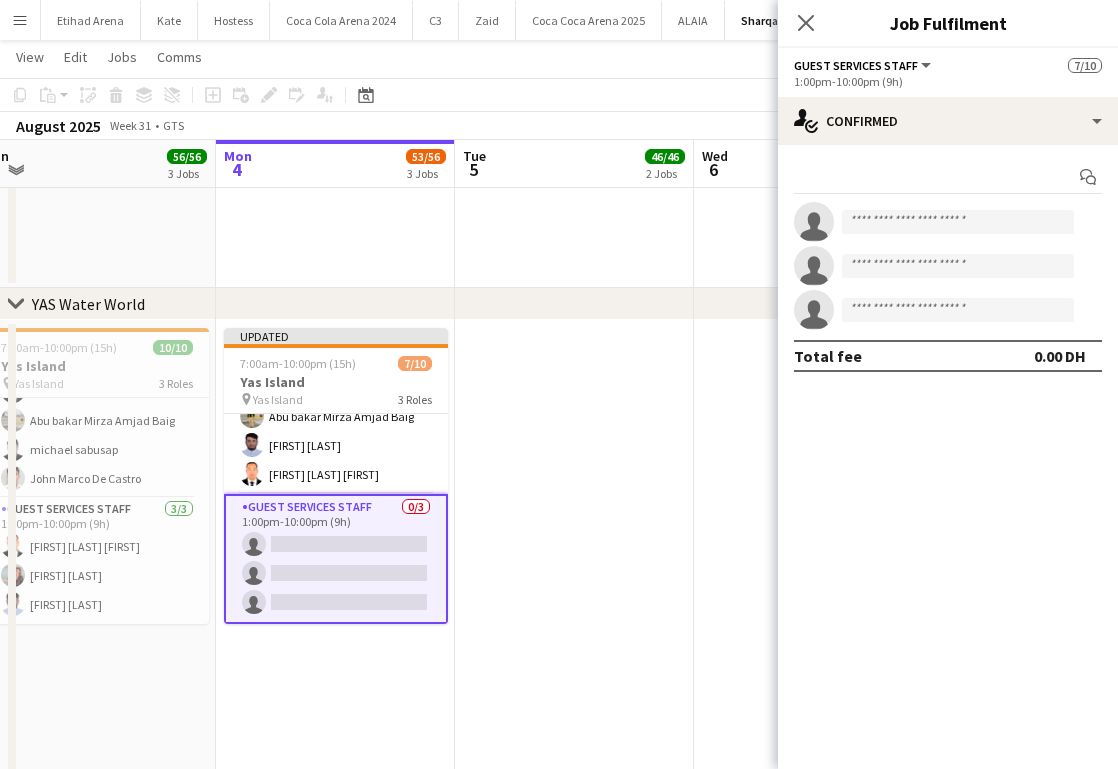 scroll, scrollTop: 199, scrollLeft: 0, axis: vertical 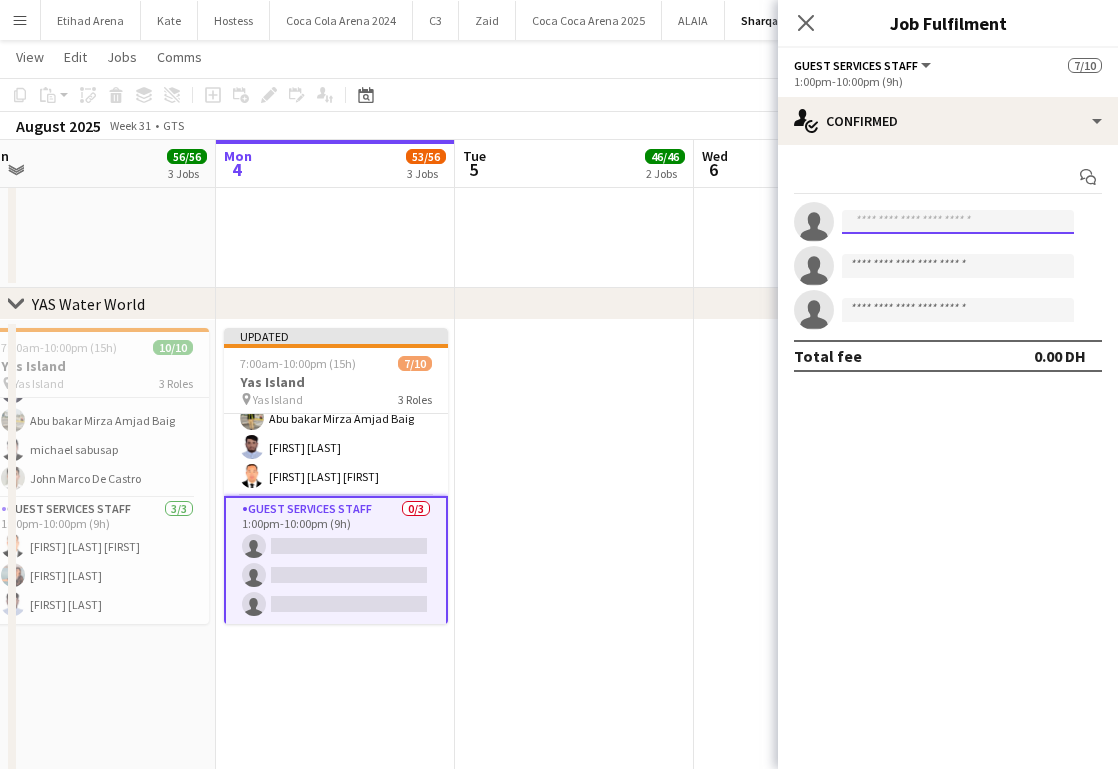 click at bounding box center [958, 222] 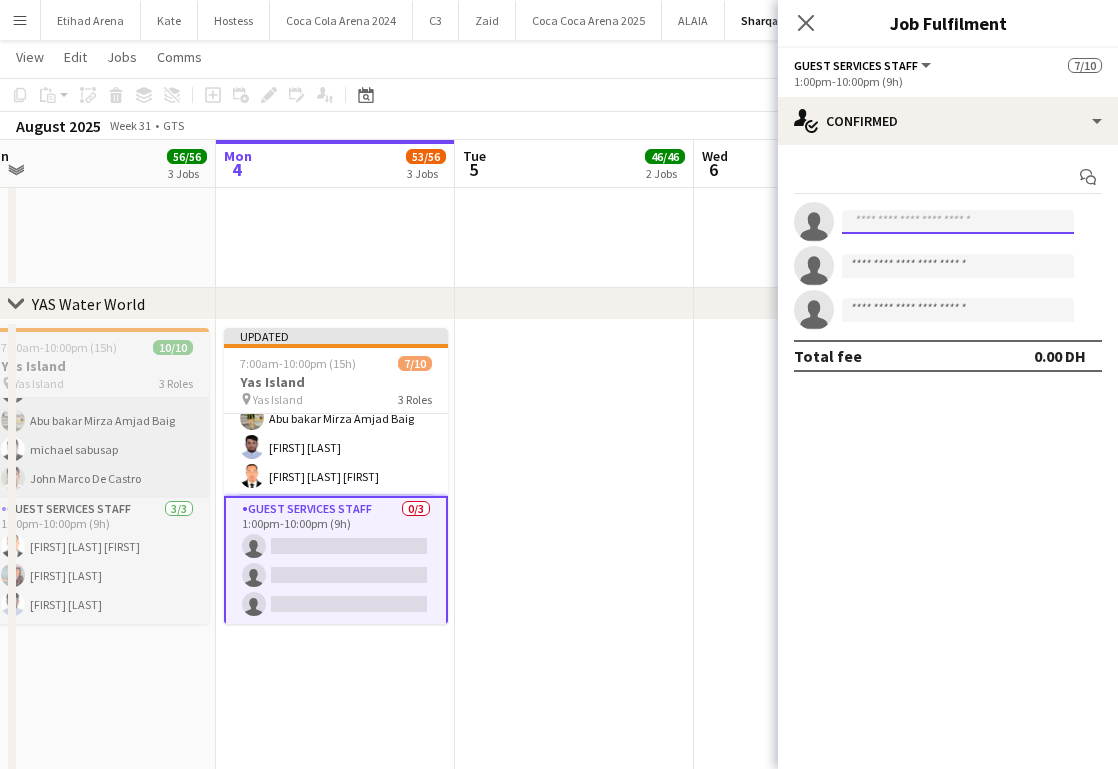 paste on "**********" 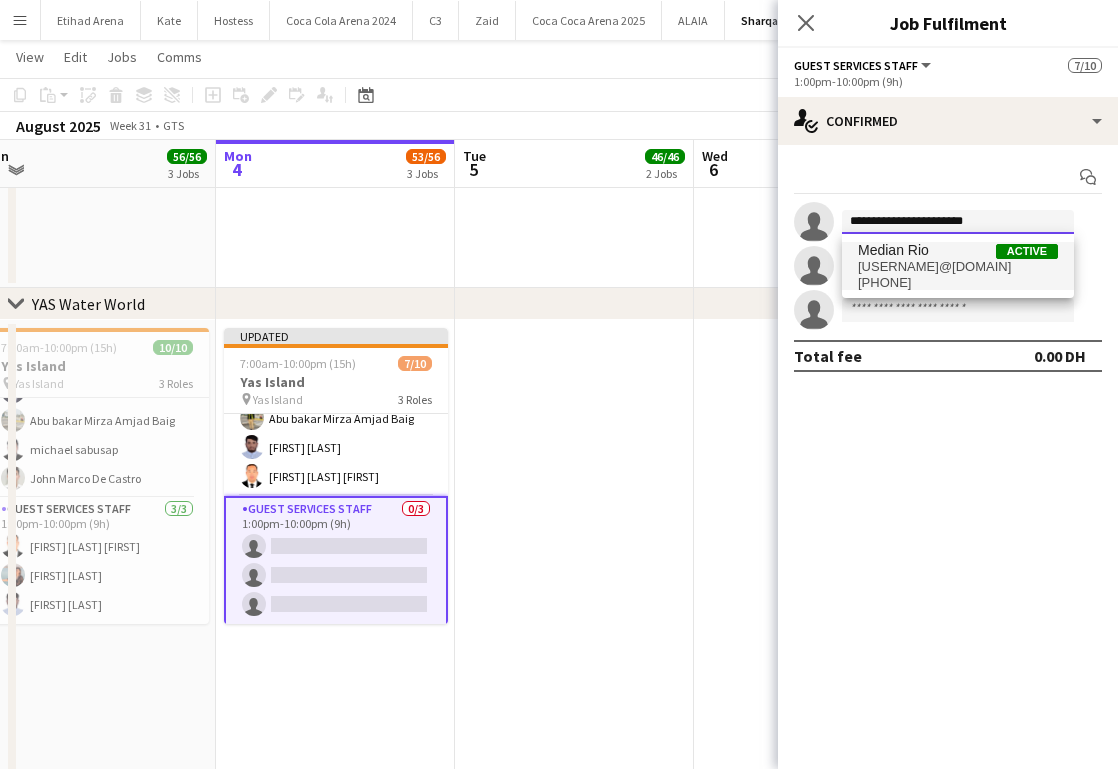 type on "**********" 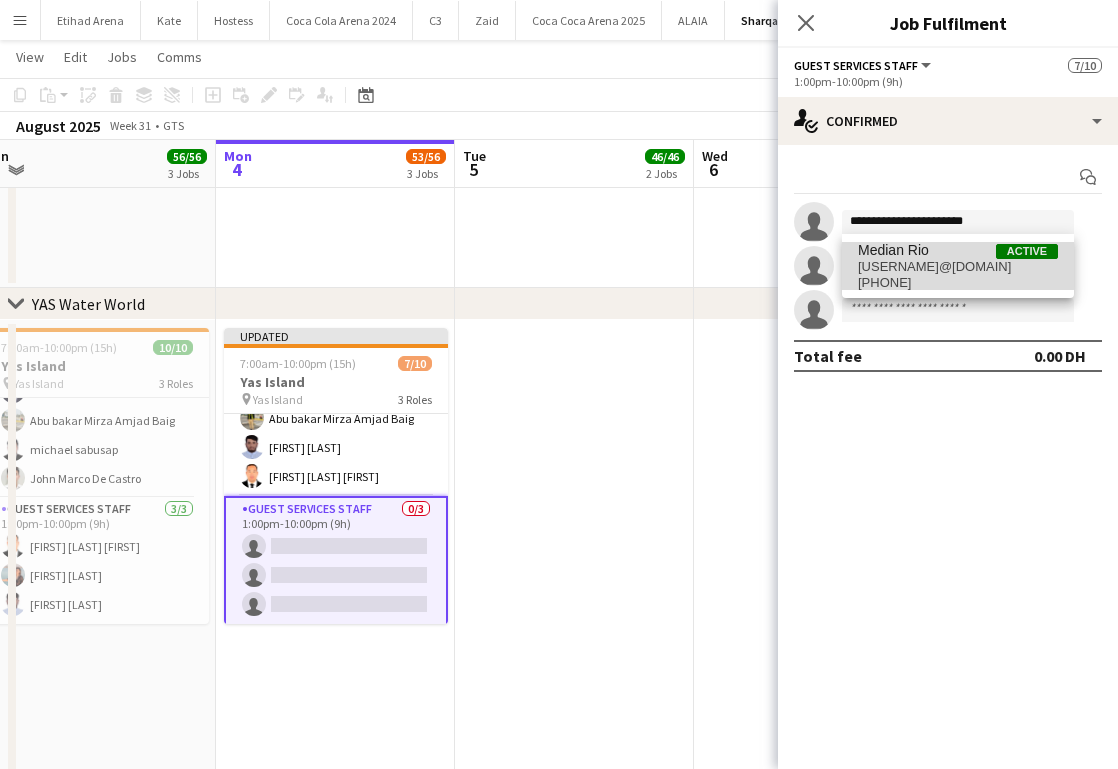 click on "[USERNAME]@[DOMAIN]" at bounding box center (958, 267) 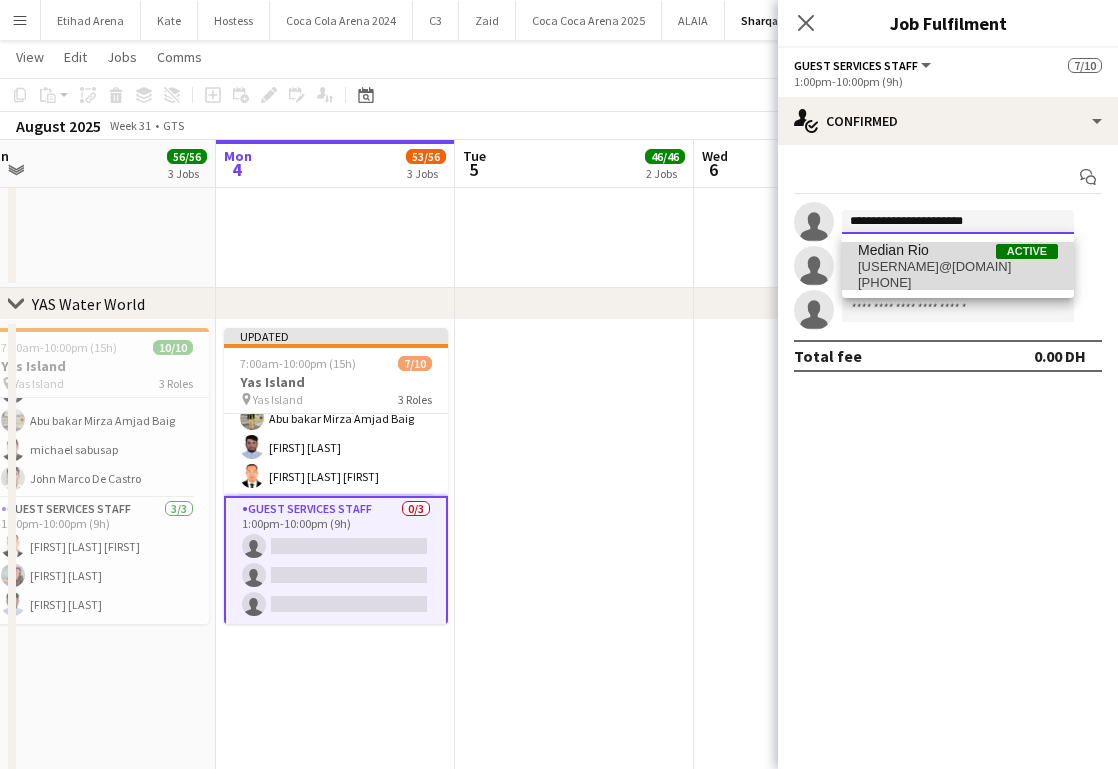 type 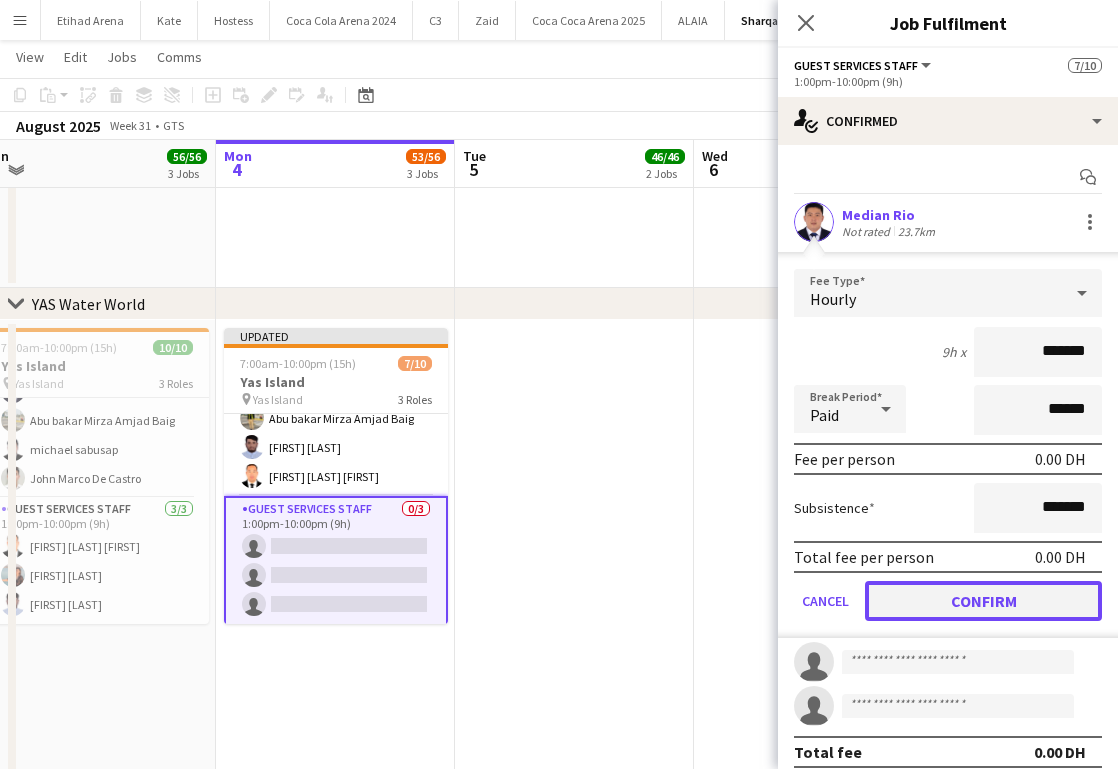 click on "Confirm" at bounding box center [983, 601] 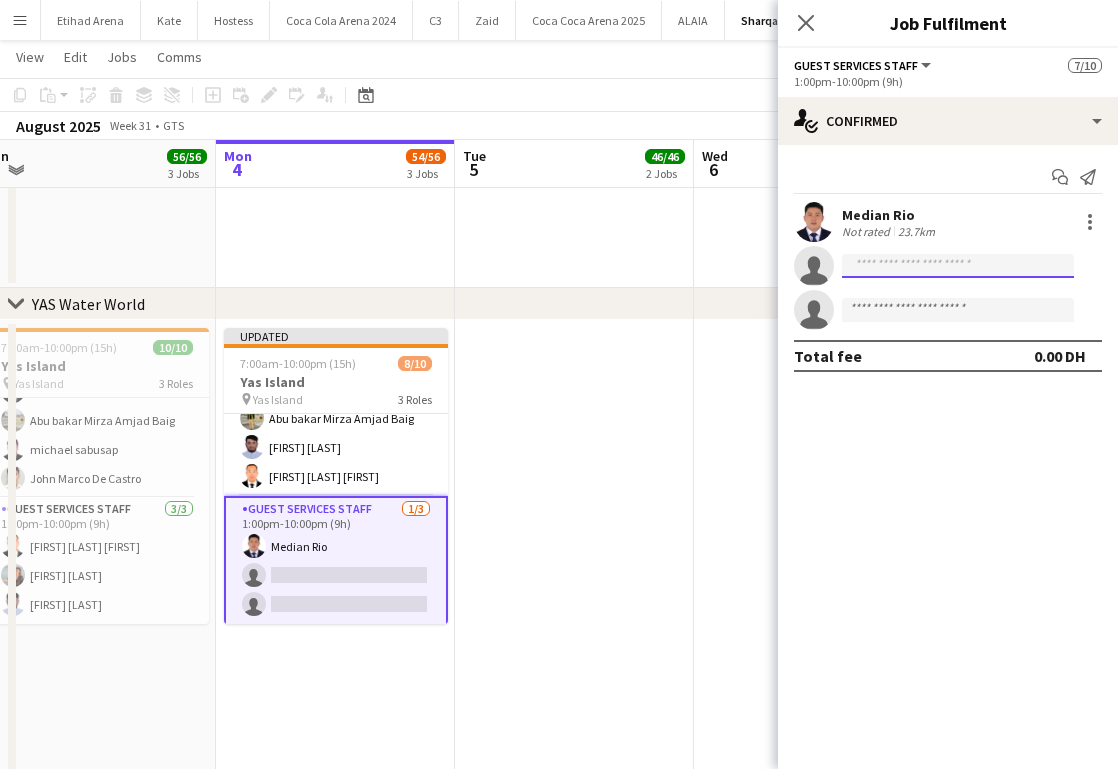 click at bounding box center [958, 310] 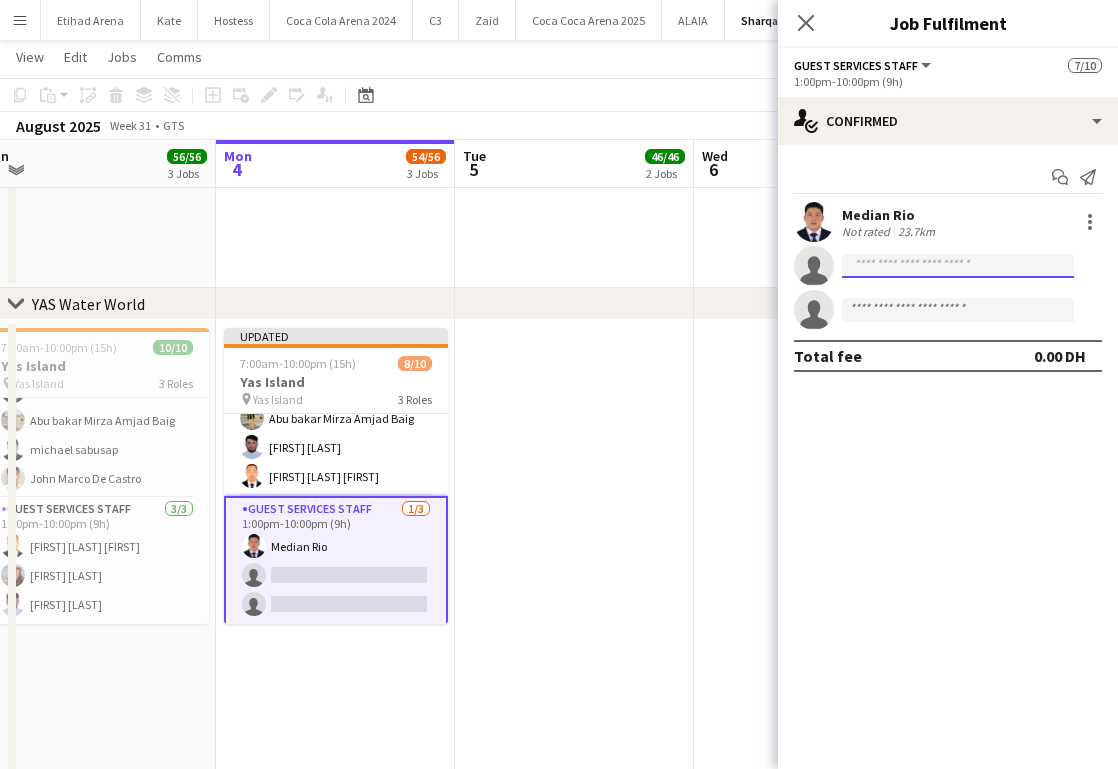 paste on "**********" 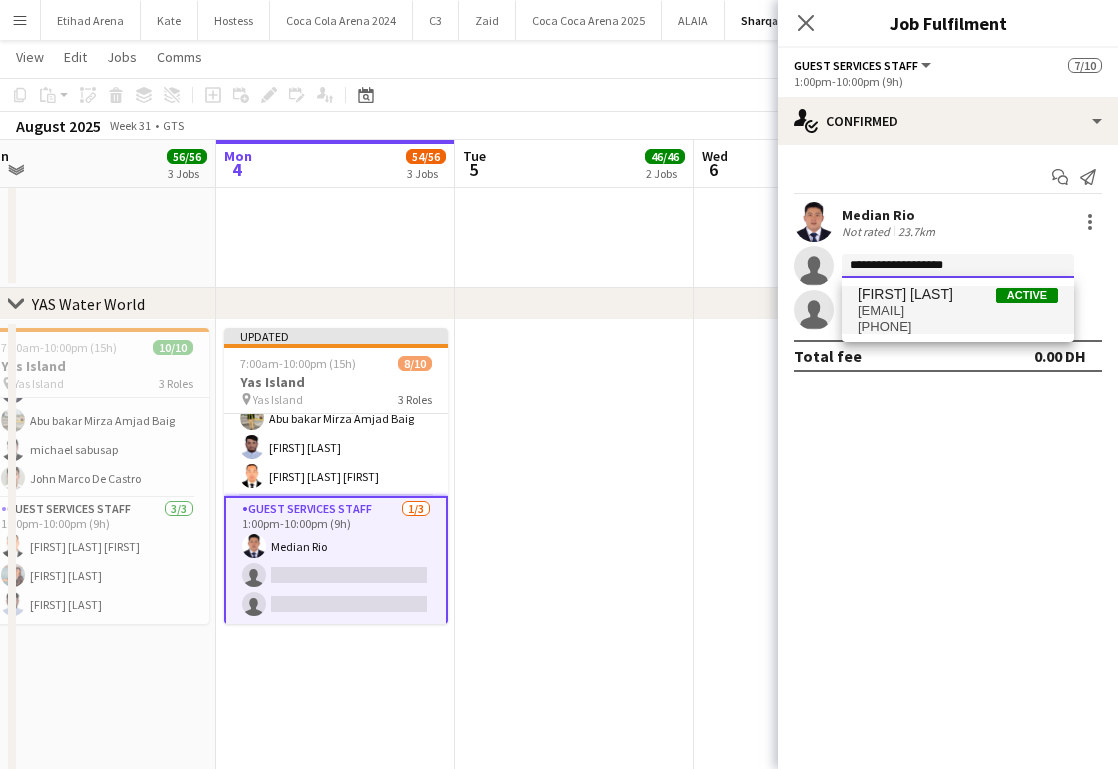 type on "**********" 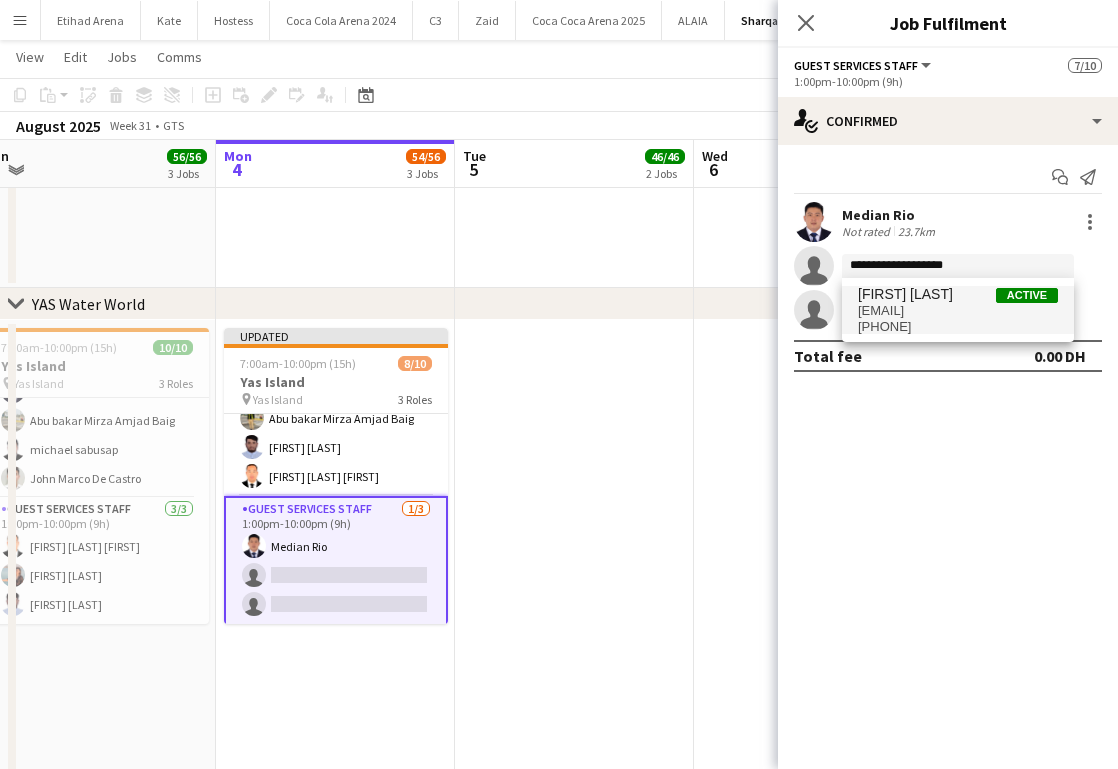 click on "[EMAIL]" at bounding box center [958, 311] 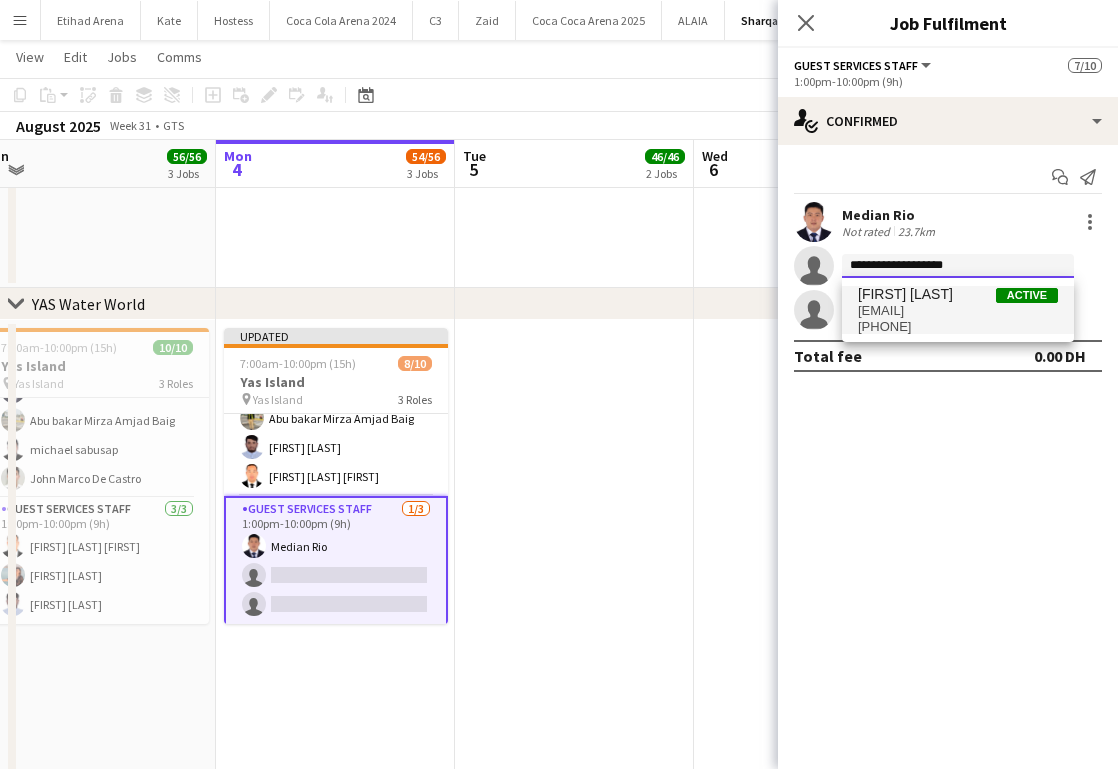 type 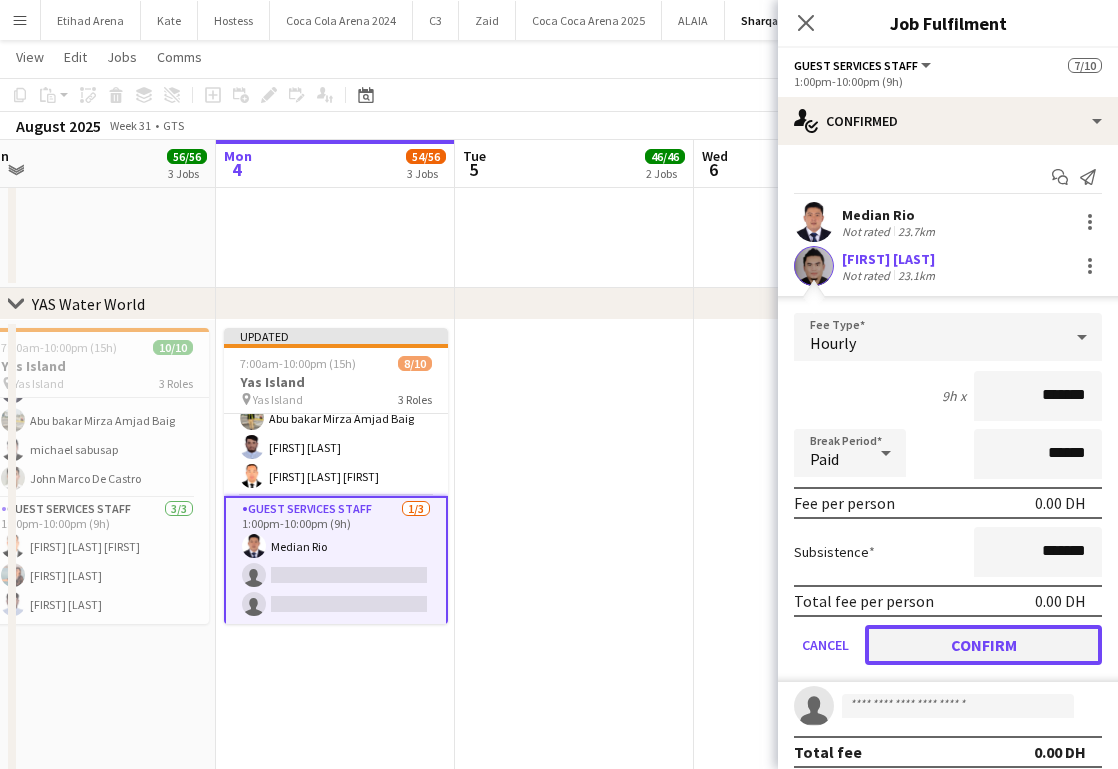 click on "Confirm" at bounding box center (983, 645) 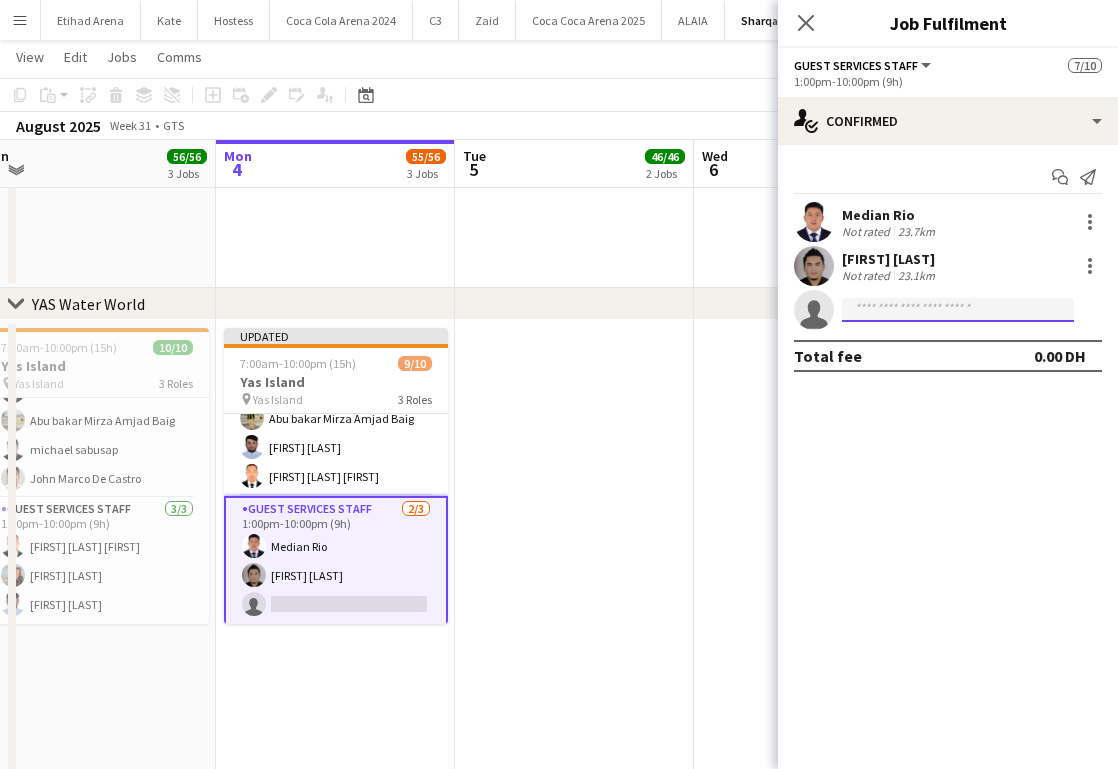 click 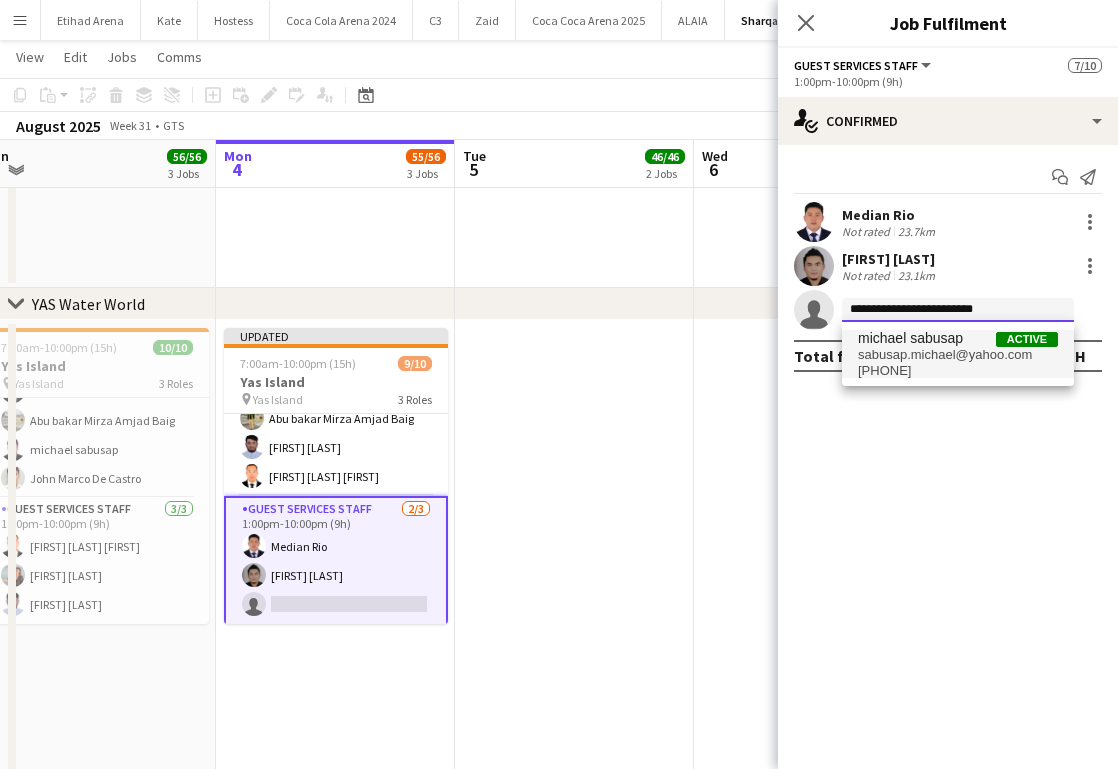 type on "**********" 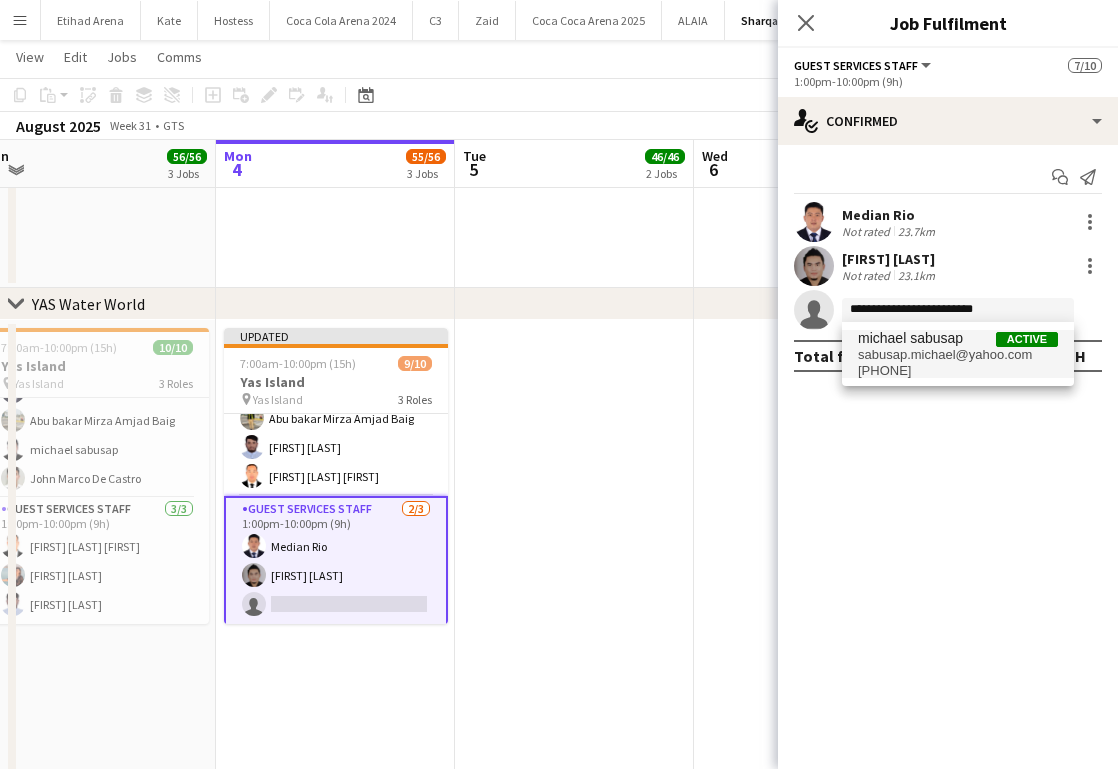 click on "[PHONE]" at bounding box center [958, 371] 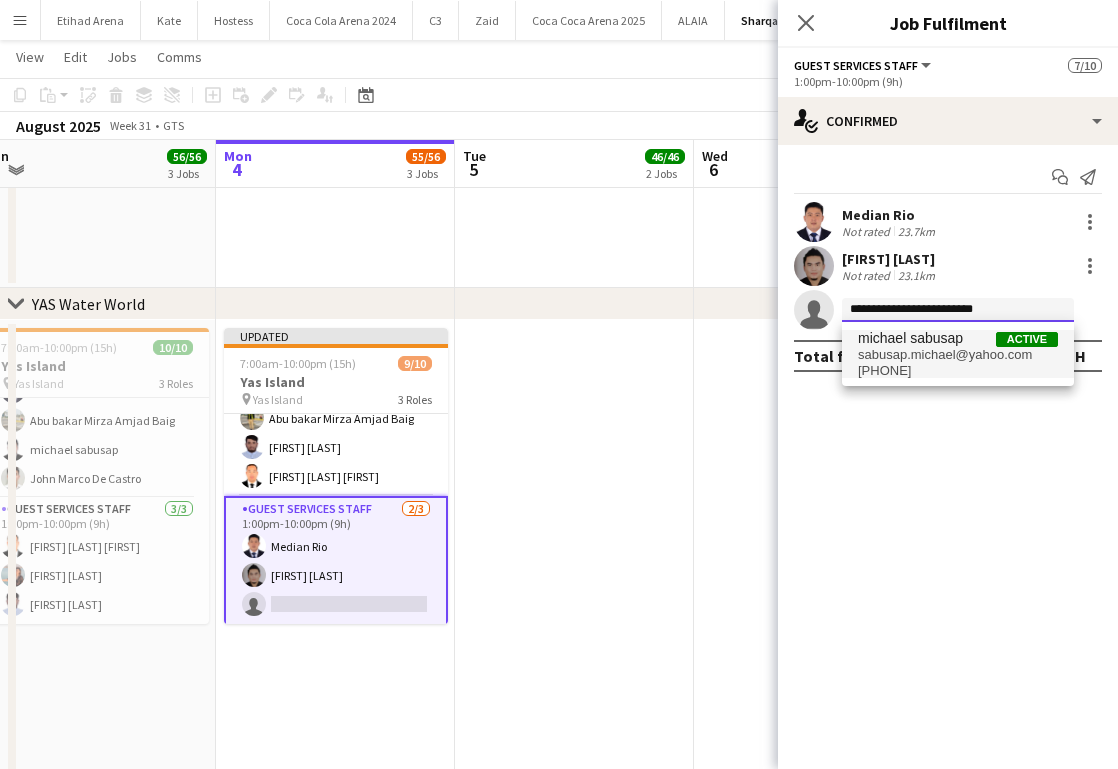 type 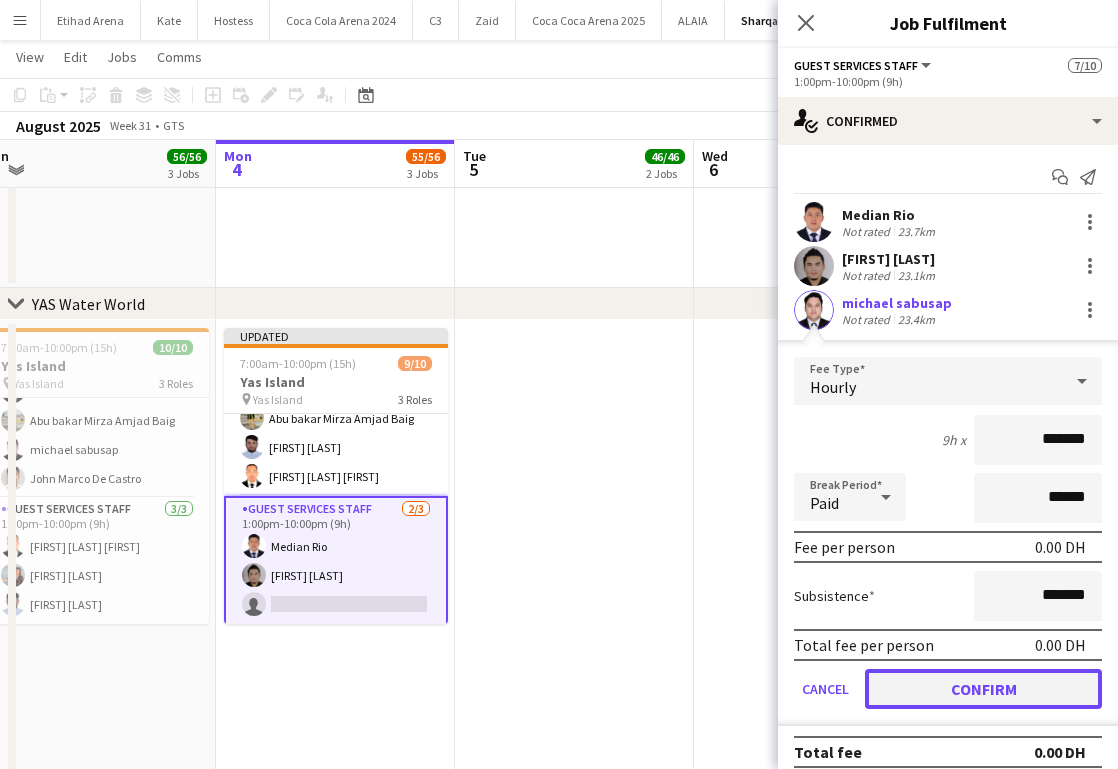 click on "Confirm" at bounding box center [983, 689] 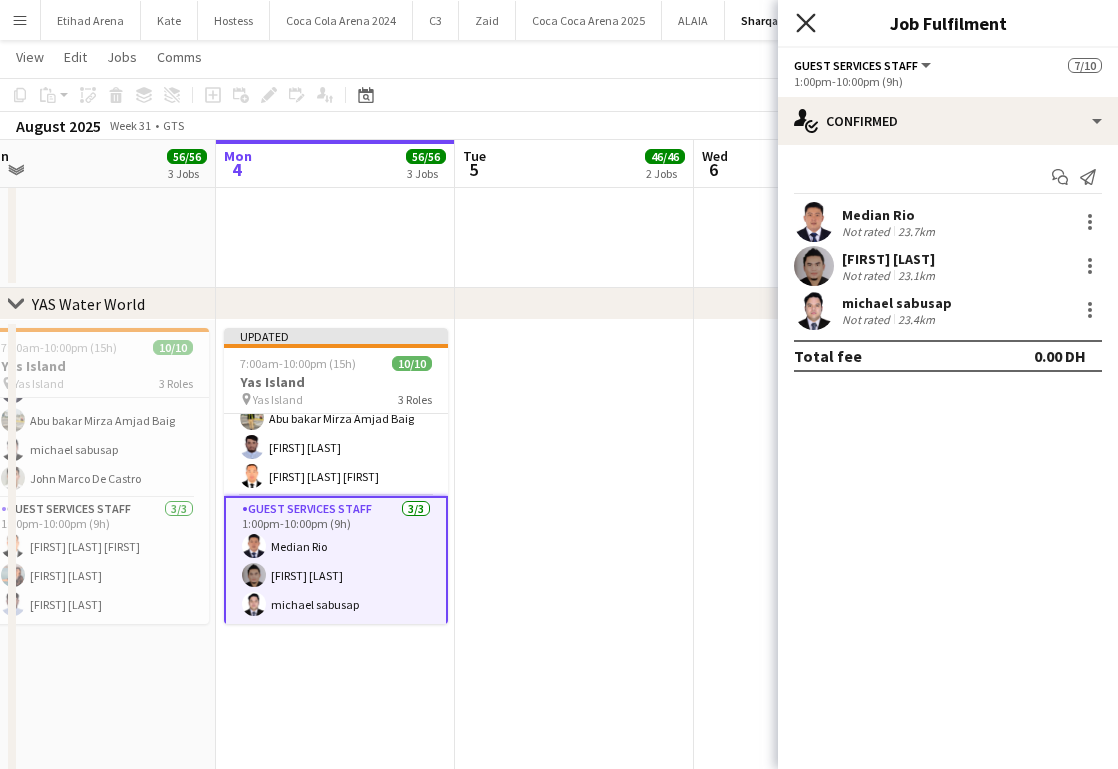 click on "Close pop-in" 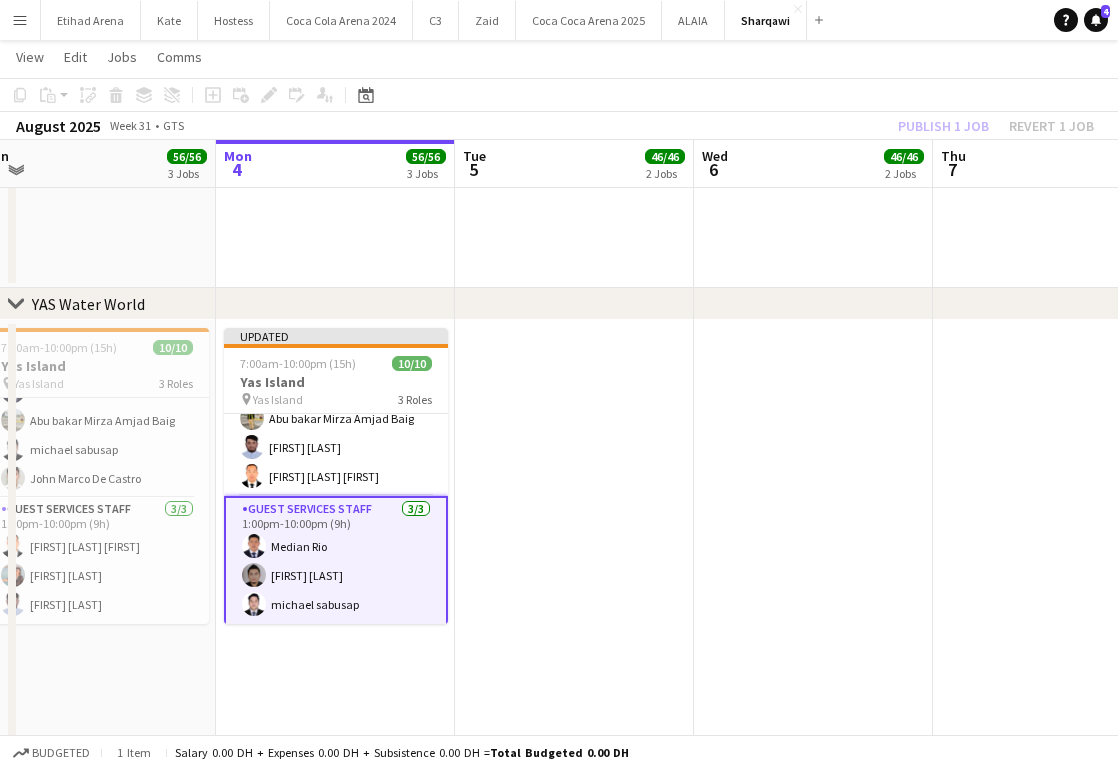 click on "Publish 1 job   Revert 1 job" 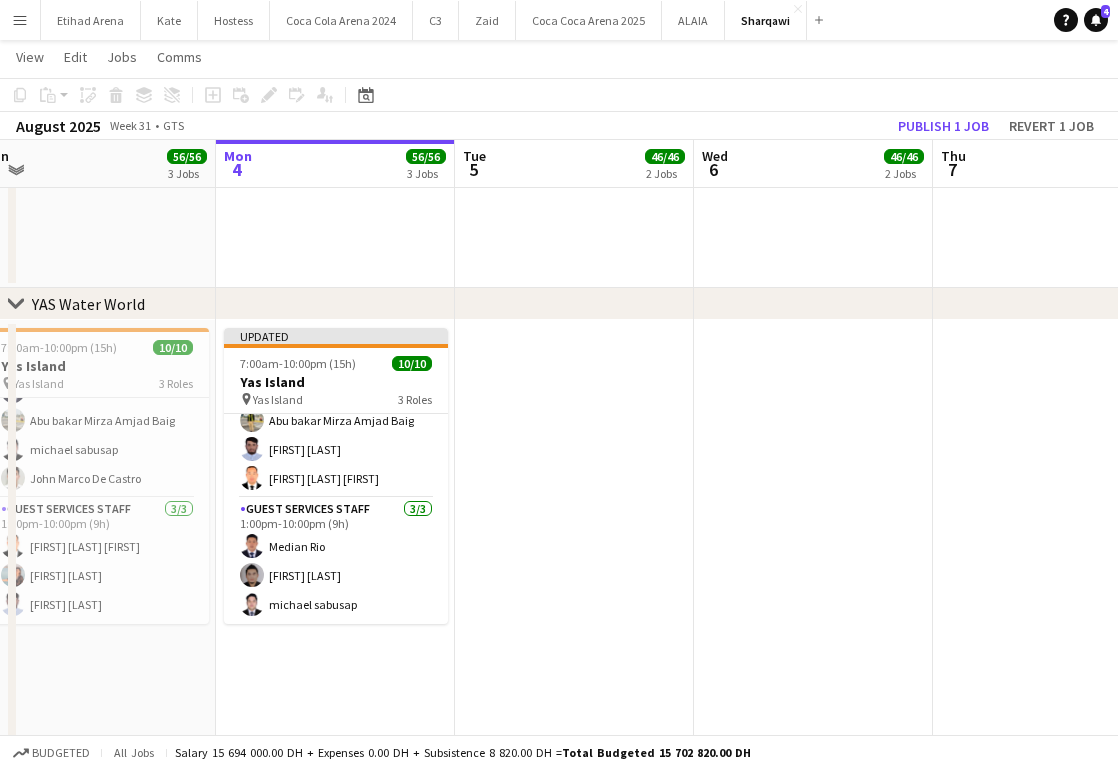 scroll, scrollTop: 197, scrollLeft: 0, axis: vertical 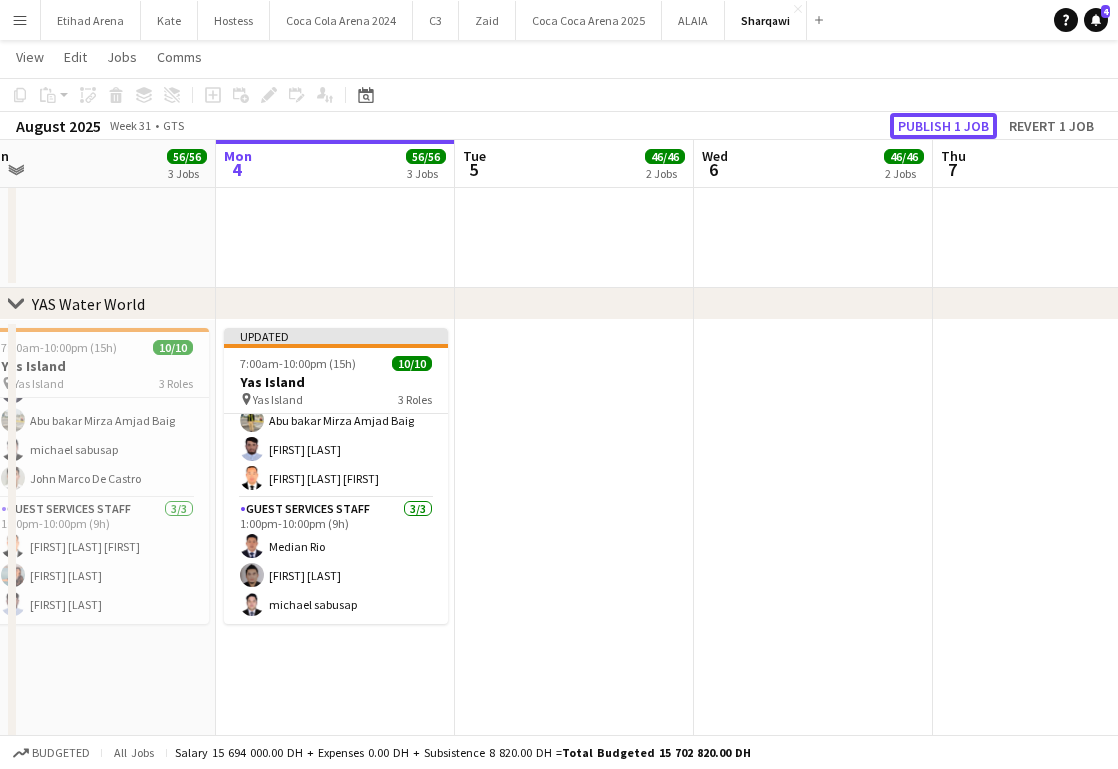 click on "Publish 1 job" 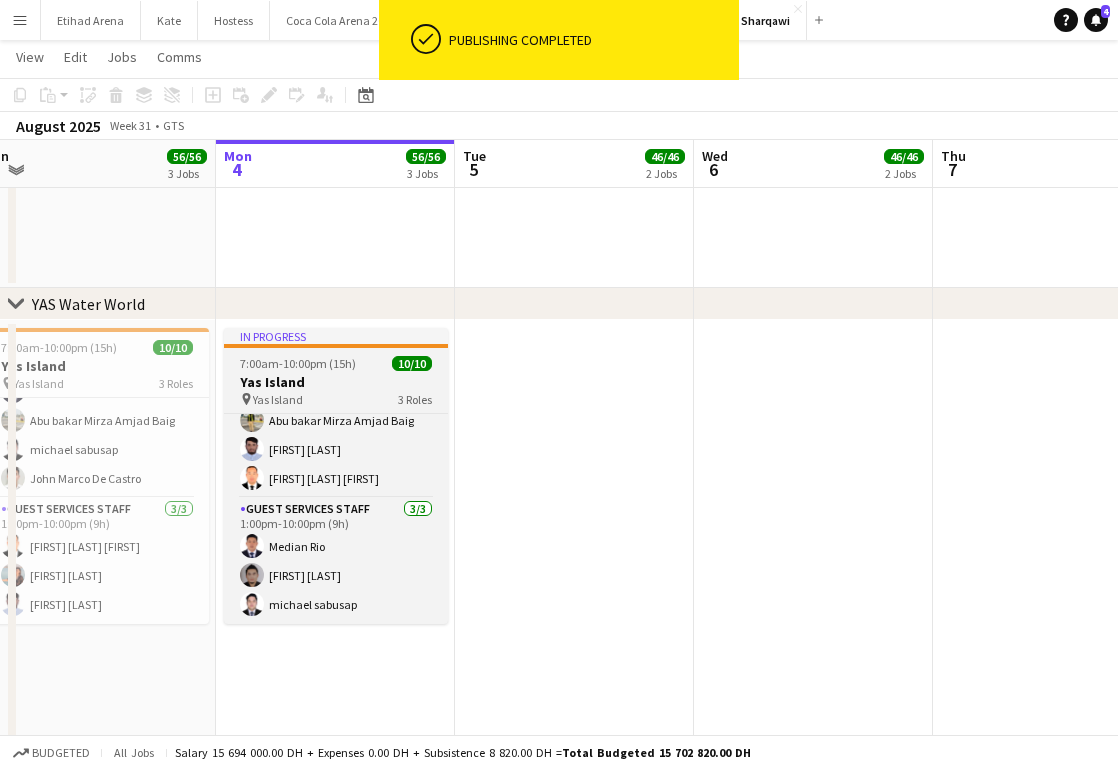click on "In progress   7:00am-10:00pm (15h)    10/10   Yas Island
pin
Yas Island    3 Roles   Guest Services Staff   1/1   7:00am-4:00pm (9h)
[FIRST] [LAST]  Guest Services Staff   6/6   9:00am-6:00pm (9h)
[FIRST] [LAST] [FIRST] [LAST] [FIRST] [LAST] [FIRST] [LAST] [FIRST] [LAST]  Guest Services Staff   3/3   1:00pm-10:00pm (9h)
[FIRST] [LAST] [FIRST] [LAST] [FIRST] [LAST]" at bounding box center (336, 476) 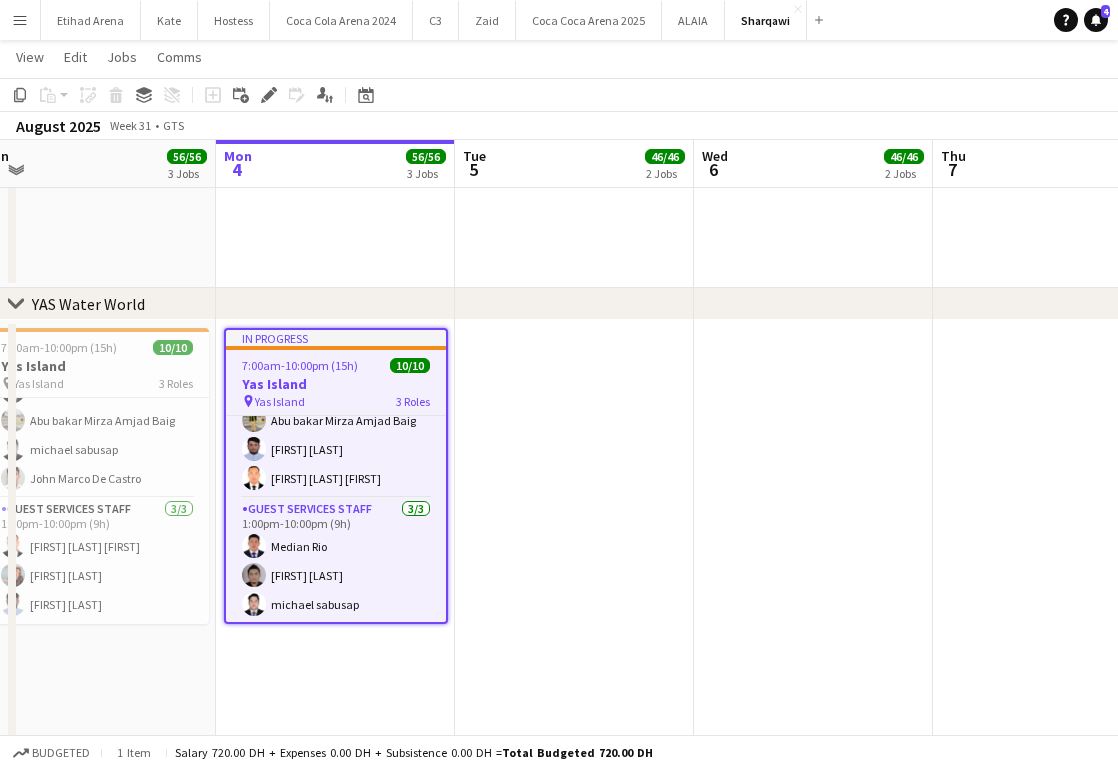 click at bounding box center (574, 682) 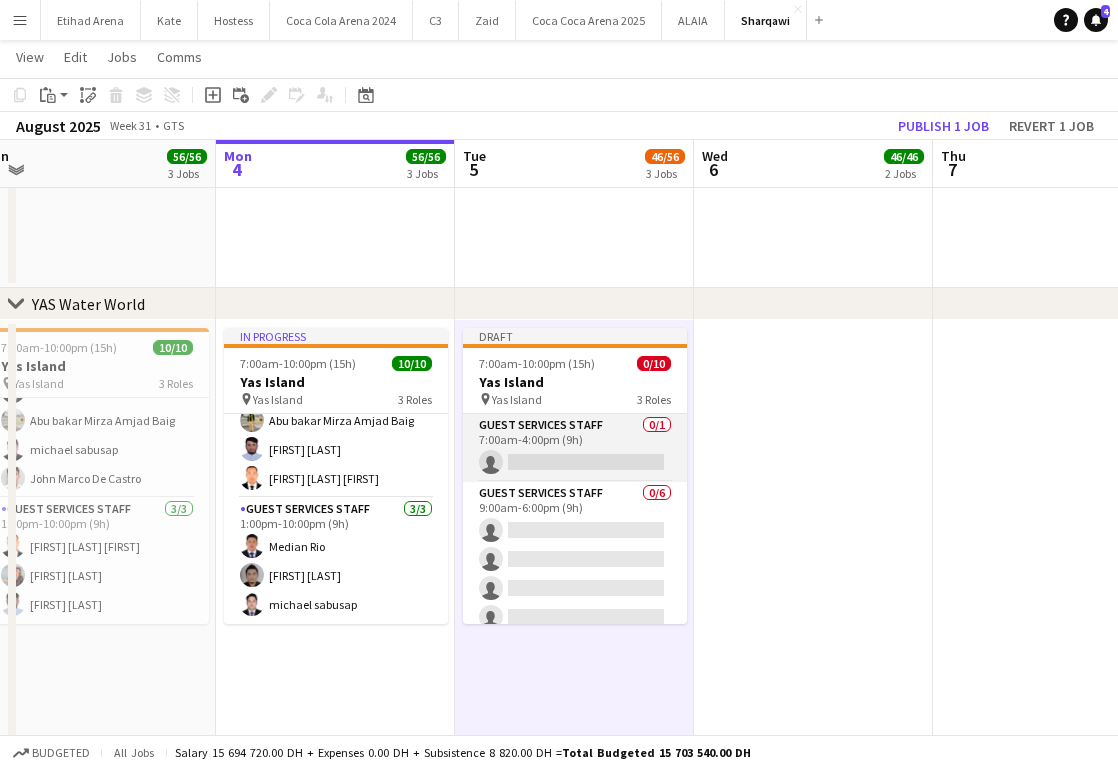 click on "Guest Services Staff   0/1   7:00am-4:00pm (9h)
single-neutral-actions" at bounding box center (575, 448) 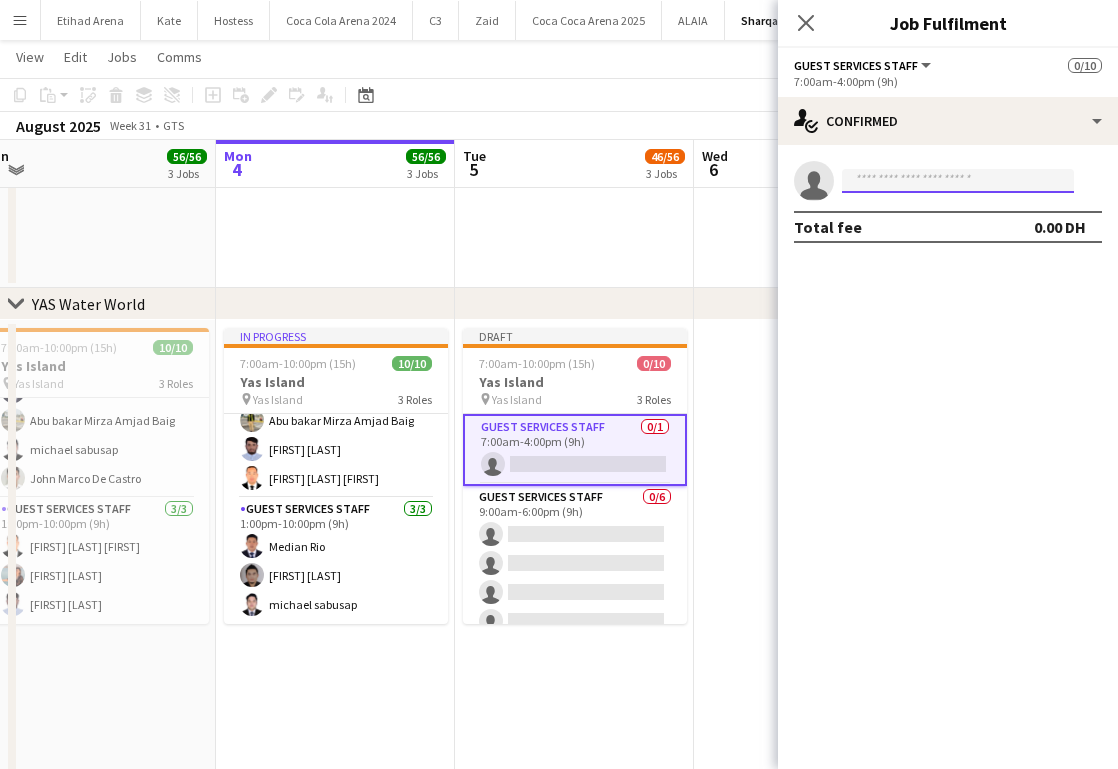 click at bounding box center [958, 181] 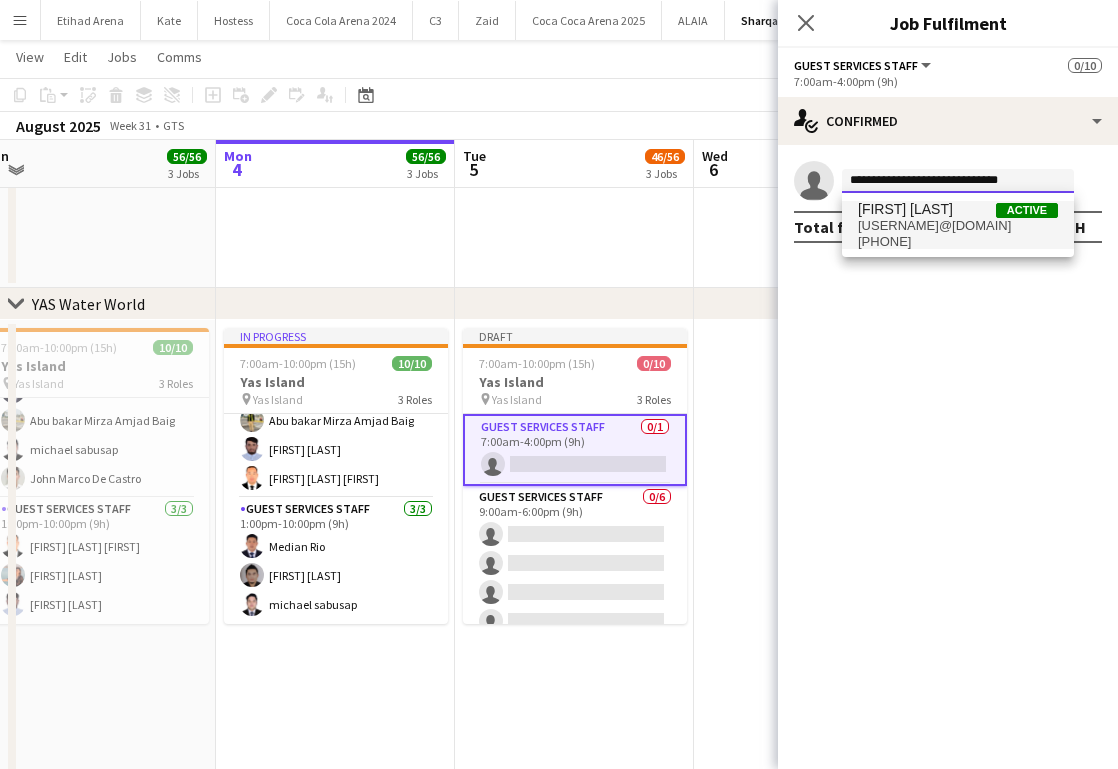 type on "**********" 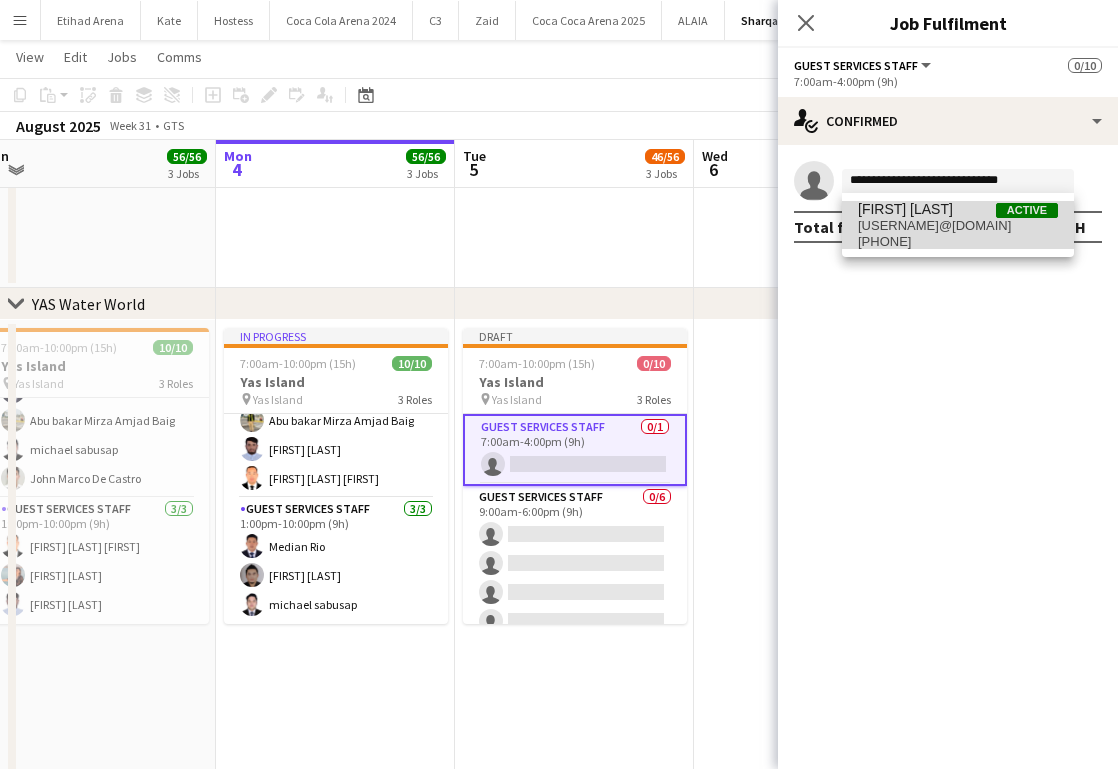 click on "[PHONE]" at bounding box center [958, 242] 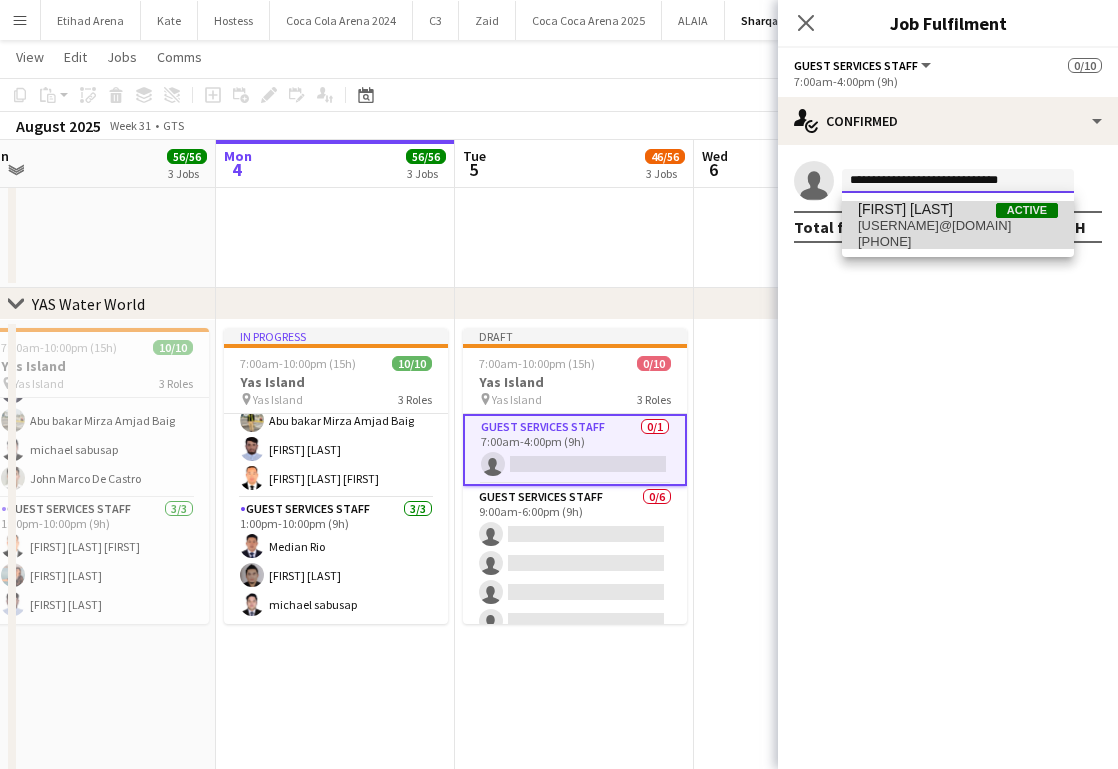 type 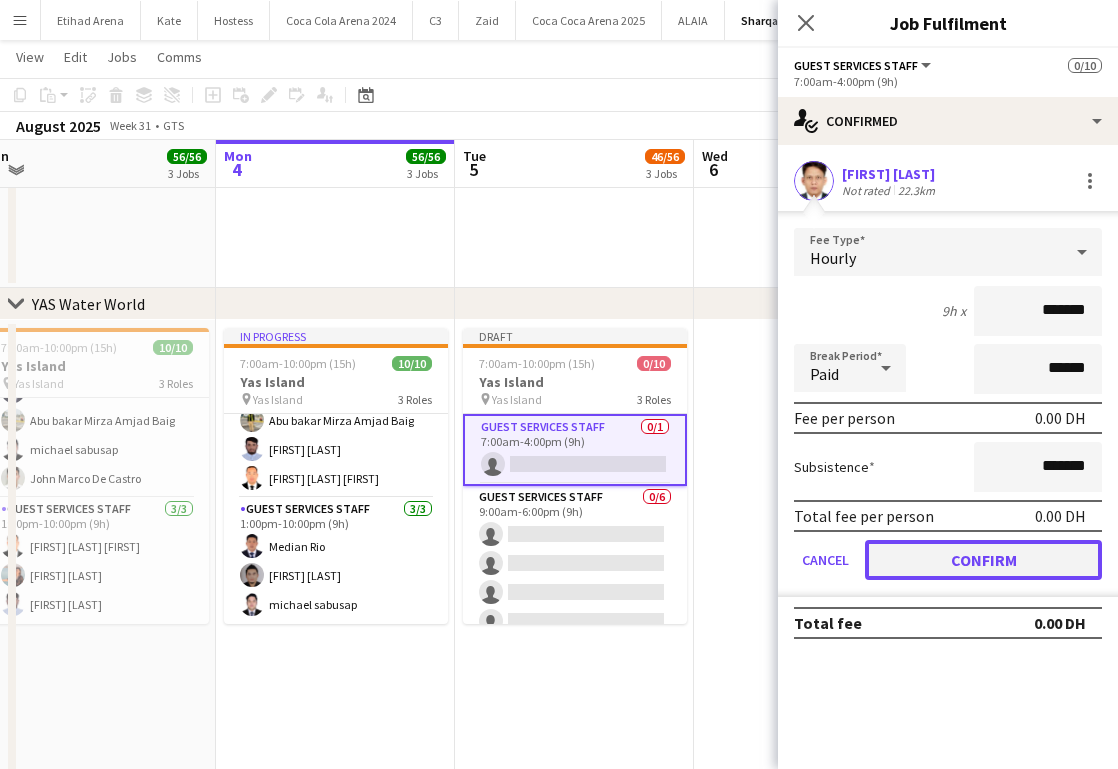 click on "Confirm" at bounding box center (983, 560) 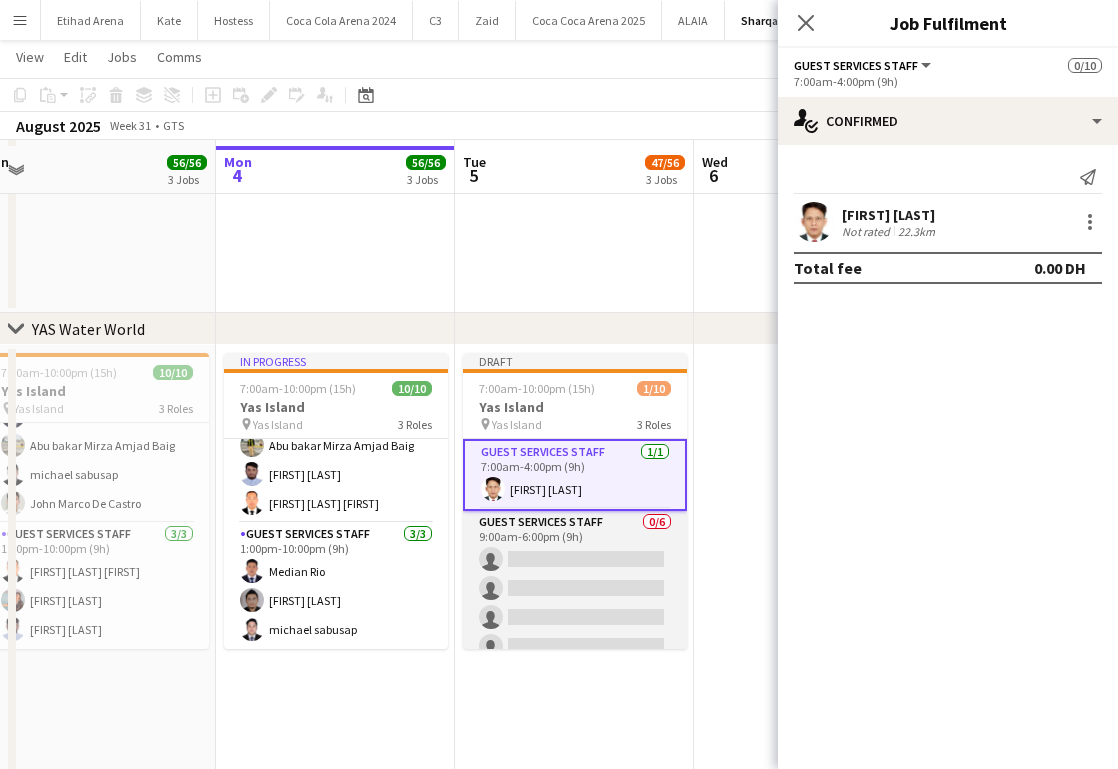 scroll, scrollTop: 3563, scrollLeft: 0, axis: vertical 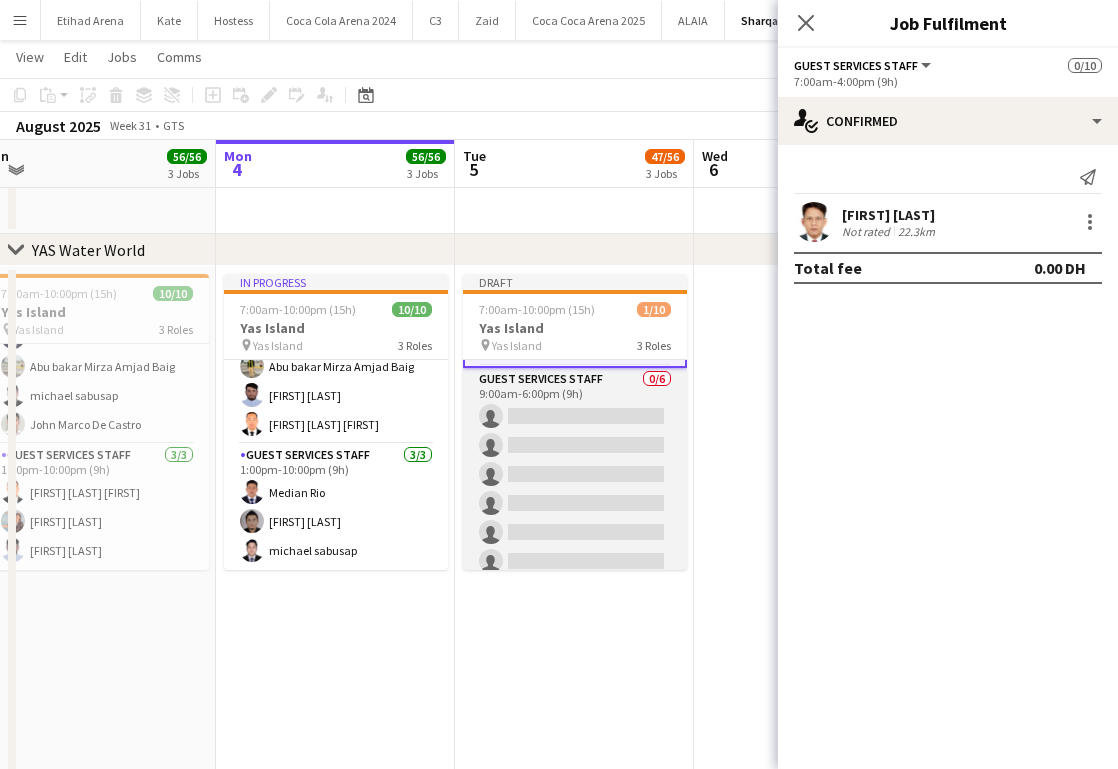 click on "Guest Services Staff   0/6   9:00am-6:00pm (9h)
single-neutral-actions
single-neutral-actions
single-neutral-actions
single-neutral-actions
single-neutral-actions
single-neutral-actions" at bounding box center (575, 474) 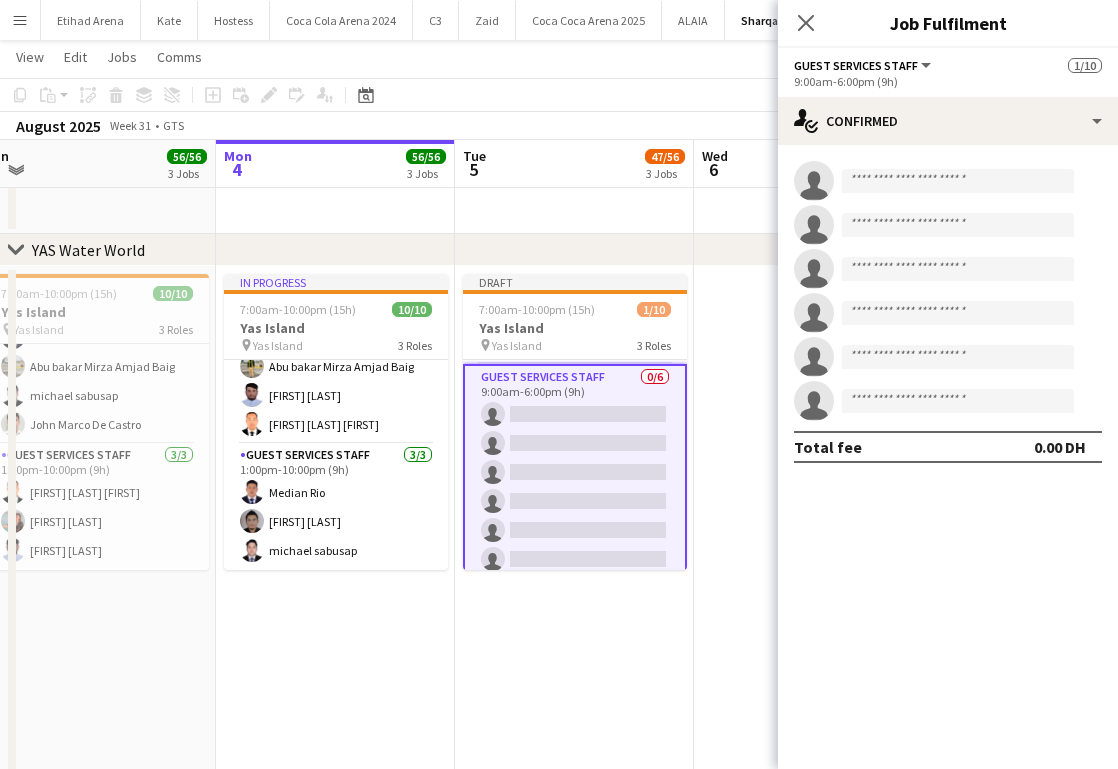 scroll, scrollTop: 62, scrollLeft: 0, axis: vertical 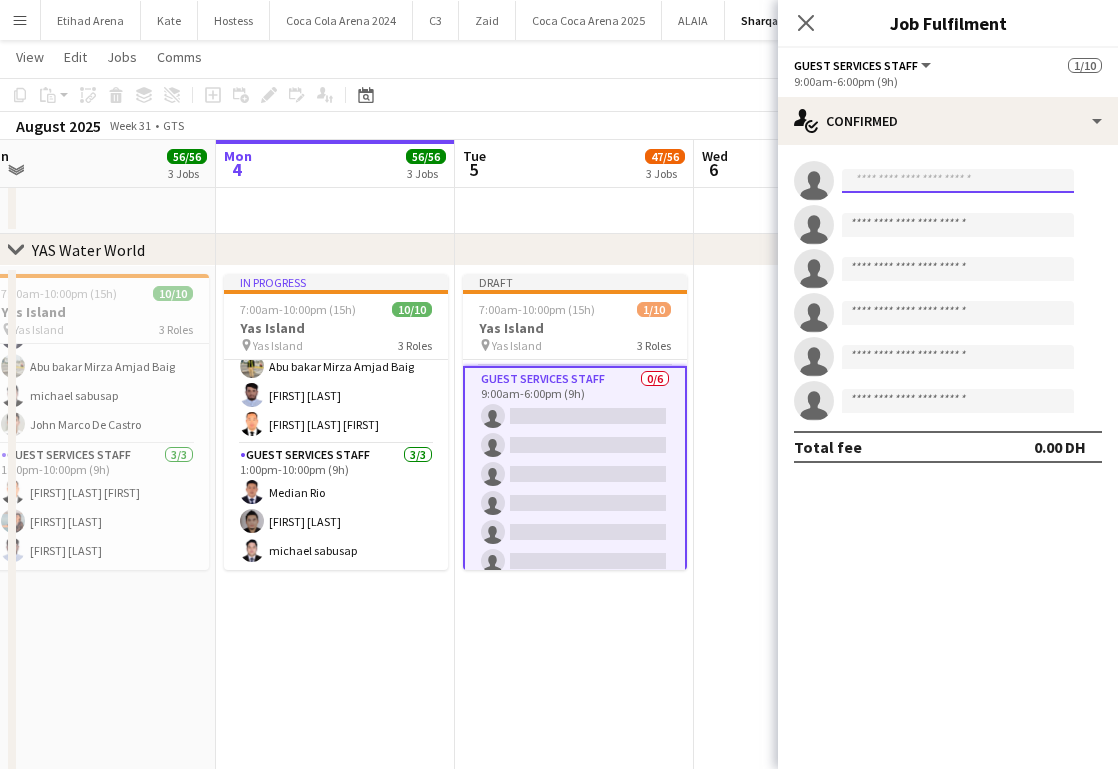 click at bounding box center [958, 181] 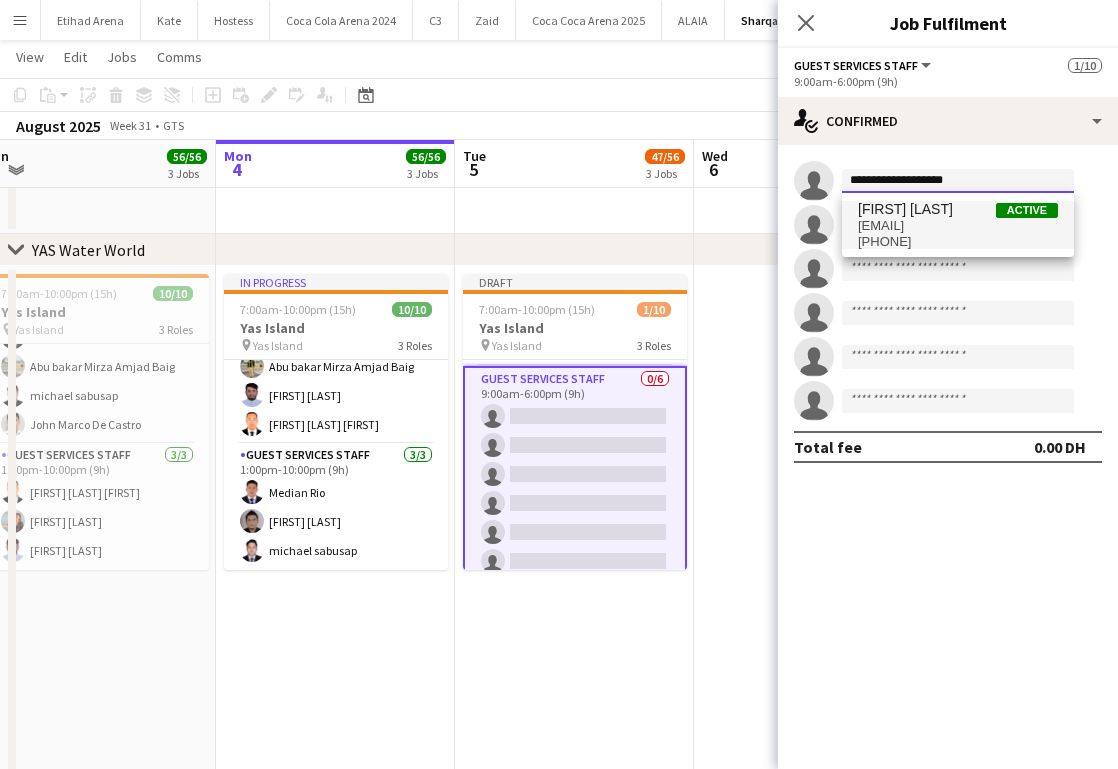 type on "**********" 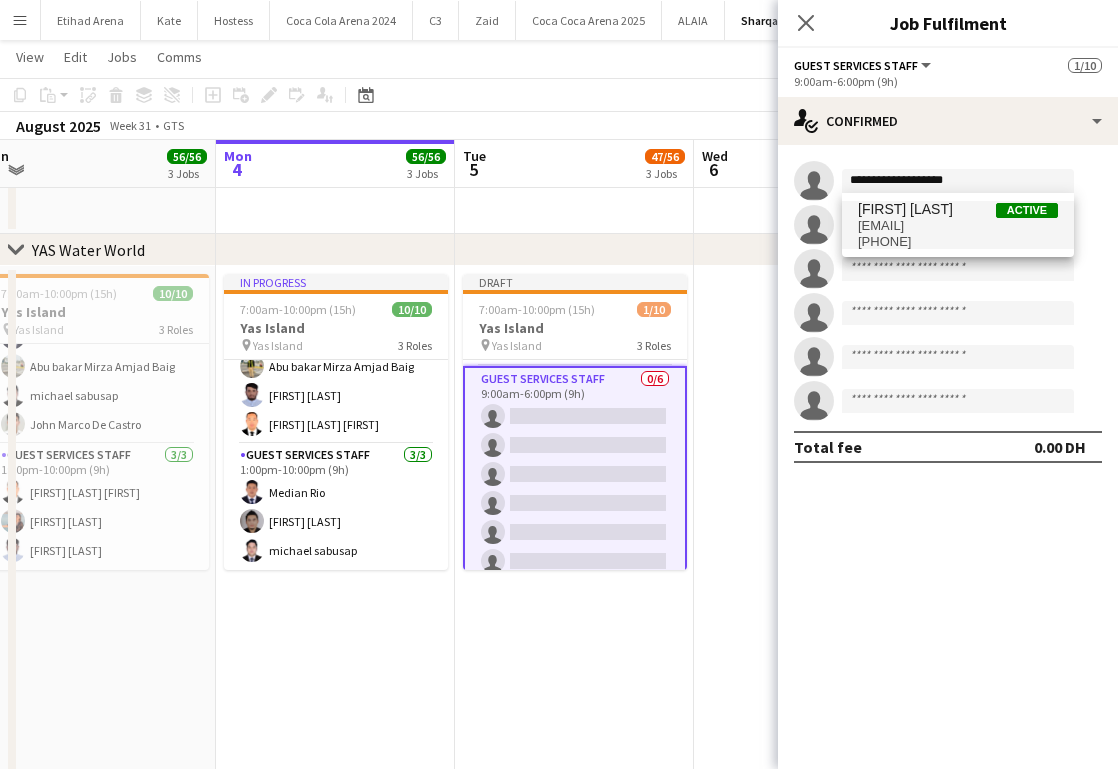 click on "[EMAIL]" at bounding box center (958, 226) 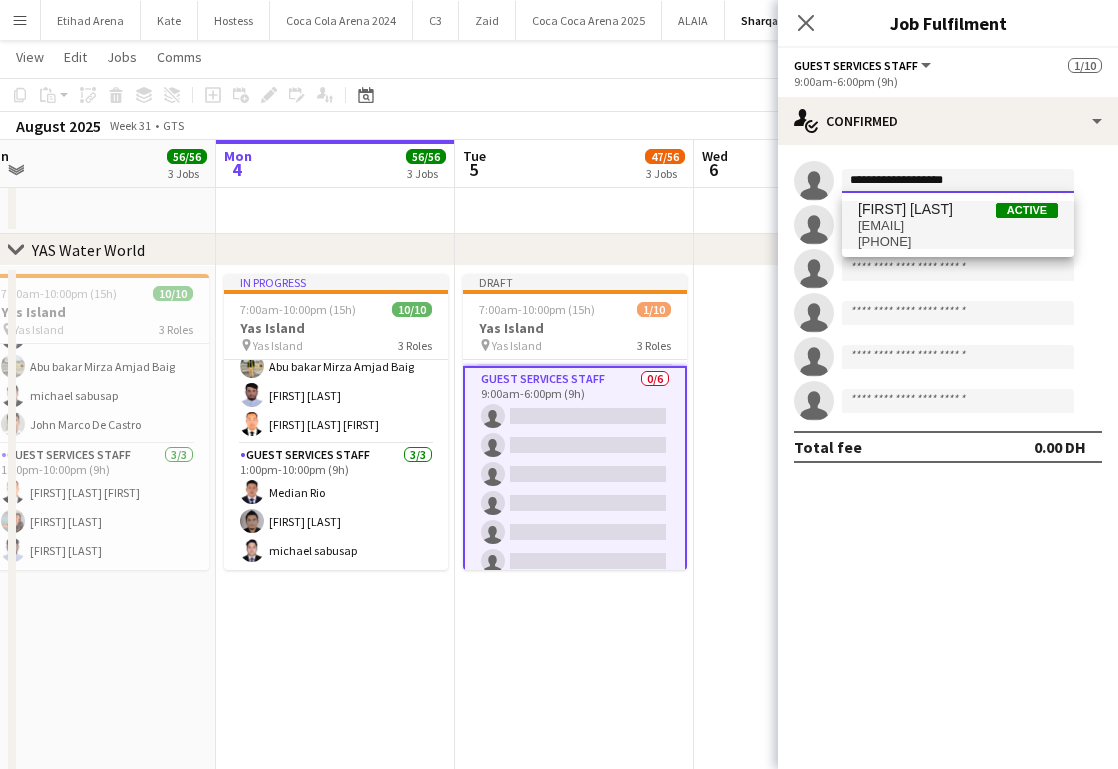 type 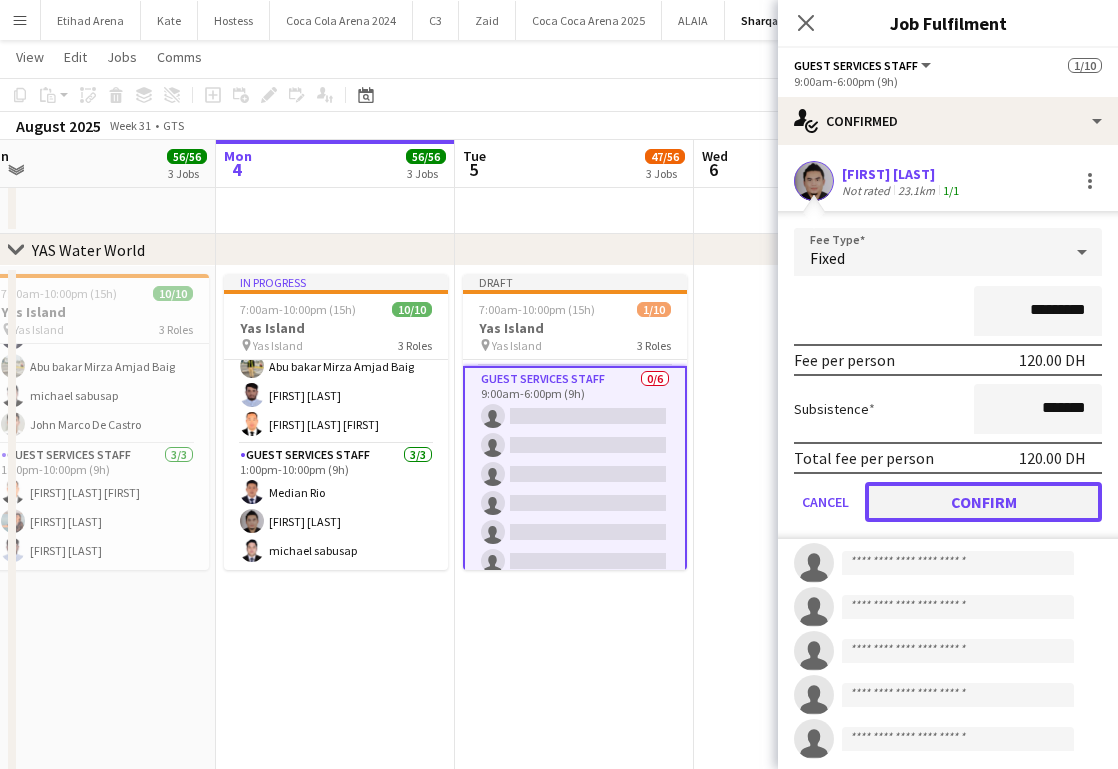 click on "Confirm" at bounding box center [983, 502] 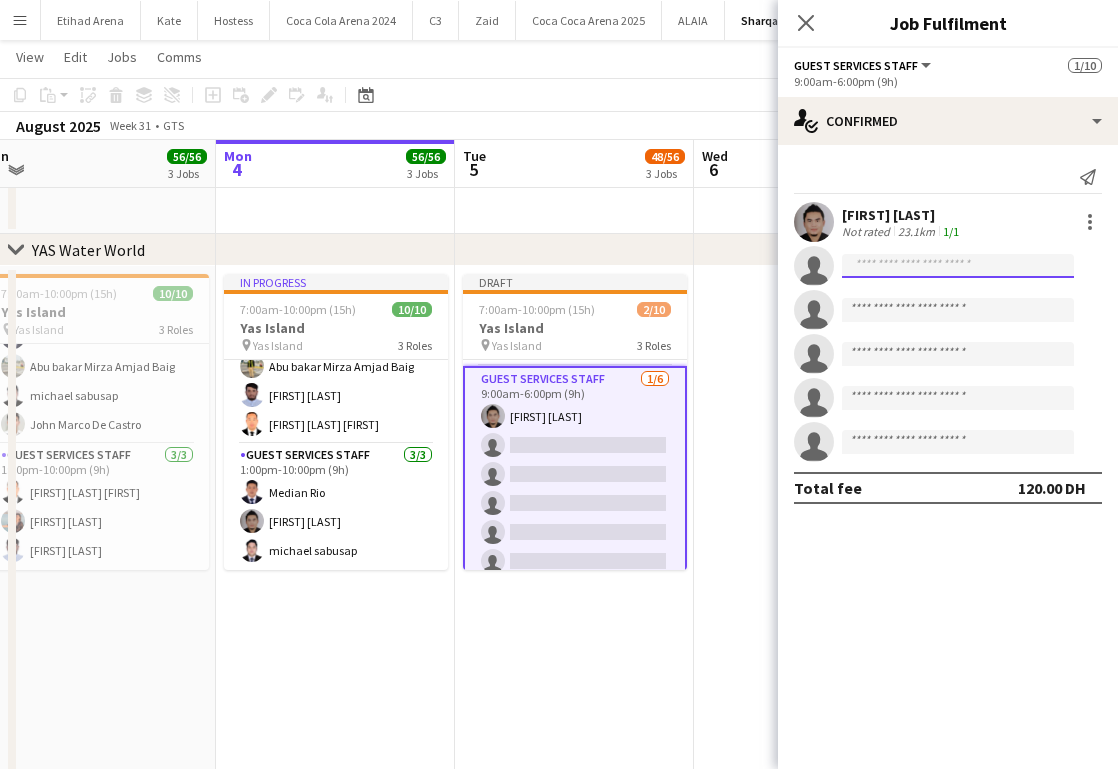 click at bounding box center [958, 310] 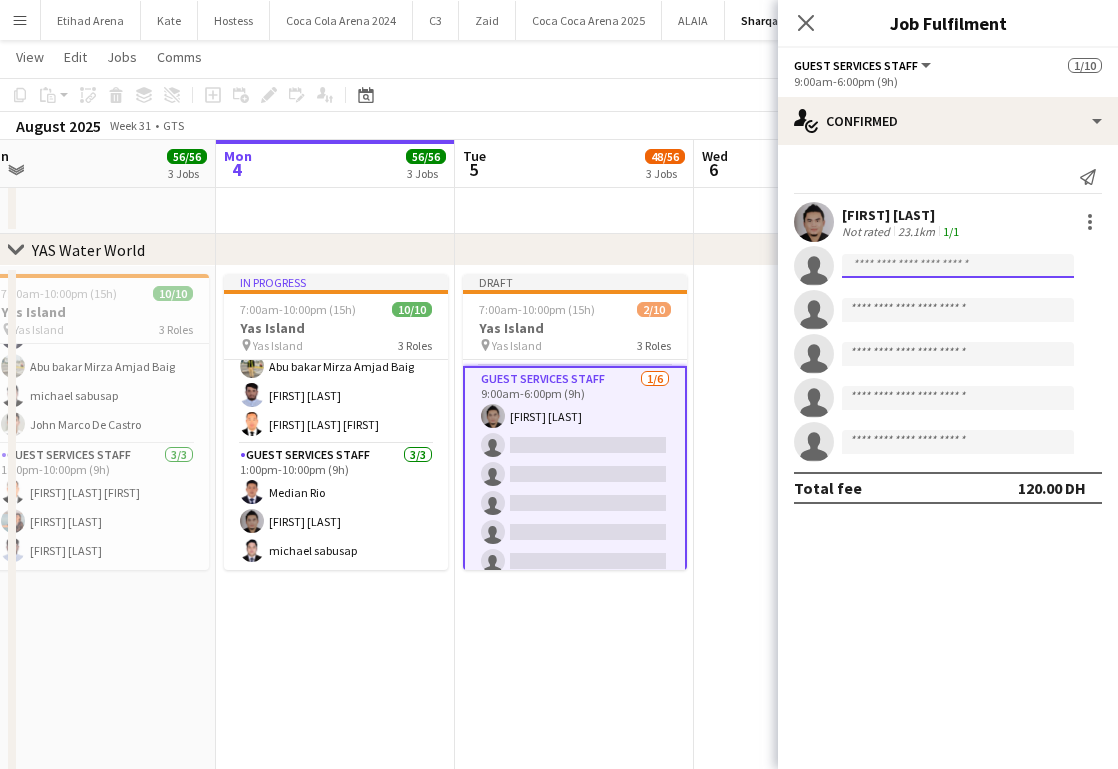 paste on "**********" 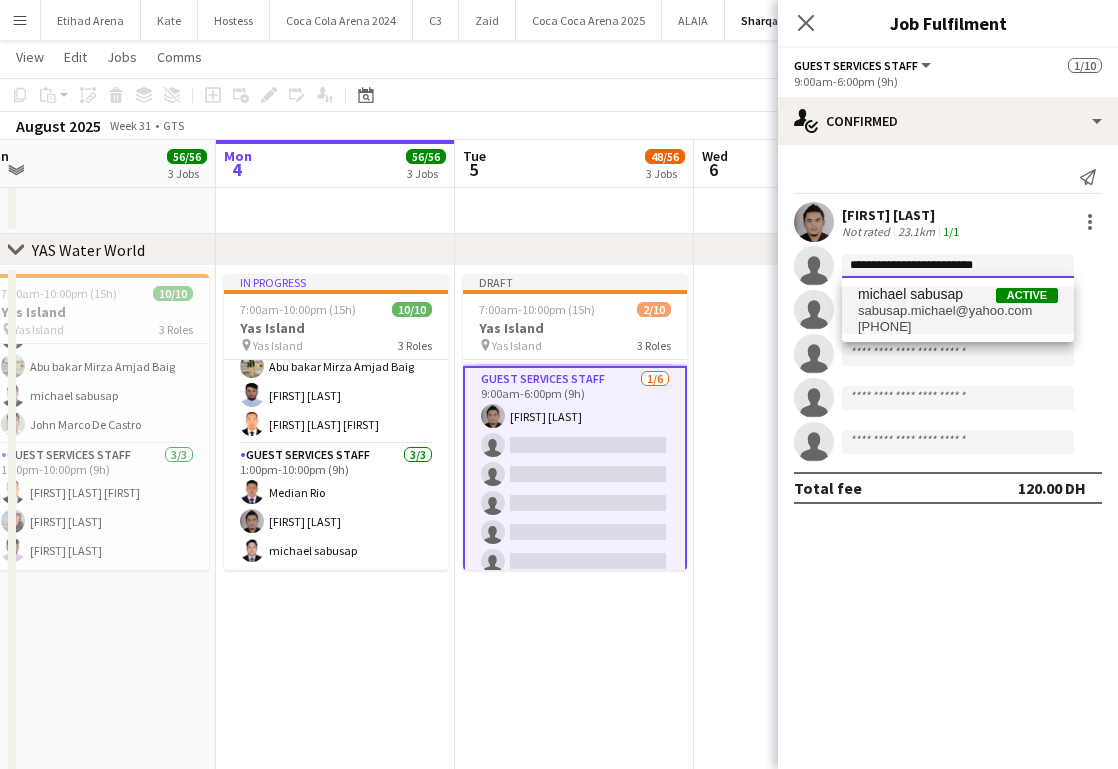 type on "**********" 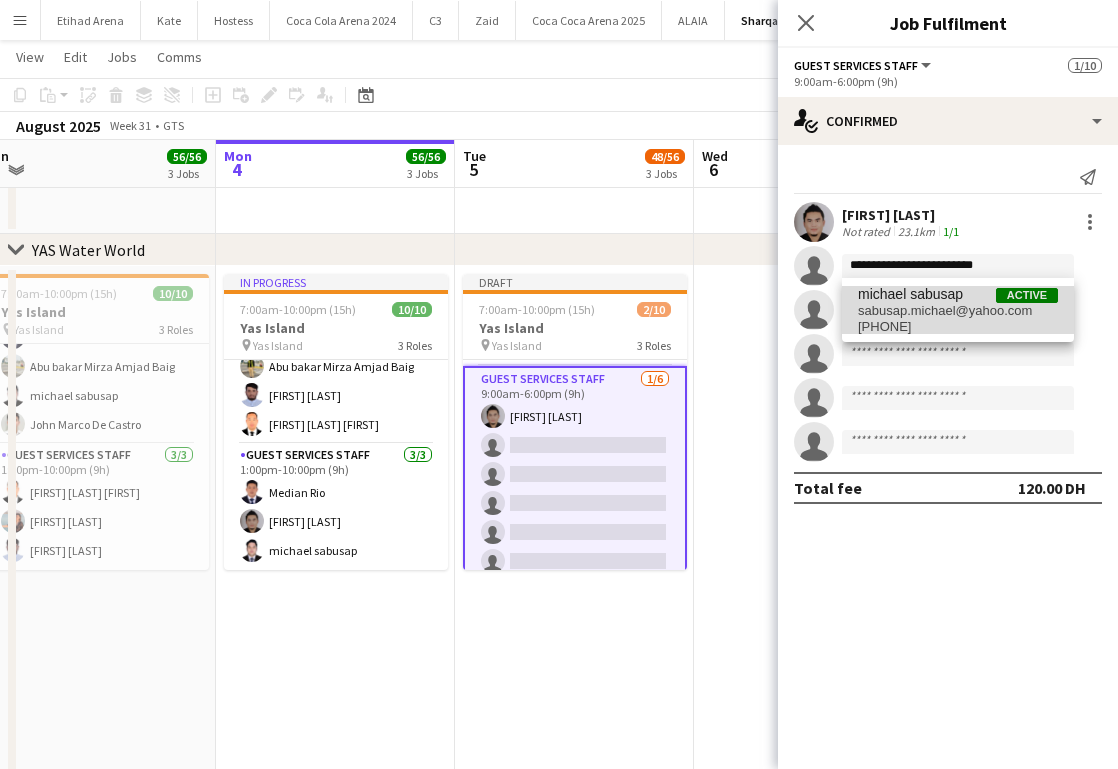 click on "[PHONE]" at bounding box center (958, 327) 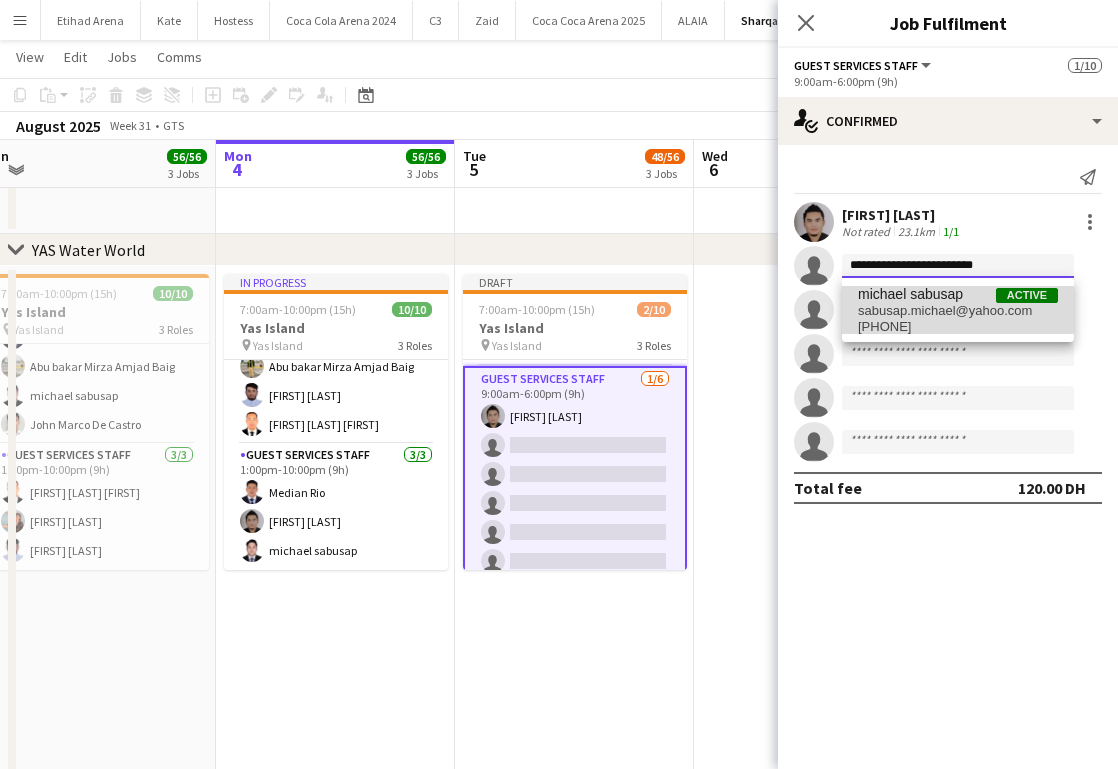 type 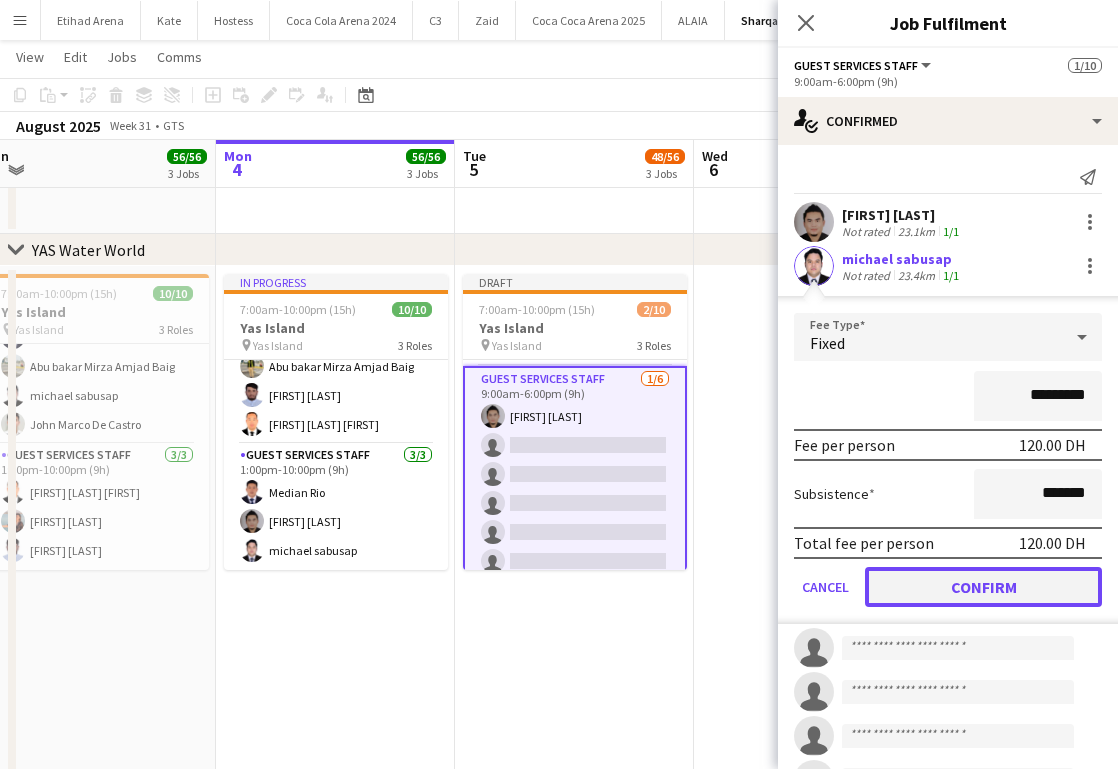 click on "Confirm" at bounding box center [983, 587] 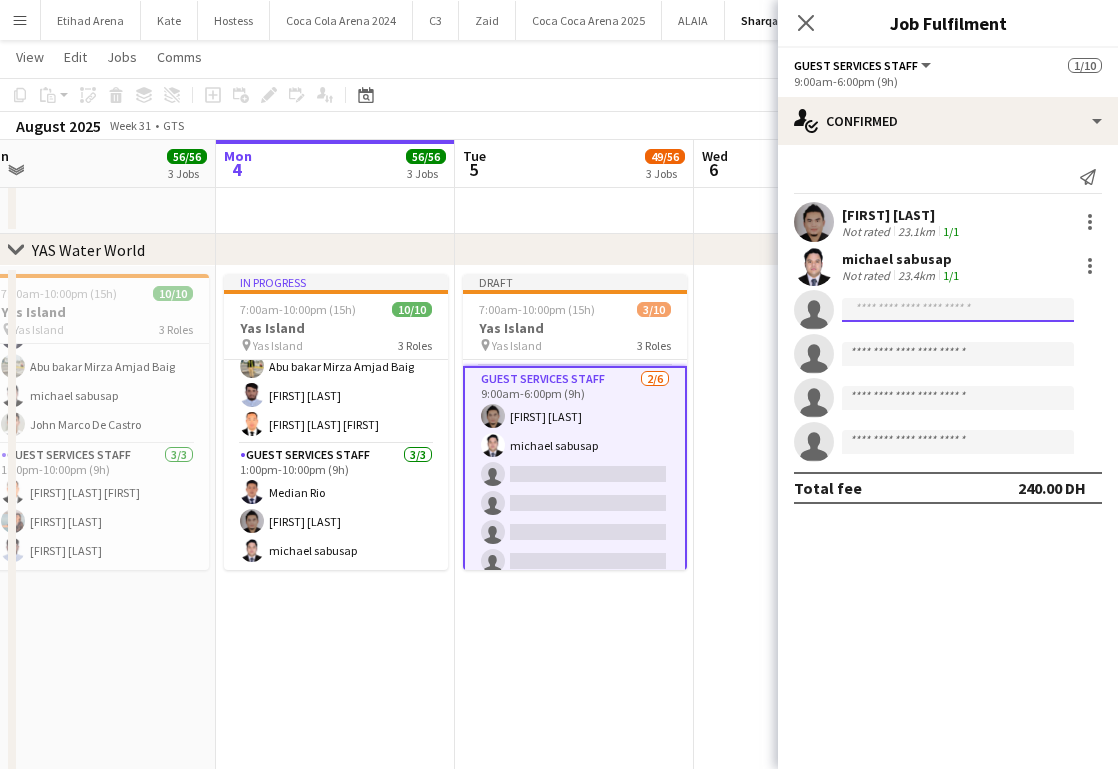 click at bounding box center [958, 398] 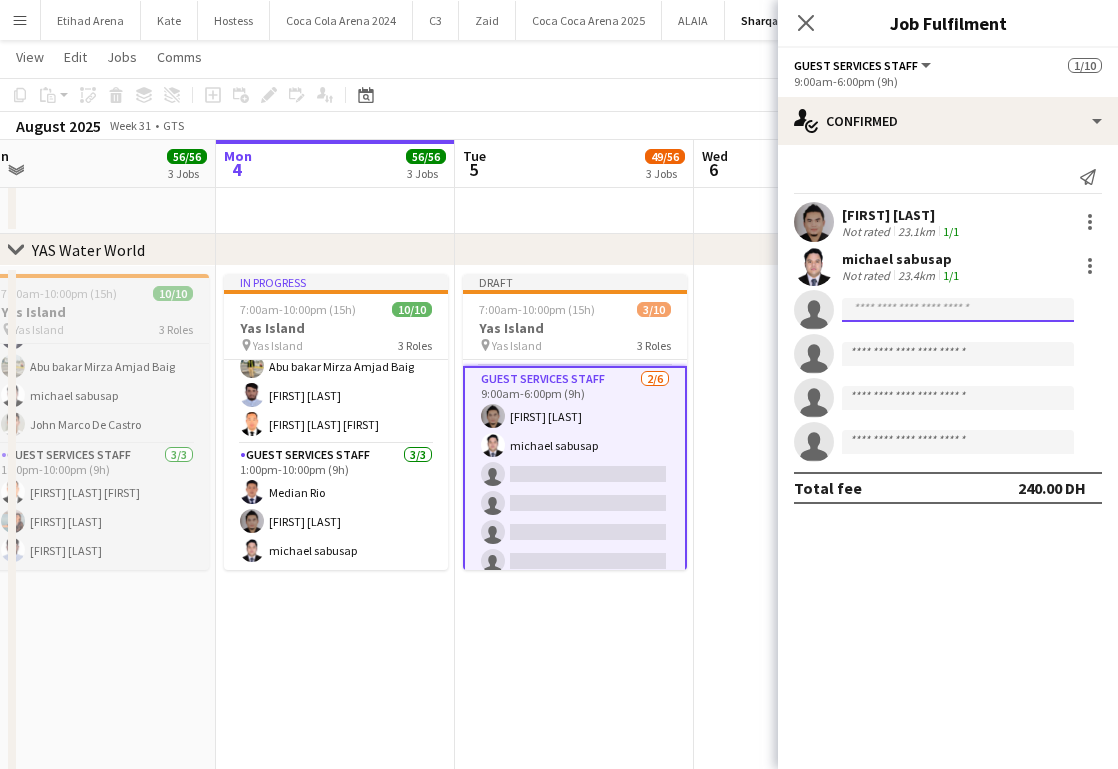 paste on "**********" 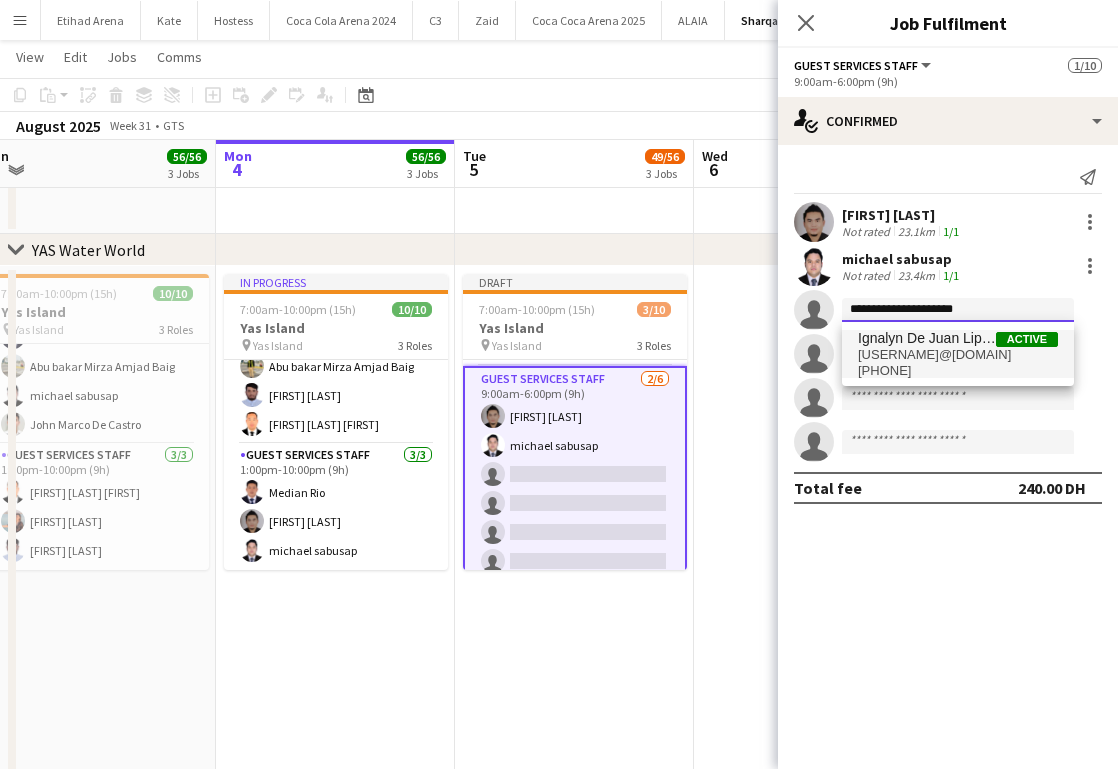 type on "**********" 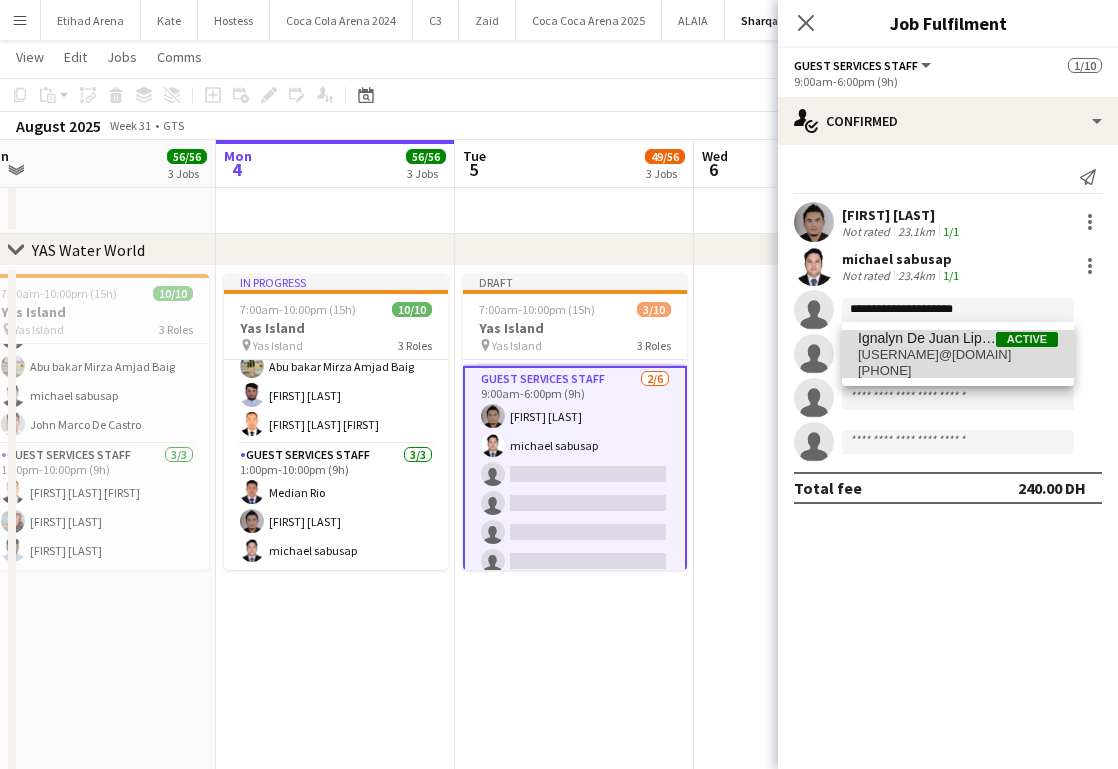click on "[USERNAME]@[DOMAIN]" at bounding box center (958, 355) 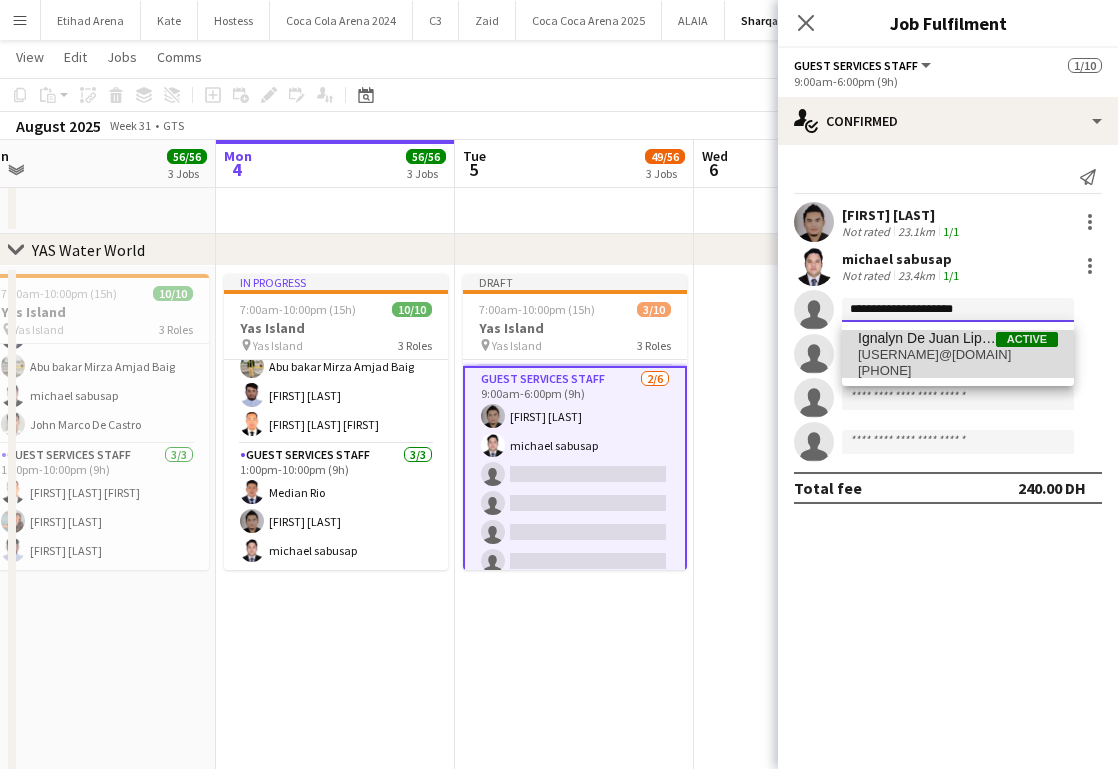 type 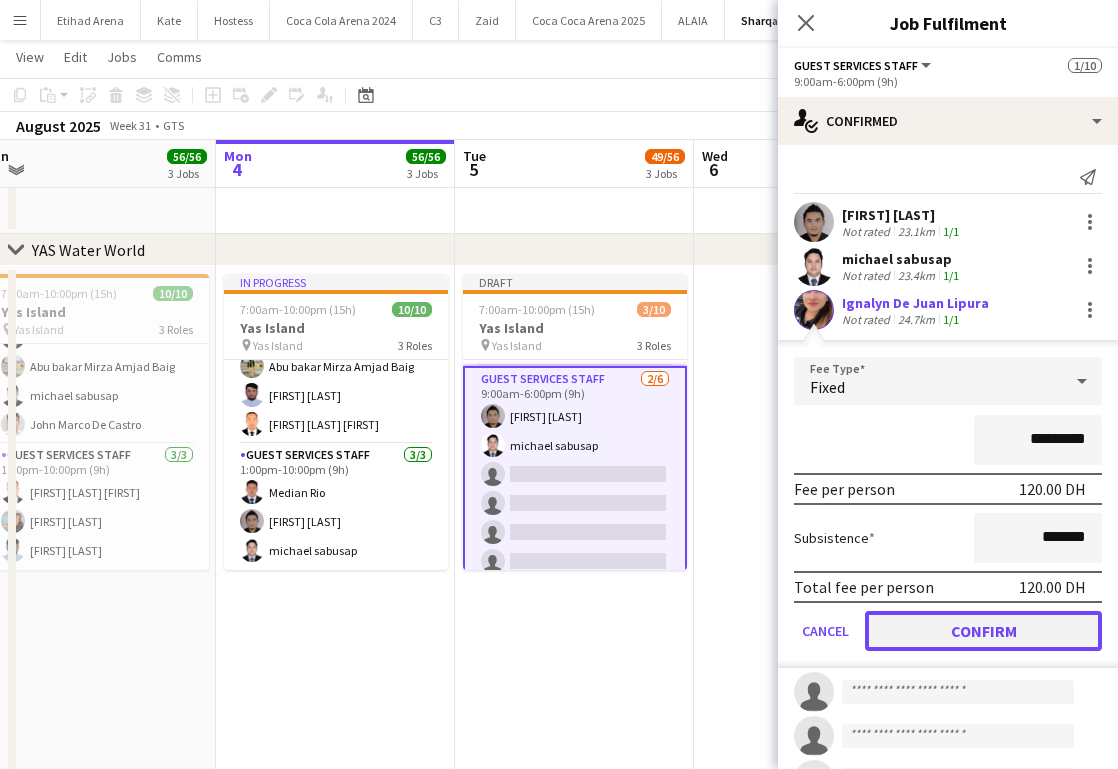 click on "Confirm" at bounding box center (983, 631) 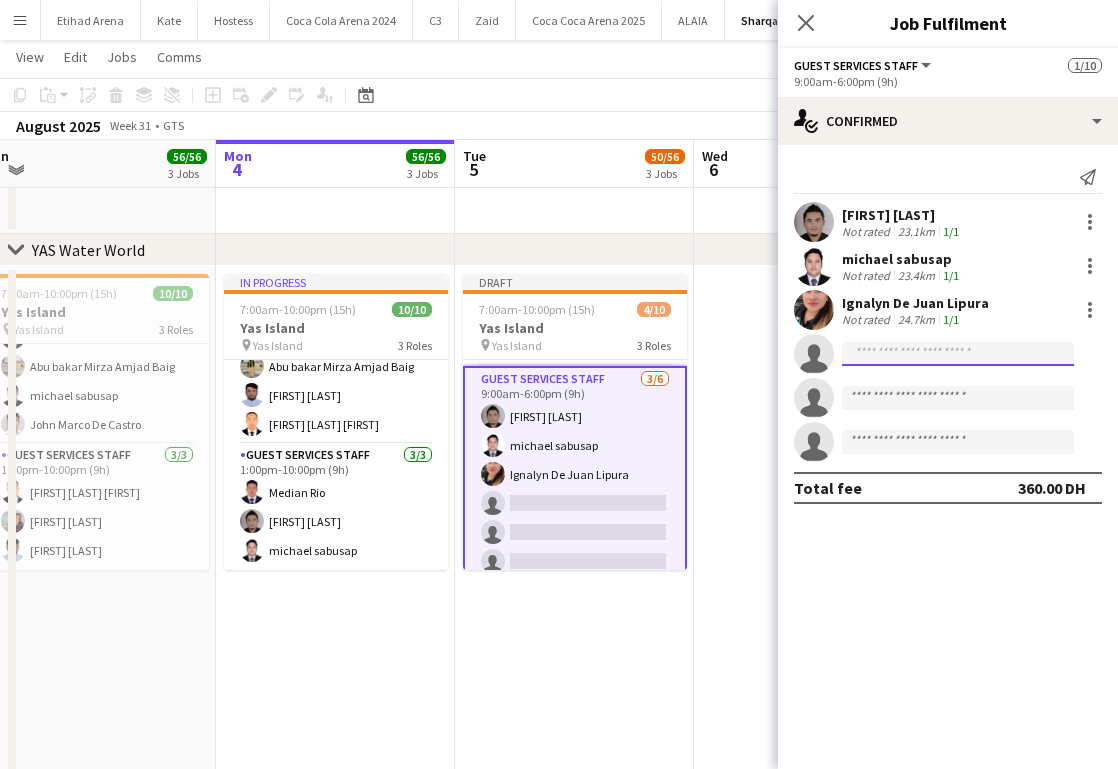 click 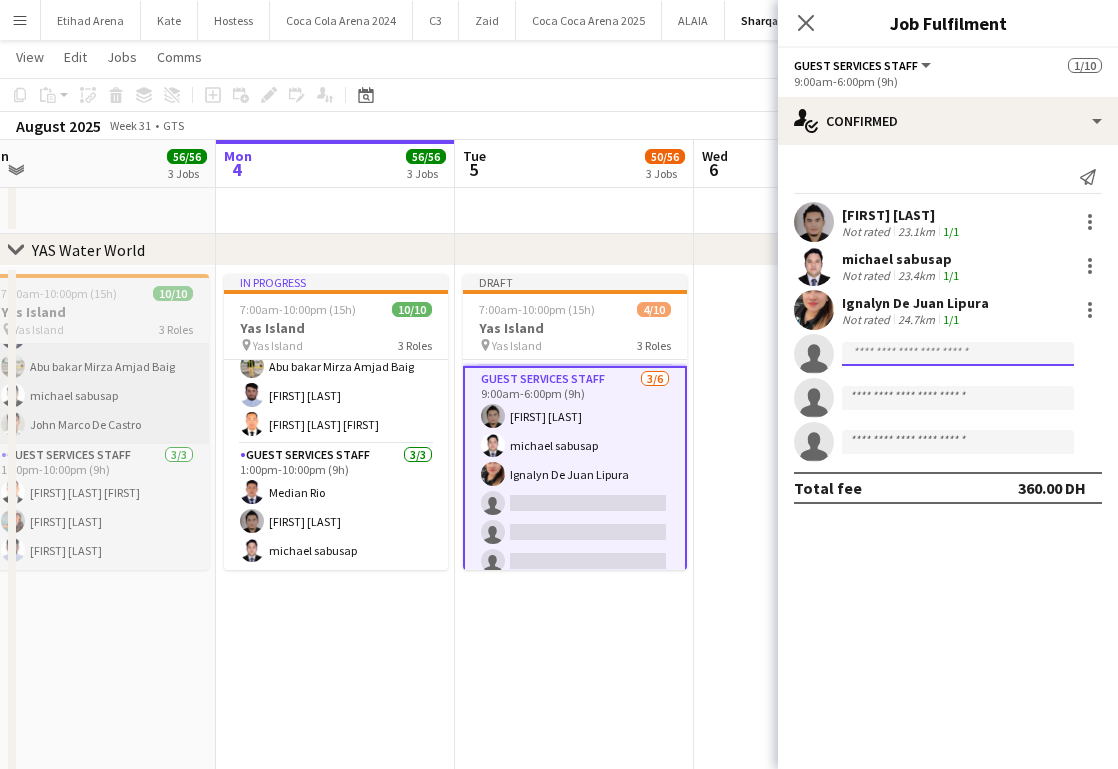 paste on "**********" 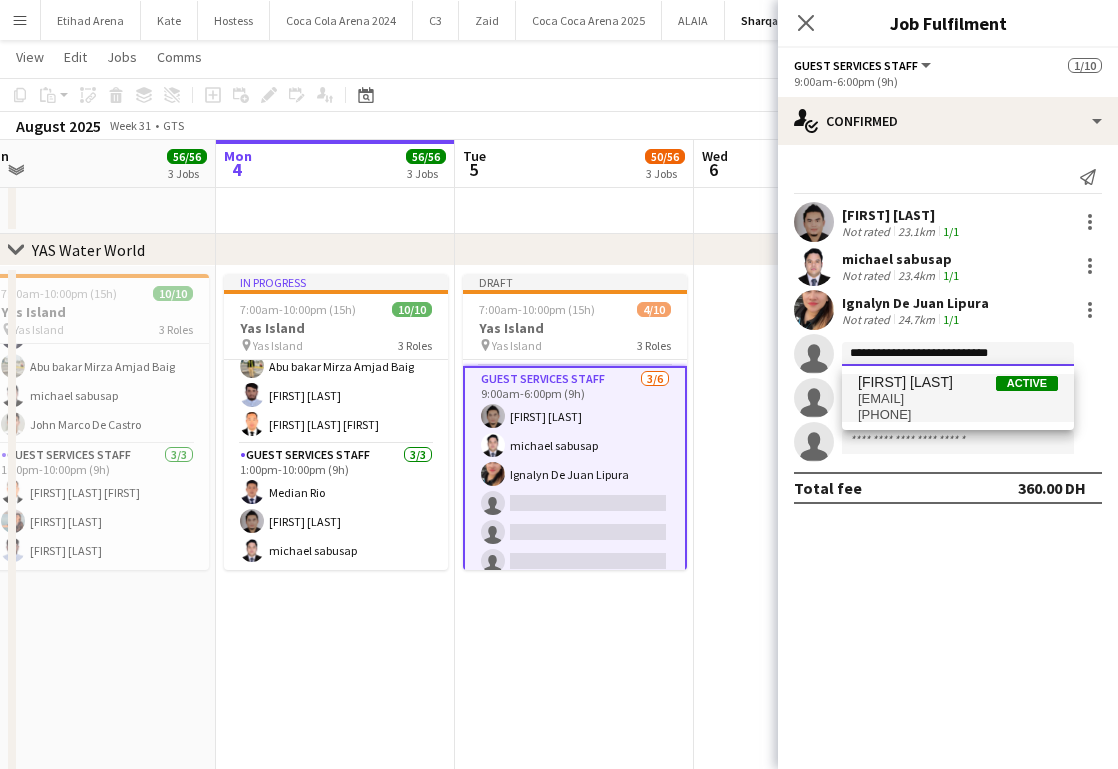 type on "**********" 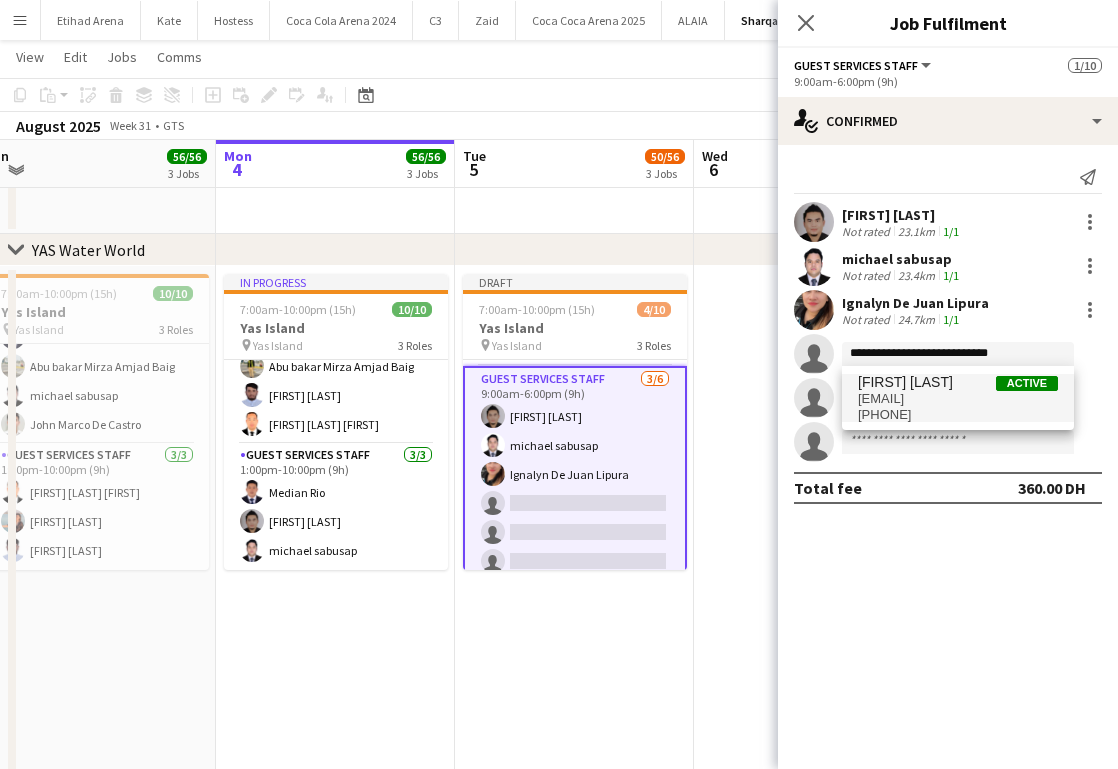click on "[EMAIL]" at bounding box center (958, 399) 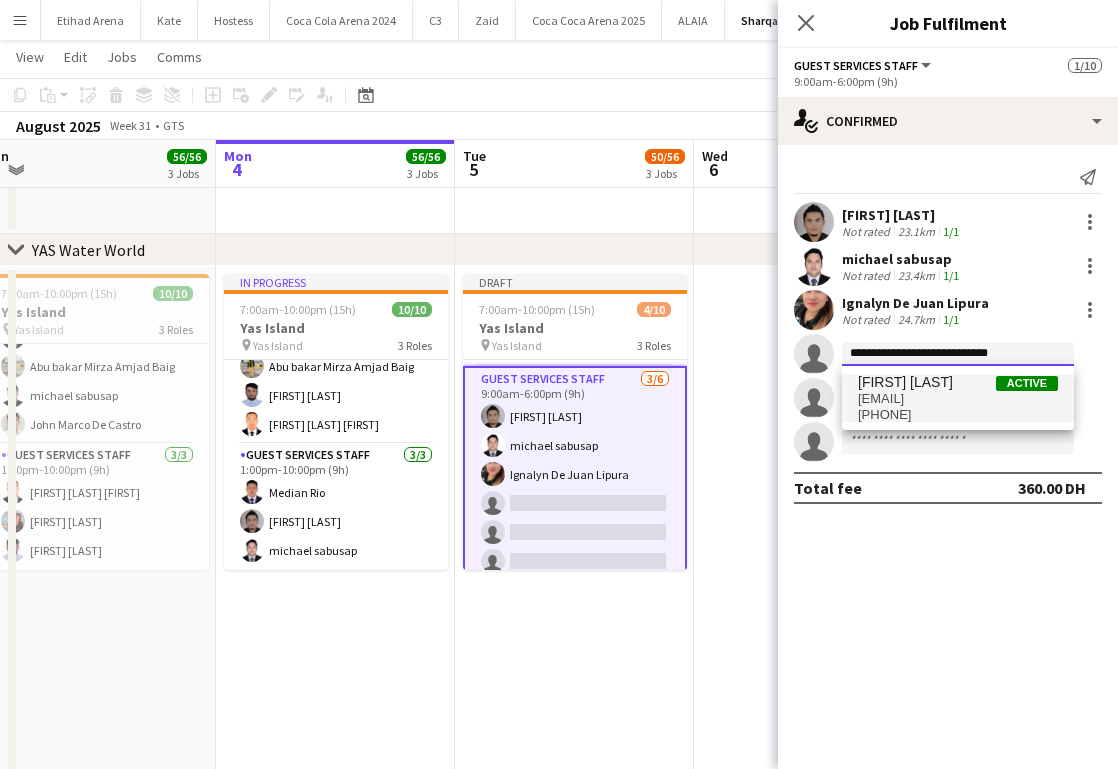 type 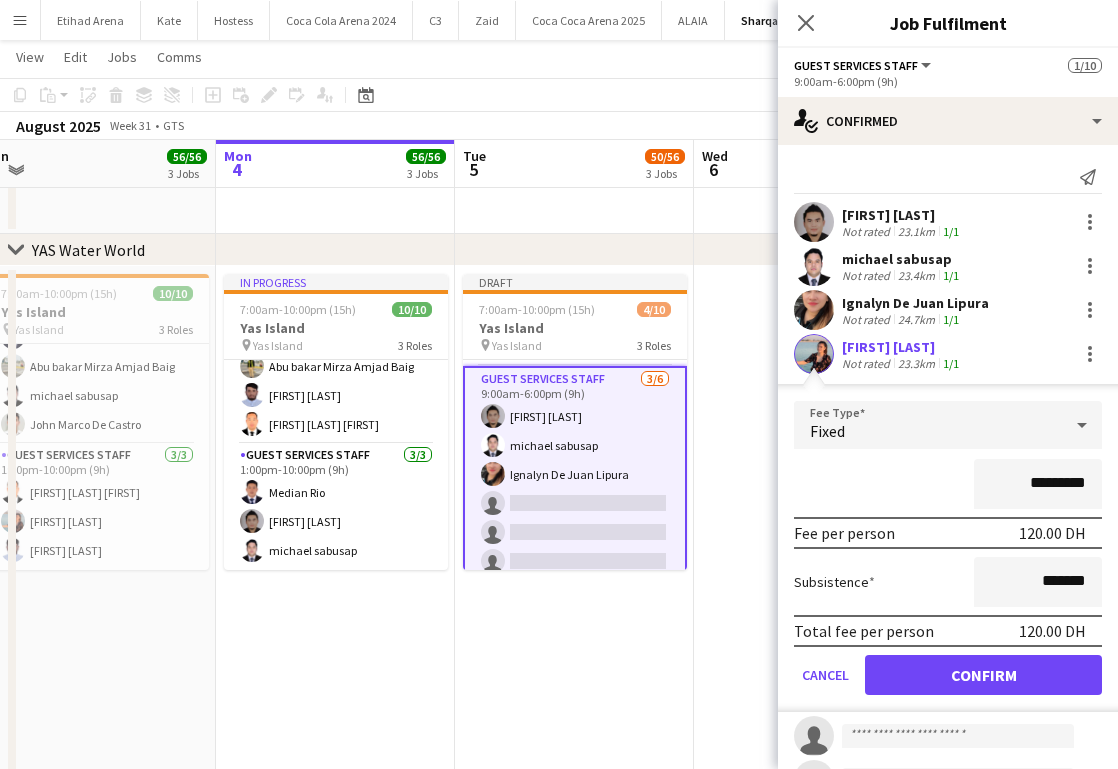 click on "Fee Type  Fixed *********  Fee per person   120.00 DH   Subsistence  *******  Total fee per person   120.00 DH   Cancel   Confirm" at bounding box center [948, 556] 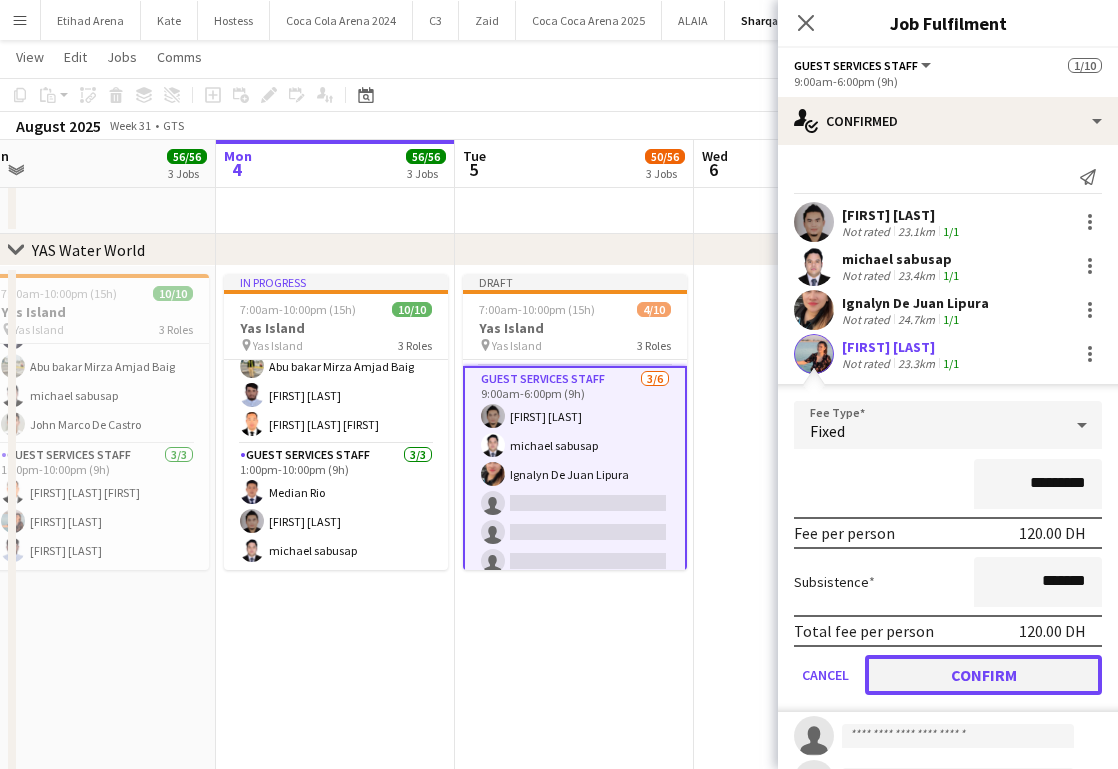 click on "Confirm" at bounding box center [983, 675] 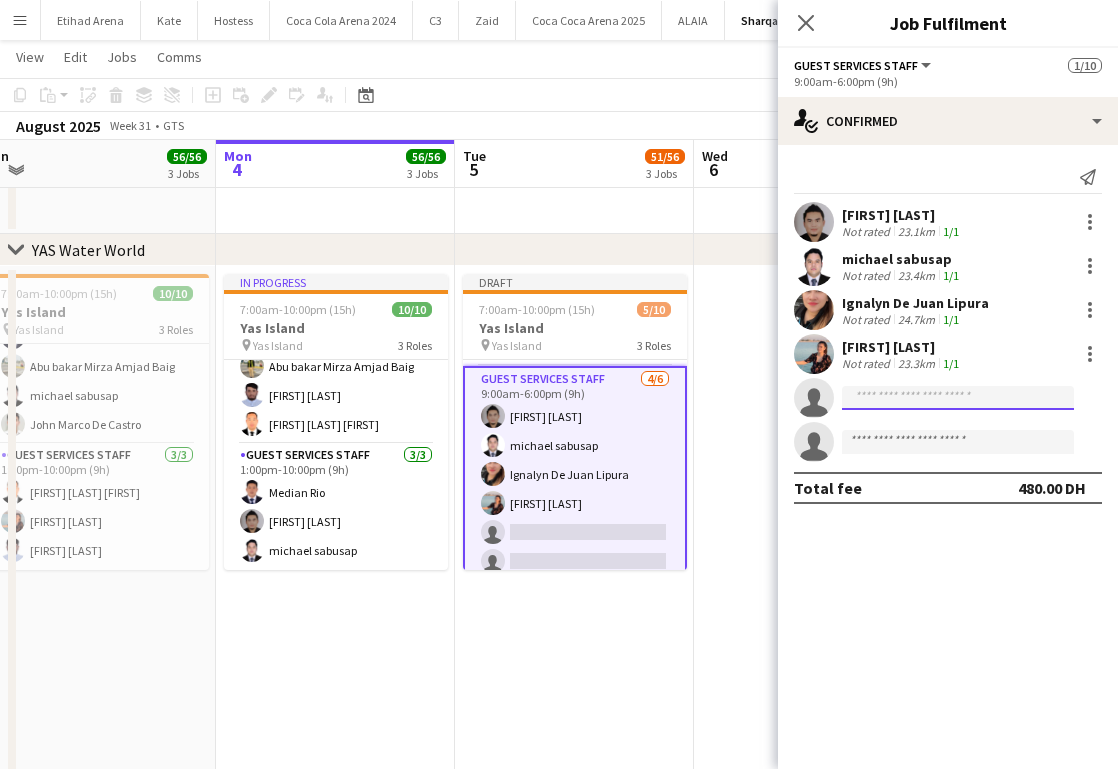 click 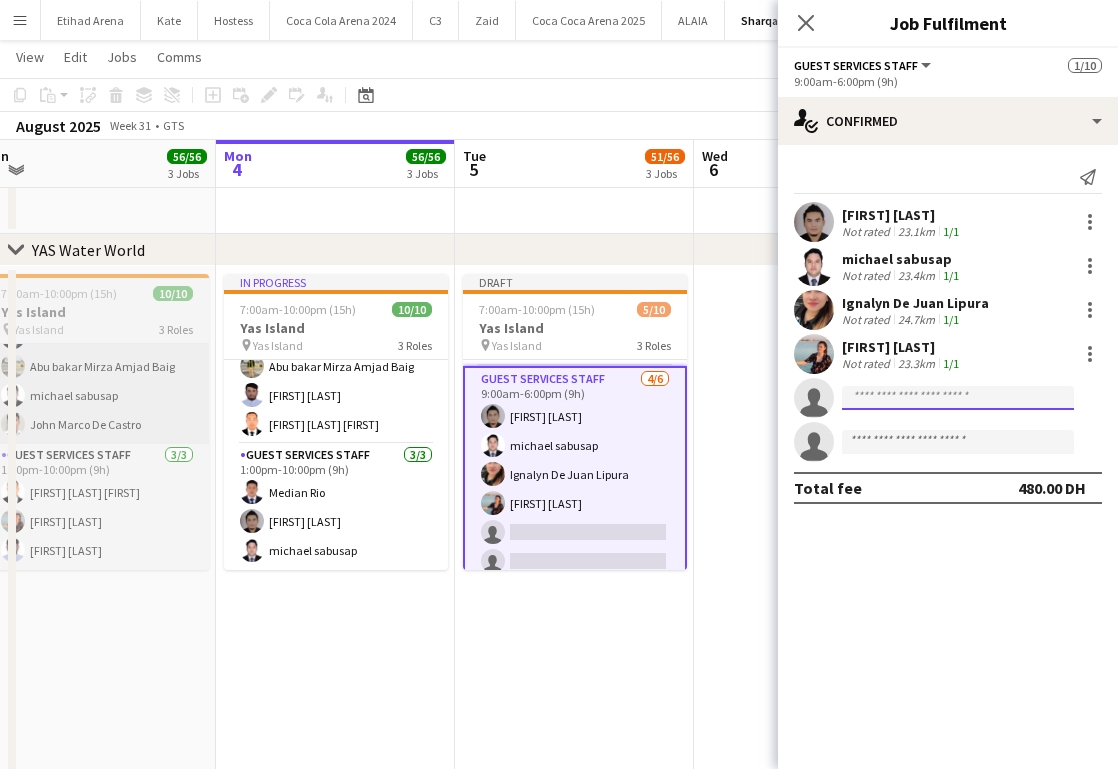 paste on "**********" 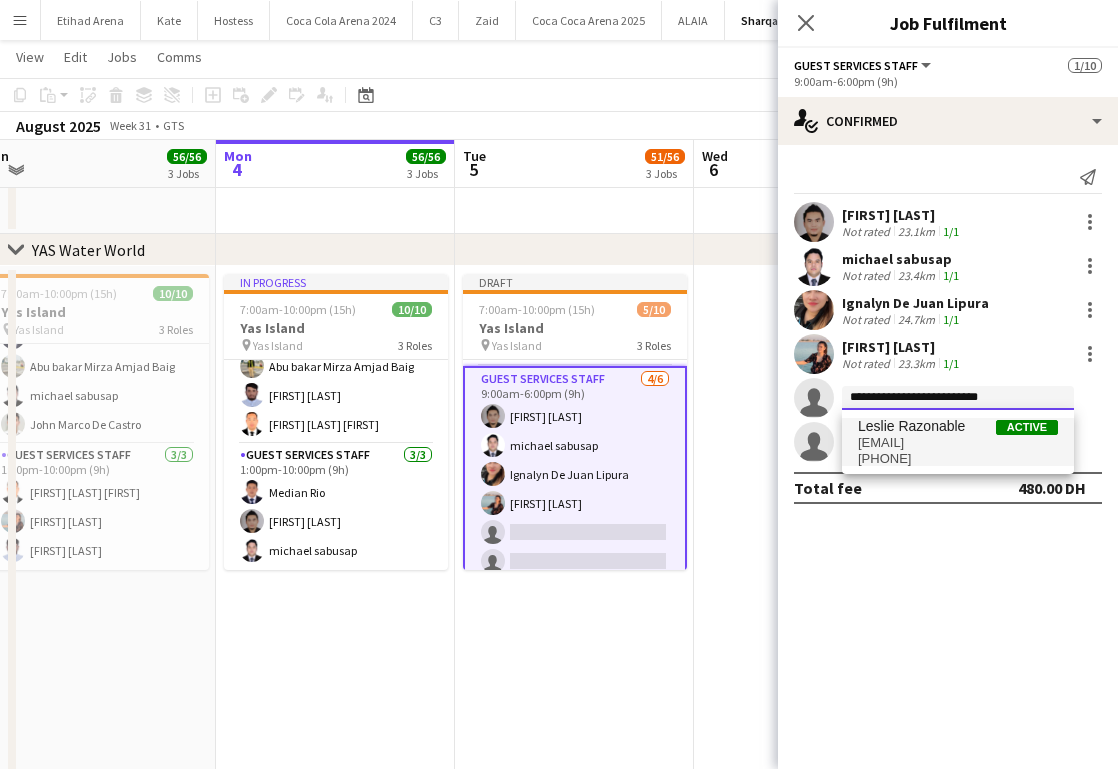 type on "**********" 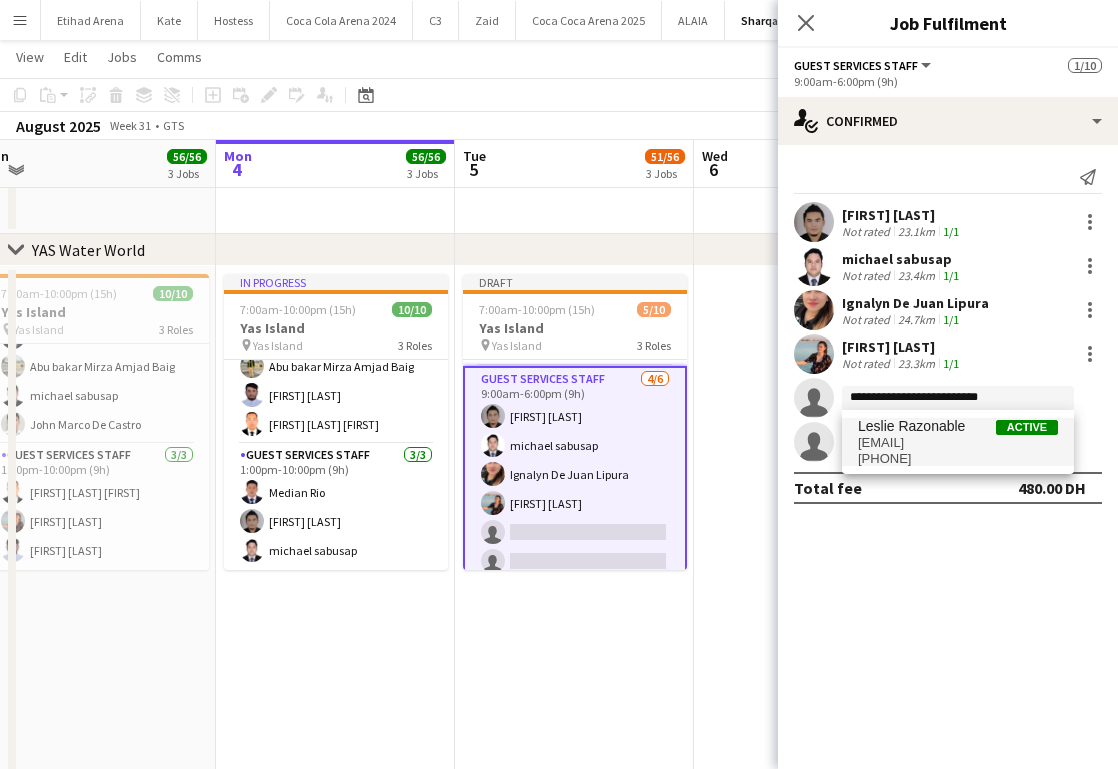 click on "[PHONE]" at bounding box center (958, 459) 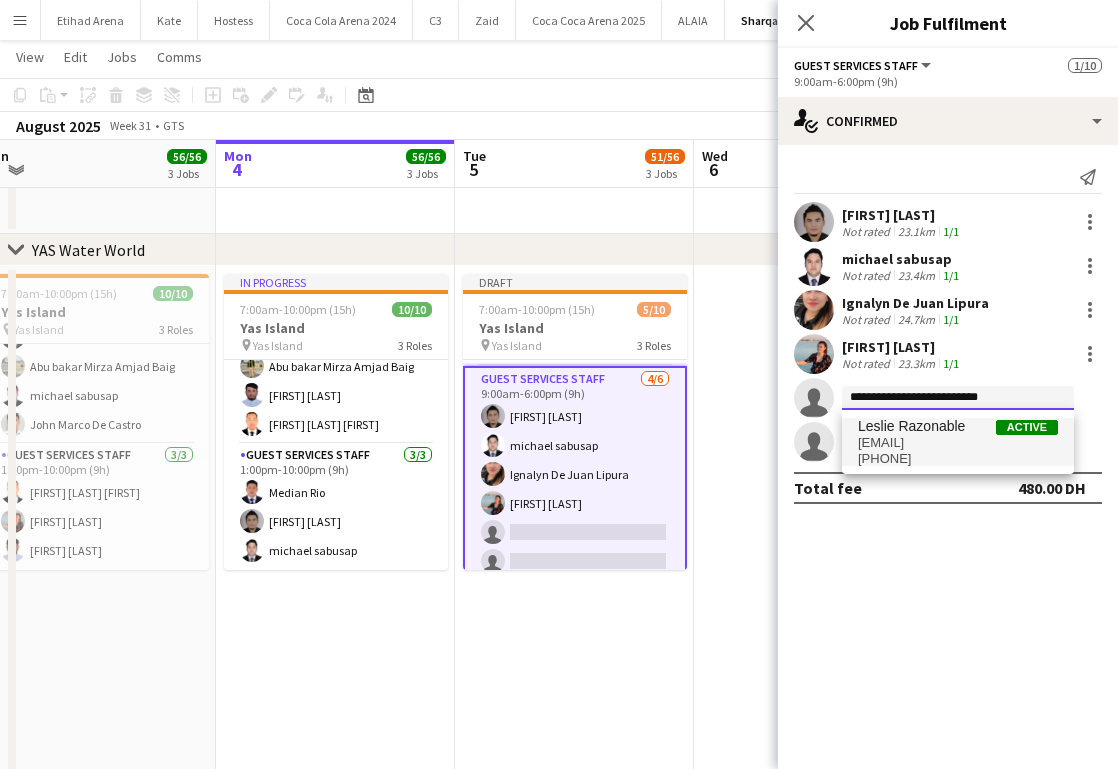 type 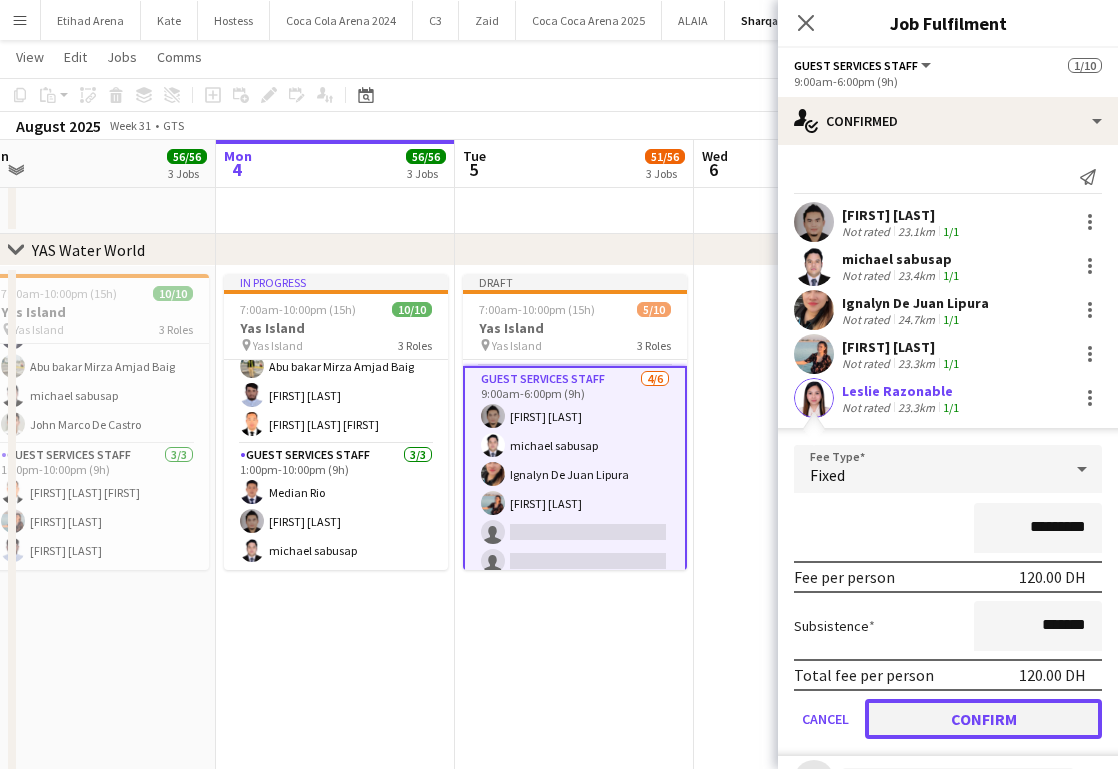 click on "Confirm" at bounding box center (983, 719) 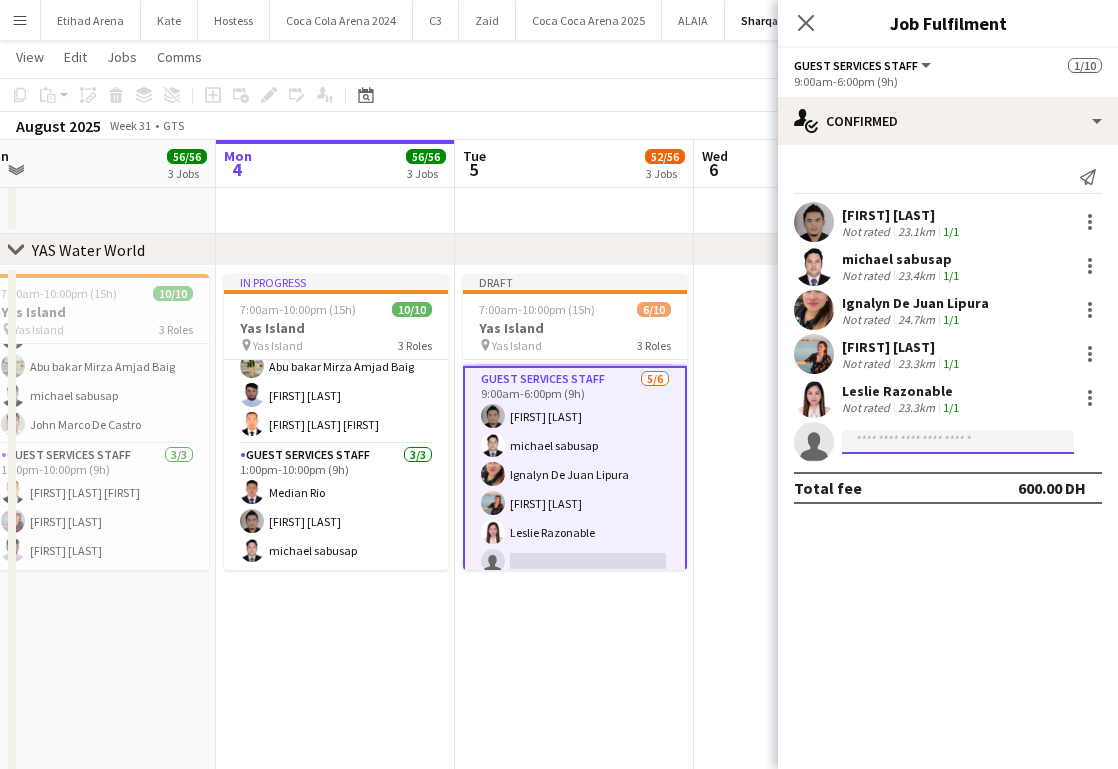 click 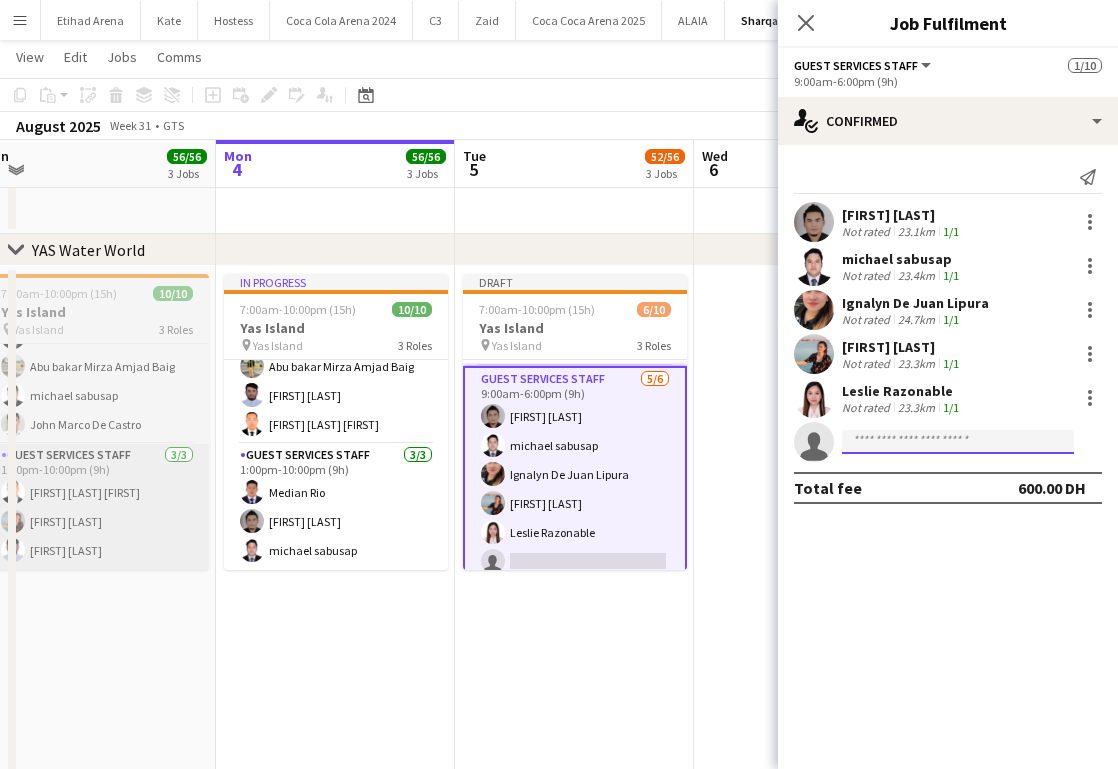 paste on "**********" 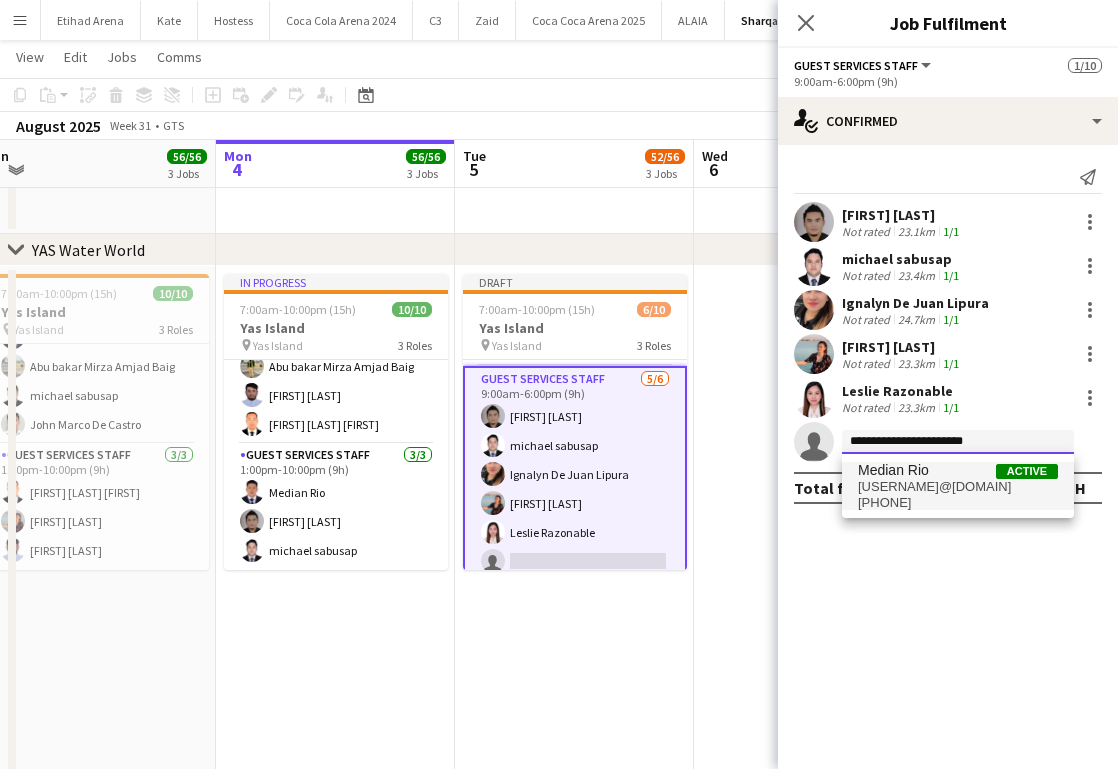 type on "**********" 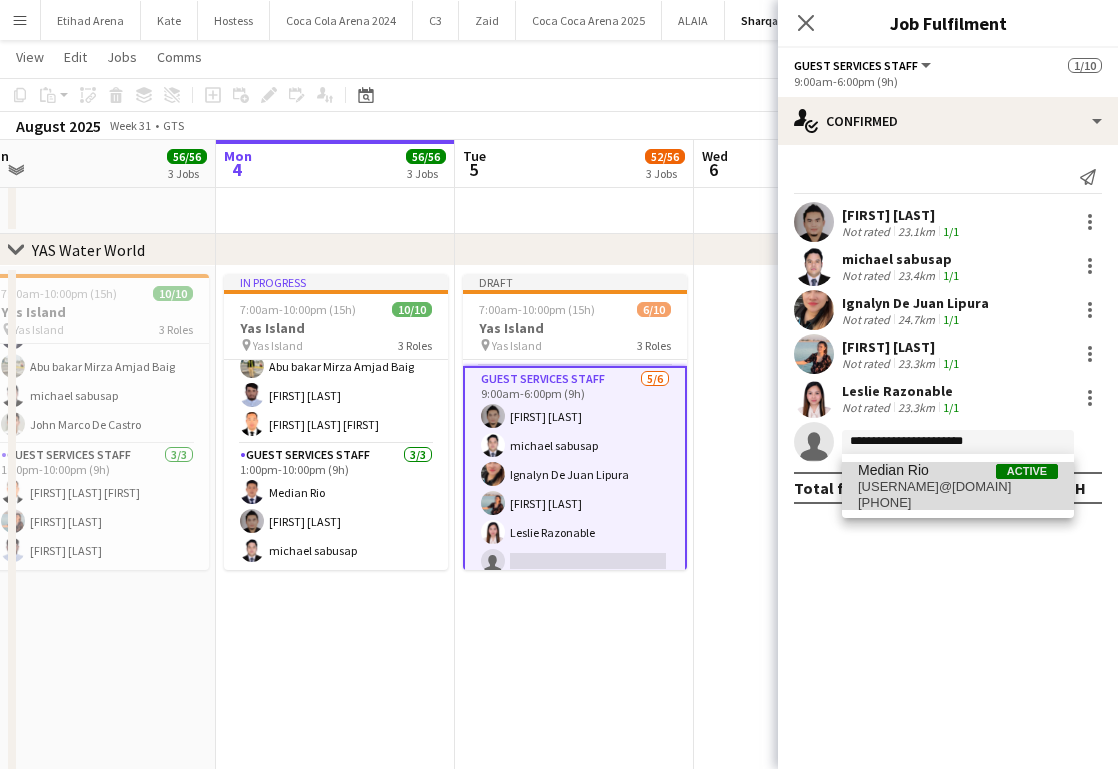 click on "[PHONE]" at bounding box center (958, 503) 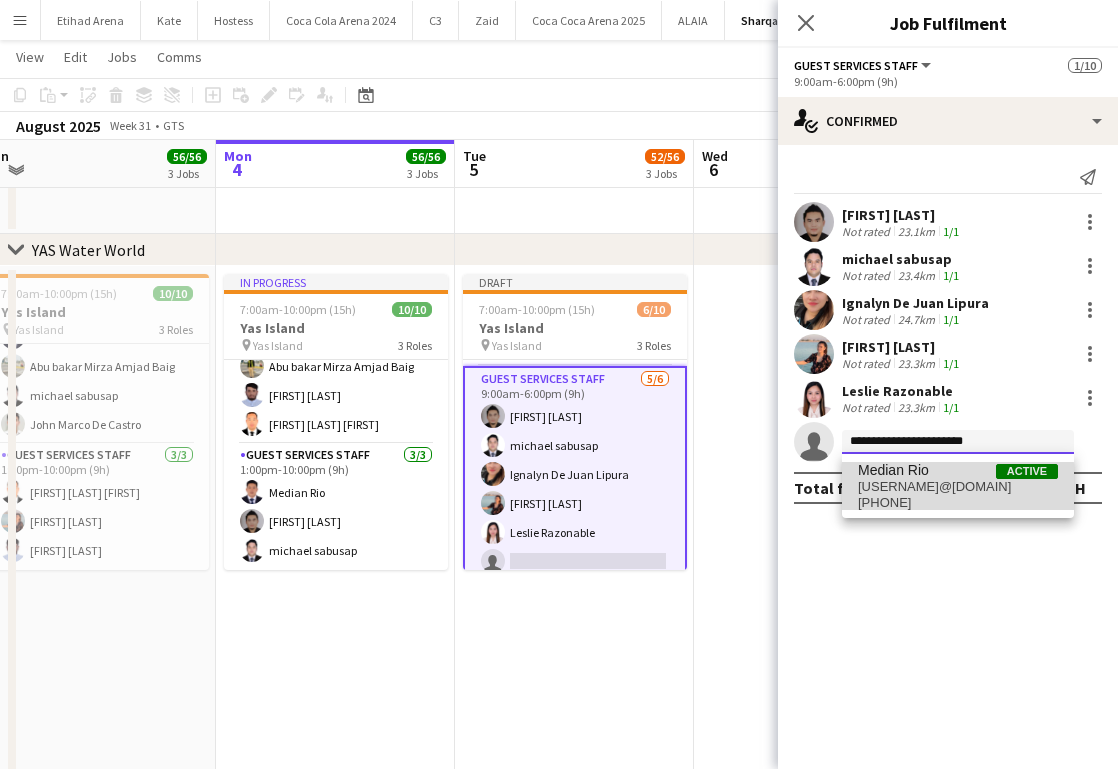 type 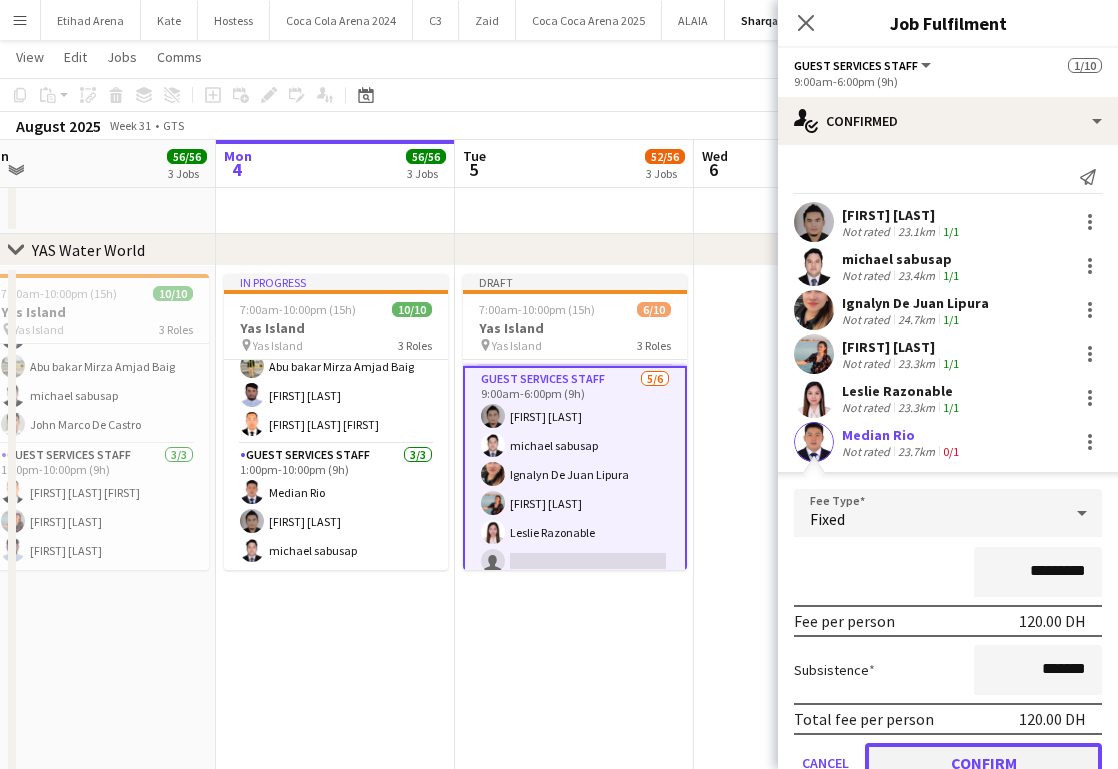 click on "Confirm" at bounding box center (983, 763) 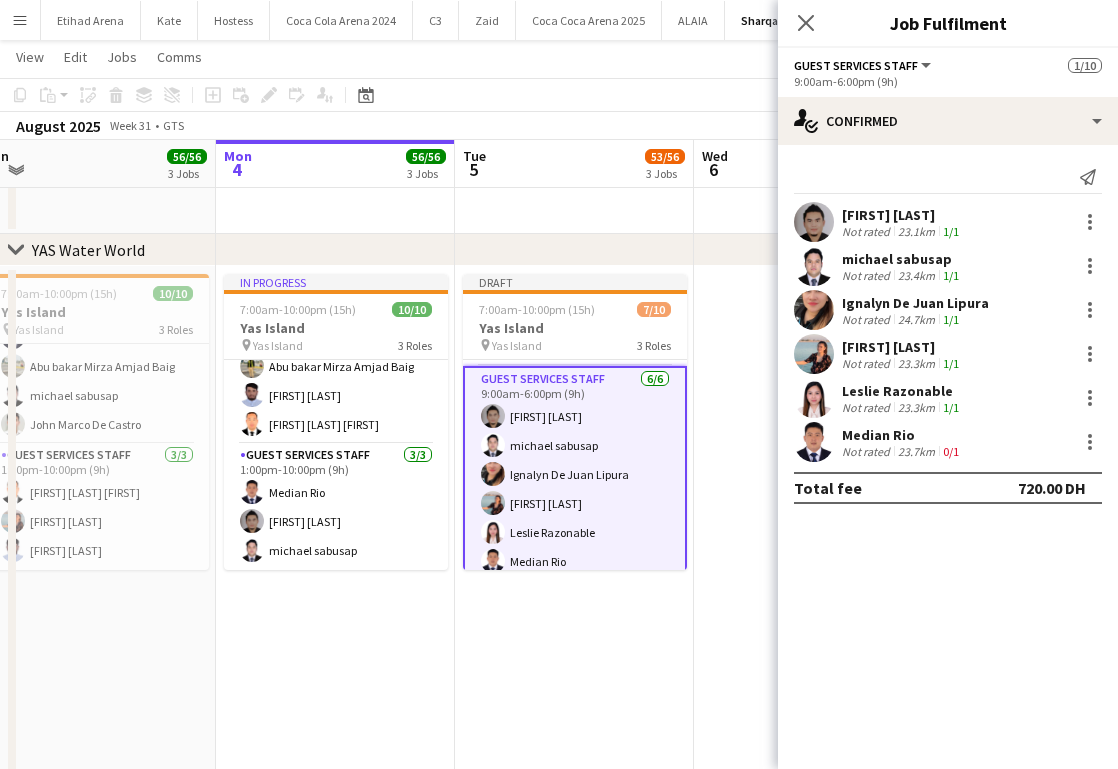 scroll, scrollTop: 201, scrollLeft: 0, axis: vertical 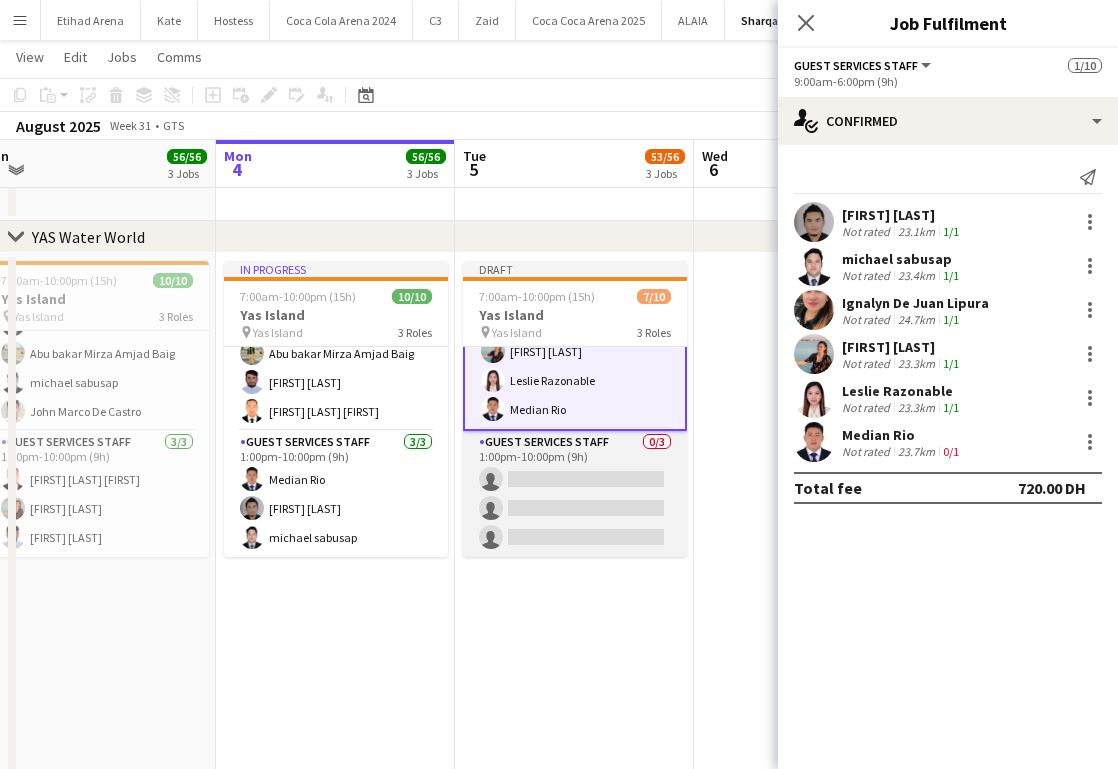 click on "Guest Services Staff   0/3   1:00pm-10:00pm (9h)
single-neutral-actions
single-neutral-actions
single-neutral-actions" at bounding box center [575, 494] 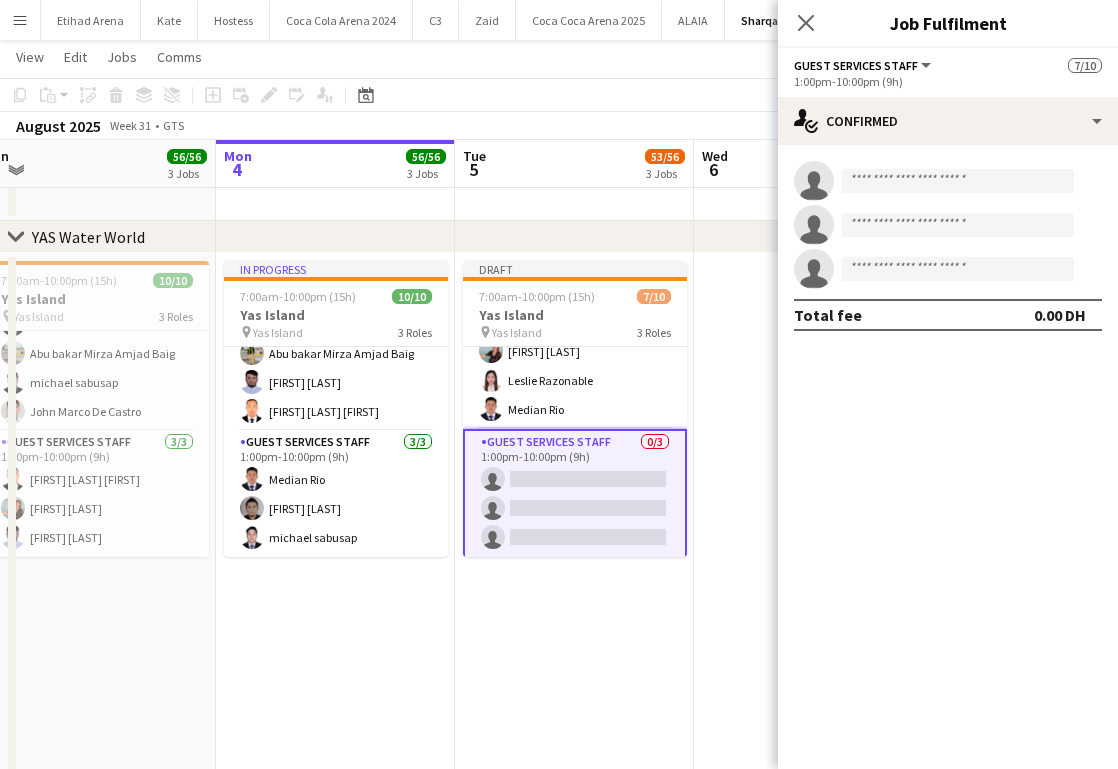 click on "single-neutral-actions" at bounding box center (948, 181) 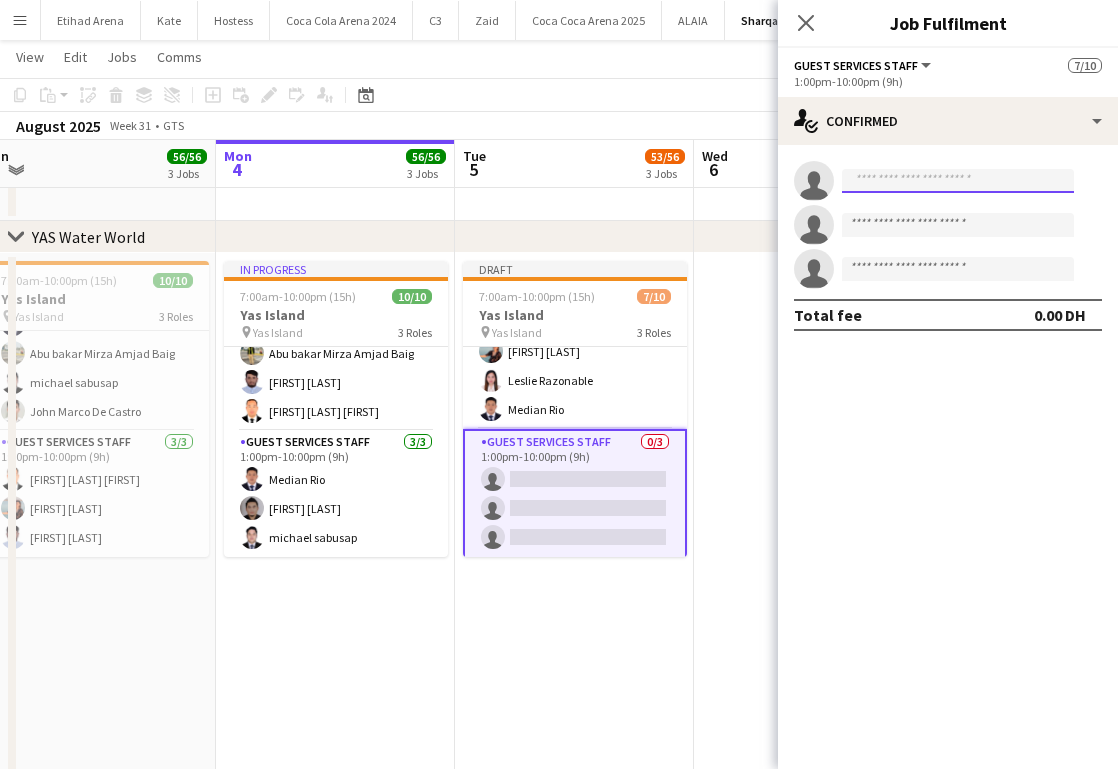 click at bounding box center (958, 181) 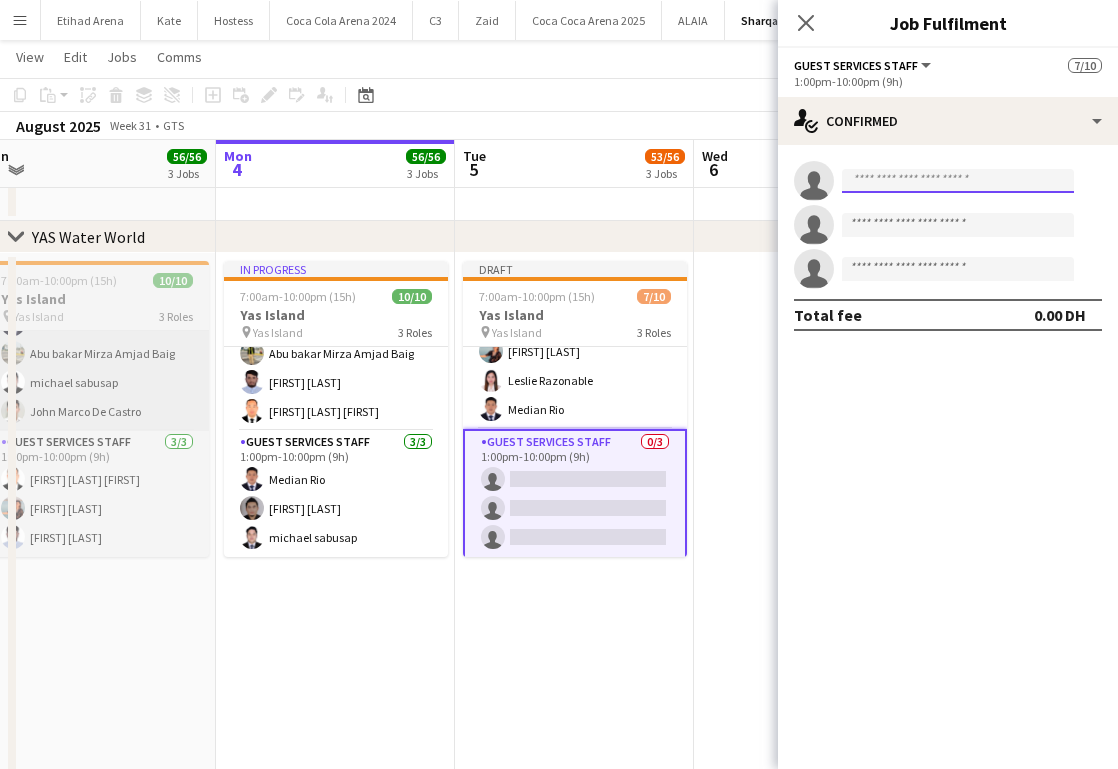 paste on "**********" 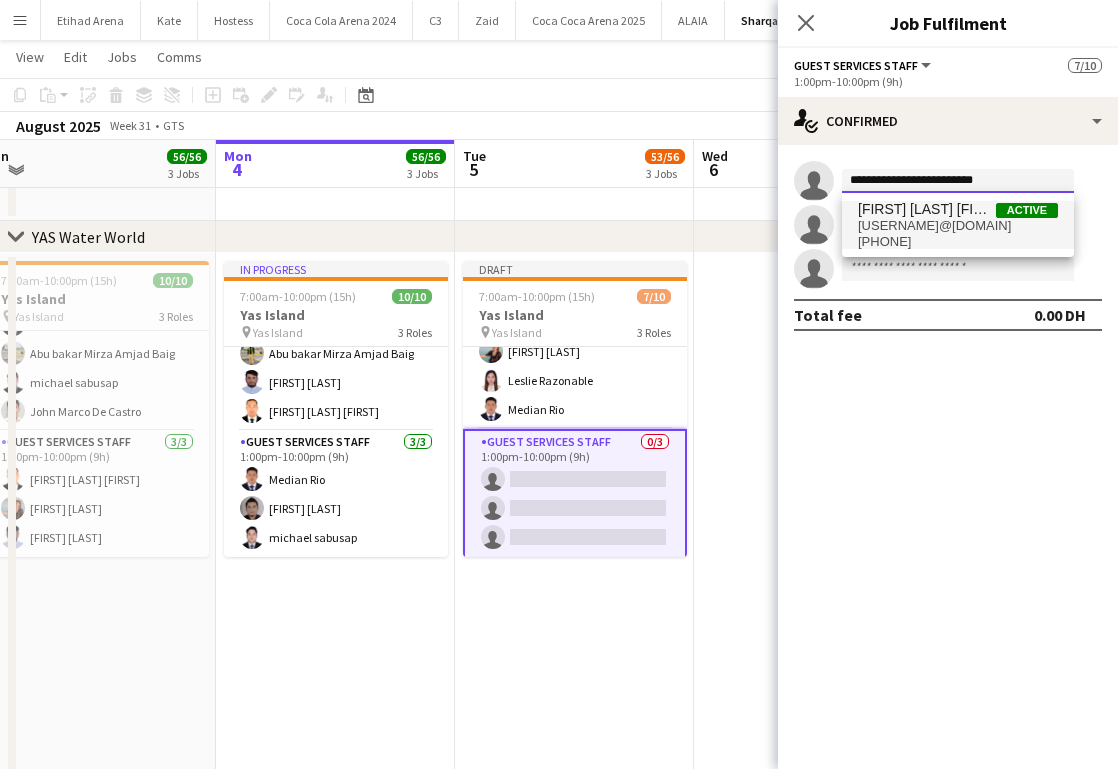 type on "**********" 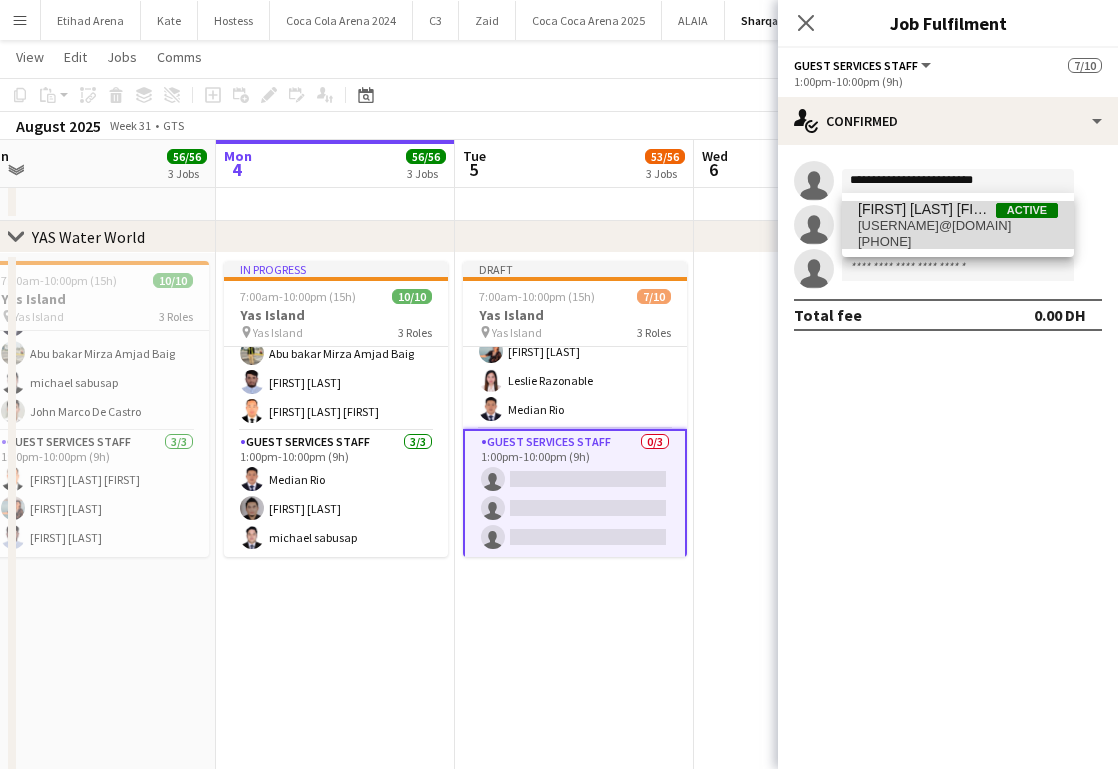 click on "[PHONE]" at bounding box center [958, 242] 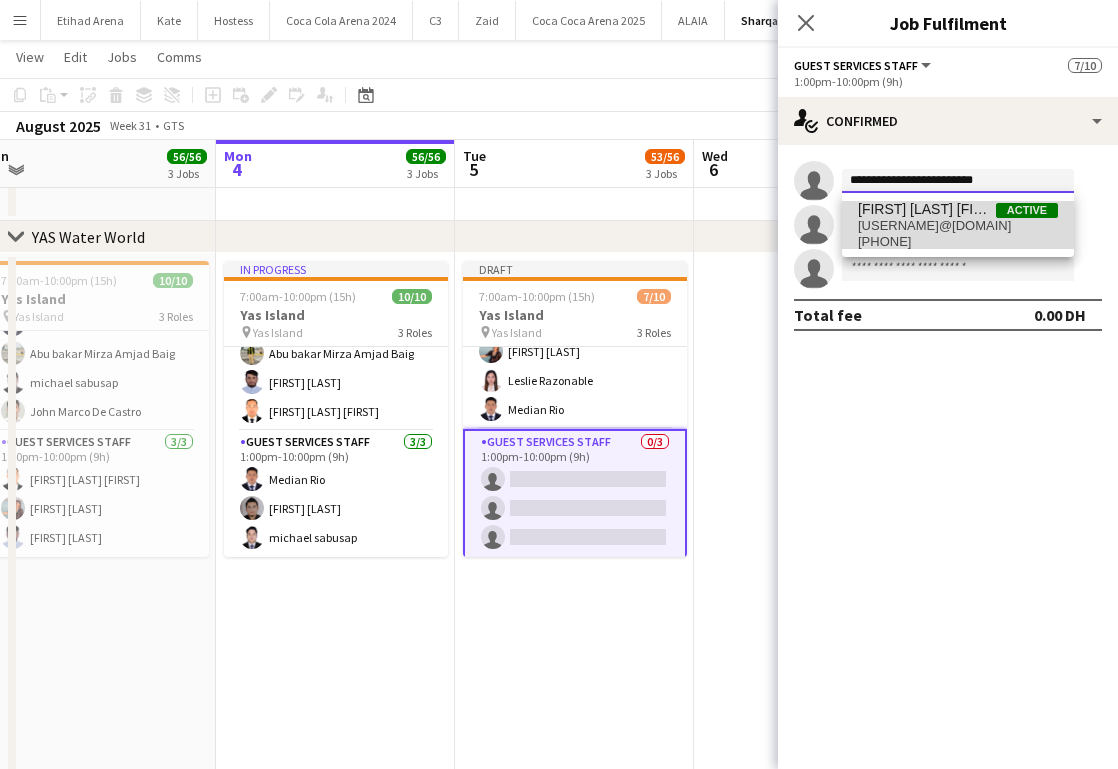 type 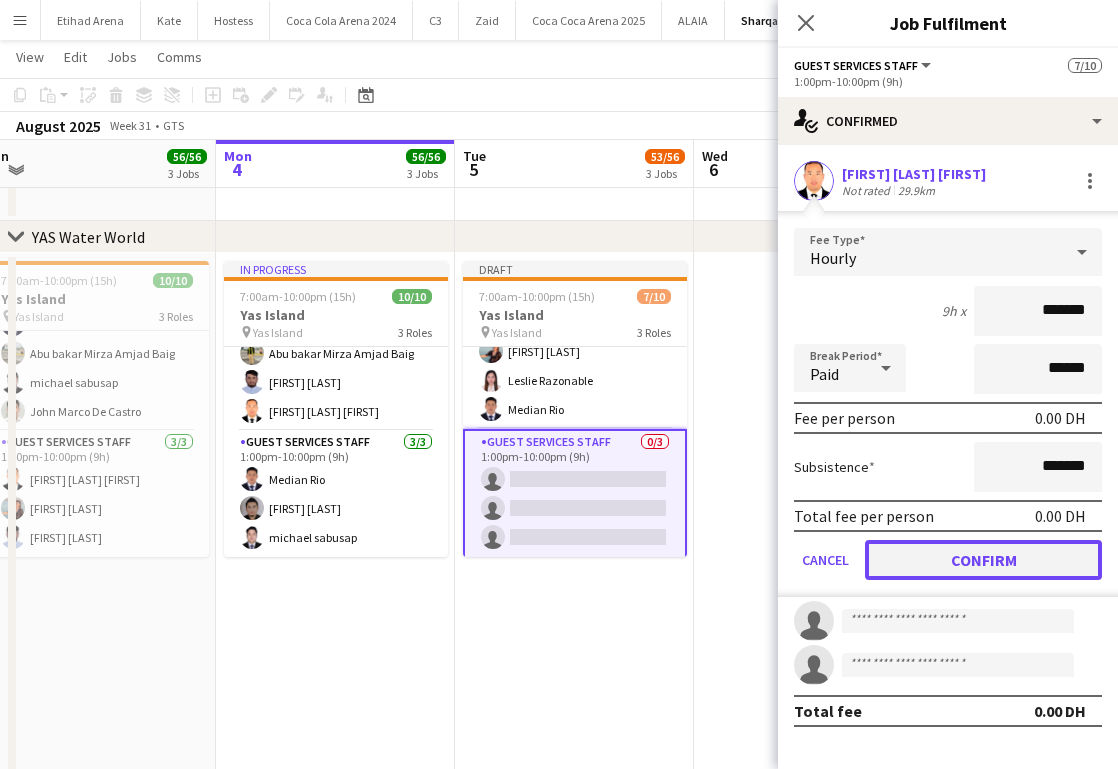 click on "Confirm" at bounding box center [983, 560] 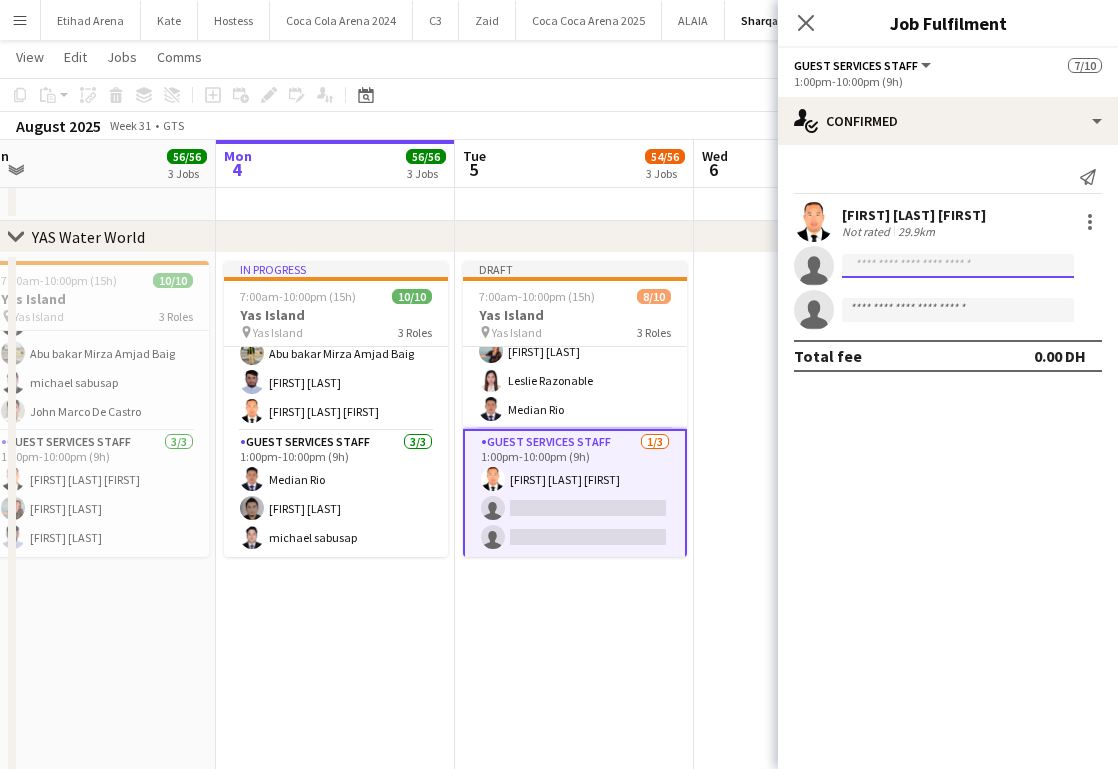 click at bounding box center [958, 310] 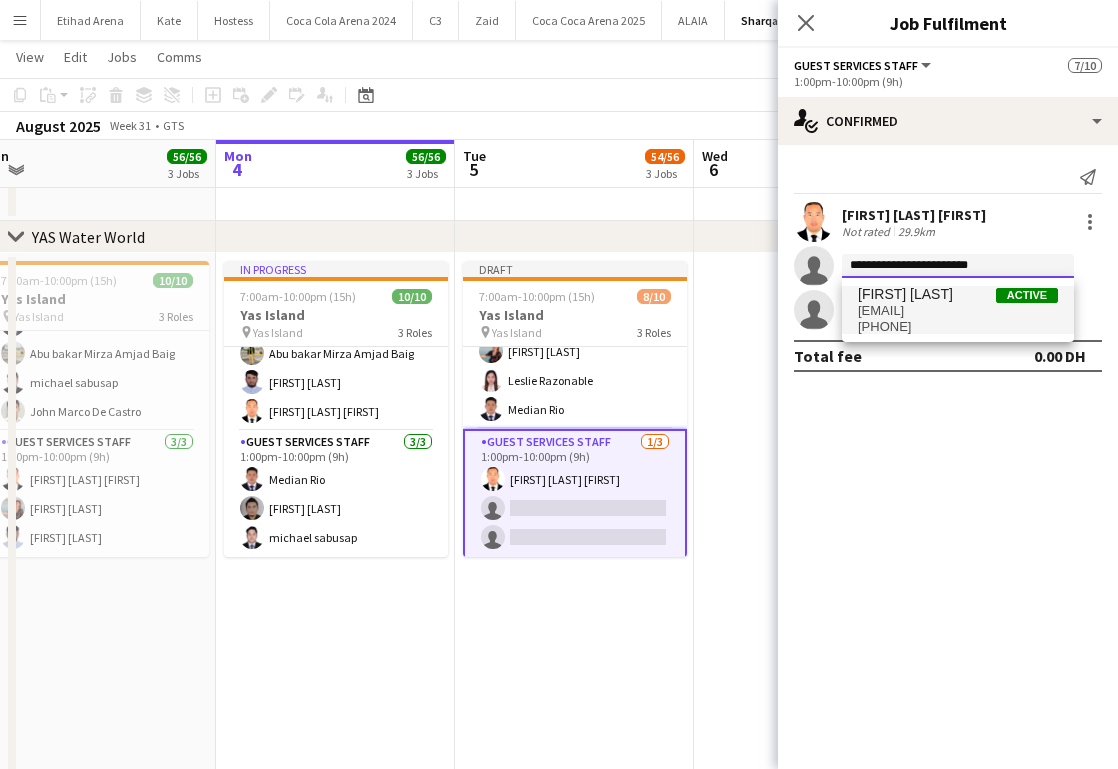 type on "**********" 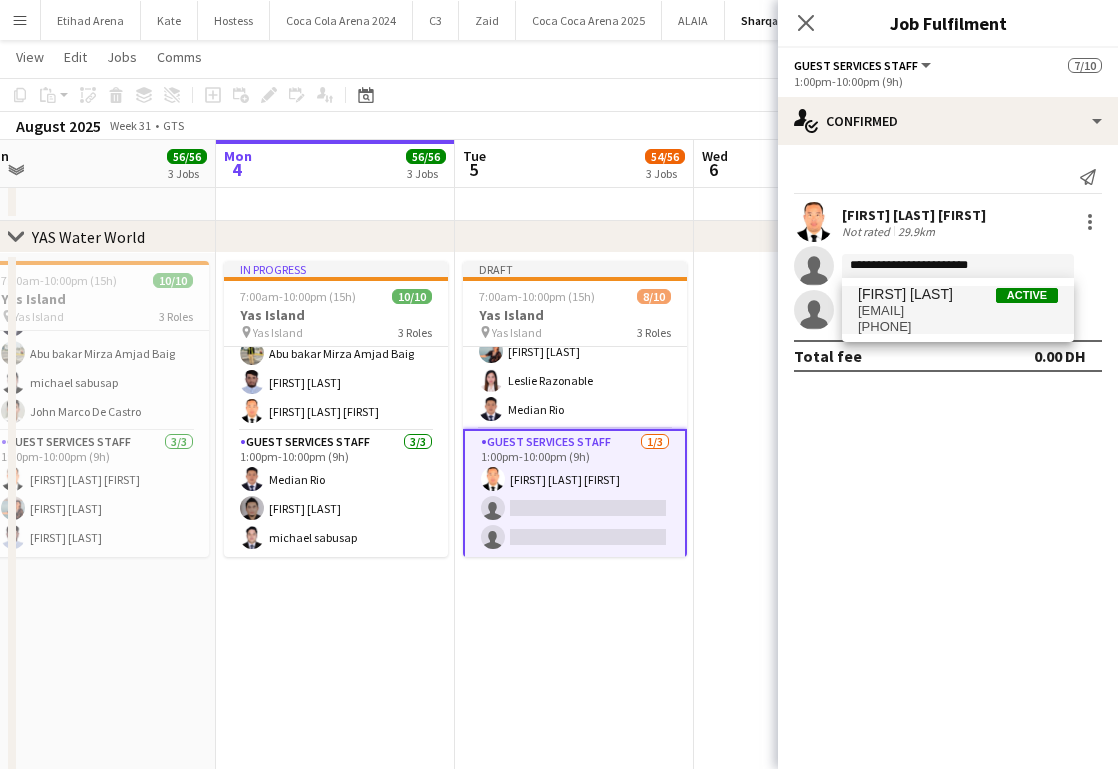 click on "[PHONE]" at bounding box center (958, 327) 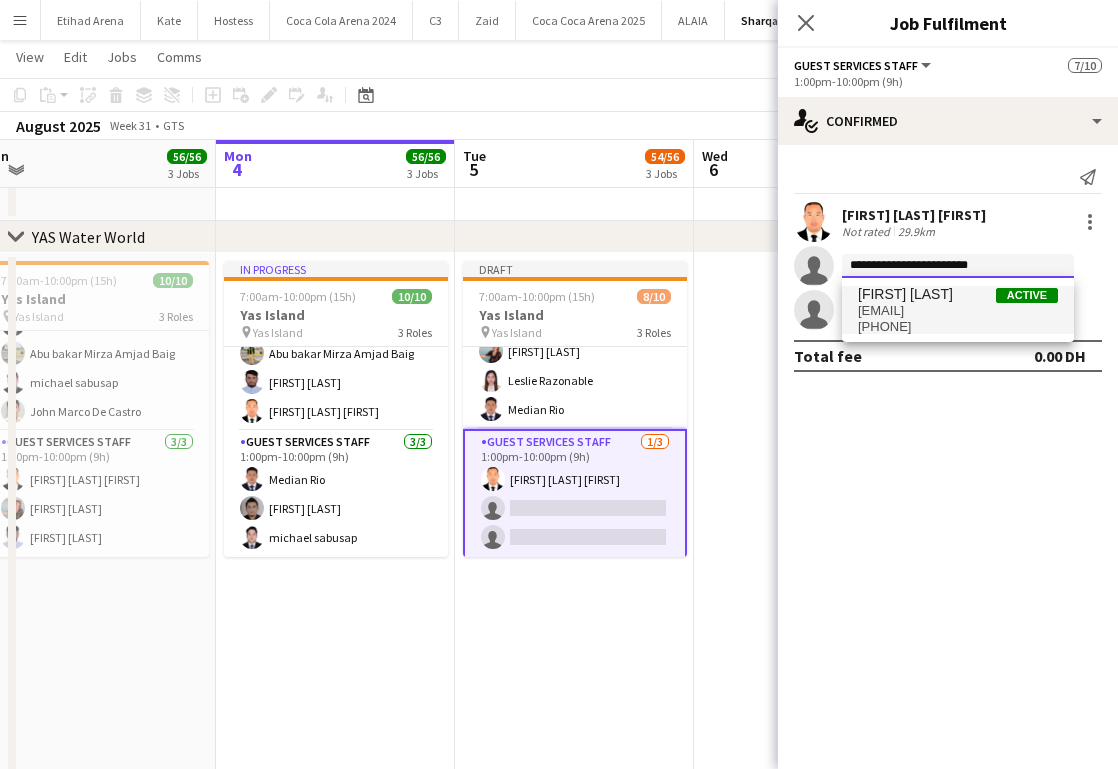 type 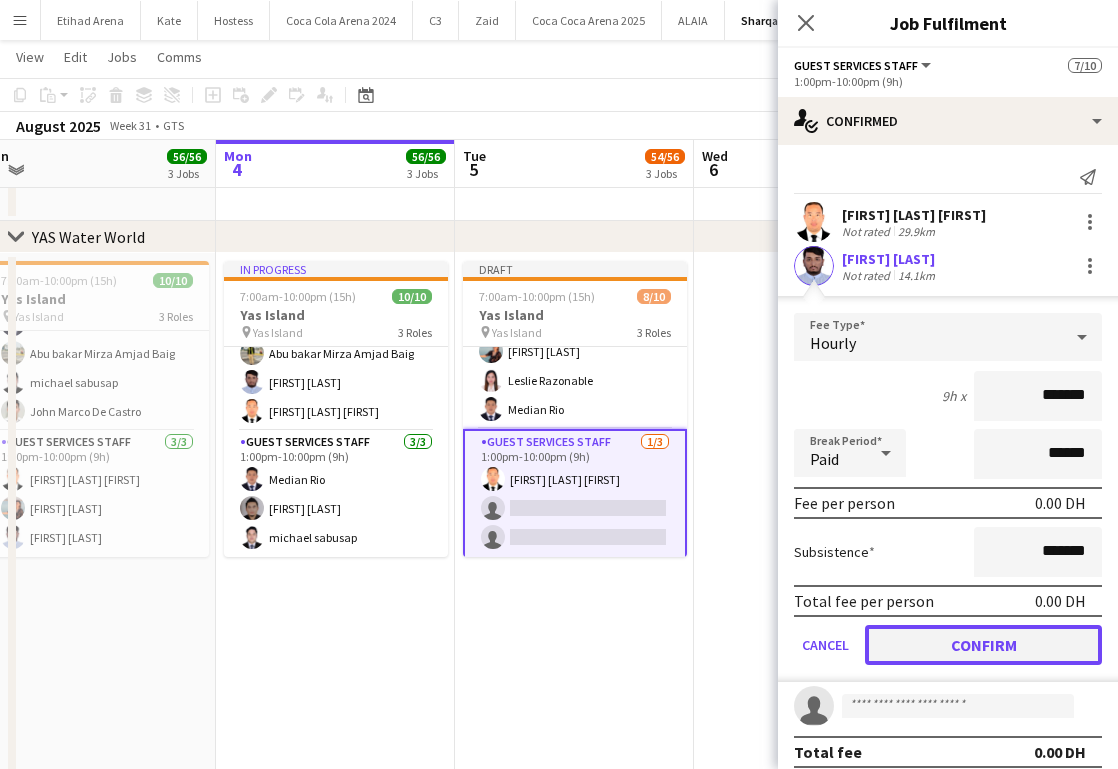 click on "Confirm" at bounding box center (983, 645) 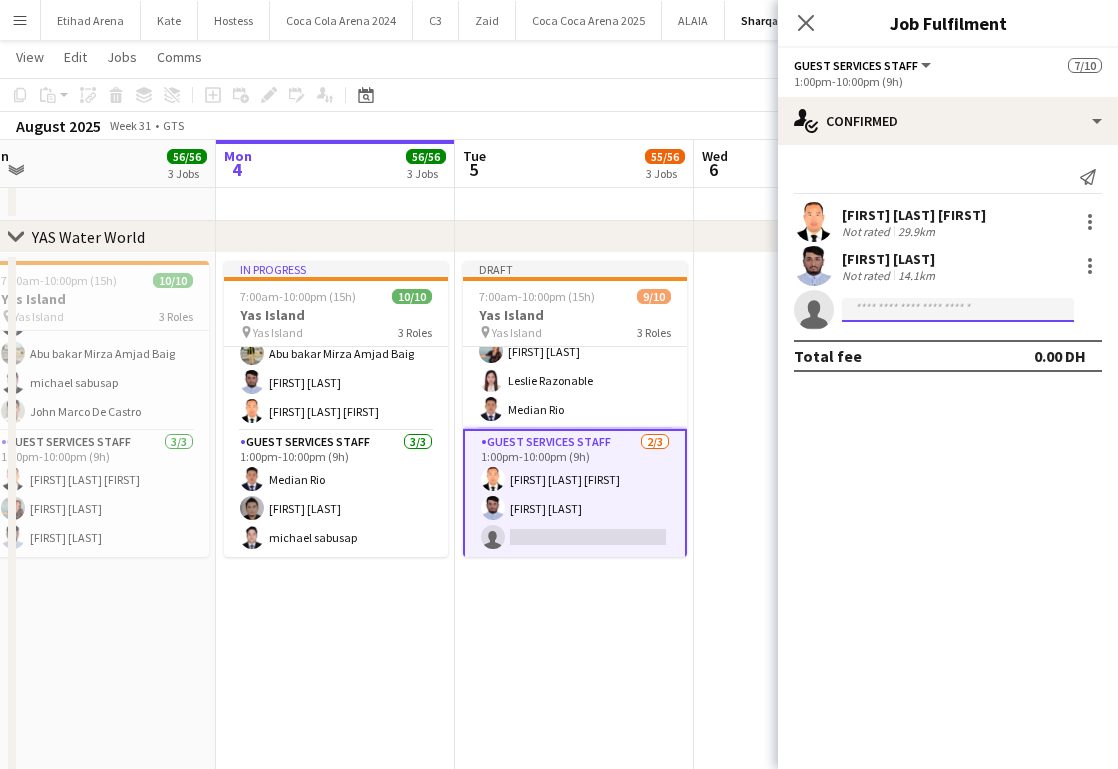 click 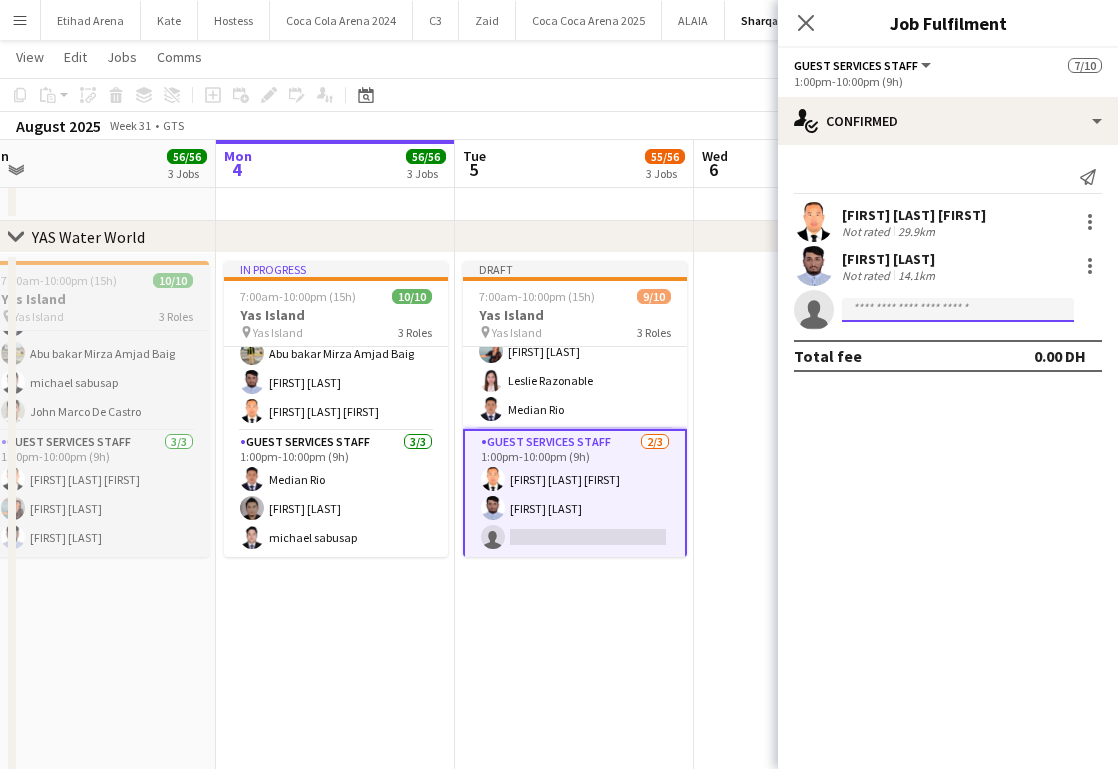 paste on "**********" 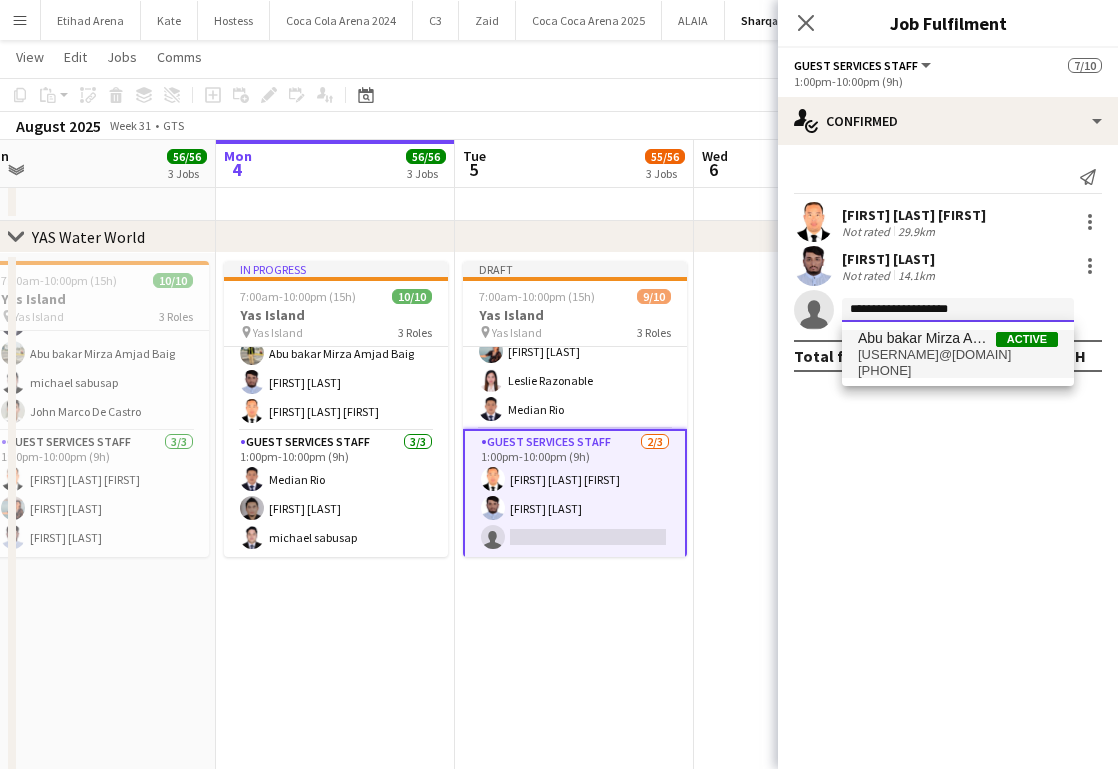 type on "**********" 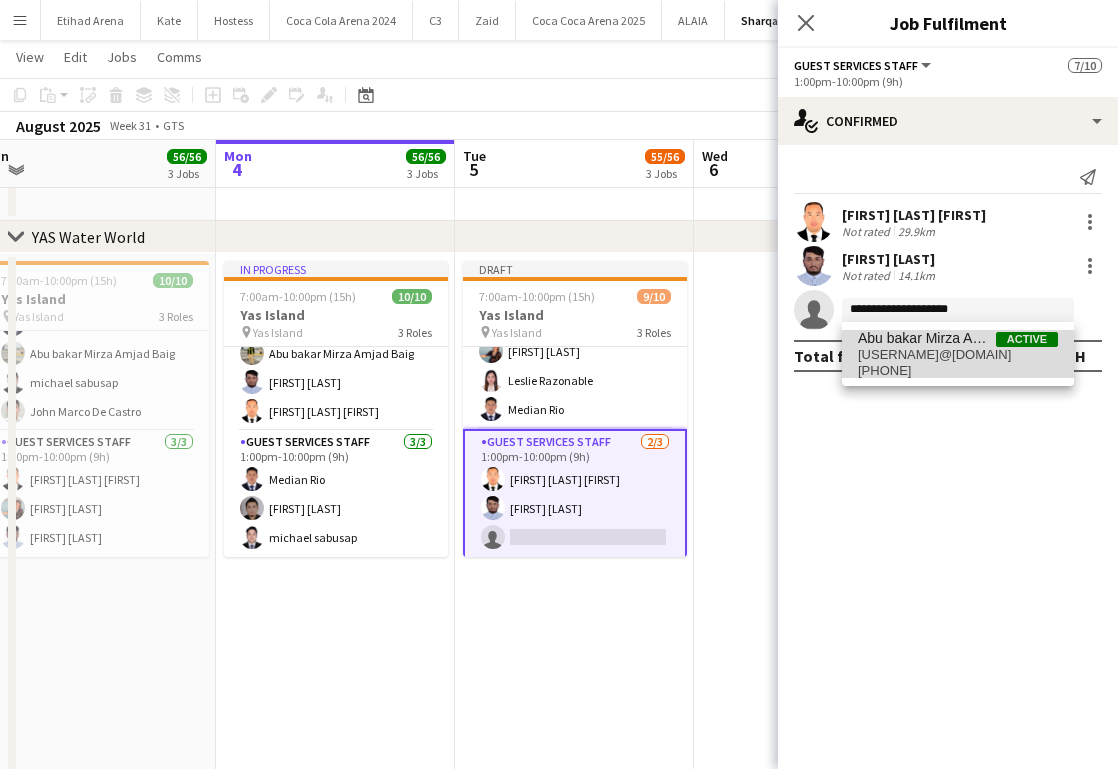 click on "[PHONE]" at bounding box center (958, 371) 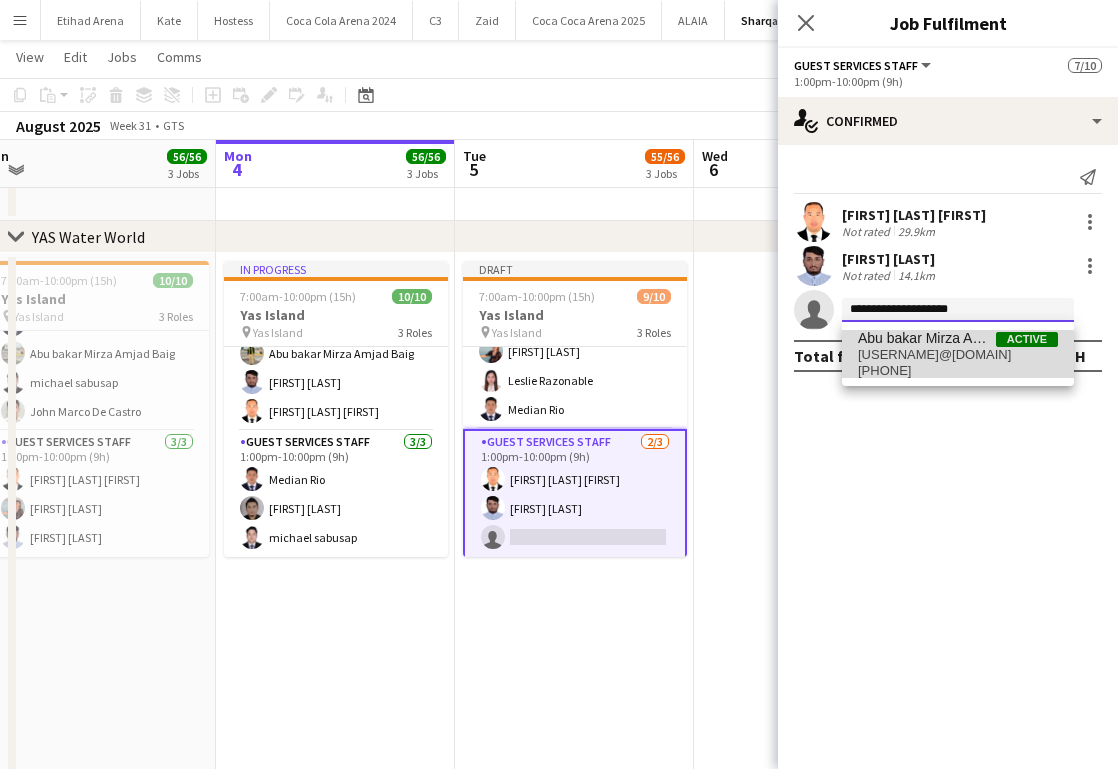 type 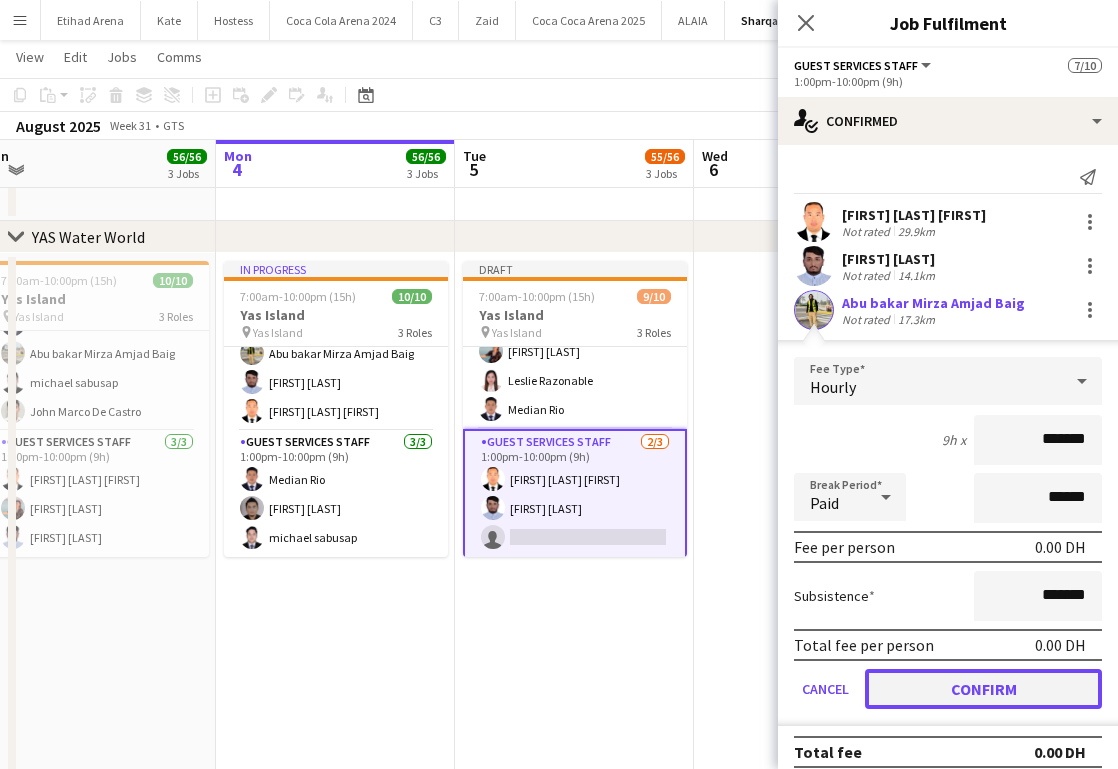 click on "Confirm" at bounding box center [983, 689] 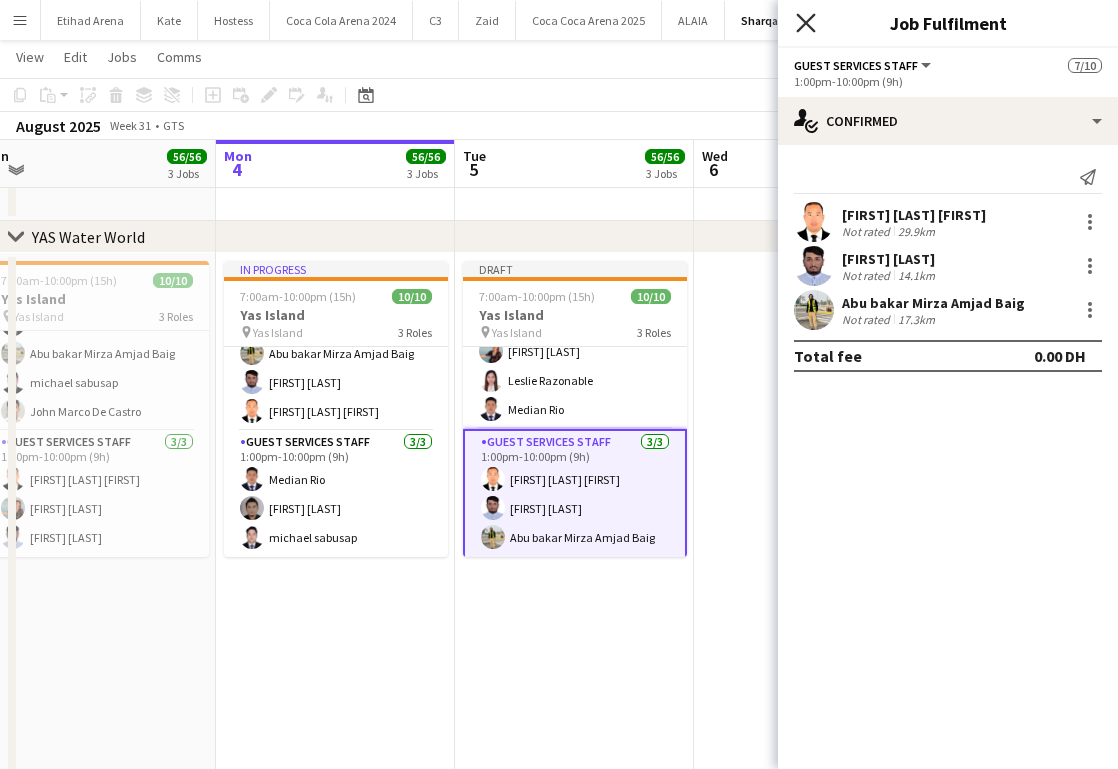 click on "Close pop-in" 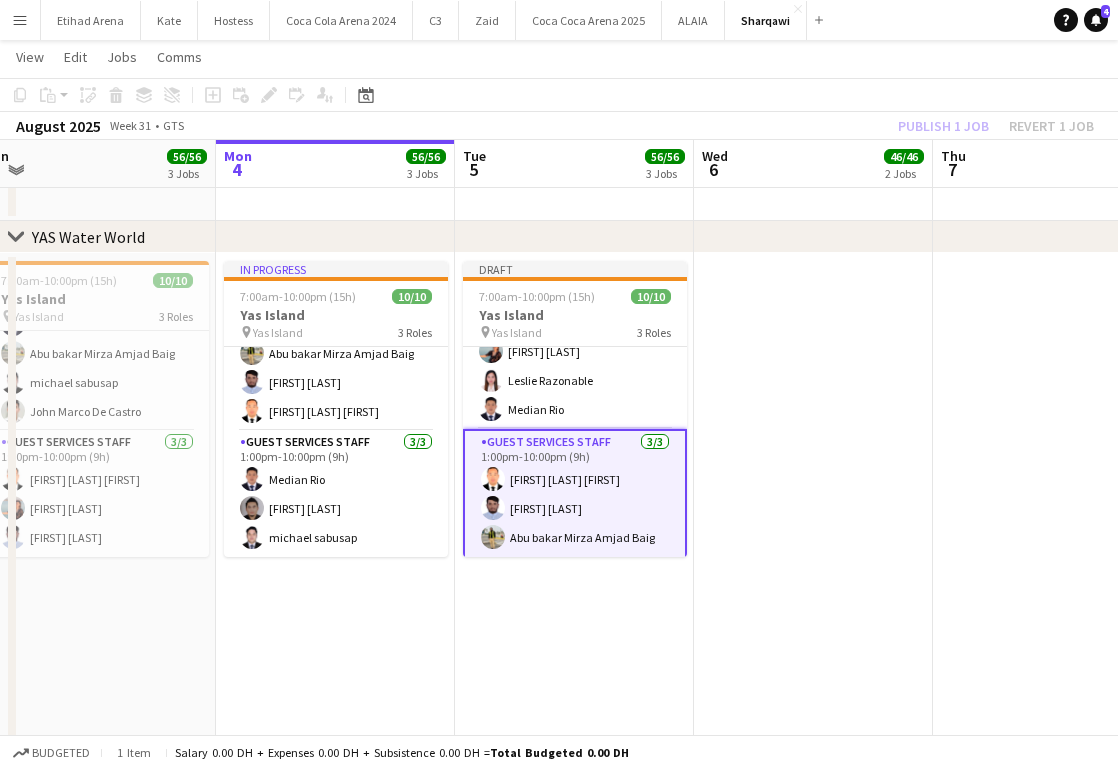 click on "Publish 1 job   Revert 1 job" 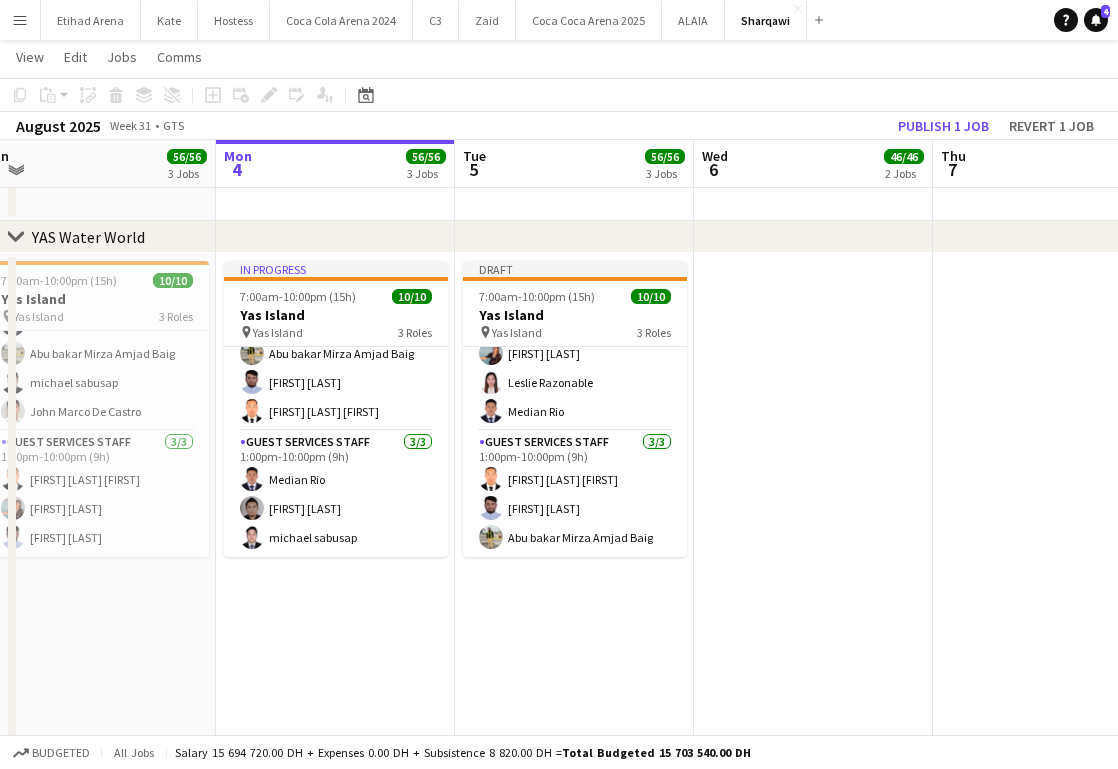 scroll, scrollTop: 197, scrollLeft: 0, axis: vertical 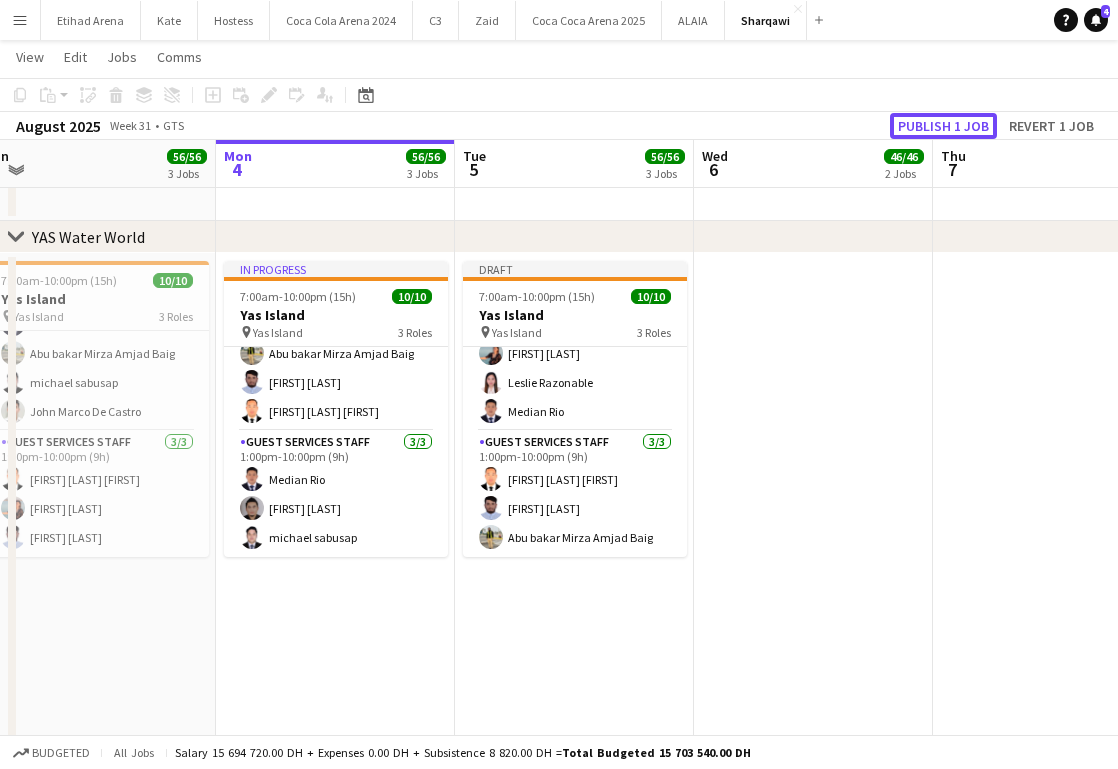 click on "Publish 1 job" 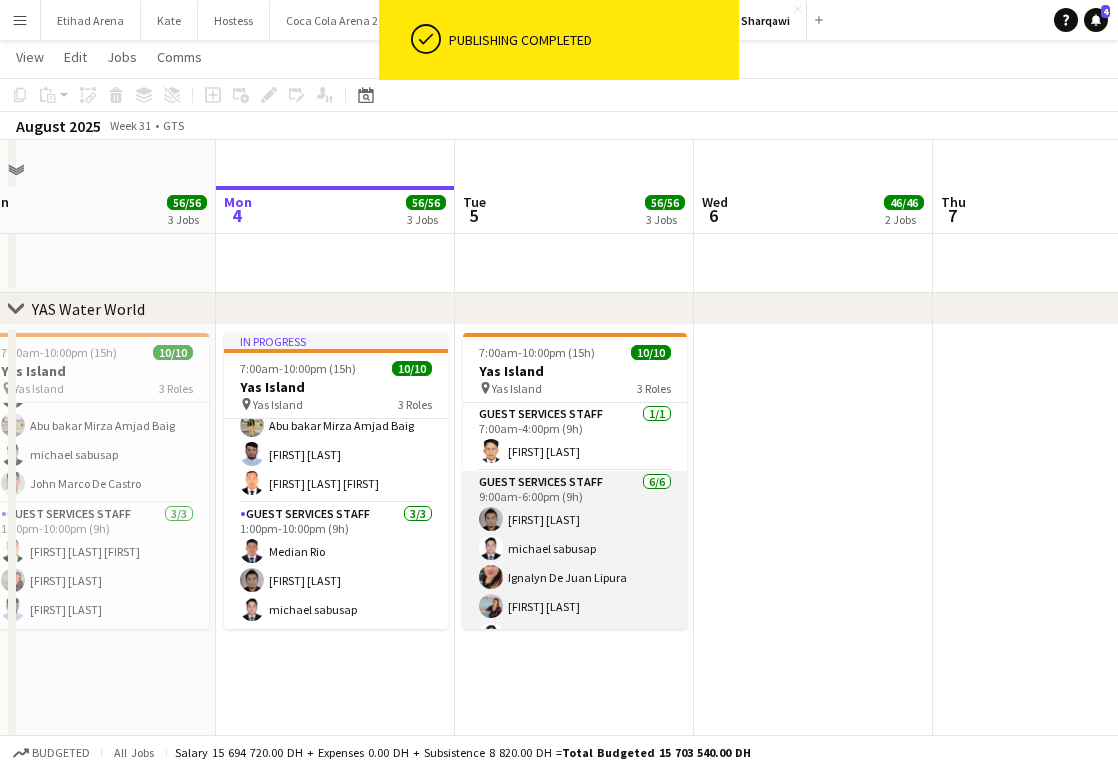scroll, scrollTop: 3565, scrollLeft: 0, axis: vertical 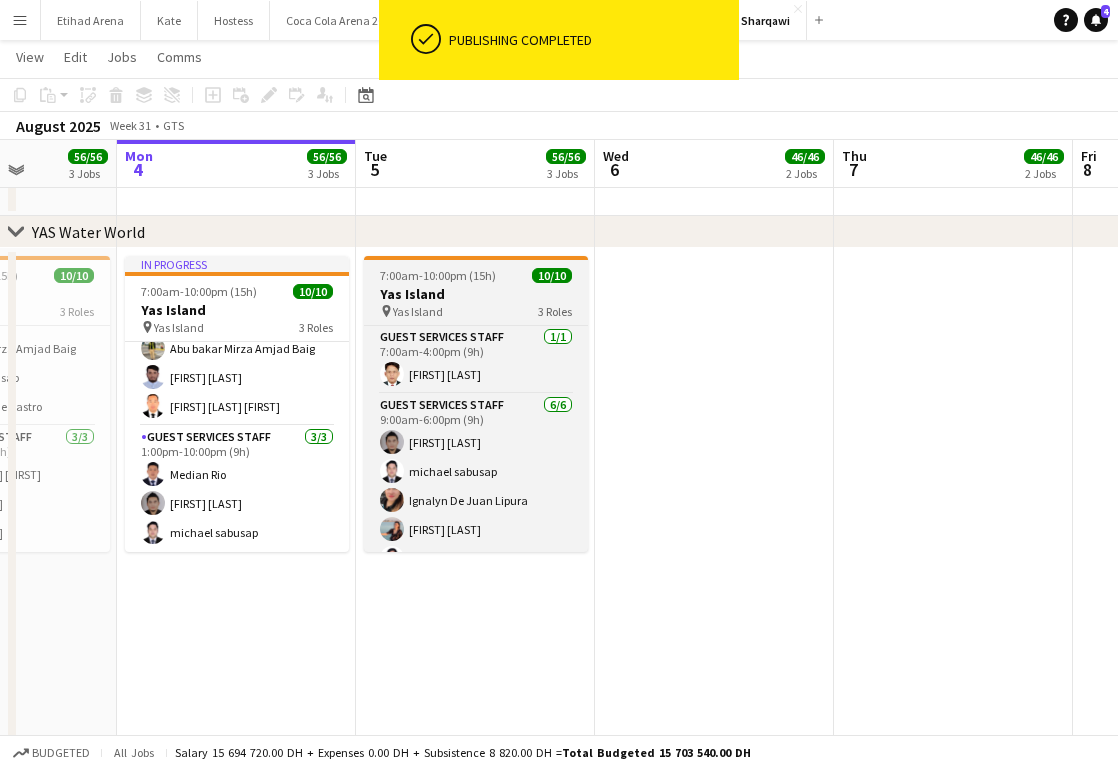 click on "7:00am-10:00pm (15h)" at bounding box center [438, 275] 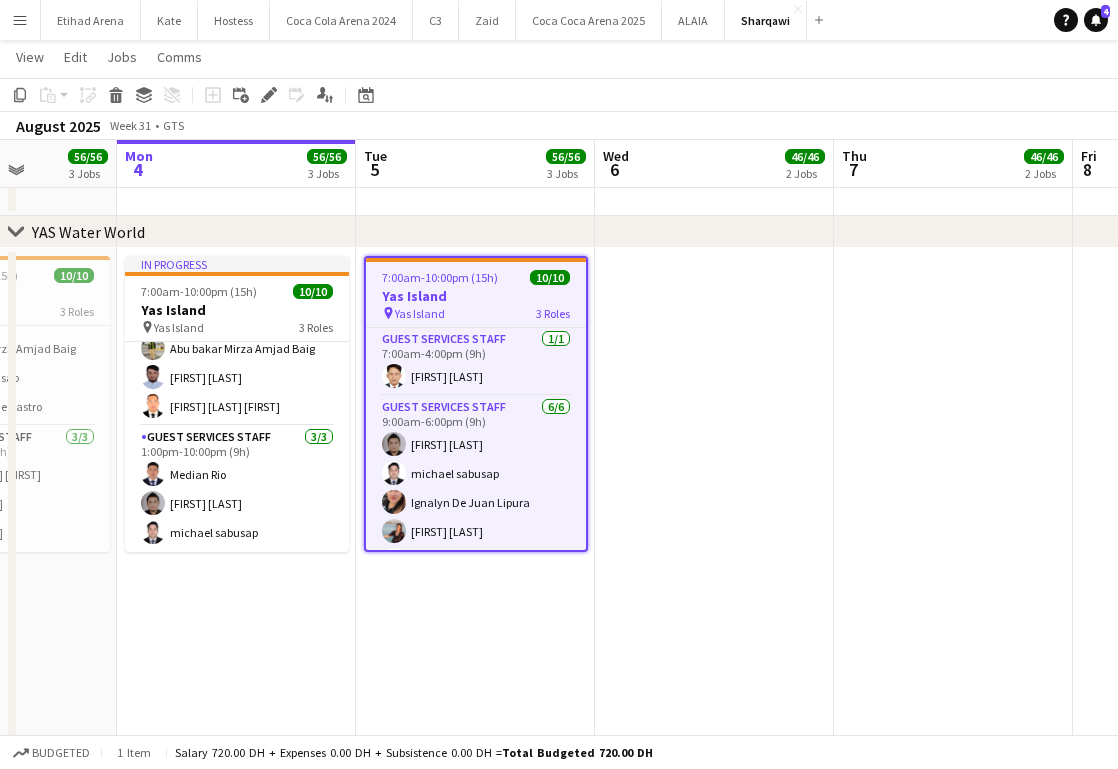 click at bounding box center (714, 610) 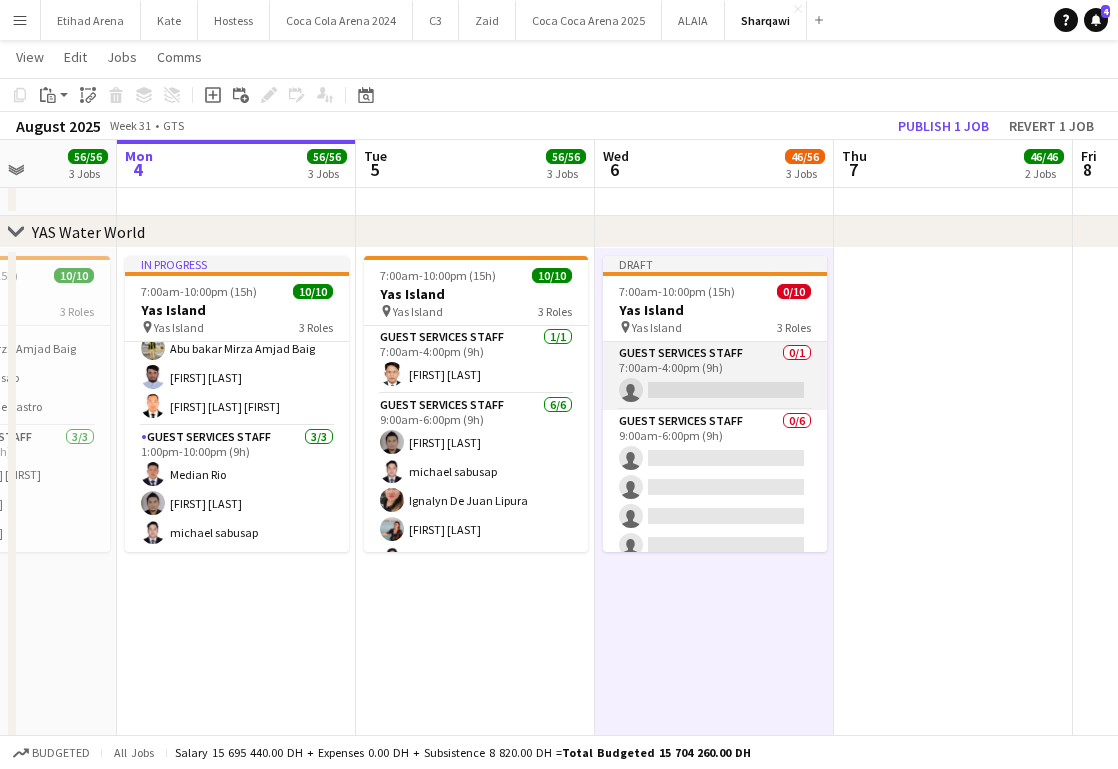 click on "Guest Services Staff   0/1   7:00am-4:00pm (9h)
single-neutral-actions" at bounding box center [715, 376] 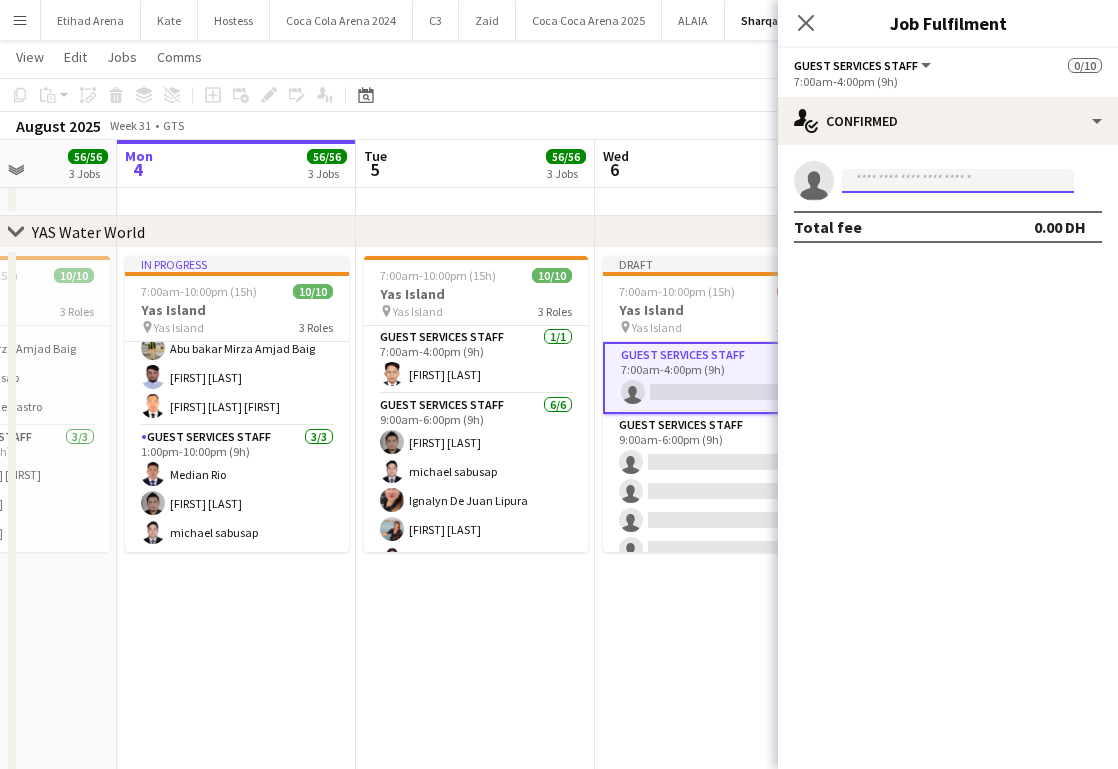 click at bounding box center (958, 181) 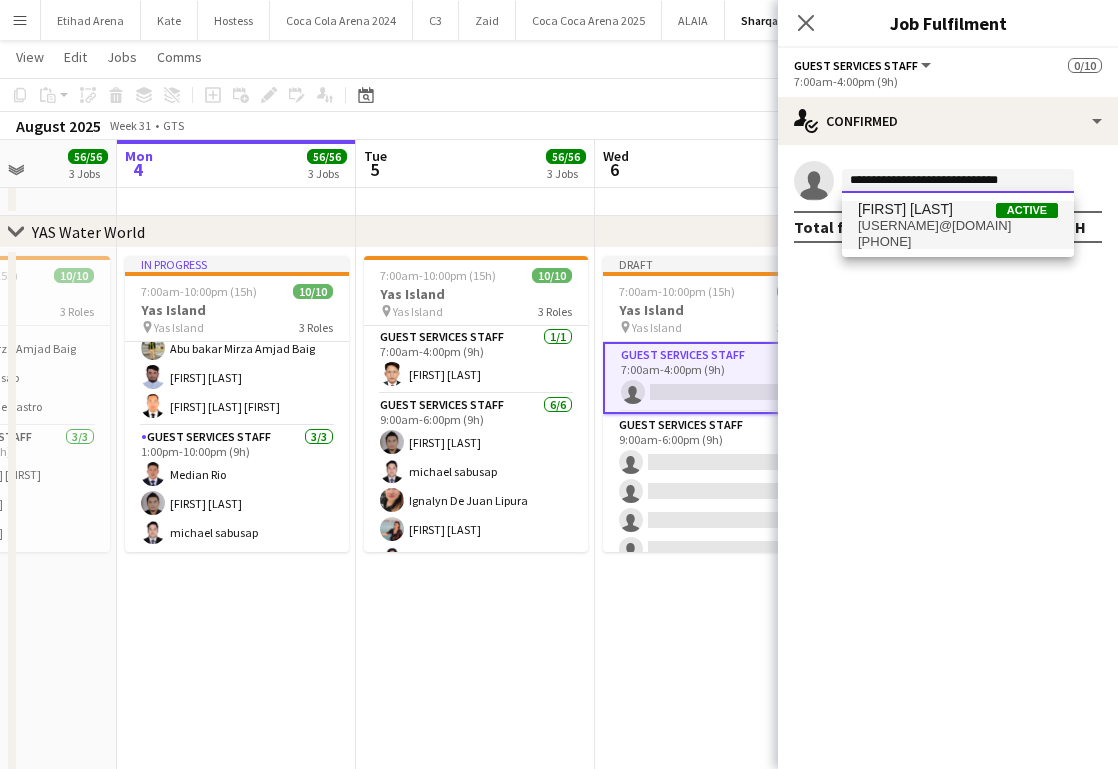 type on "**********" 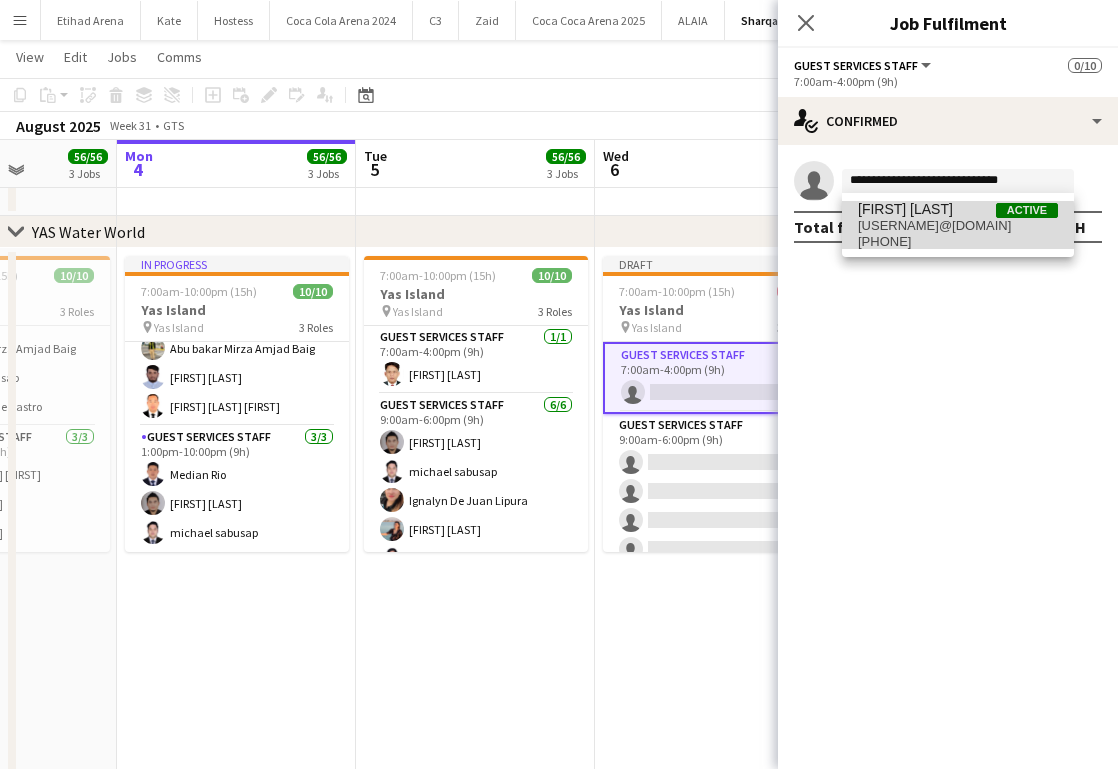 click on "[PHONE]" at bounding box center [958, 242] 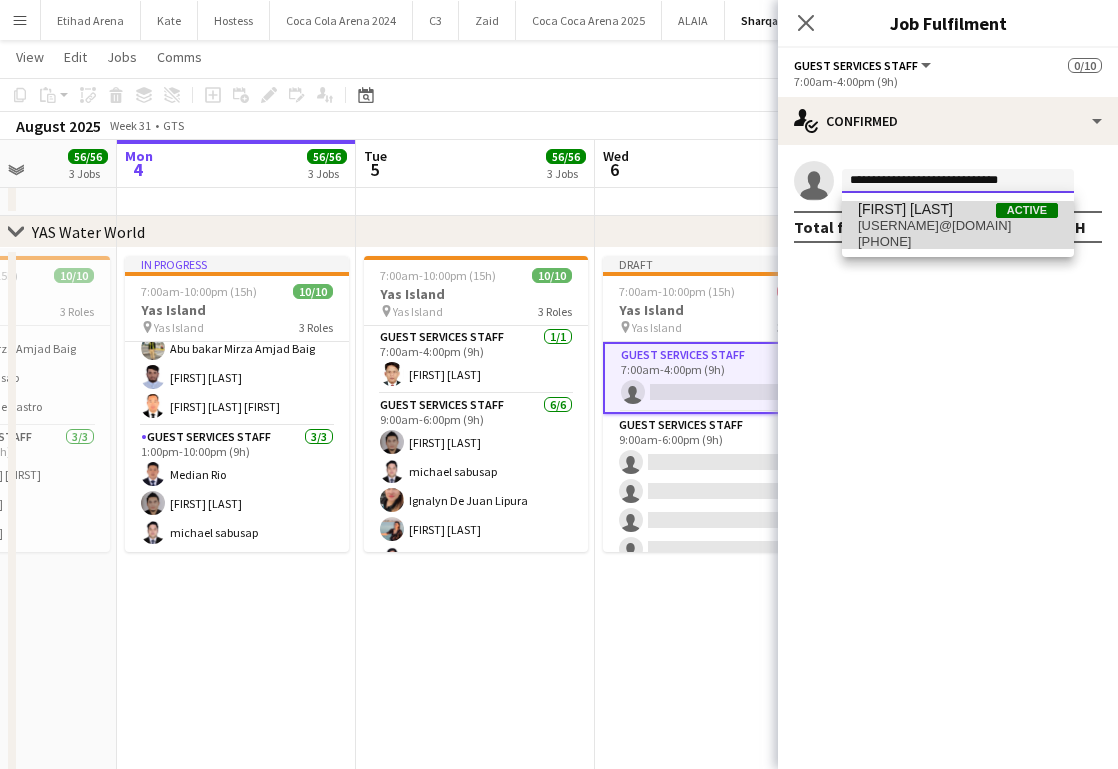 type 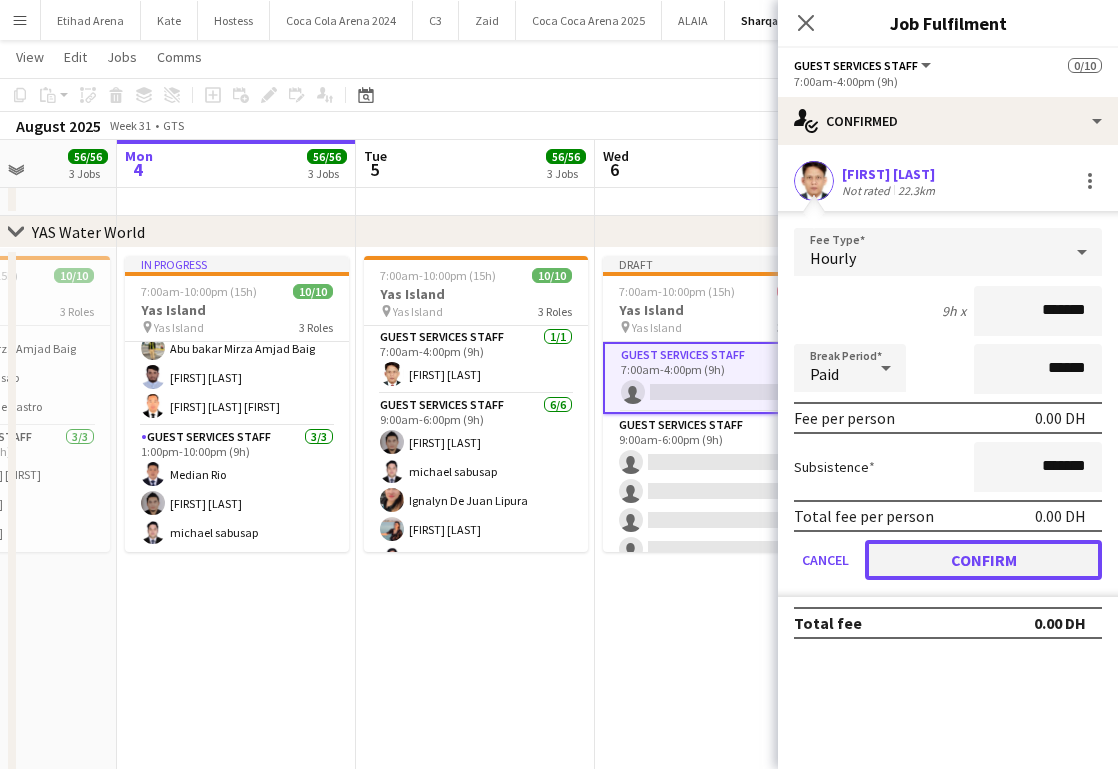 click on "Confirm" at bounding box center (983, 560) 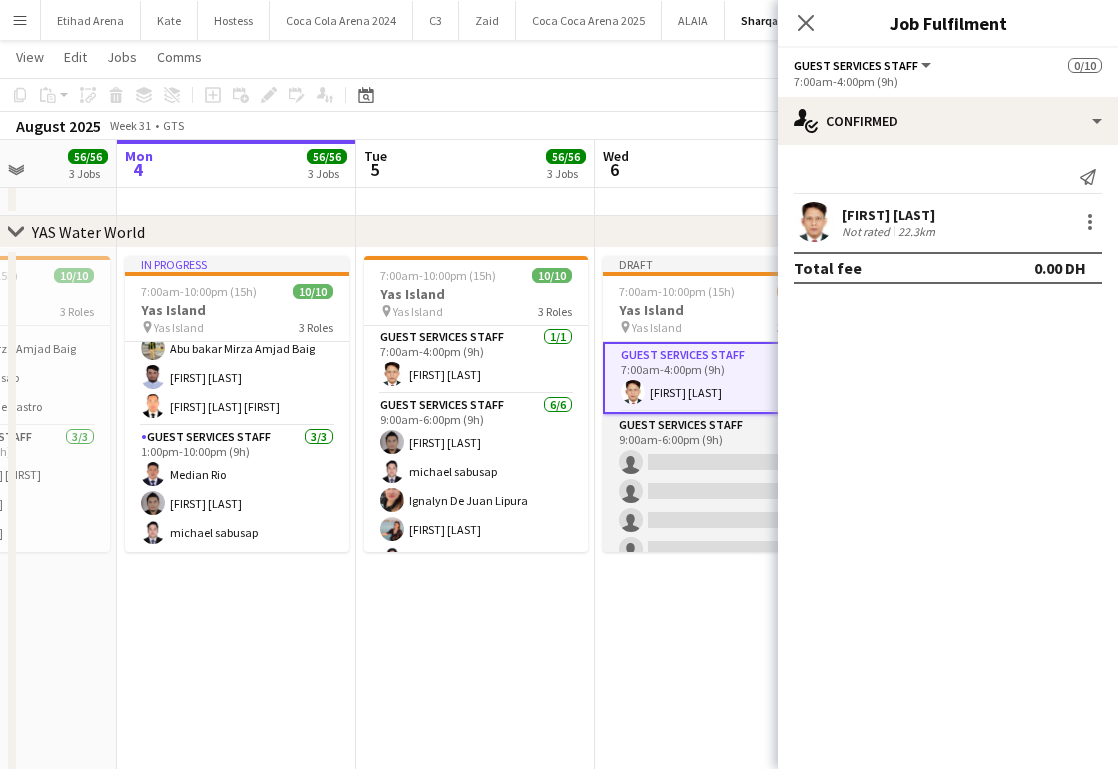 click on "Guest Services Staff   0/6   9:00am-6:00pm (9h)
single-neutral-actions
single-neutral-actions
single-neutral-actions
single-neutral-actions
single-neutral-actions
single-neutral-actions" at bounding box center (715, 520) 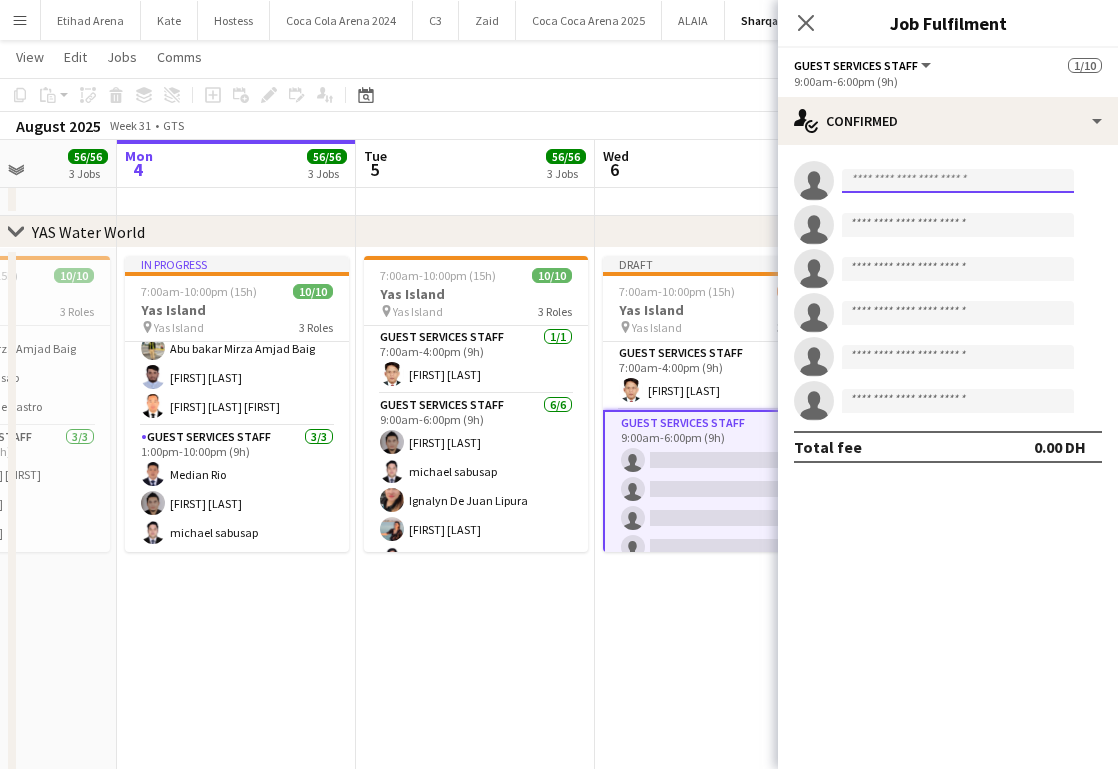 click at bounding box center (958, 181) 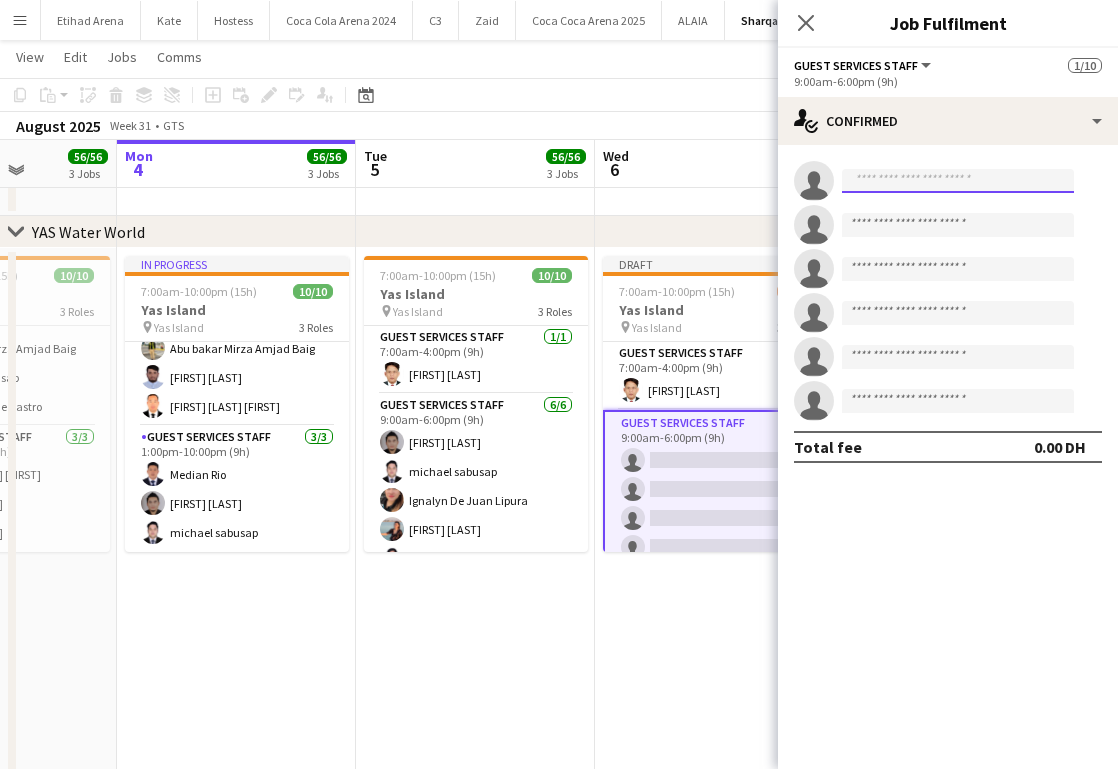 paste on "**********" 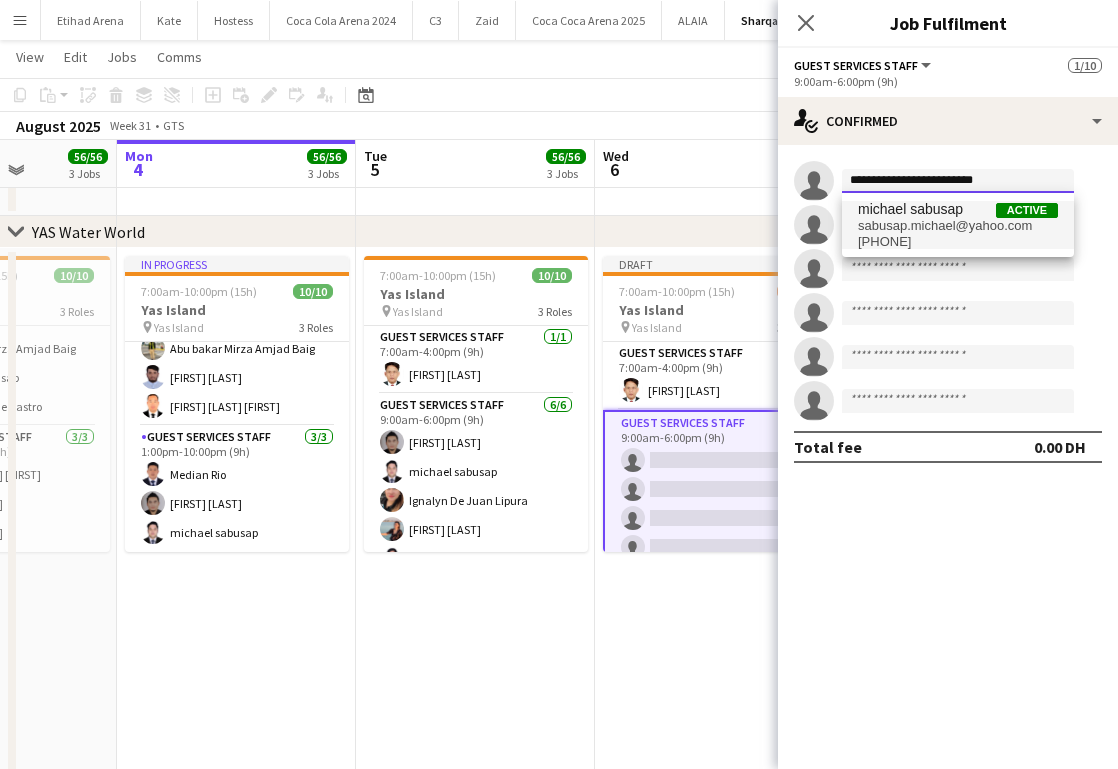 type on "**********" 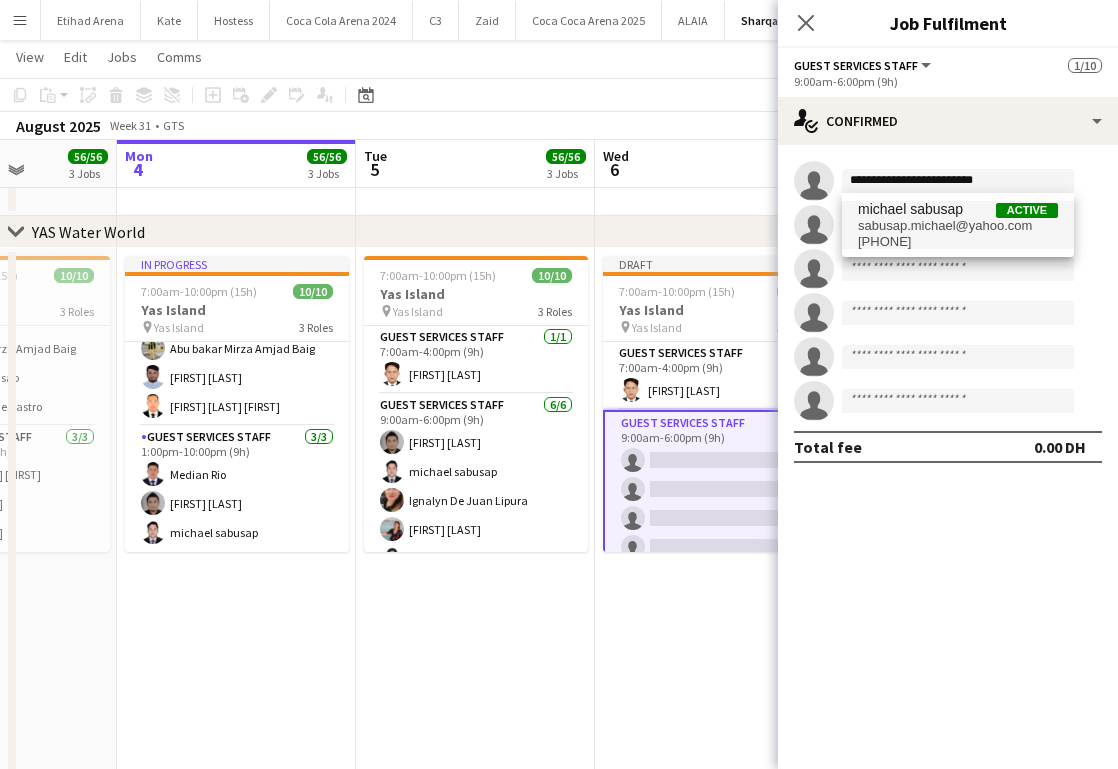 click on "[PHONE]" at bounding box center (958, 242) 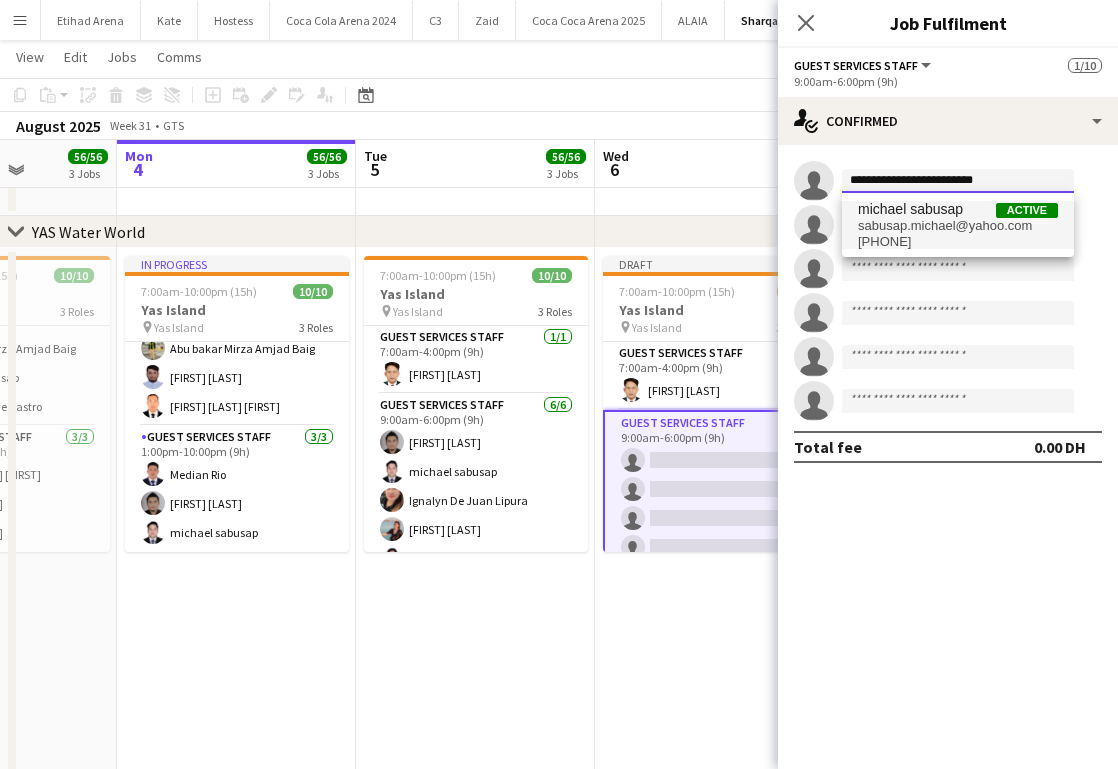 type 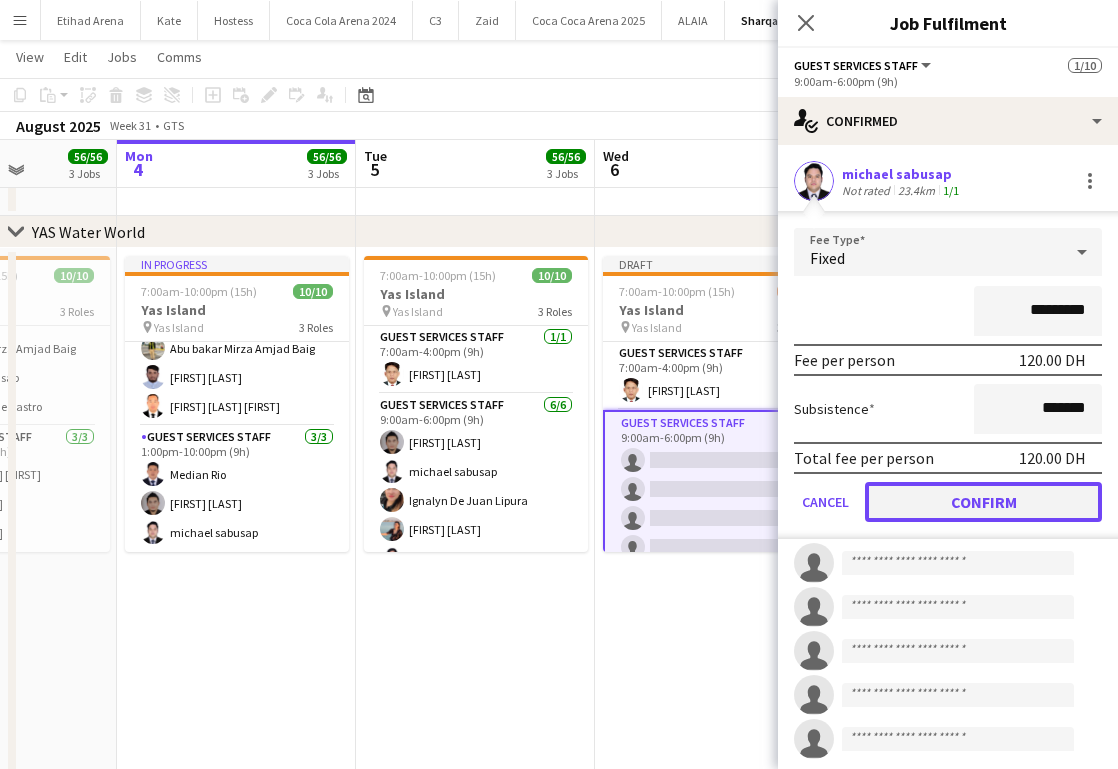 click on "Confirm" at bounding box center [983, 502] 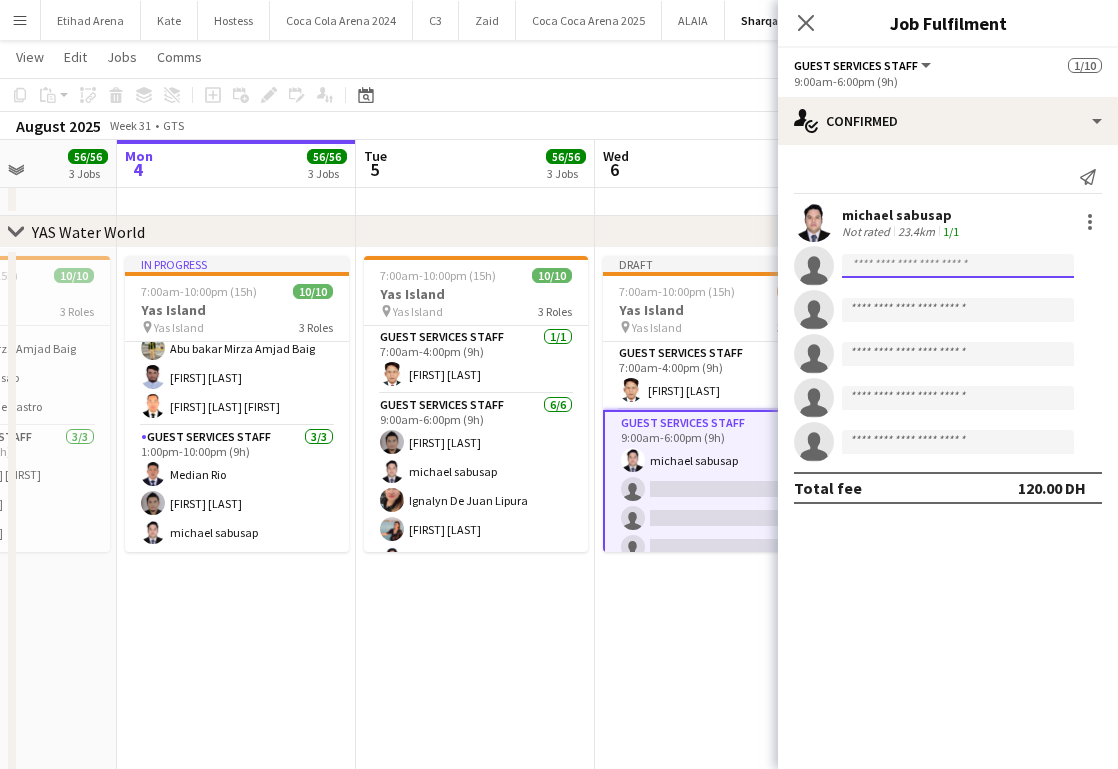 click at bounding box center [958, 310] 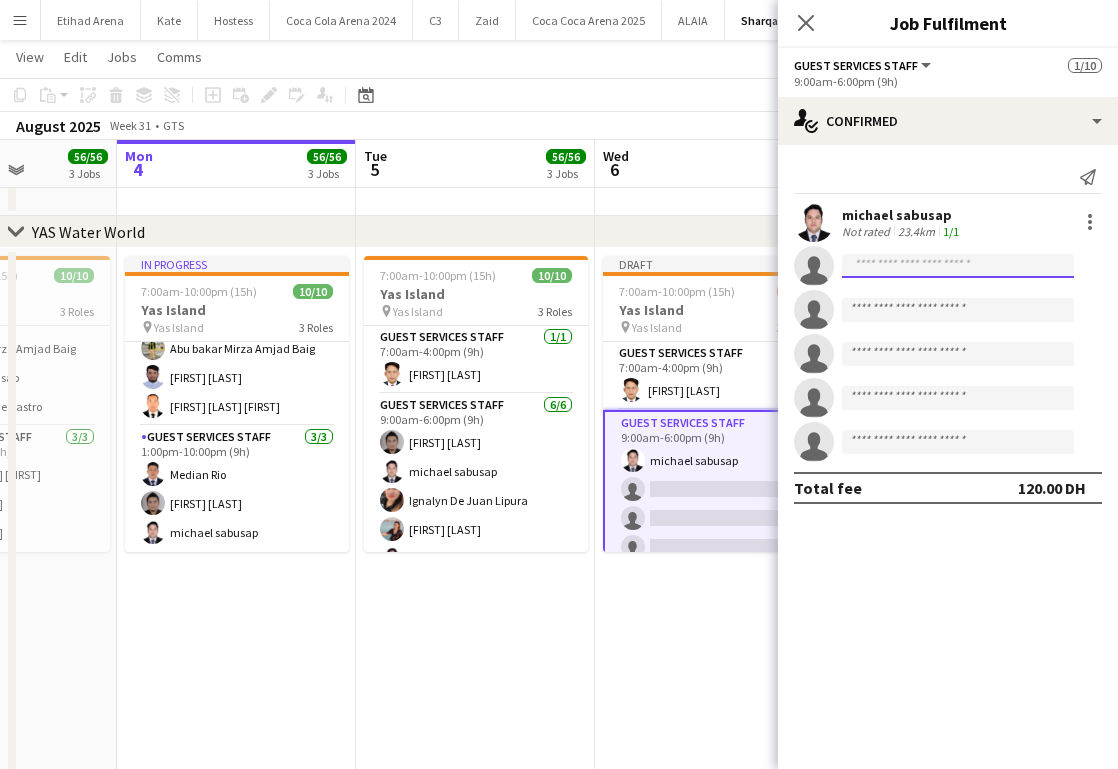 paste on "**********" 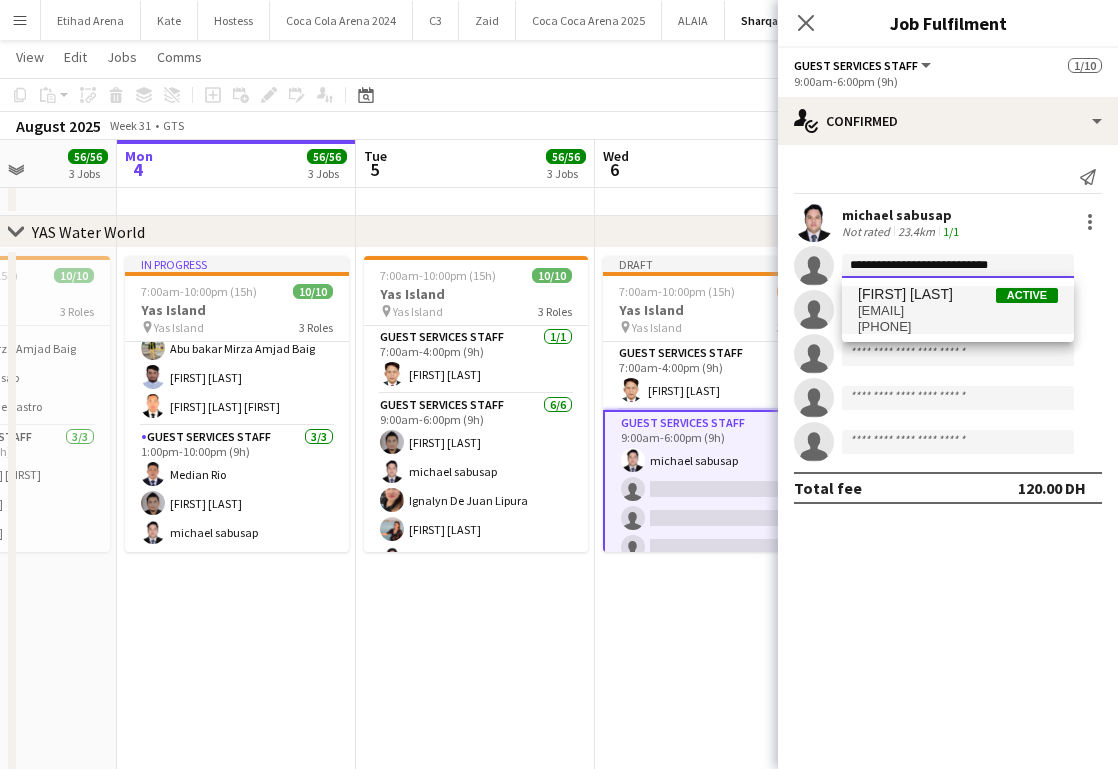 type on "**********" 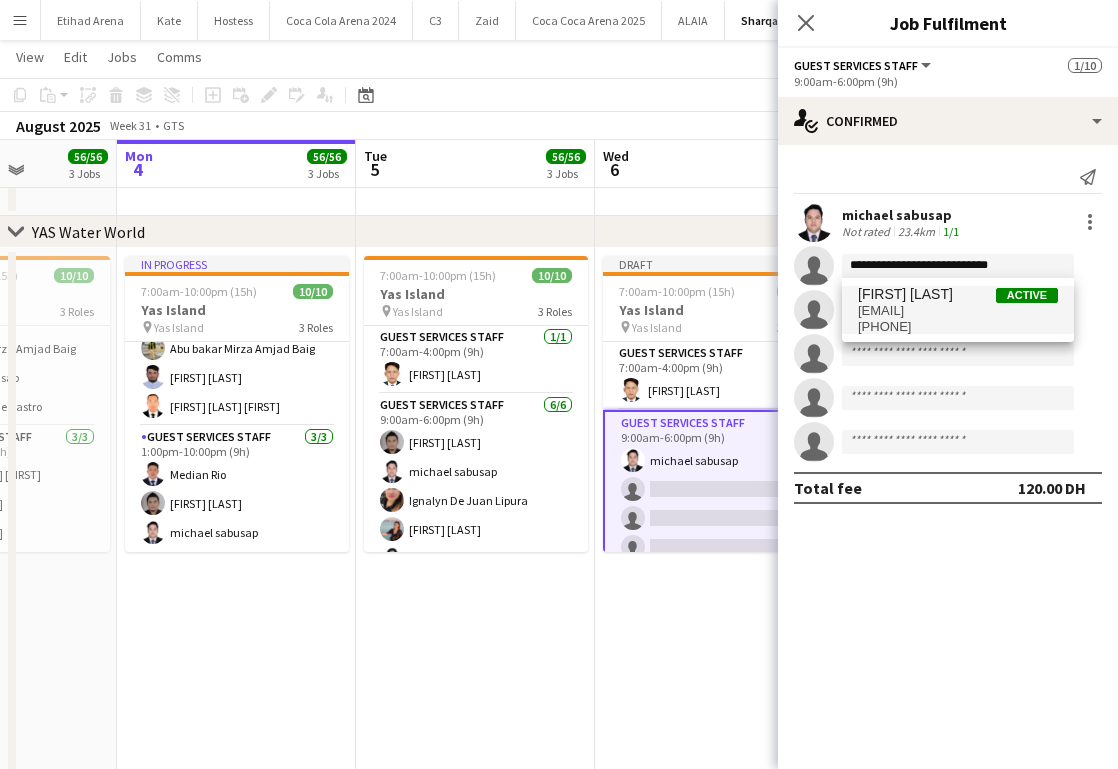 click on "[PHONE]" at bounding box center [958, 327] 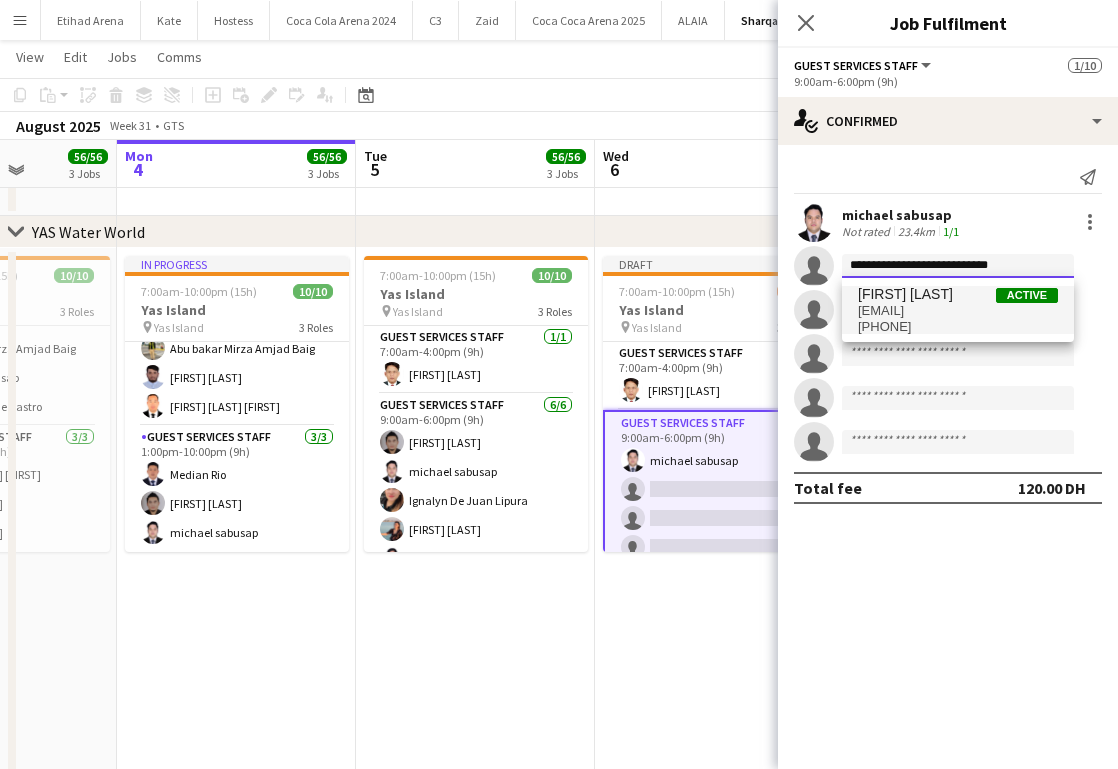 type 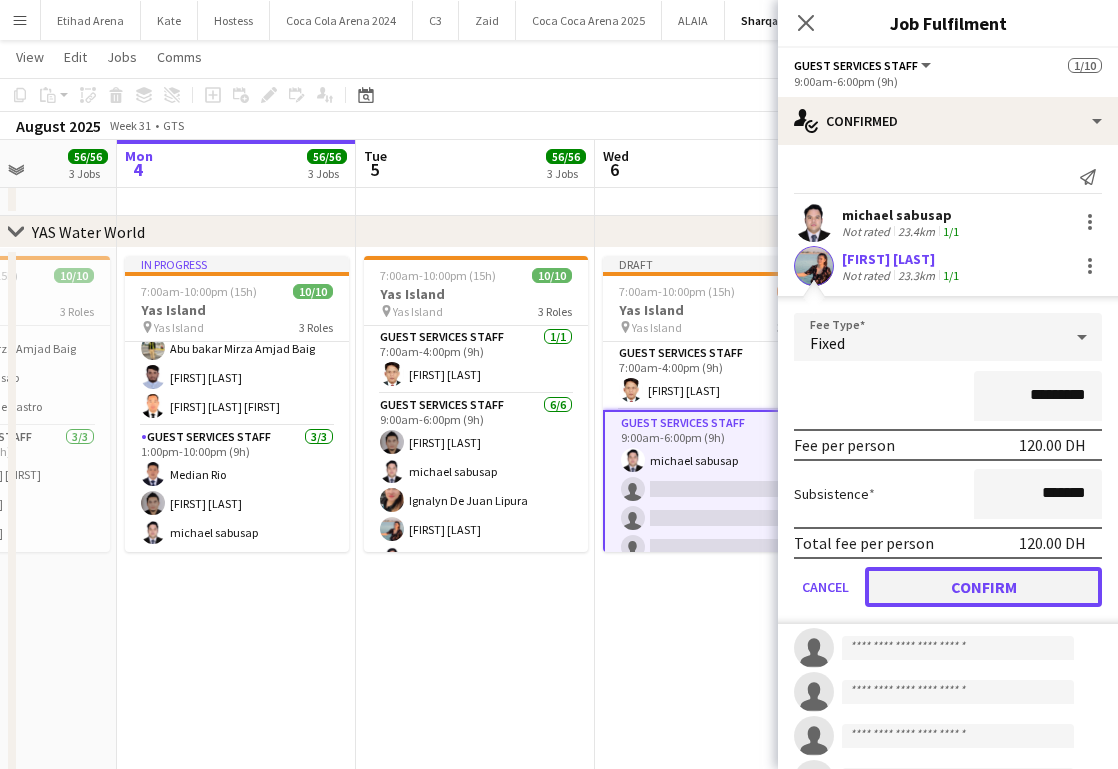 click on "Confirm" at bounding box center [983, 587] 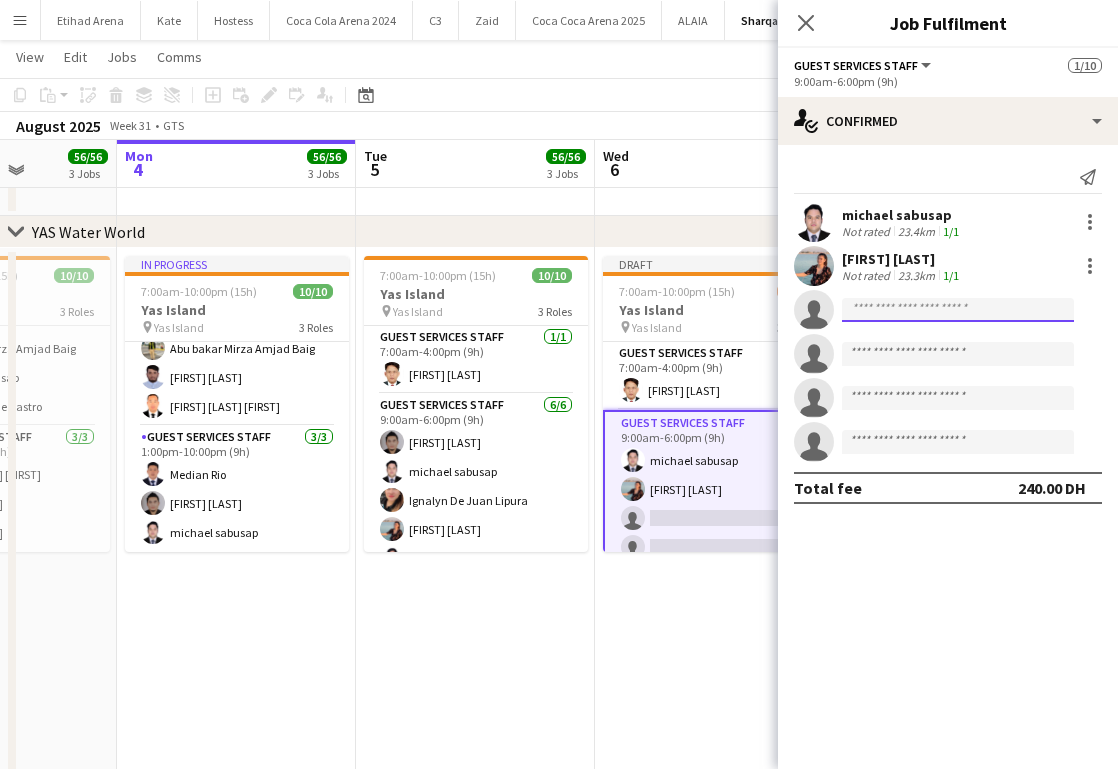 click at bounding box center [958, 398] 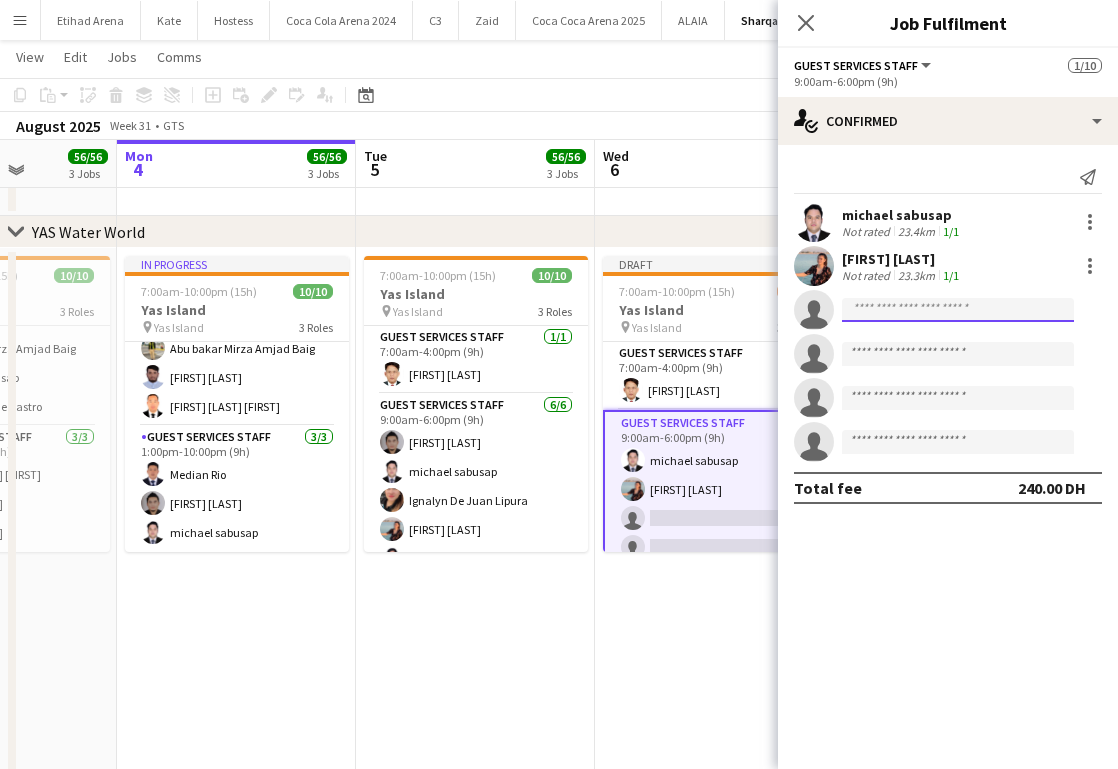 paste on "**********" 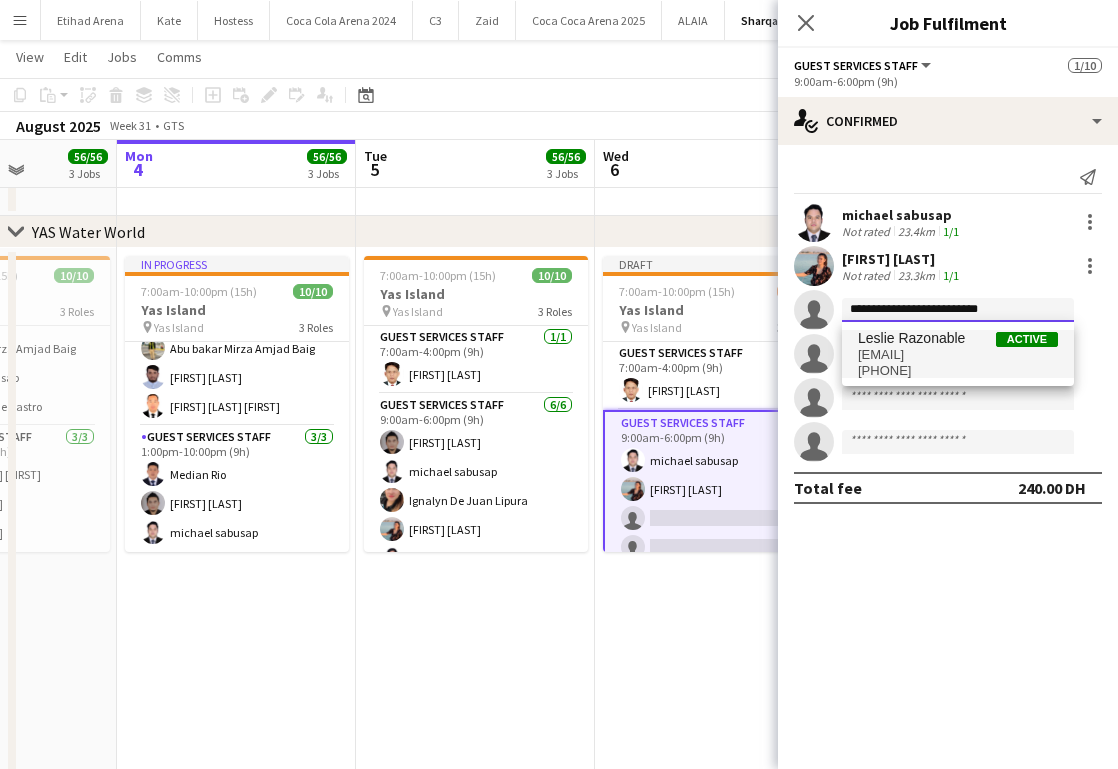 type on "**********" 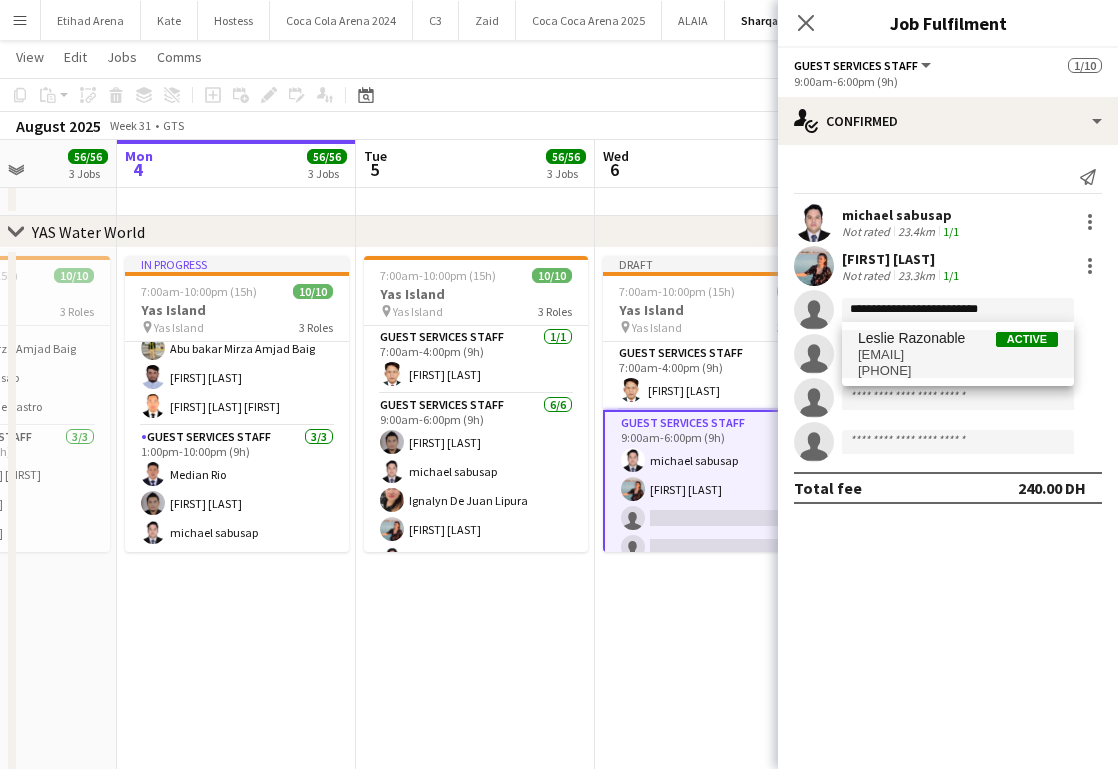 click on "[PHONE]" at bounding box center [958, 371] 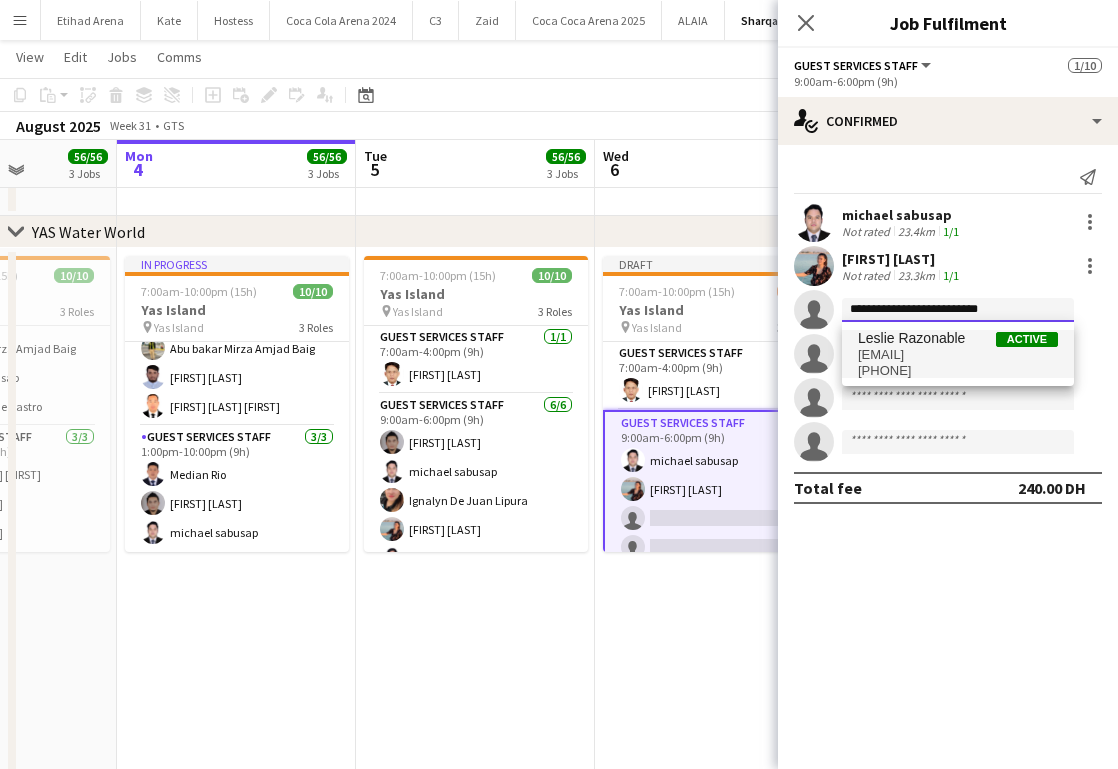 type 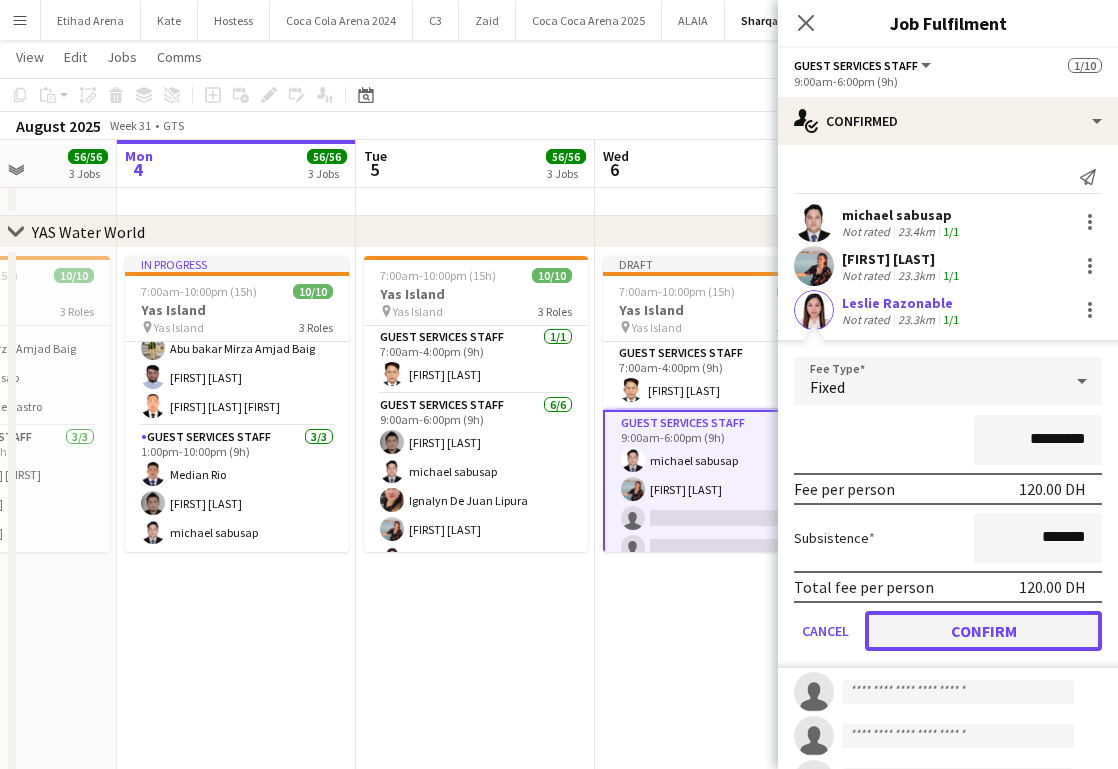 click on "Confirm" at bounding box center (983, 631) 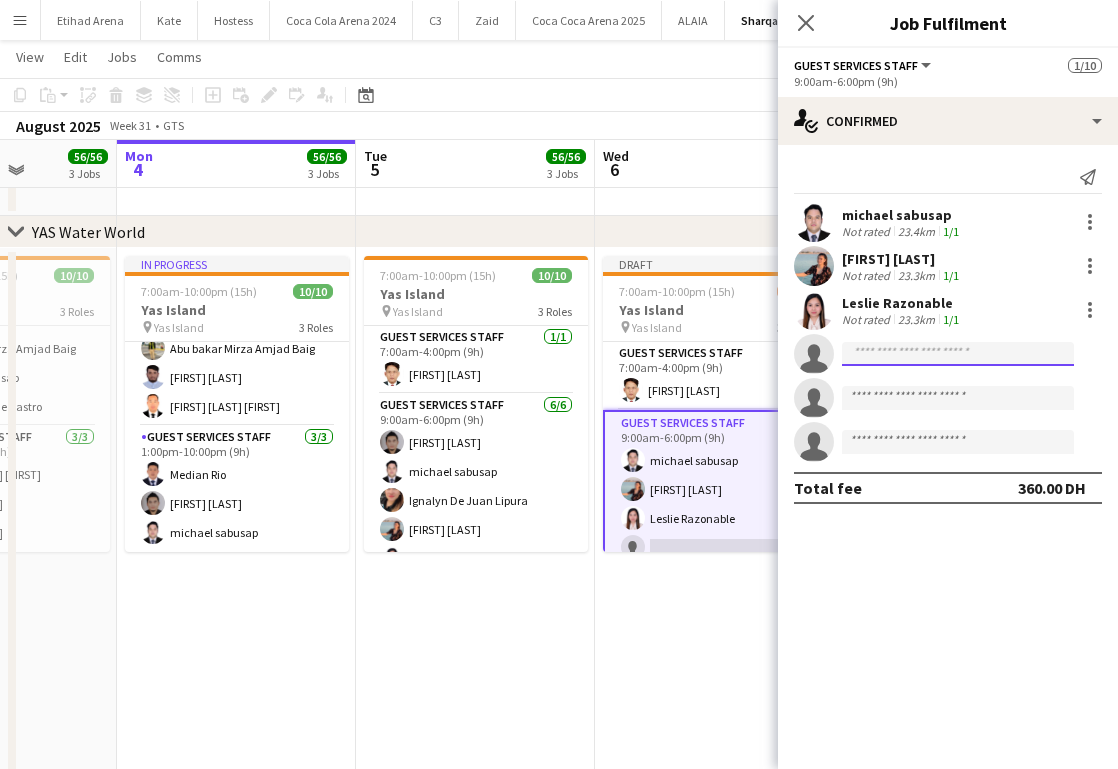 click 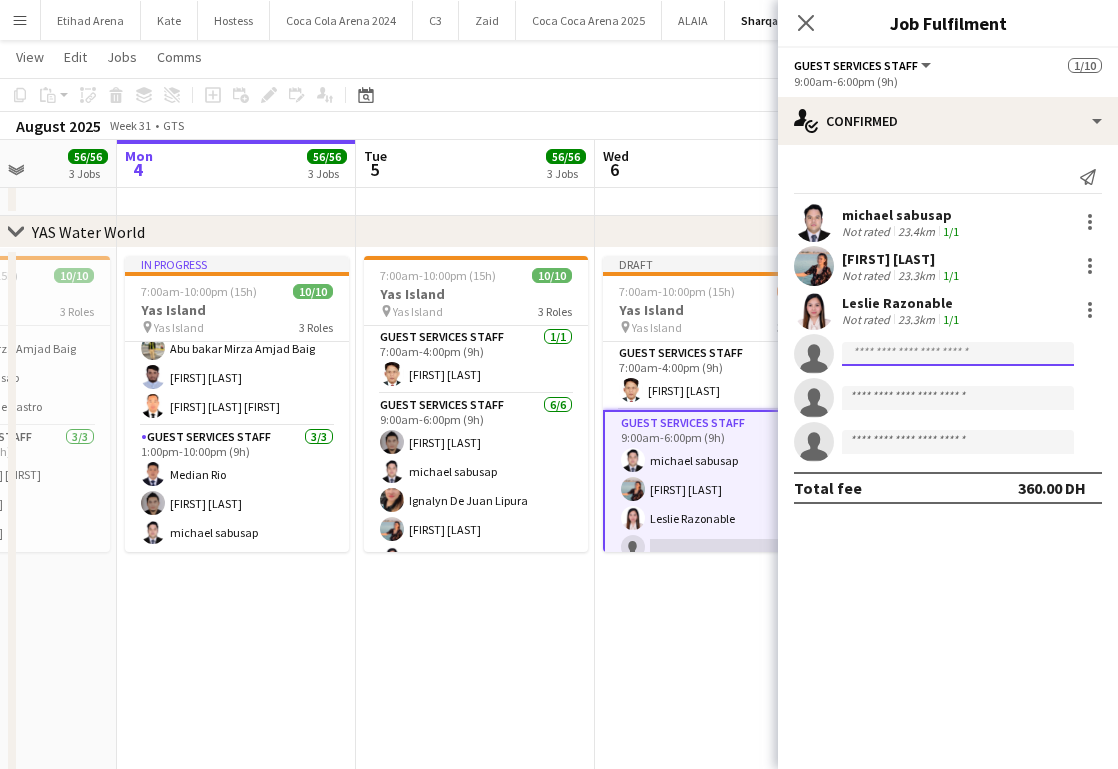 paste on "**********" 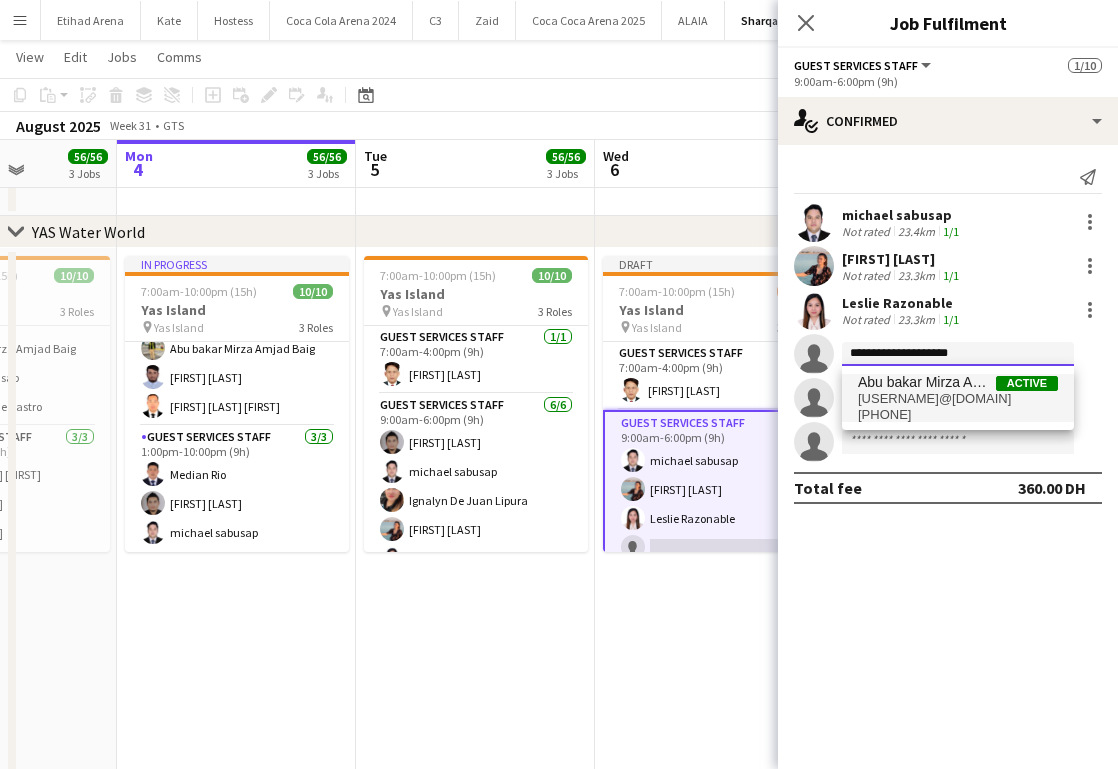 type on "**********" 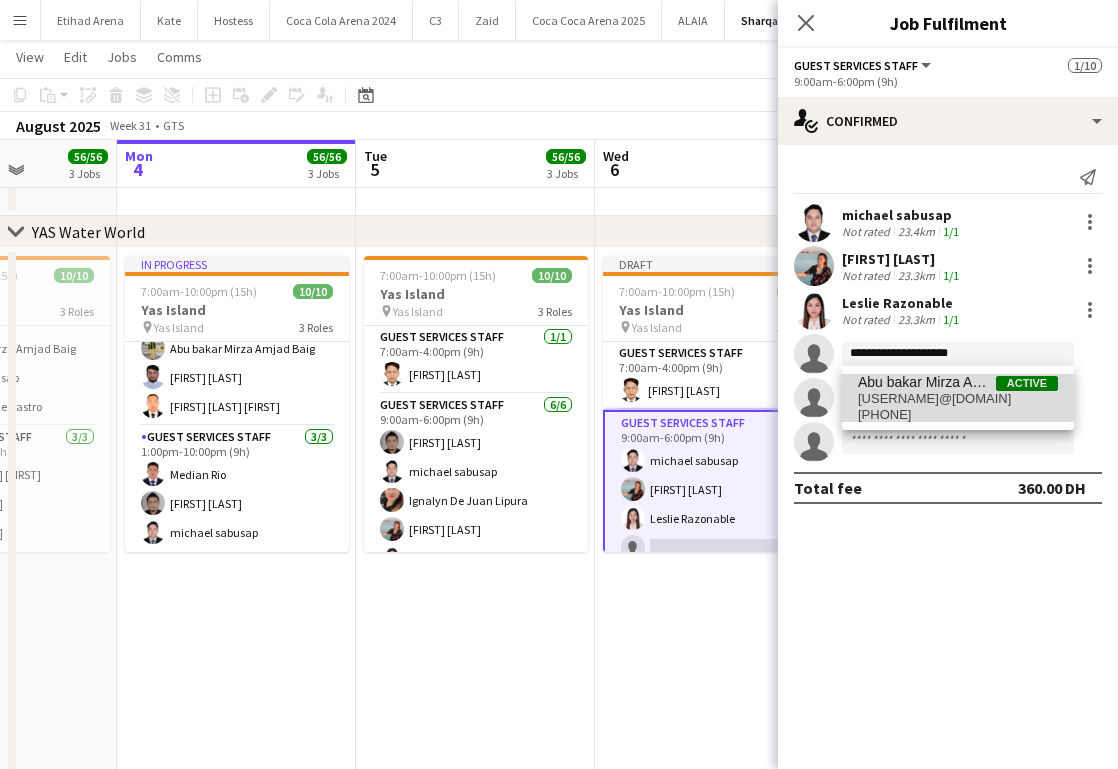 click on "[USERNAME]@[DOMAIN]" at bounding box center [958, 399] 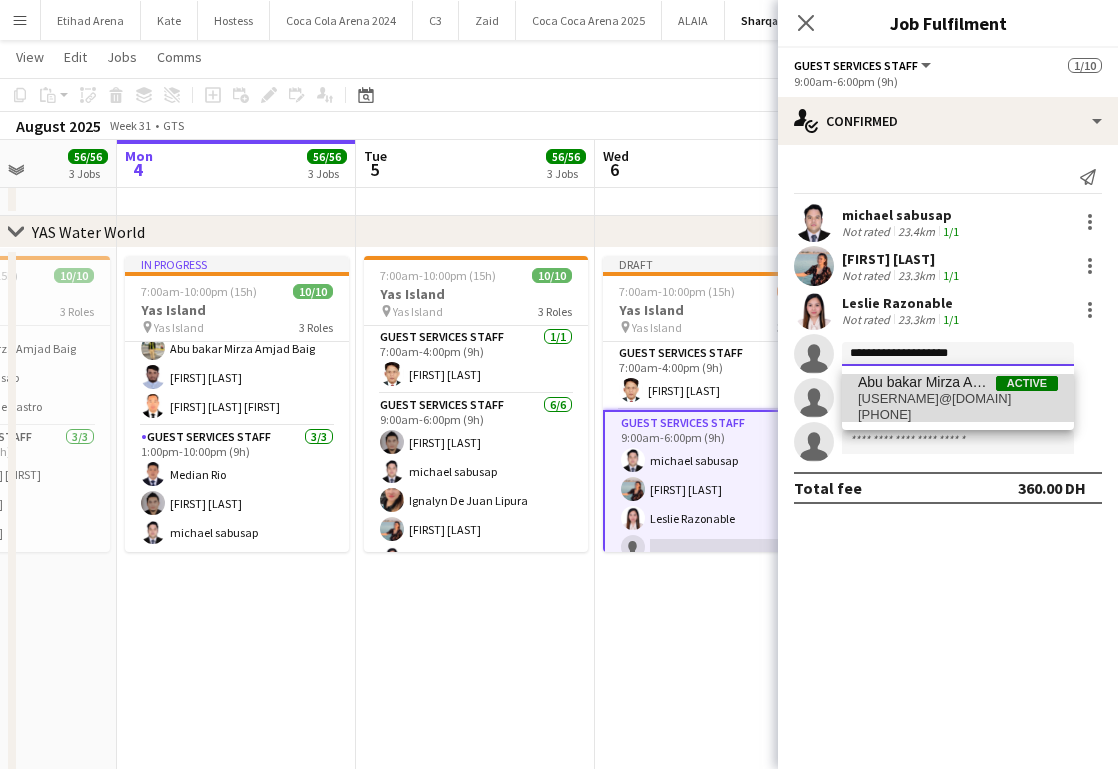 type 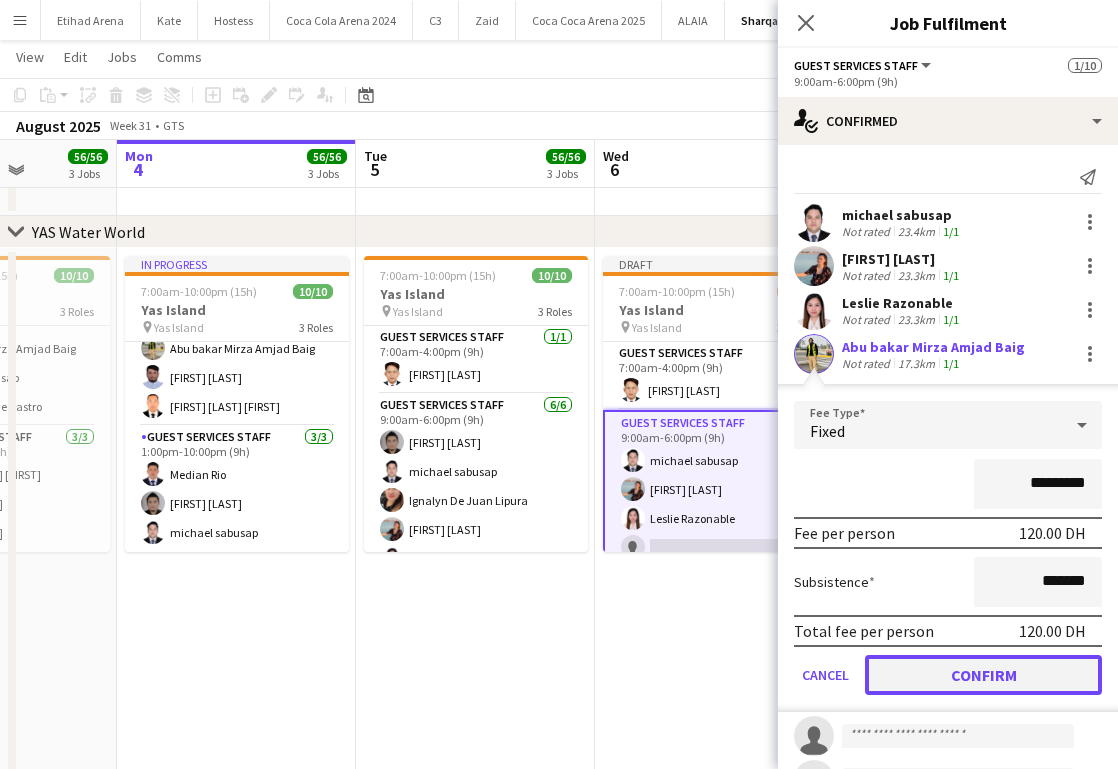 click on "Confirm" at bounding box center [983, 675] 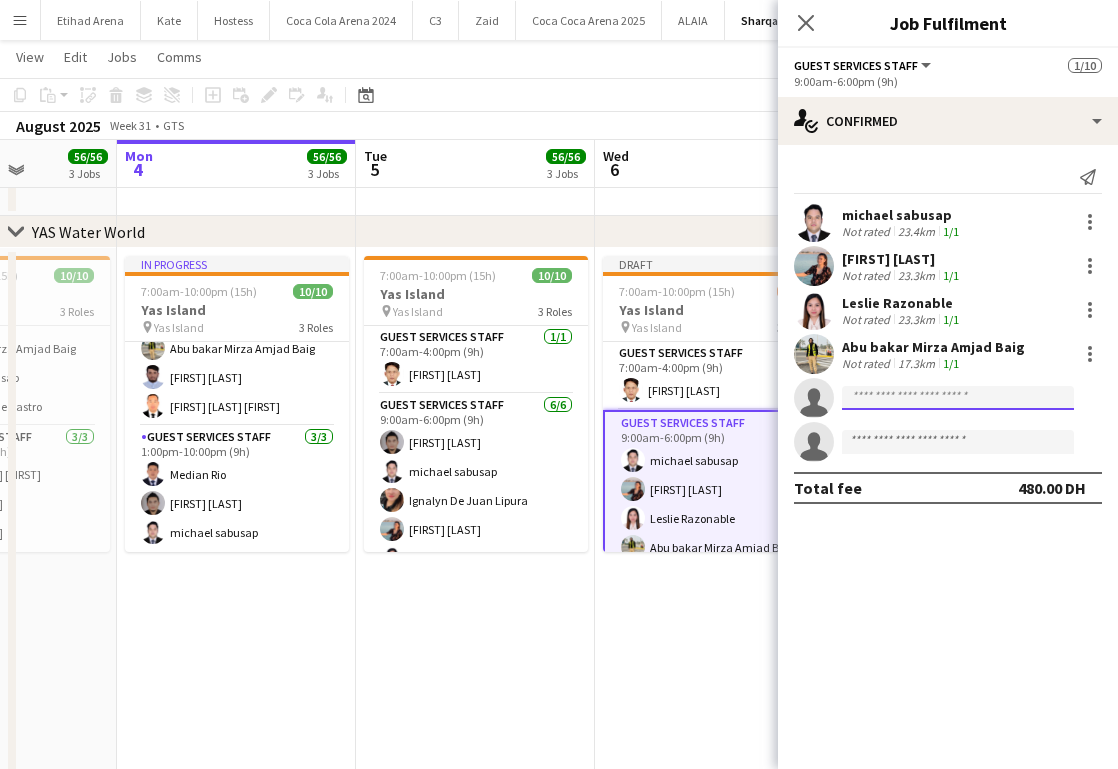 click 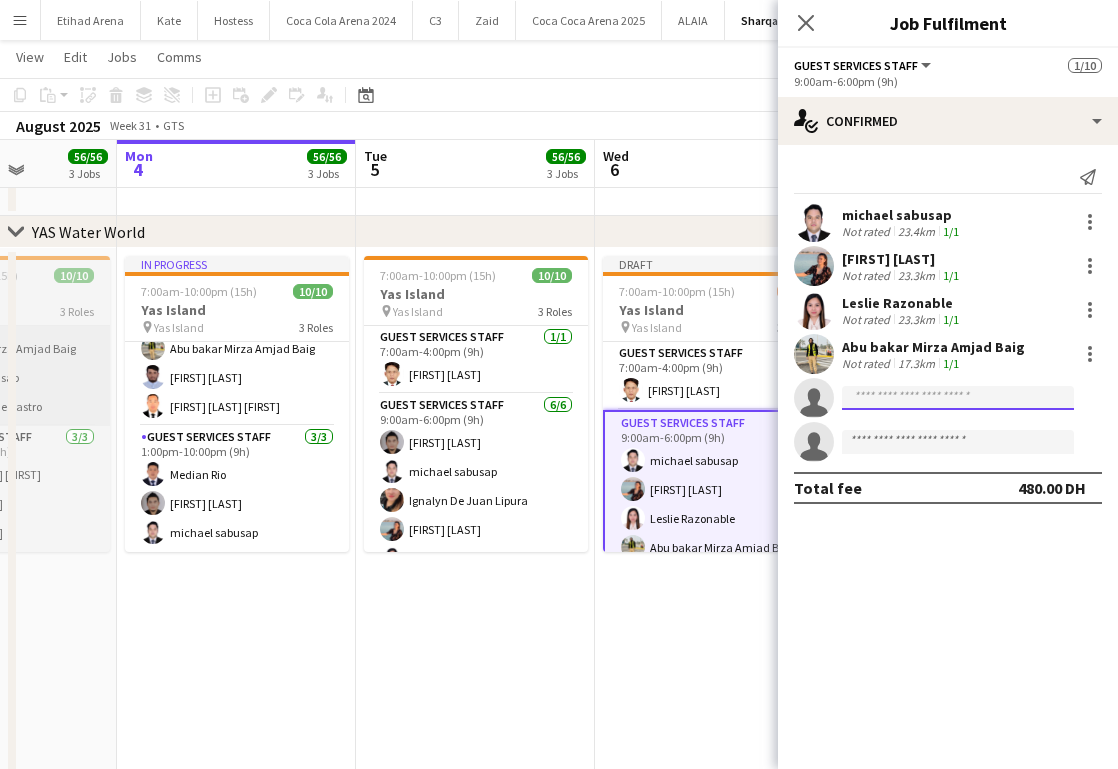 paste on "**********" 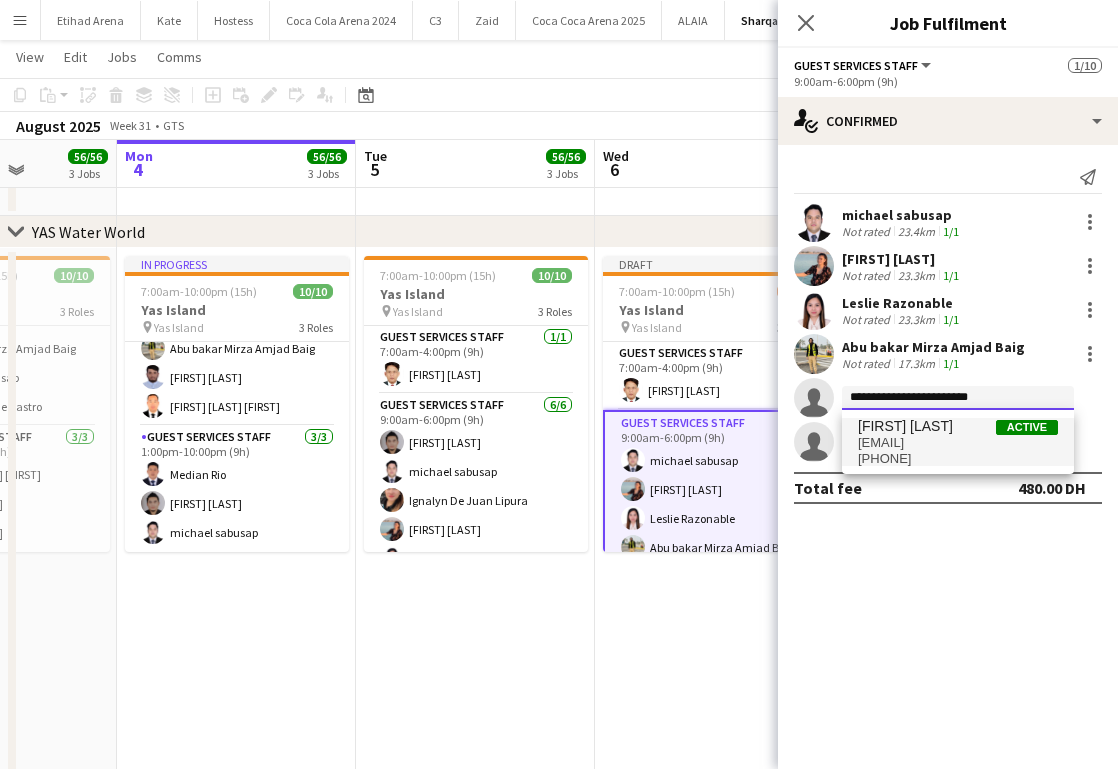 type on "**********" 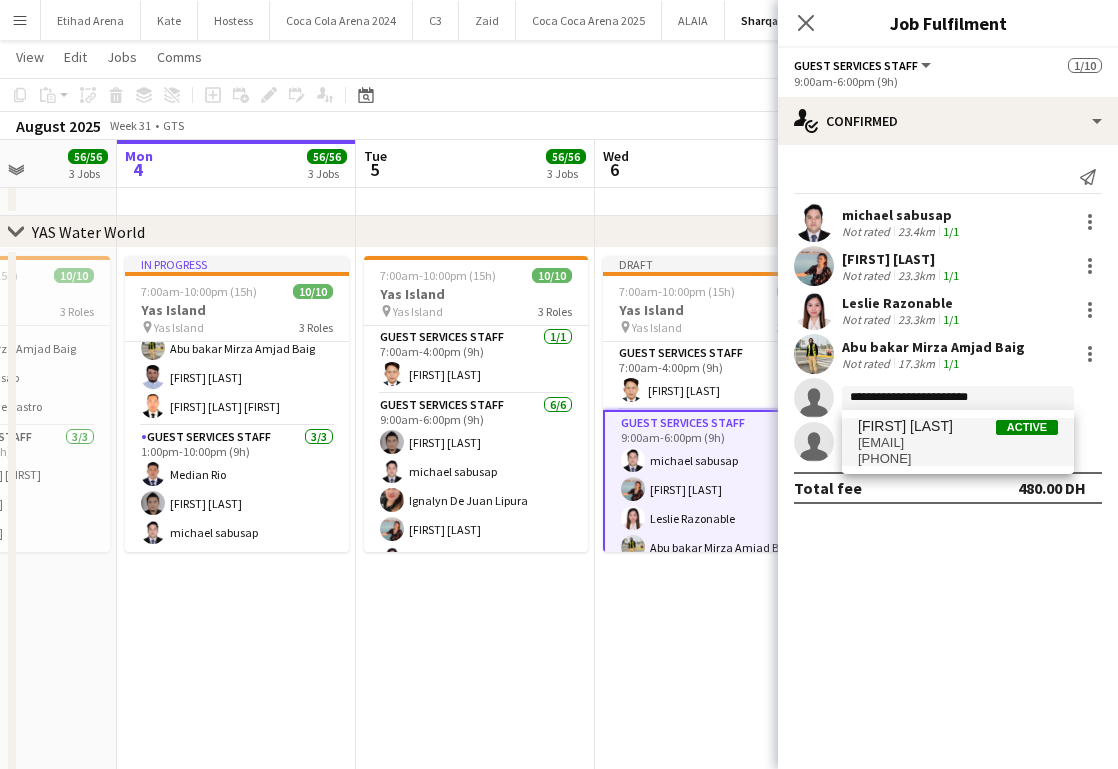 click on "[PHONE]" at bounding box center [958, 459] 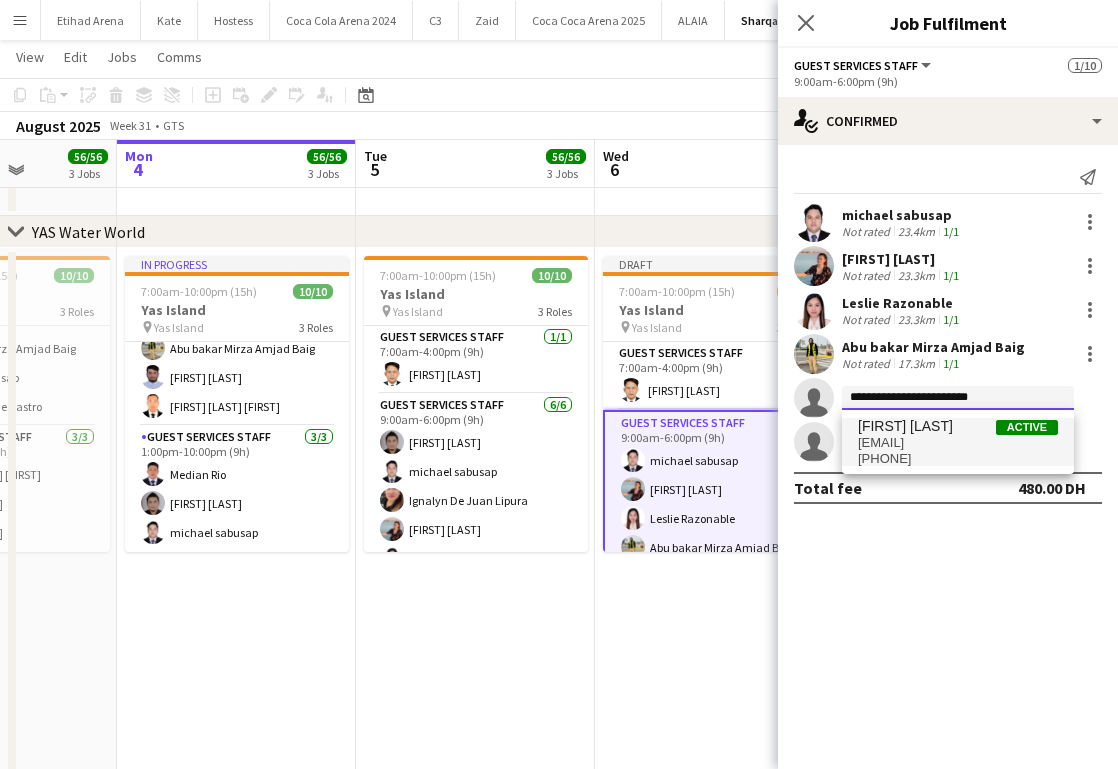 type 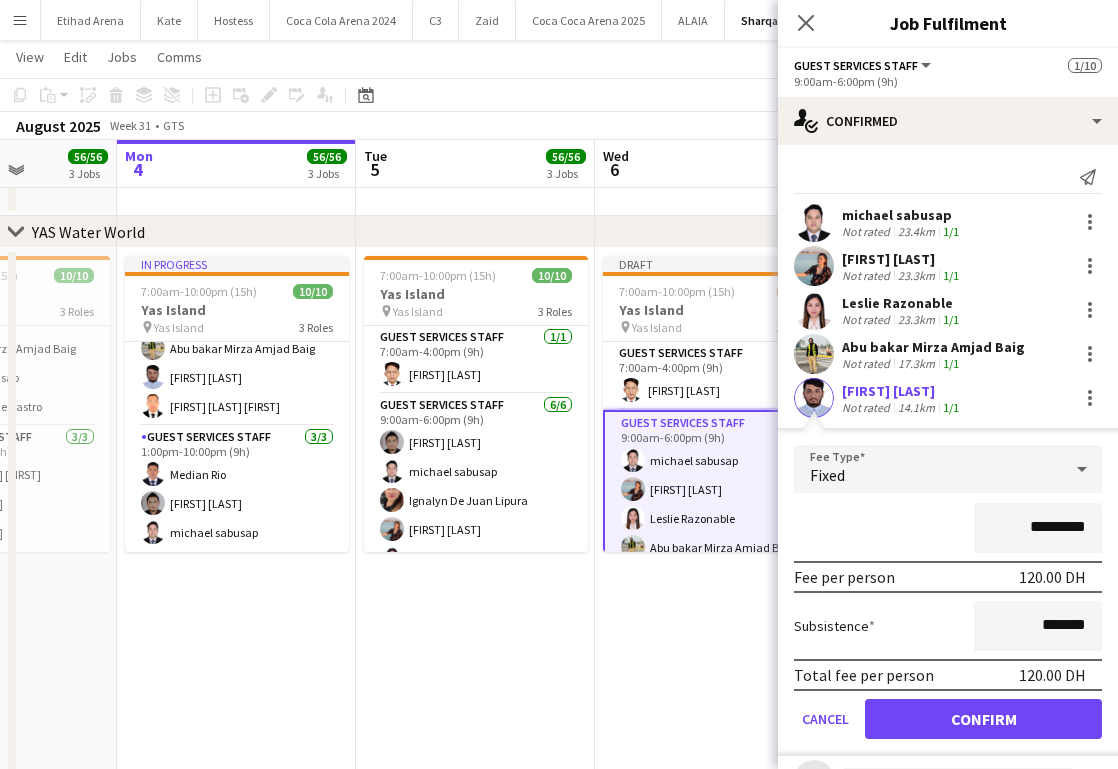 click on "Fee Type  Fixed *********  Fee per person   120.00 DH   Subsistence  *******  Total fee per person   120.00 DH   Cancel   Confirm" at bounding box center [948, 600] 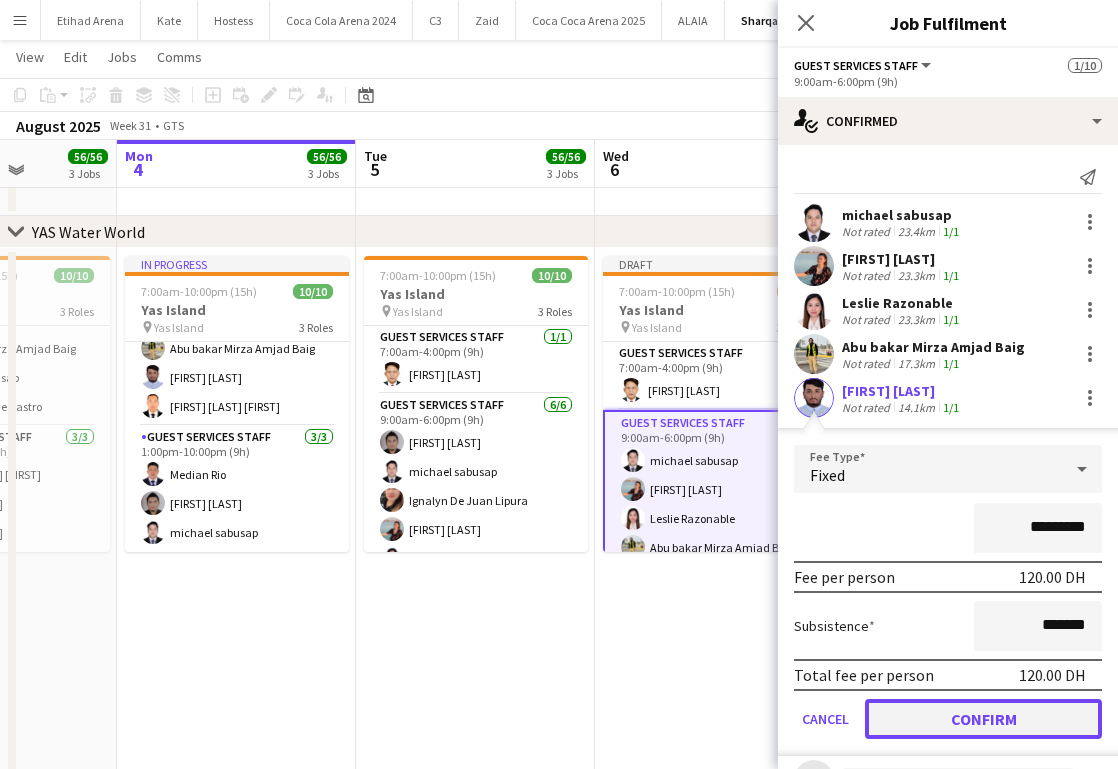 click on "Confirm" at bounding box center [983, 719] 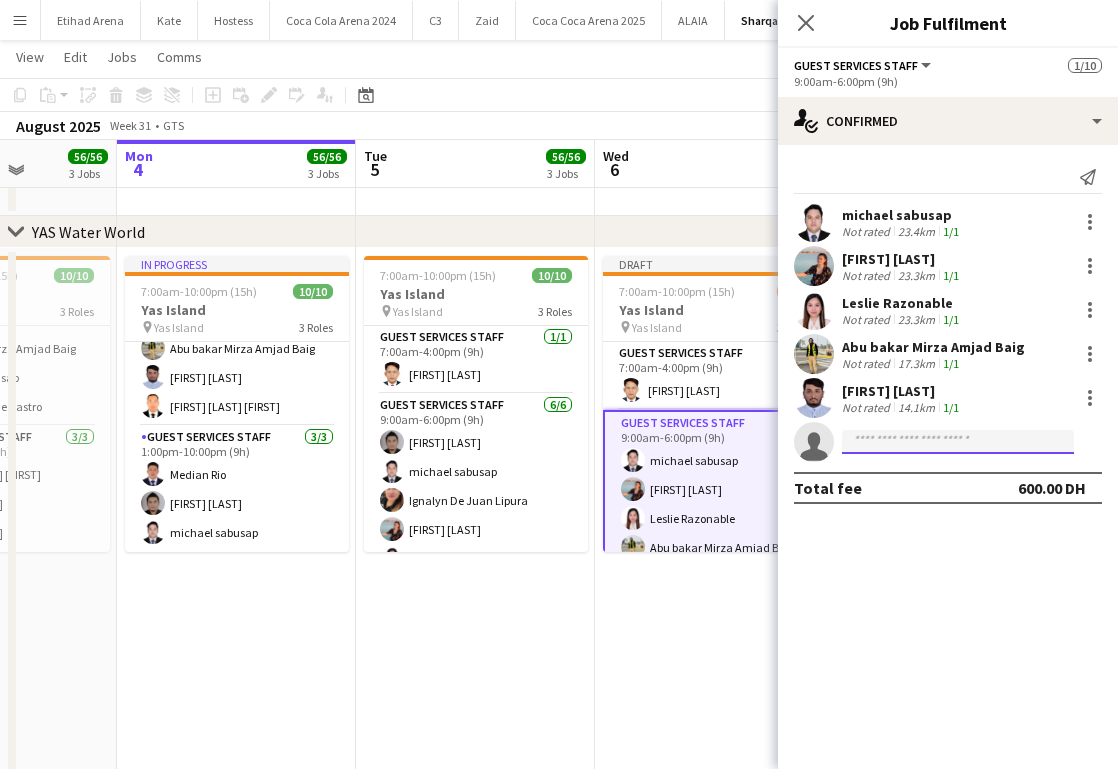 click 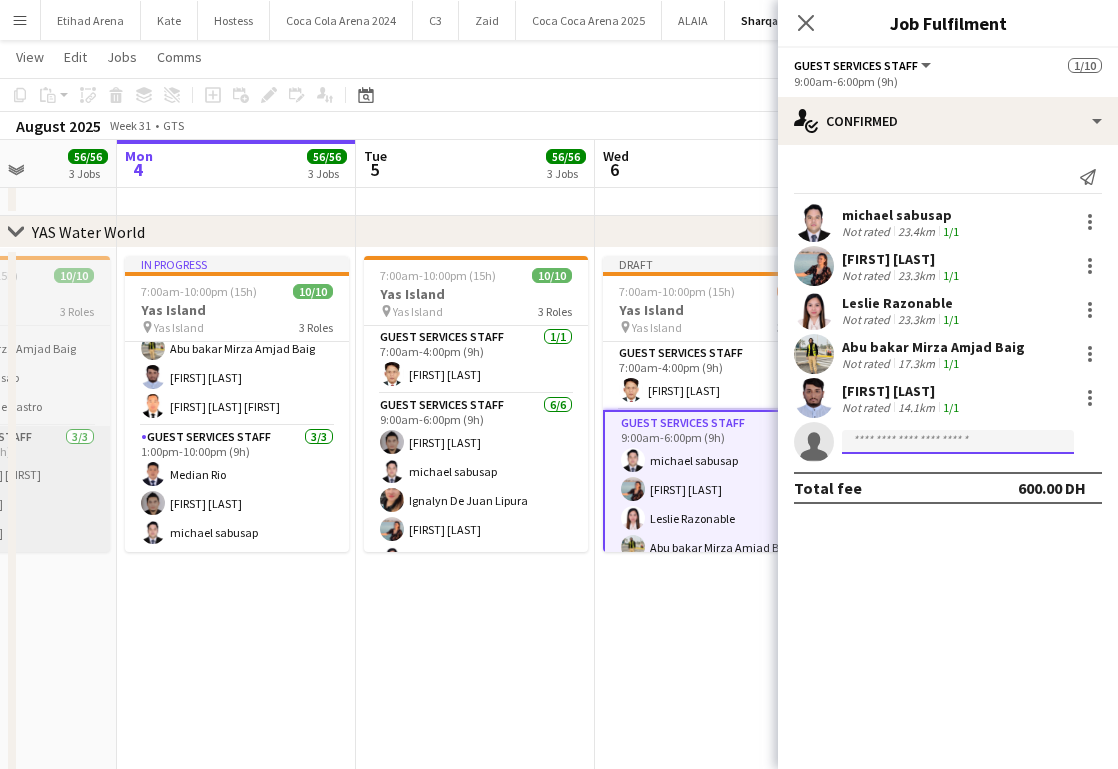 paste on "**********" 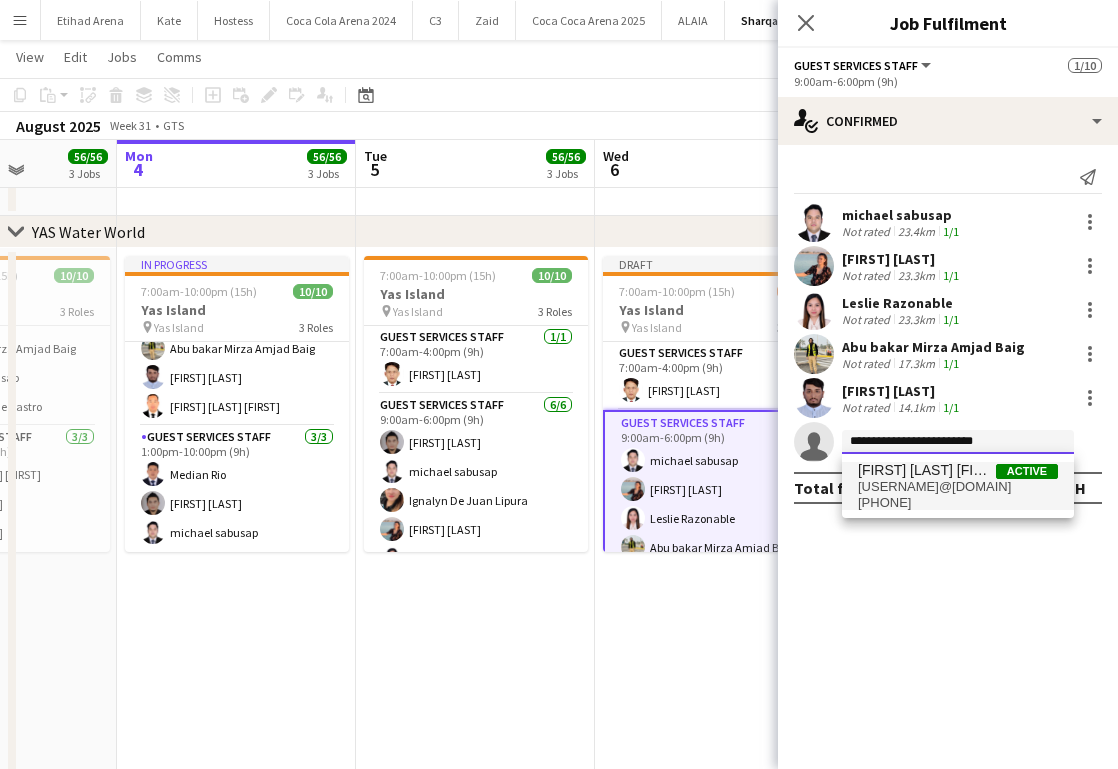 type on "**********" 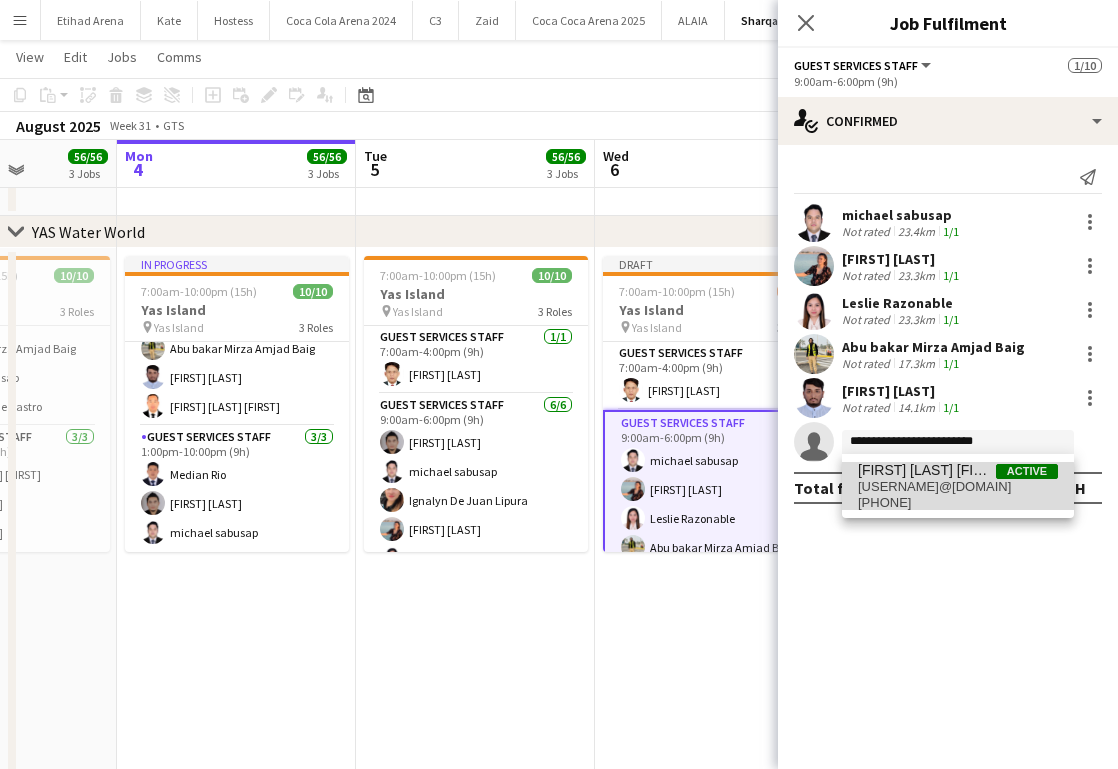 click on "[PHONE]" at bounding box center (958, 503) 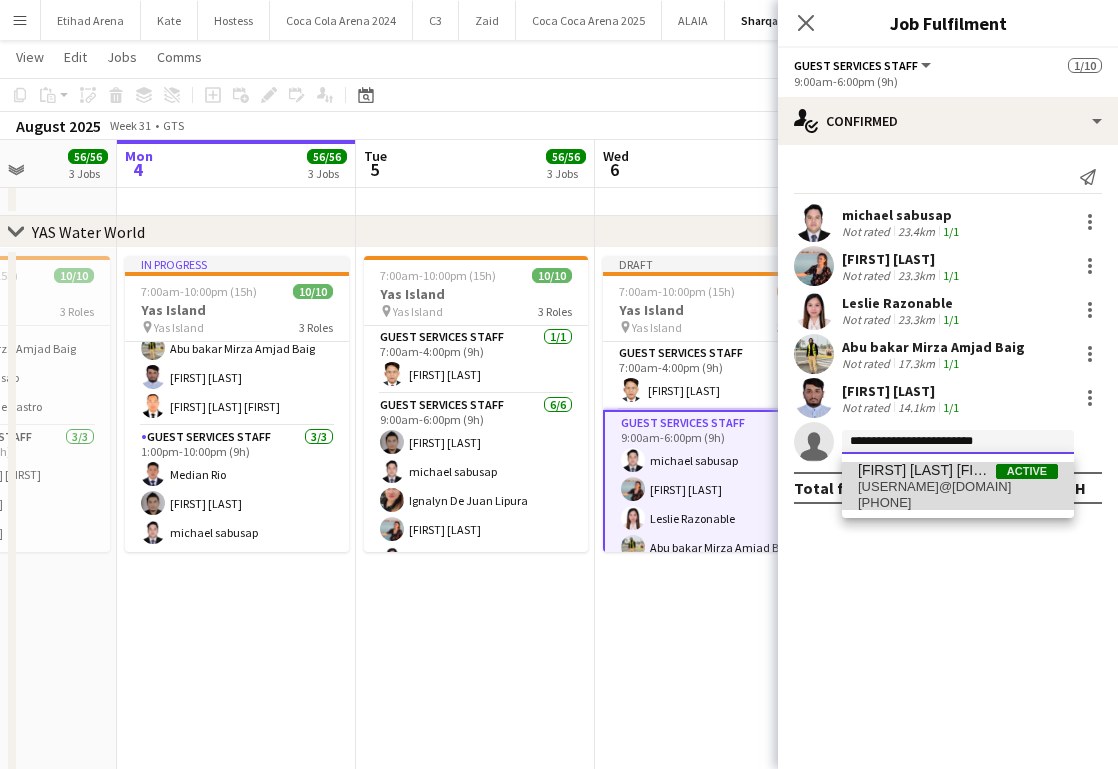 type 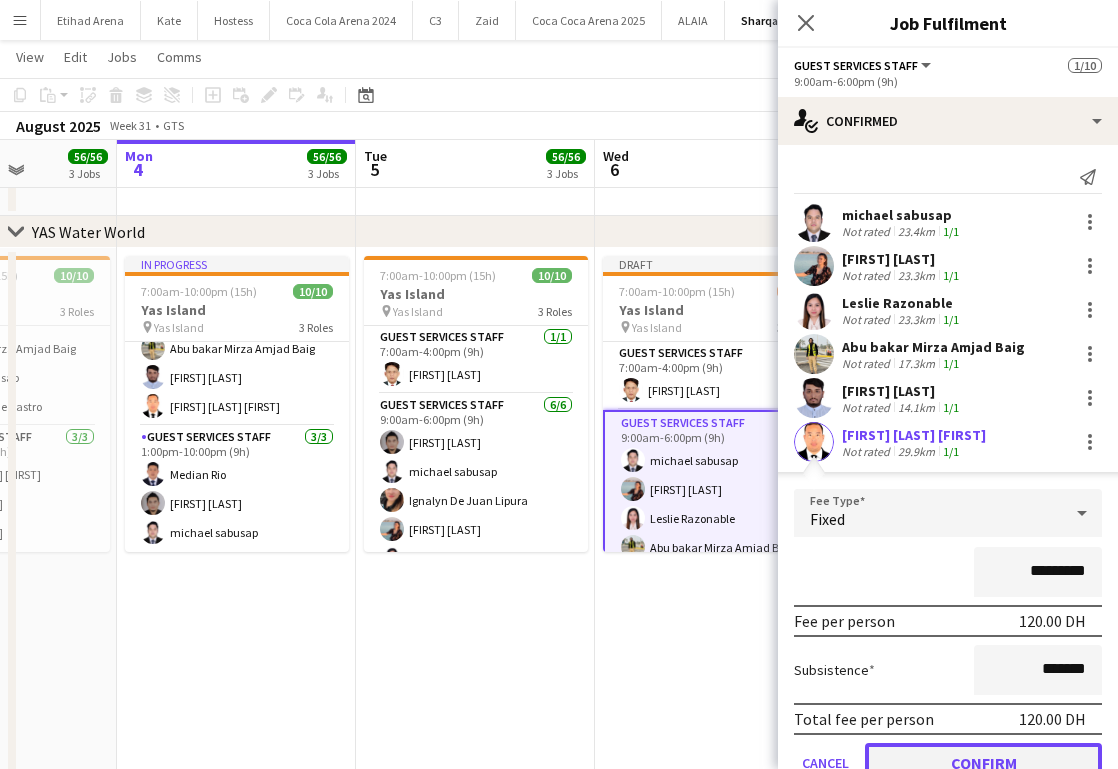 click on "Confirm" at bounding box center [983, 763] 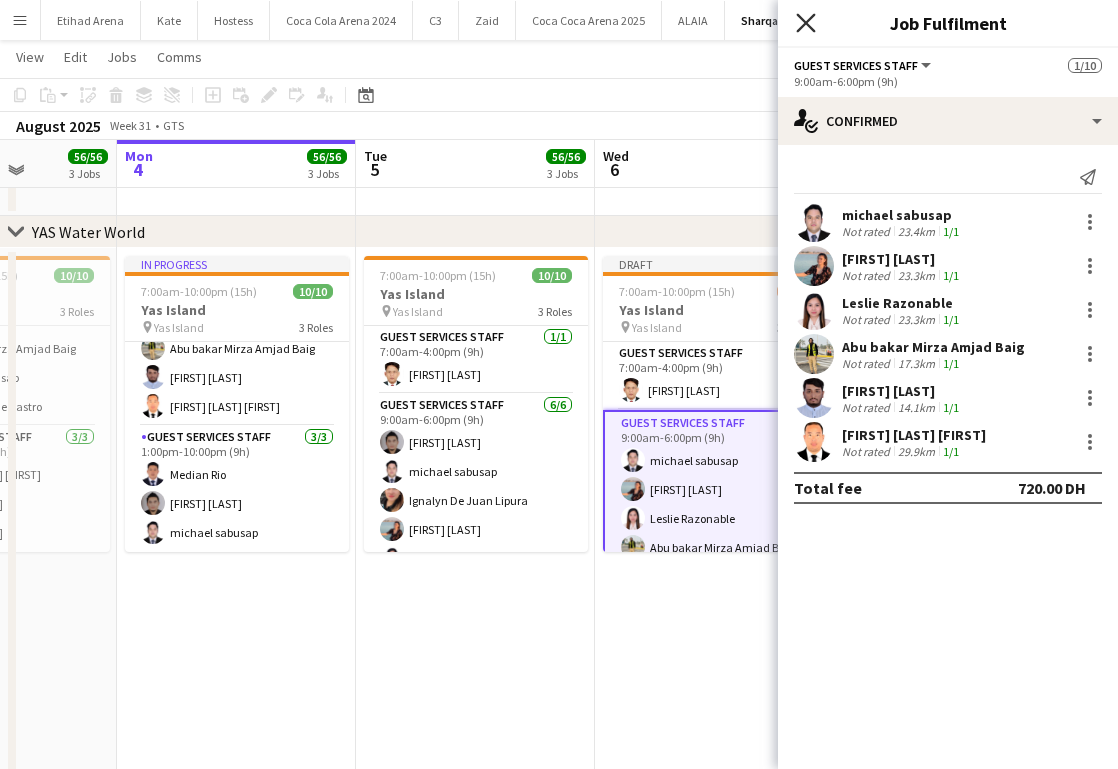 click 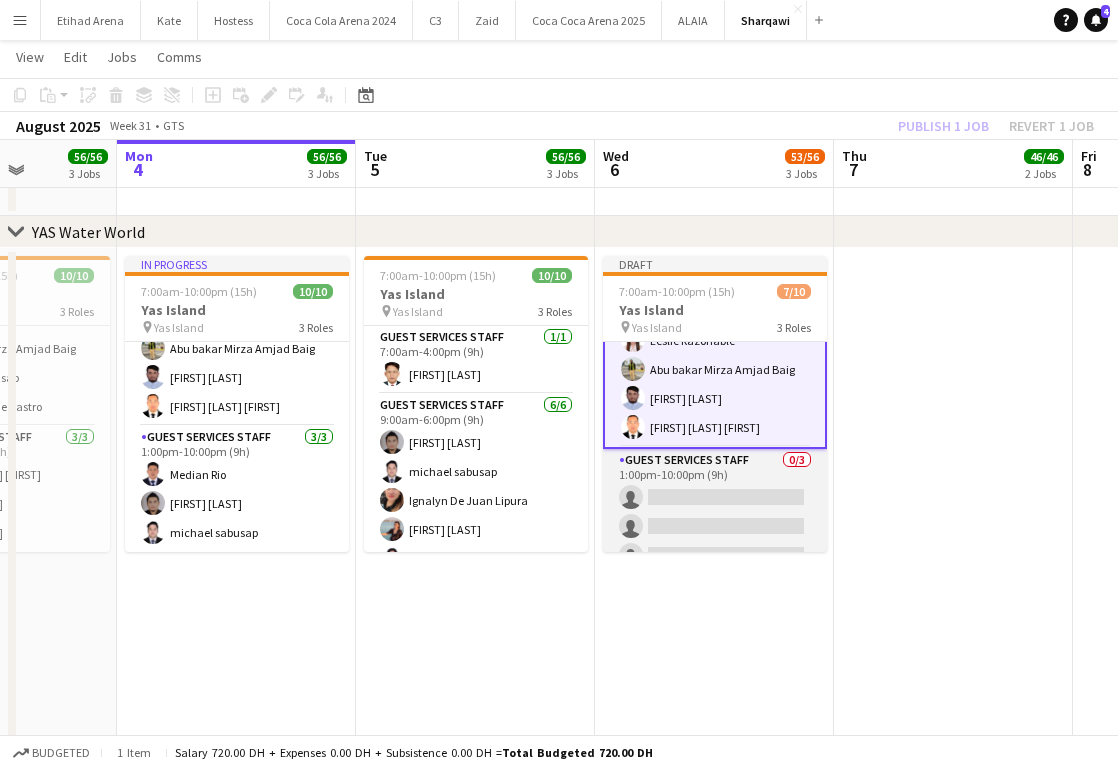 click on "Guest Services Staff   0/3   1:00pm-10:00pm (9h)
single-neutral-actions
single-neutral-actions
single-neutral-actions" at bounding box center (715, 512) 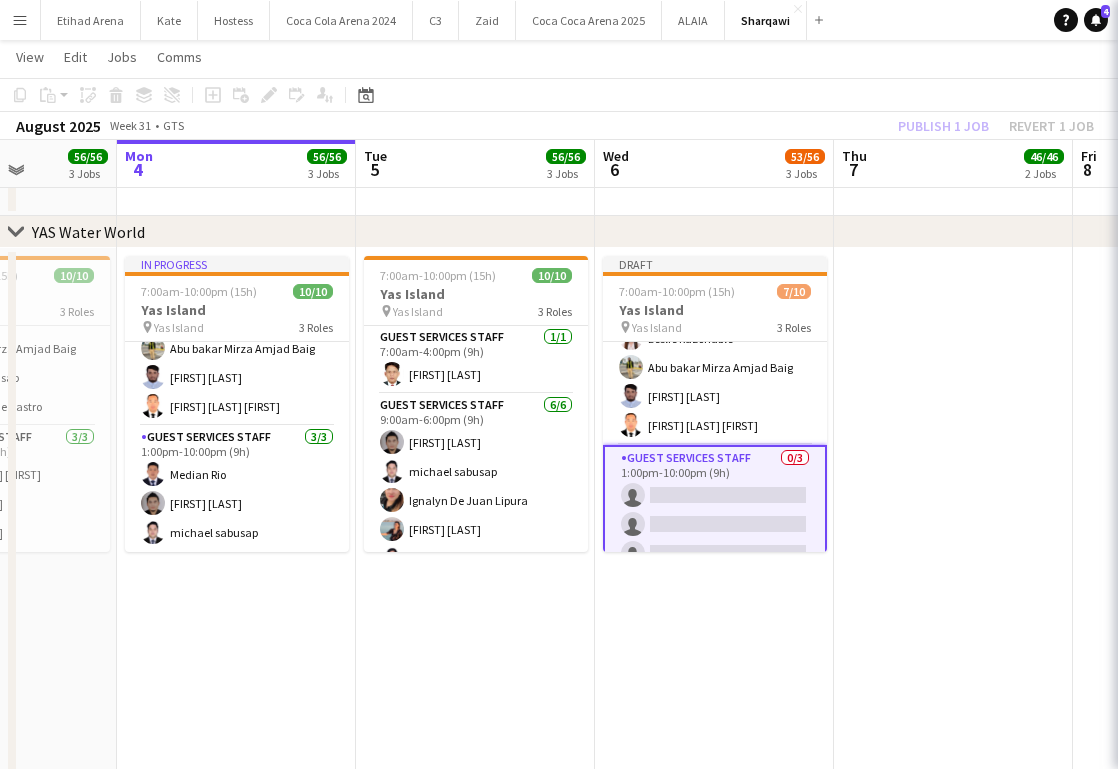 scroll, scrollTop: 176, scrollLeft: 0, axis: vertical 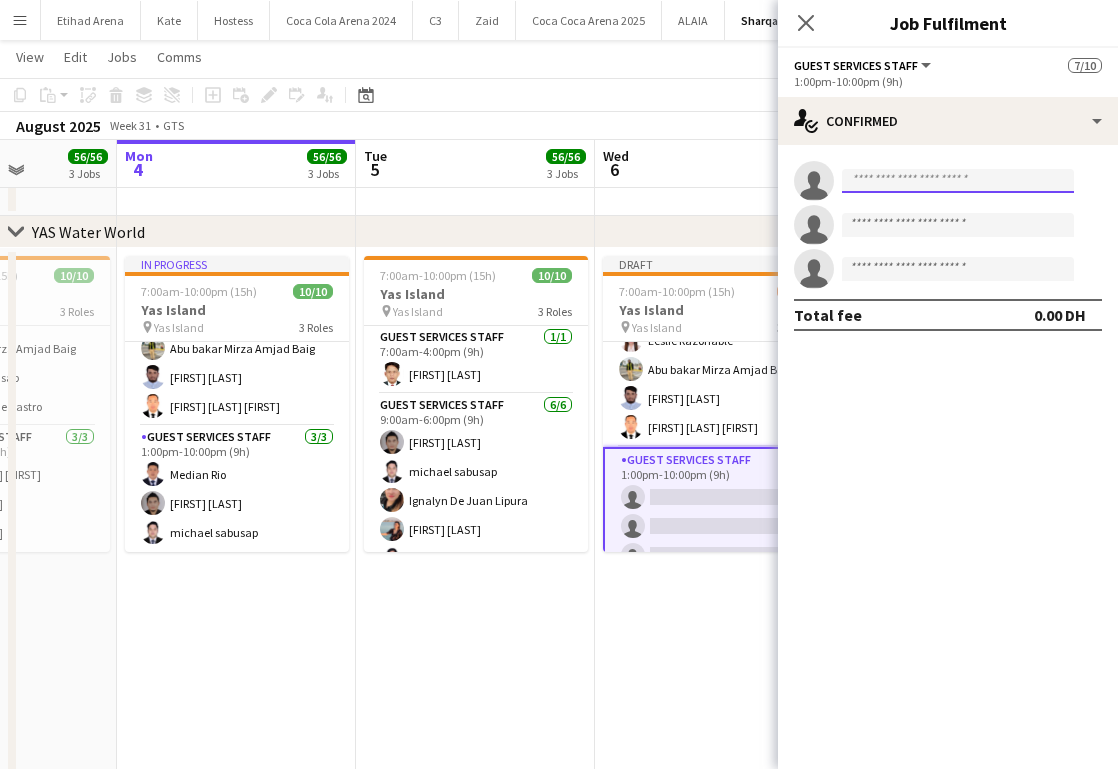 click at bounding box center [958, 181] 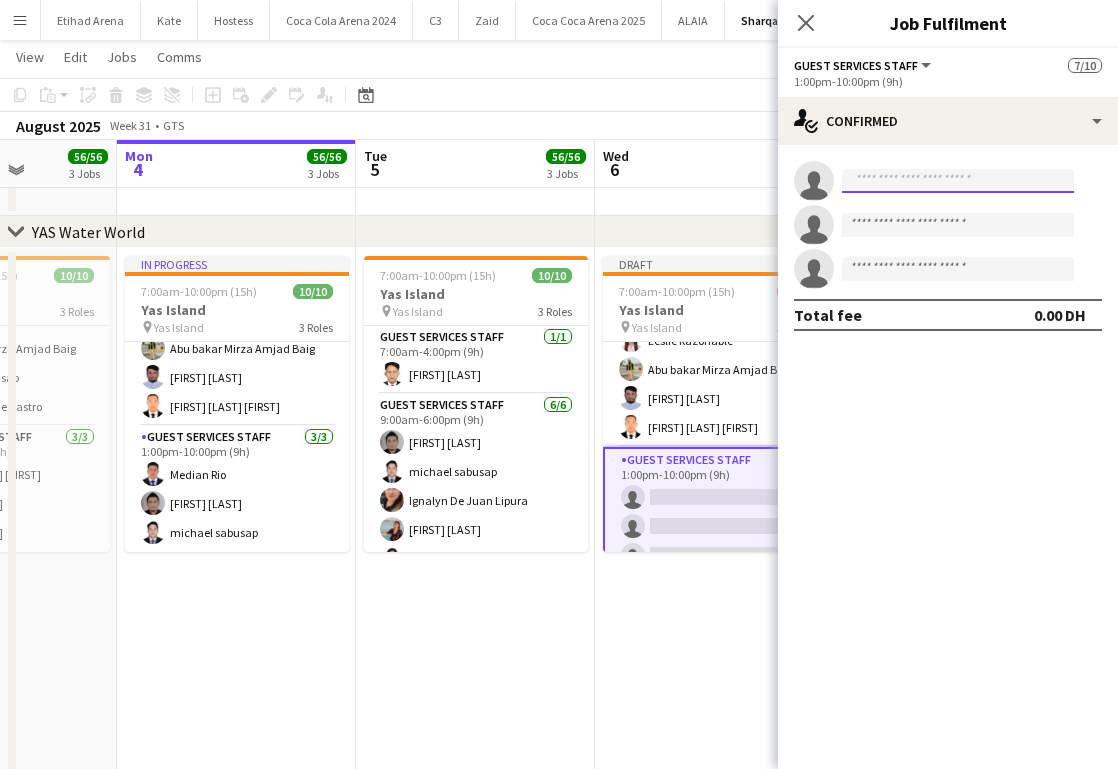 paste on "**********" 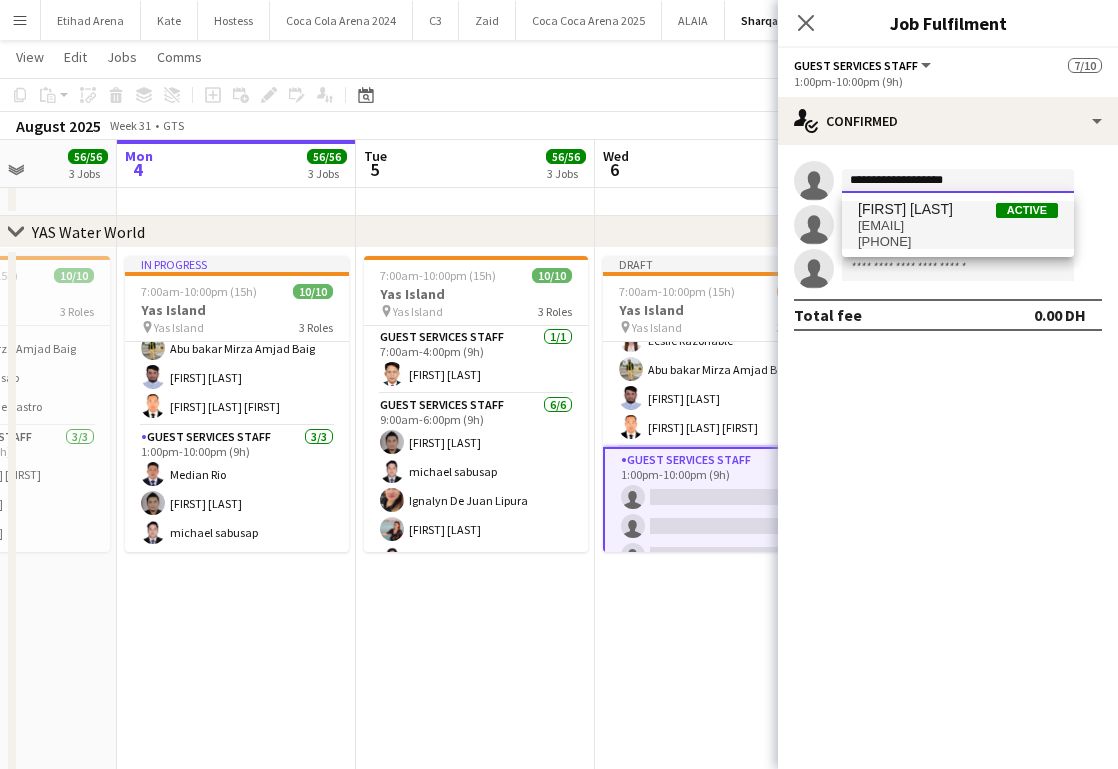 type on "**********" 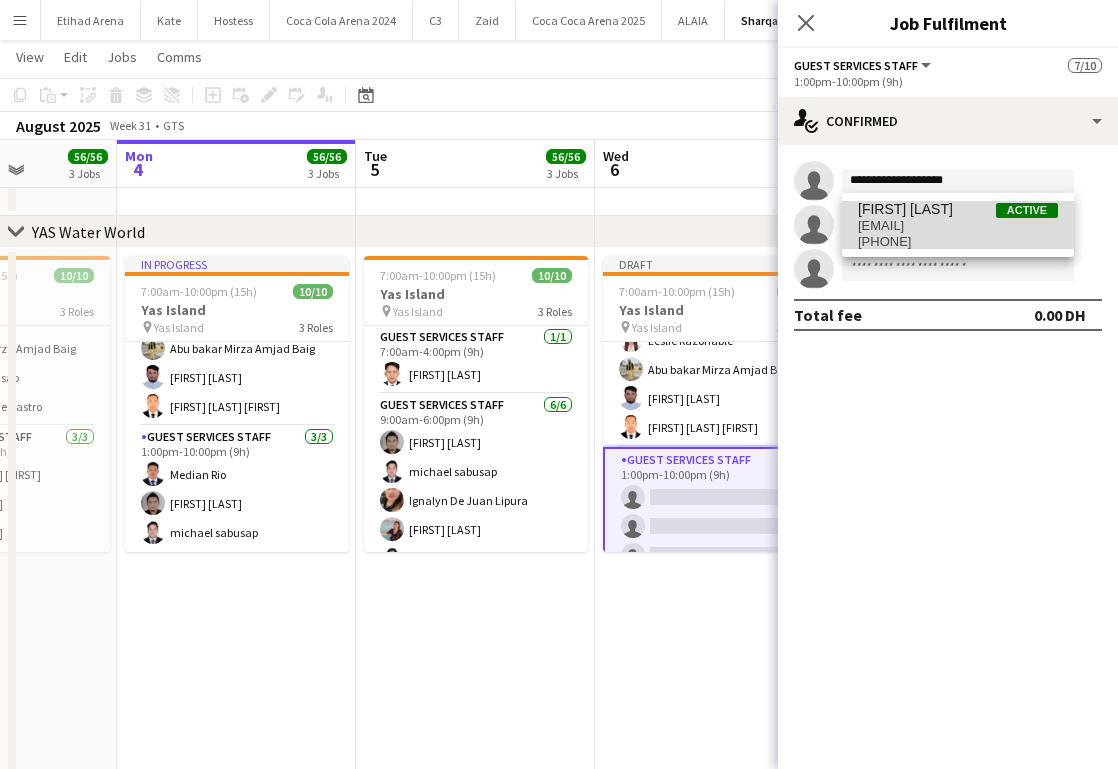 click on "[PHONE]" at bounding box center [958, 242] 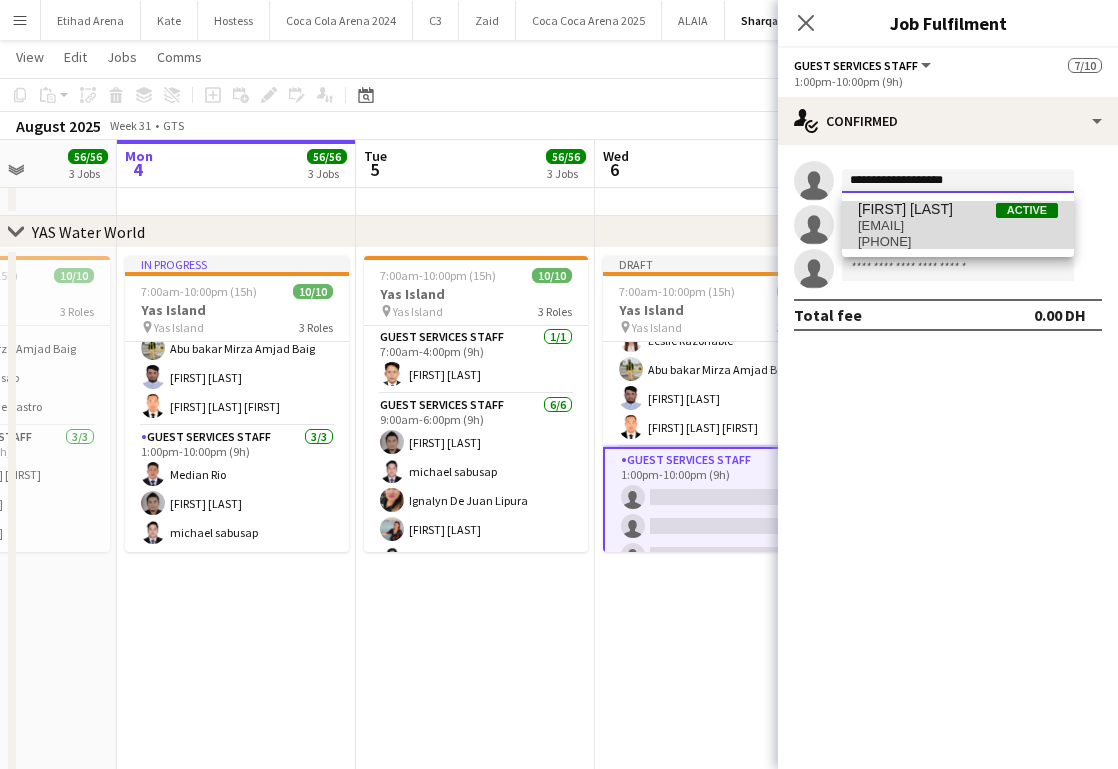 type 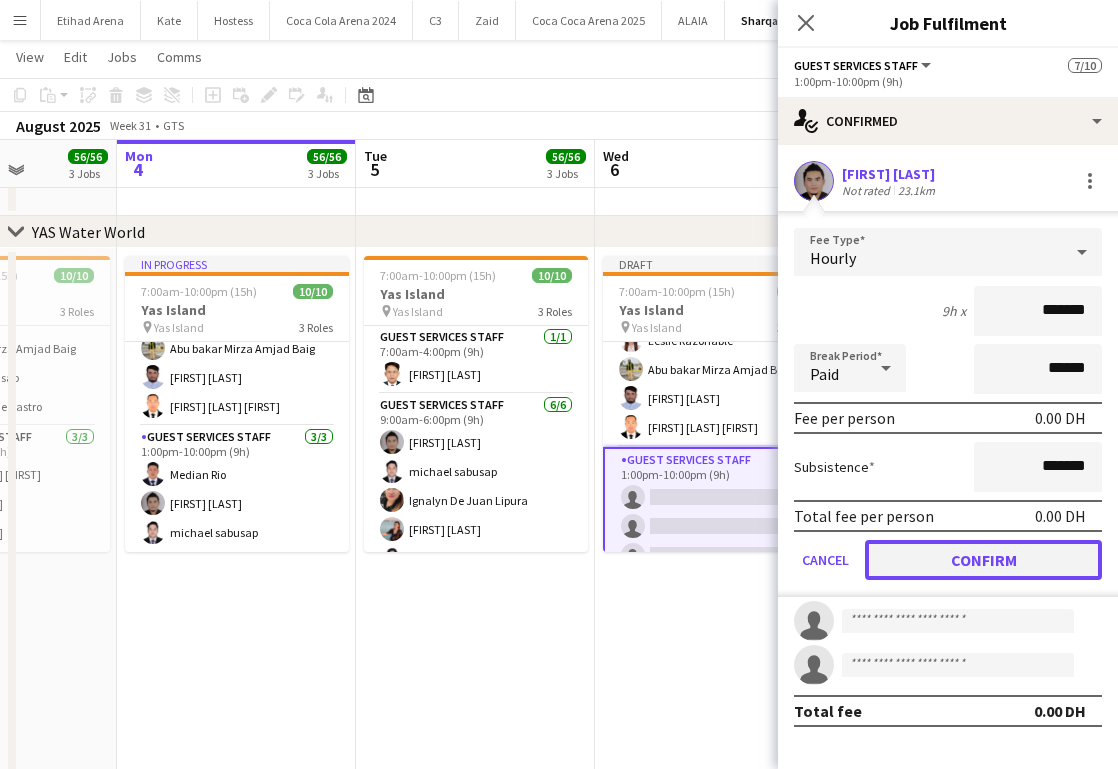 click on "Confirm" at bounding box center (983, 560) 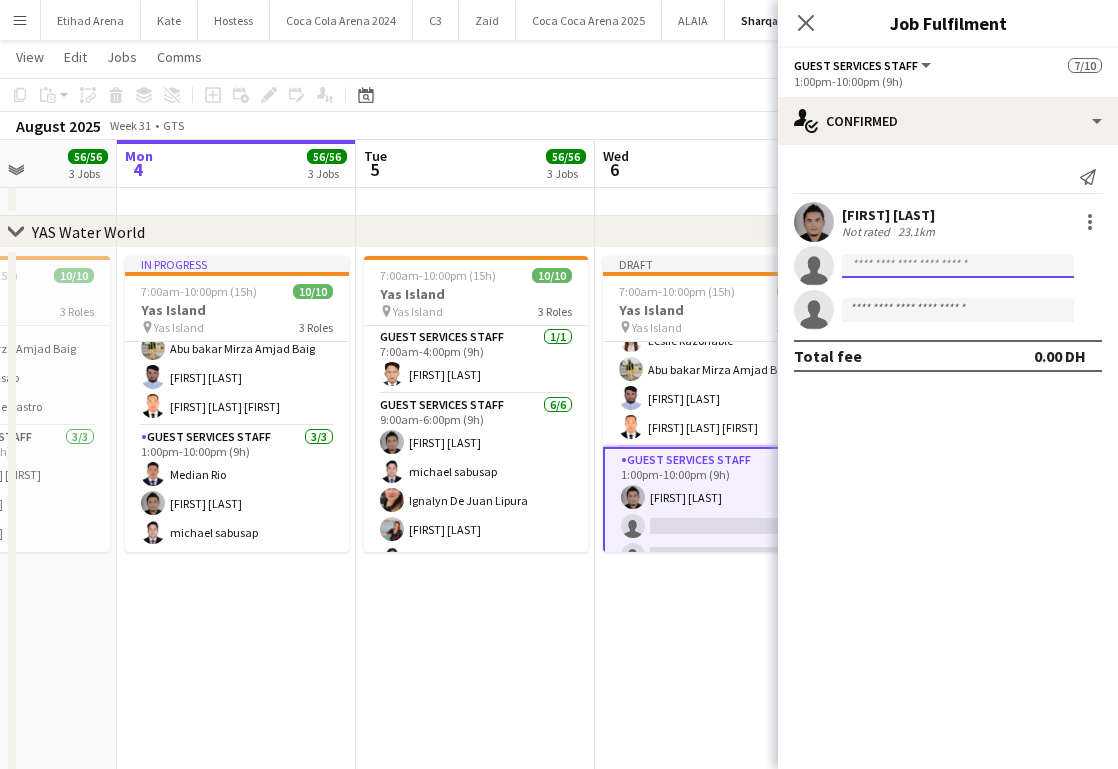 click at bounding box center (958, 310) 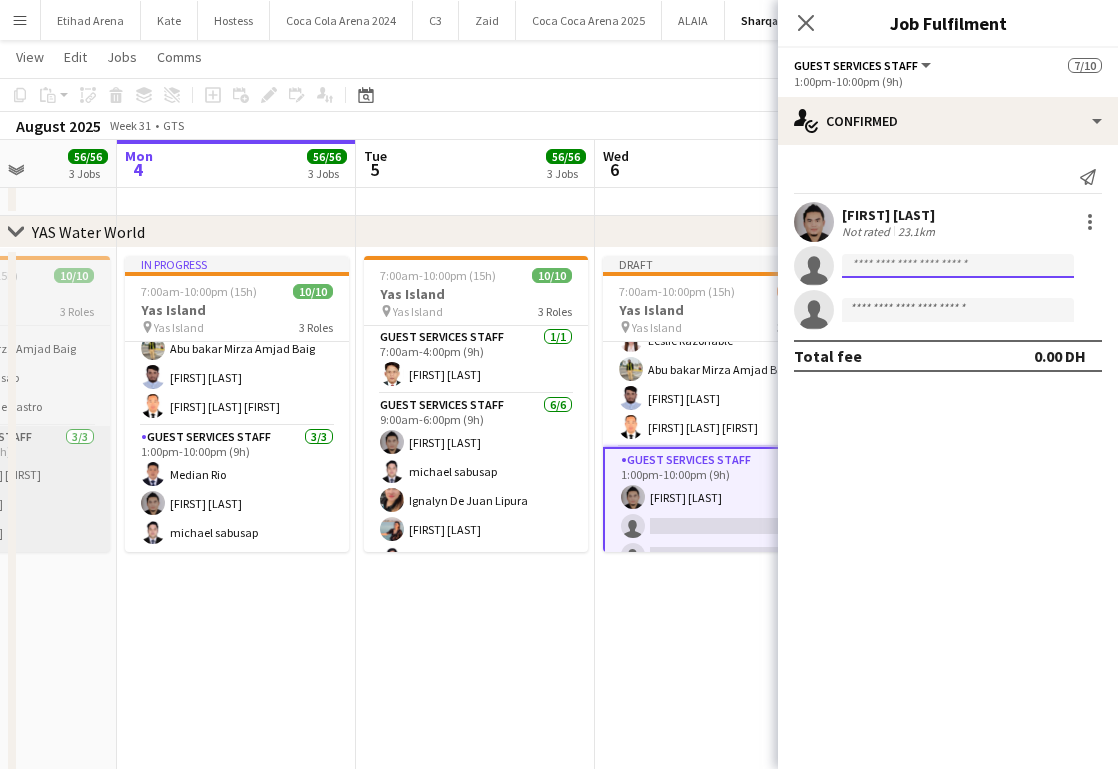 paste on "**********" 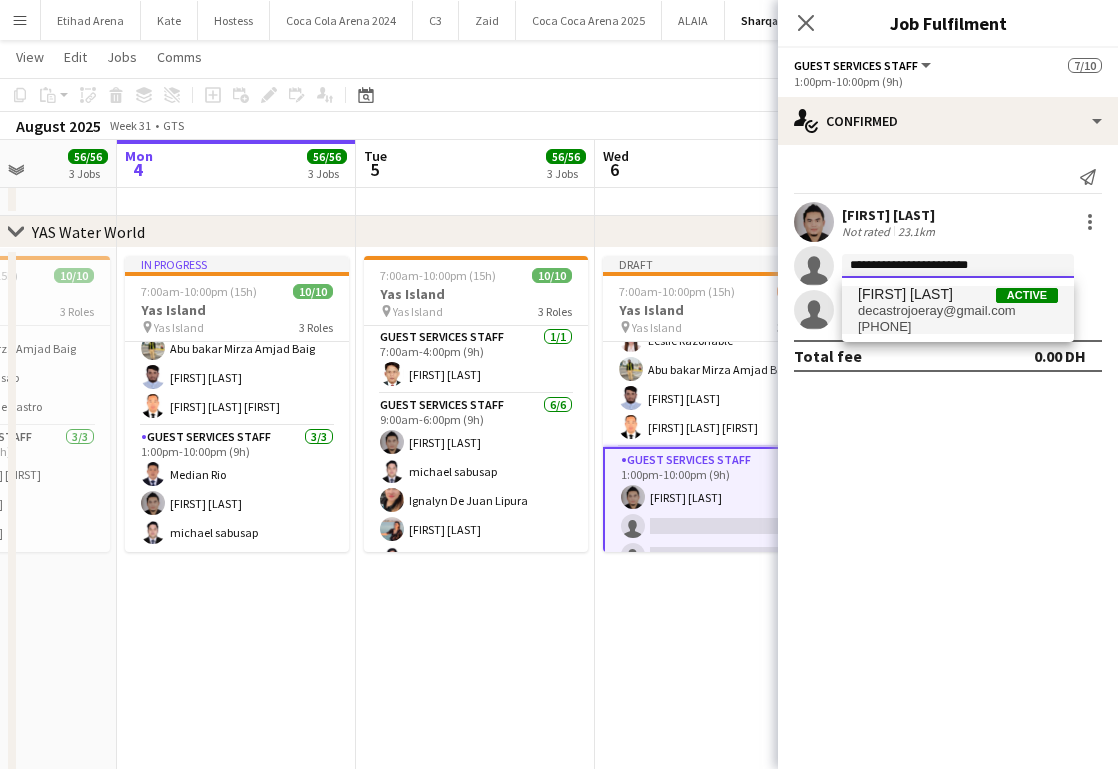 type on "**********" 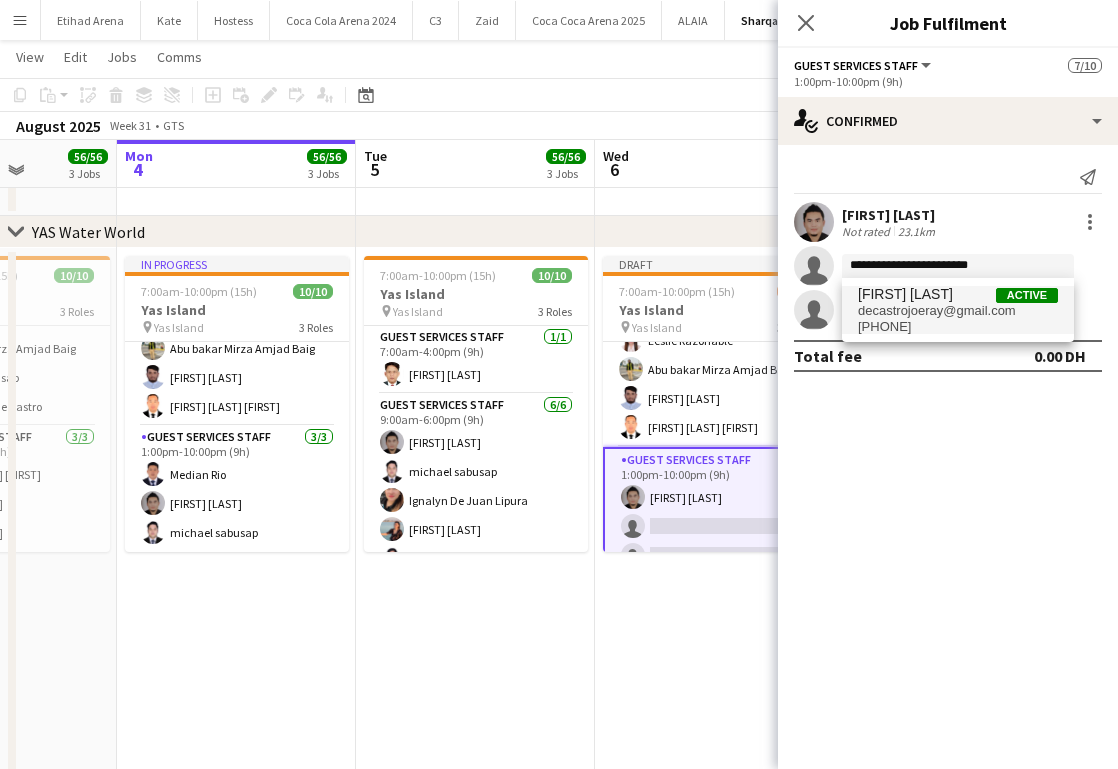 click on "decastrojoeray@gmail.com" at bounding box center [958, 311] 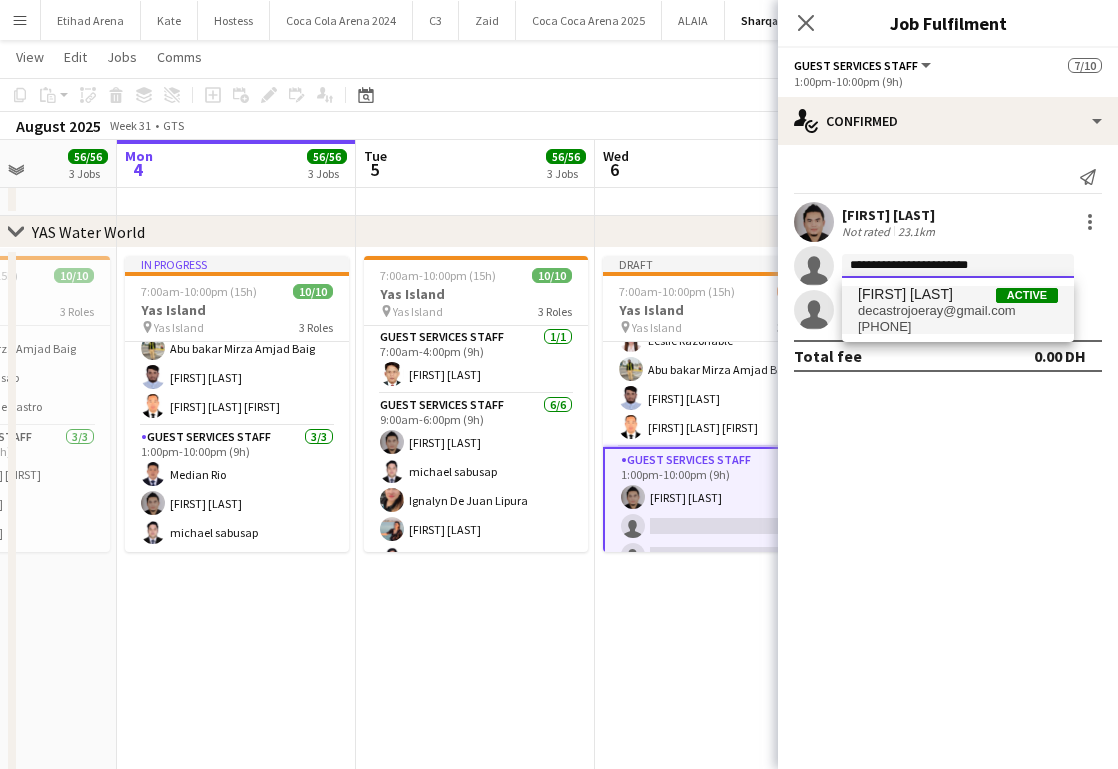 type 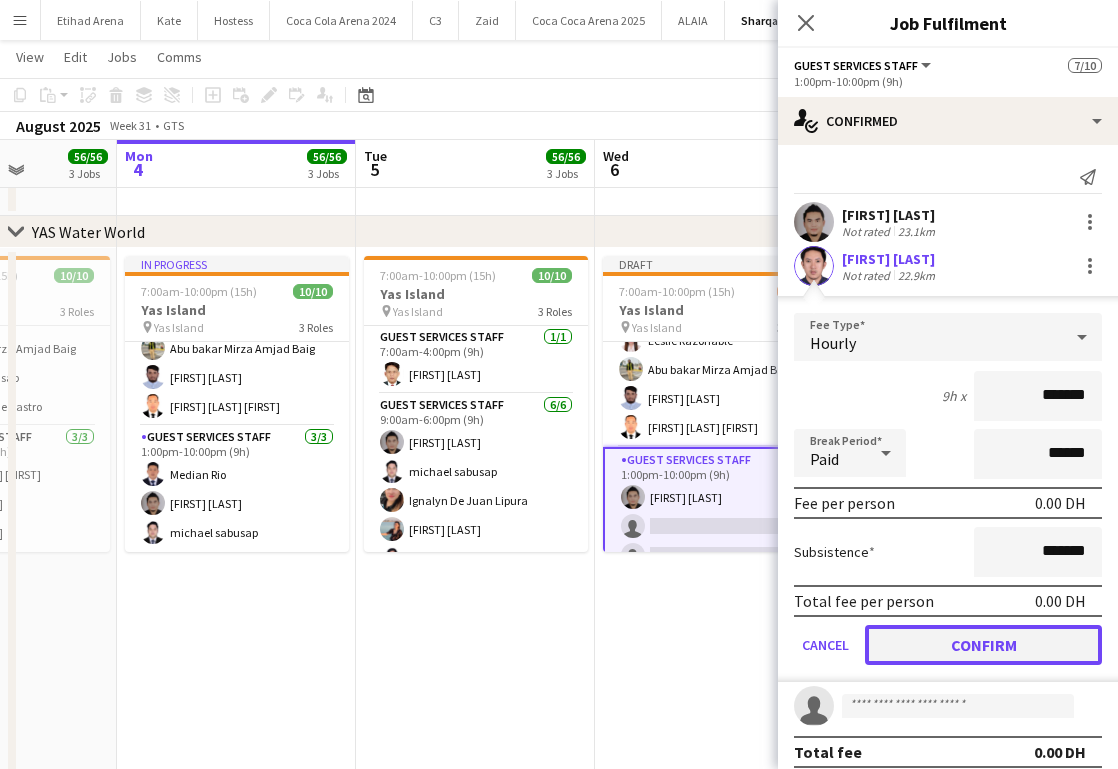 click on "Confirm" at bounding box center (983, 645) 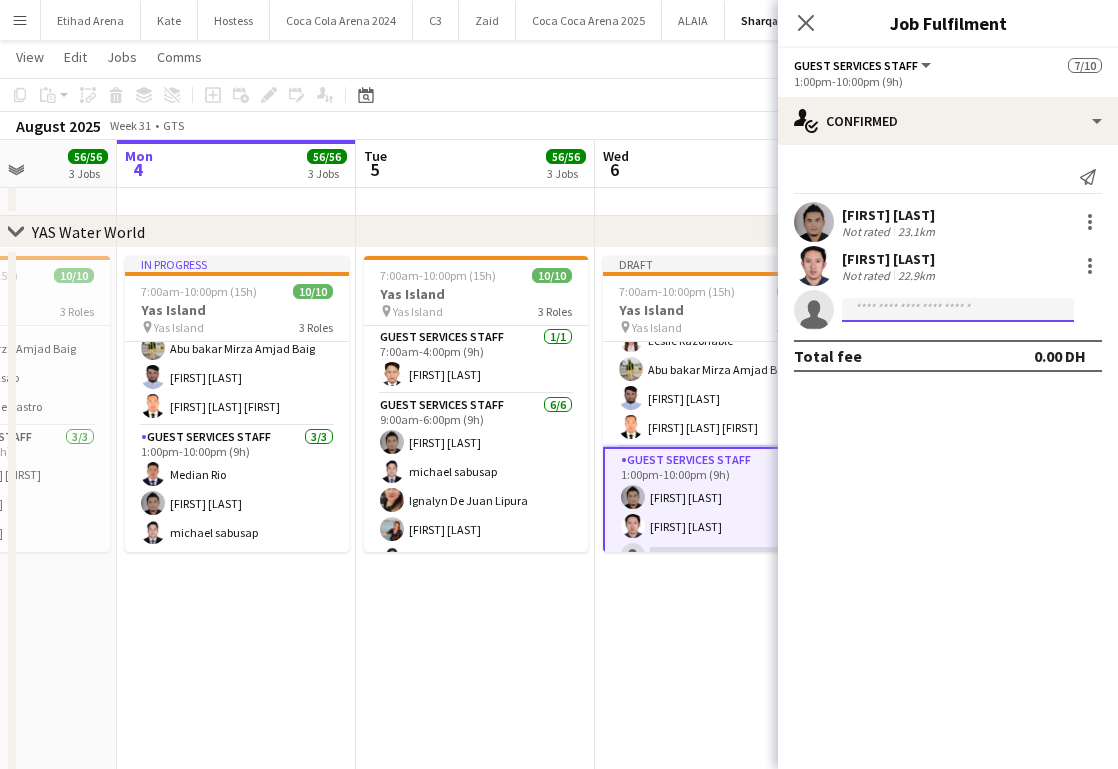 click 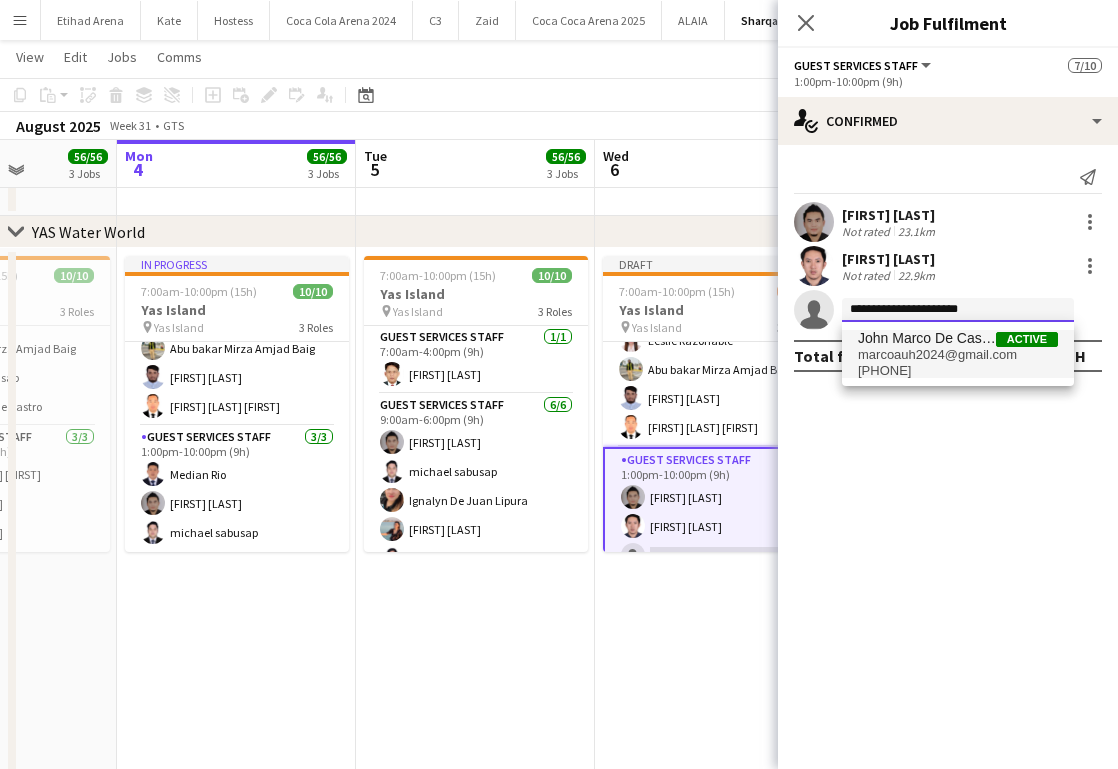 type on "**********" 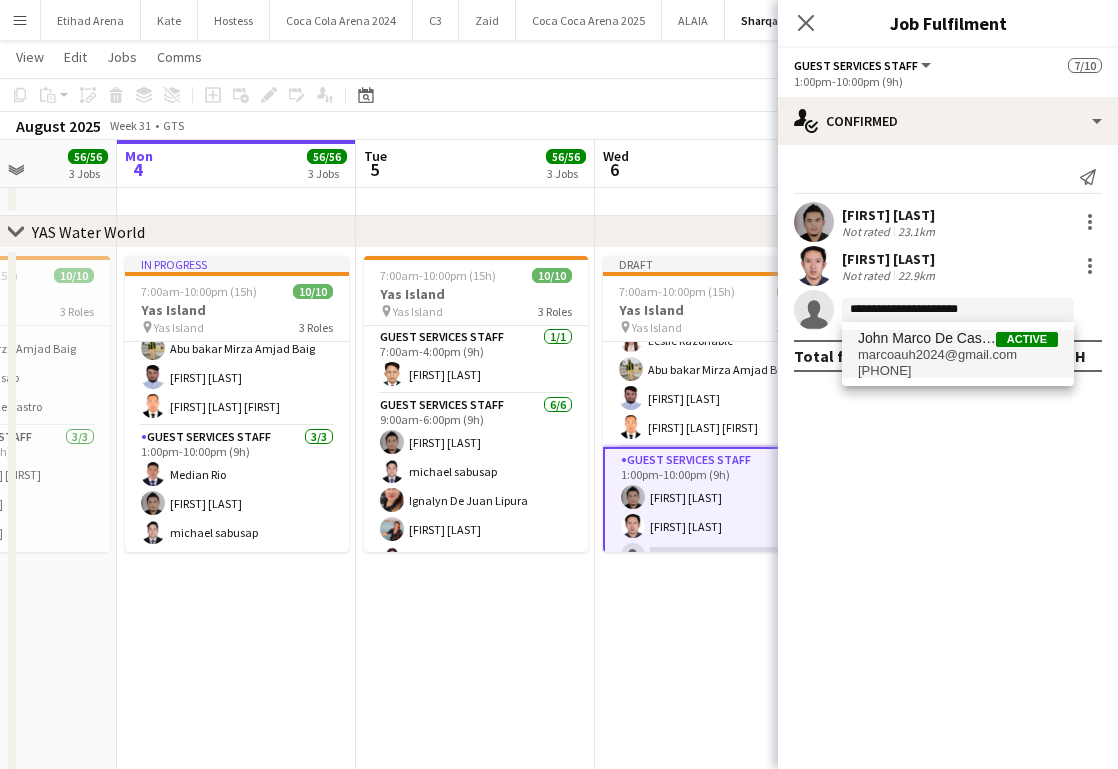 click on "marcoauh2024@gmail.com" at bounding box center [958, 355] 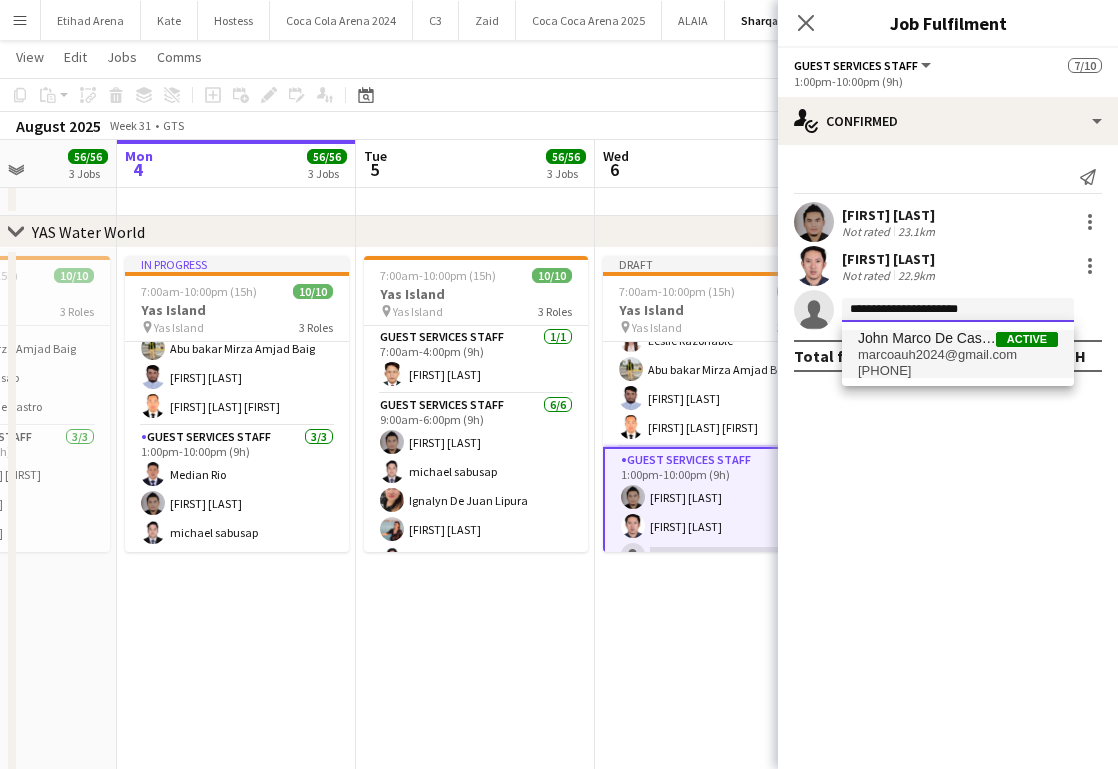 type 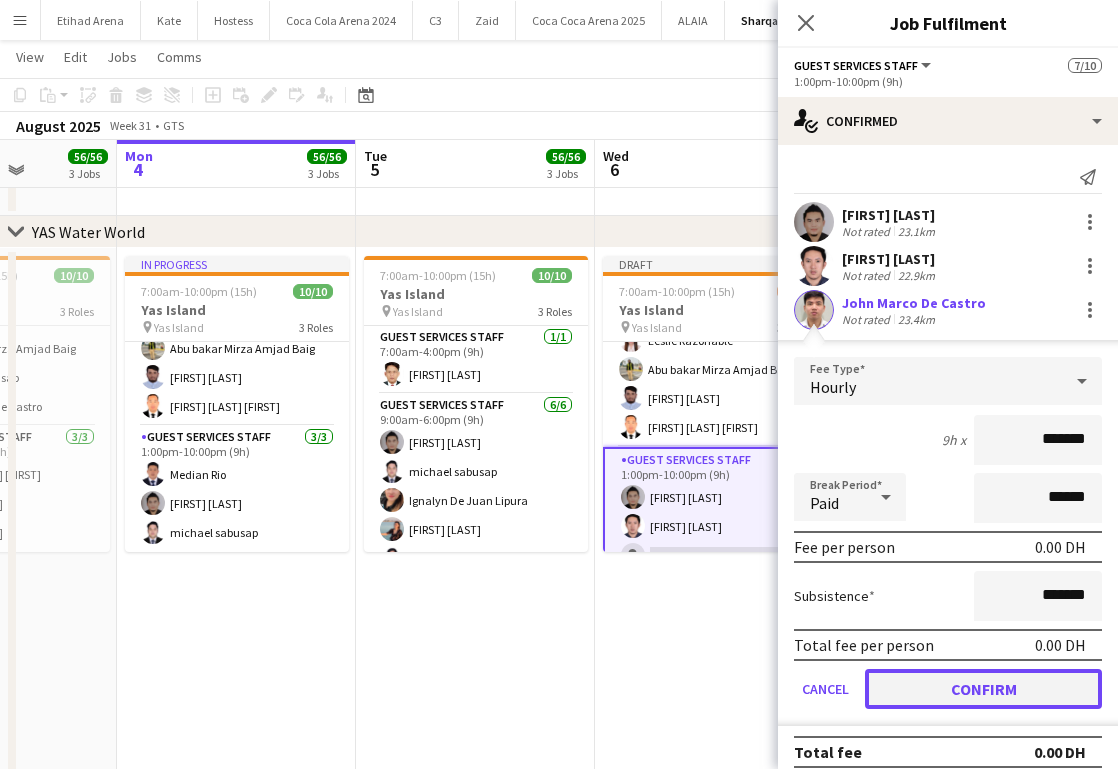 click on "Confirm" at bounding box center (983, 689) 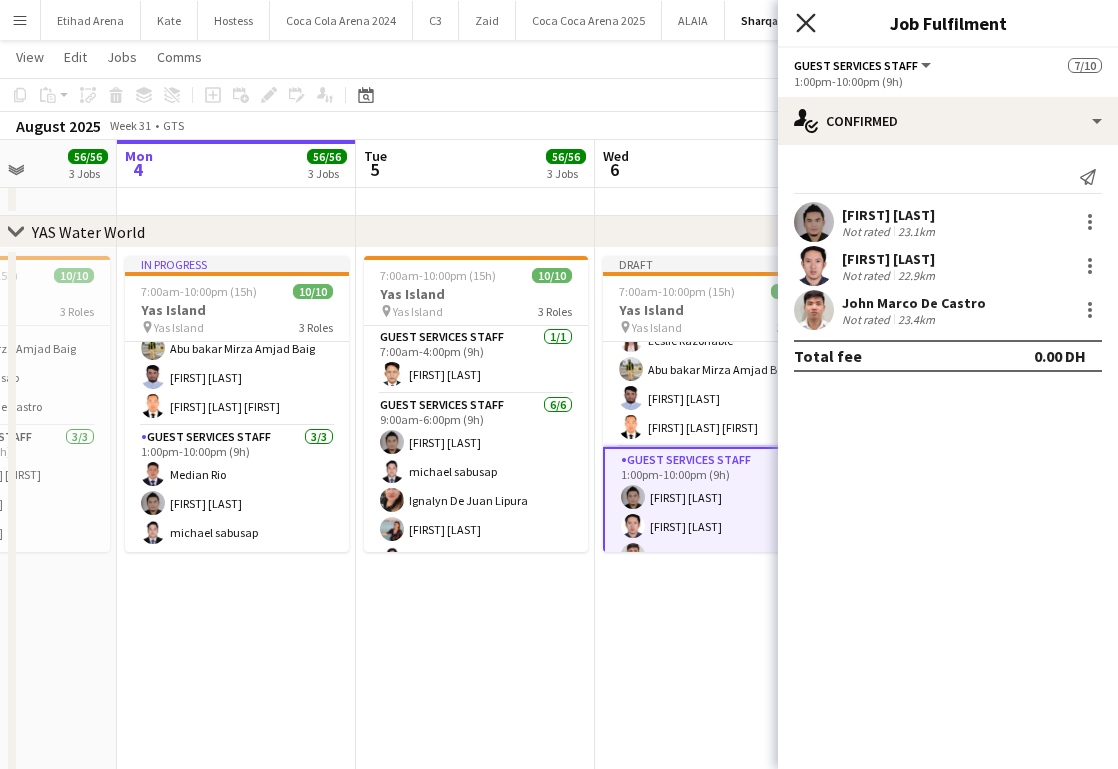 click 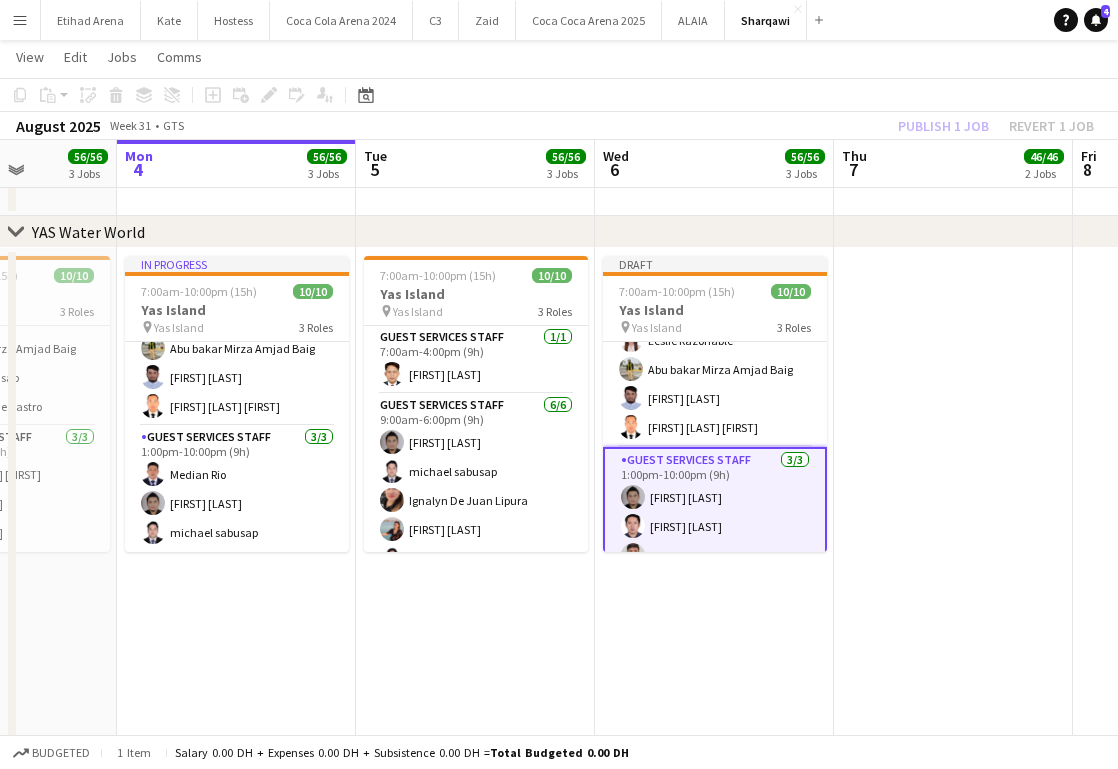 click on "Publish 1 job   Revert 1 job" 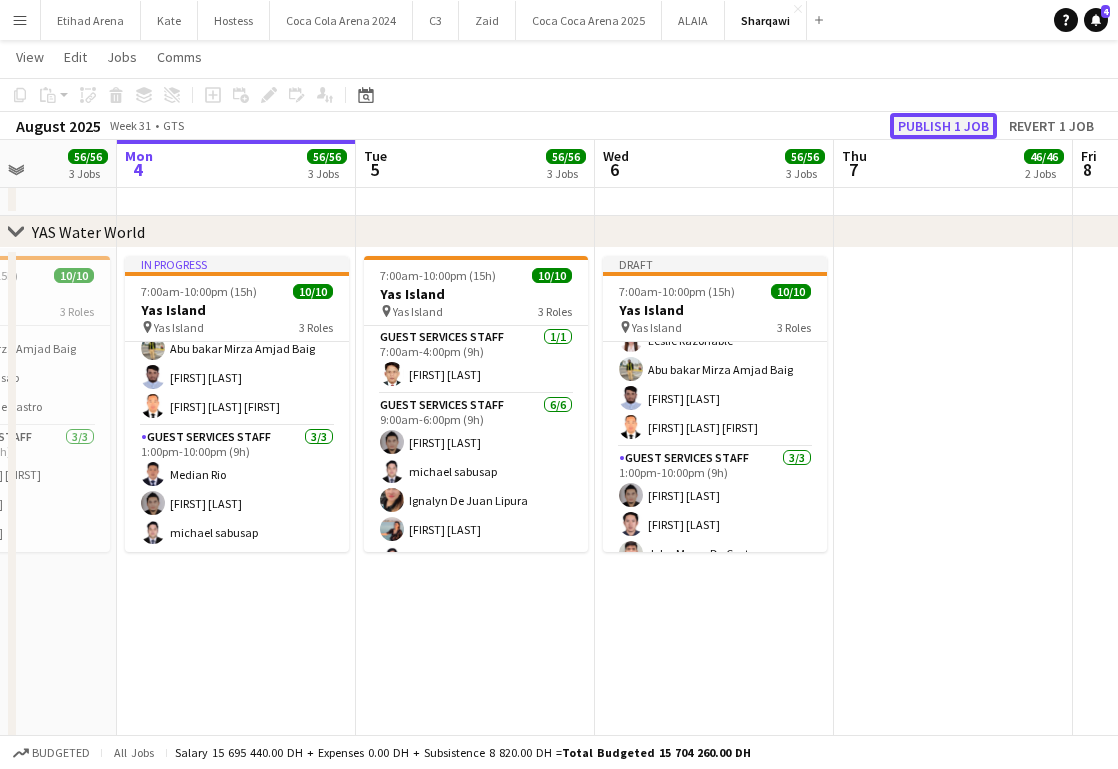 click on "Publish 1 job" 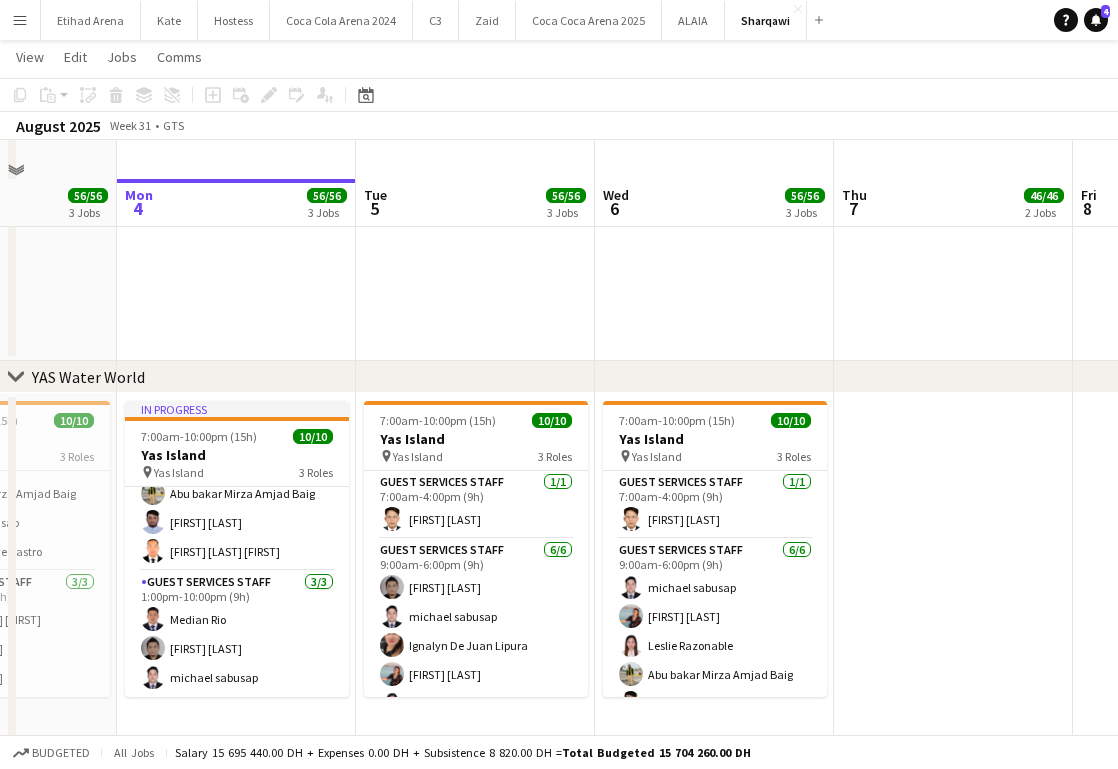 scroll, scrollTop: 3443, scrollLeft: 0, axis: vertical 